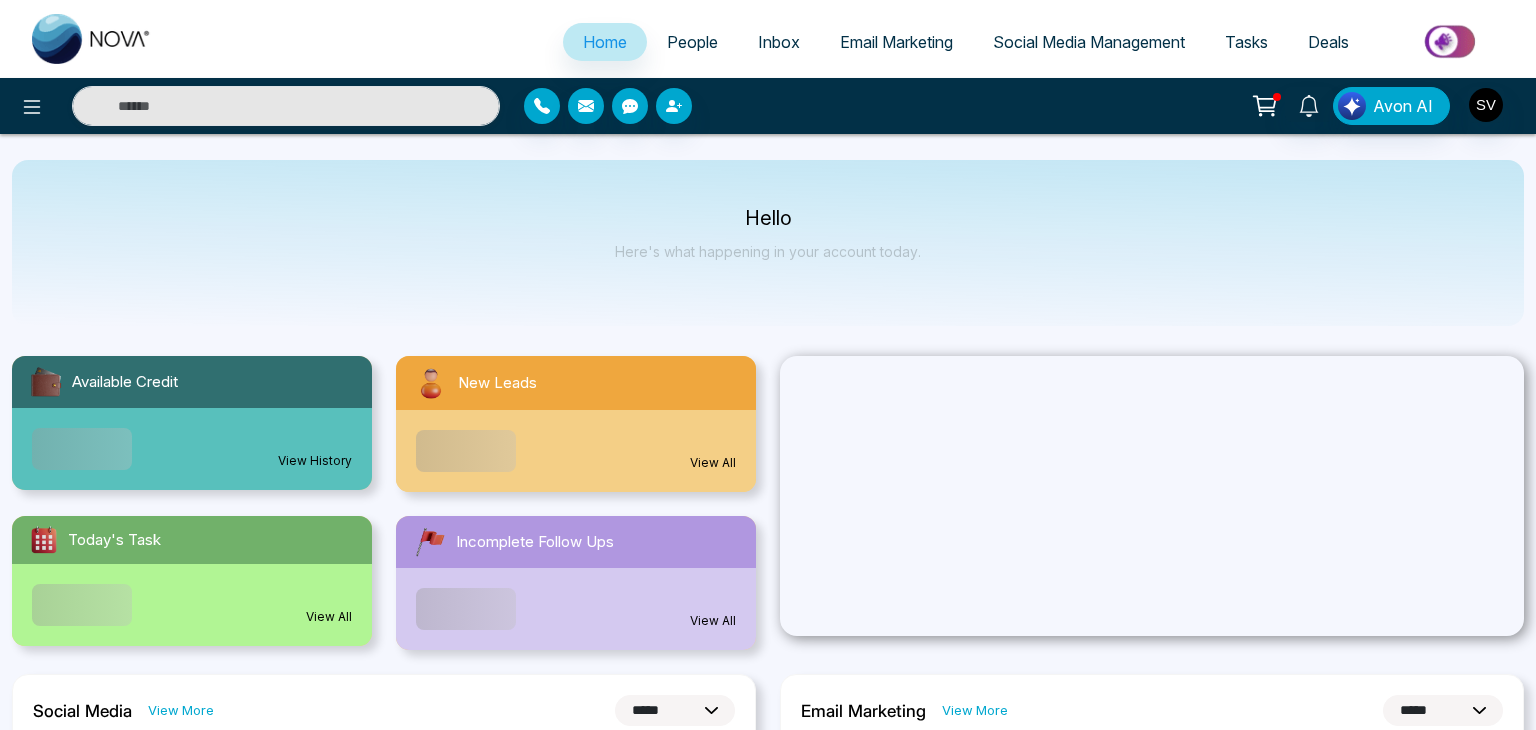 select on "*" 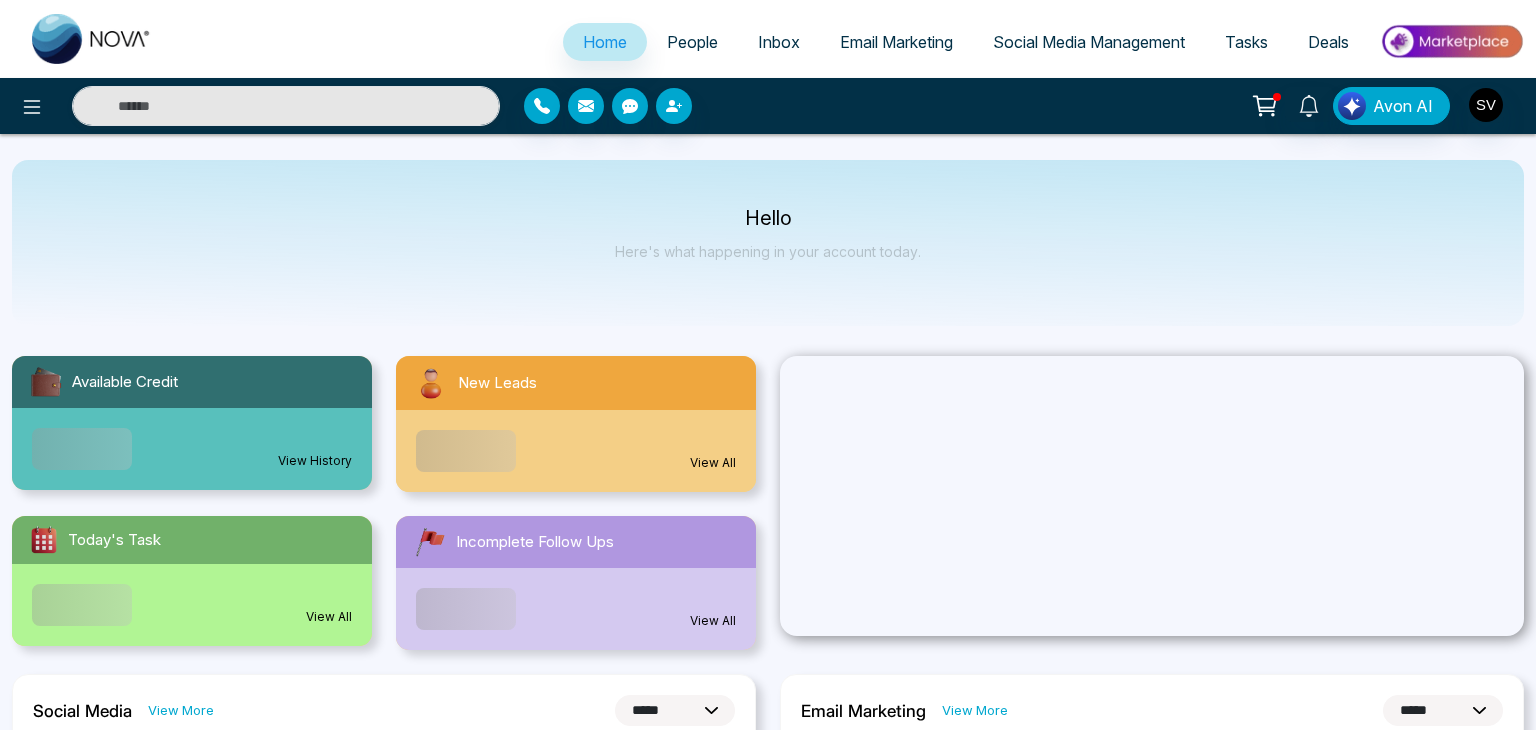 select on "*" 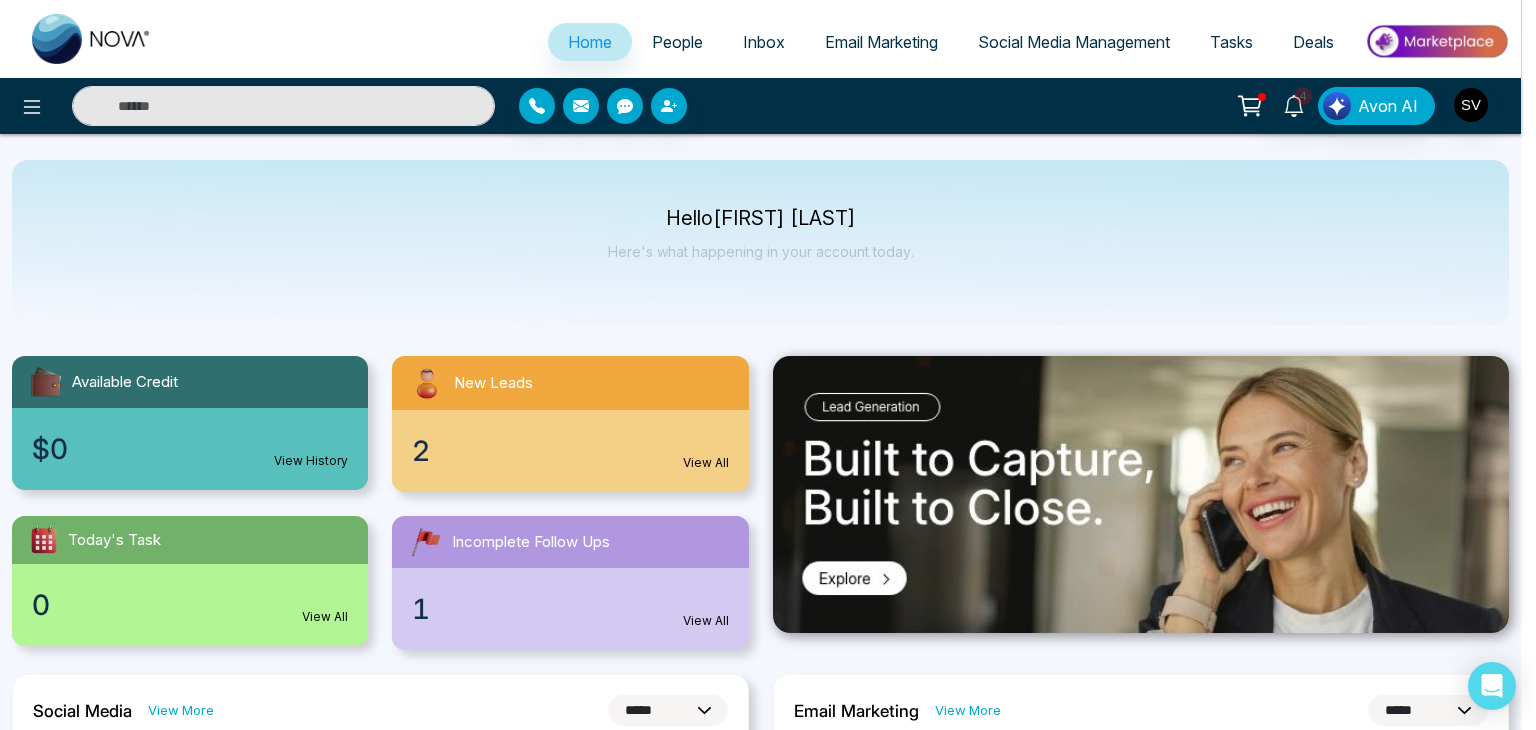 scroll, scrollTop: 0, scrollLeft: 0, axis: both 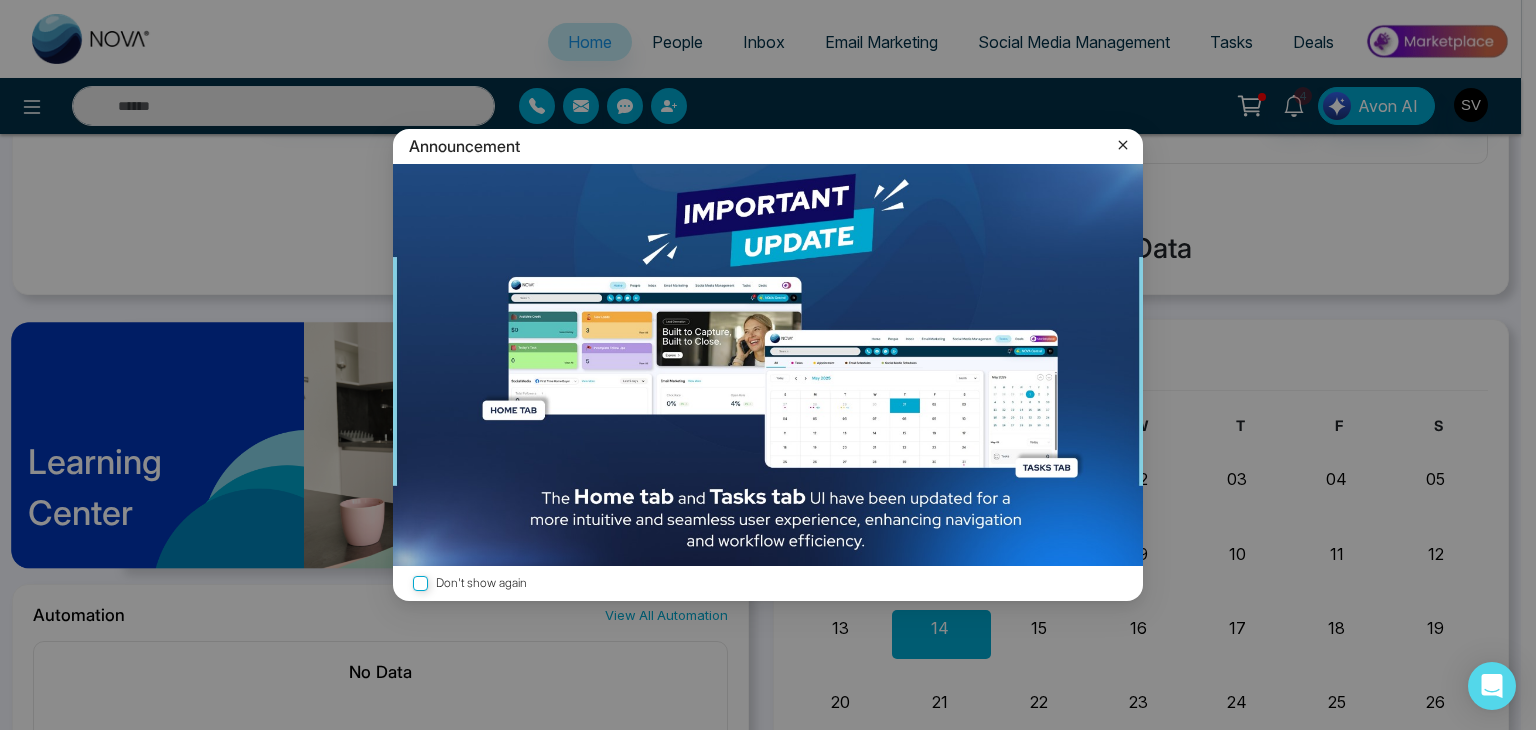 click 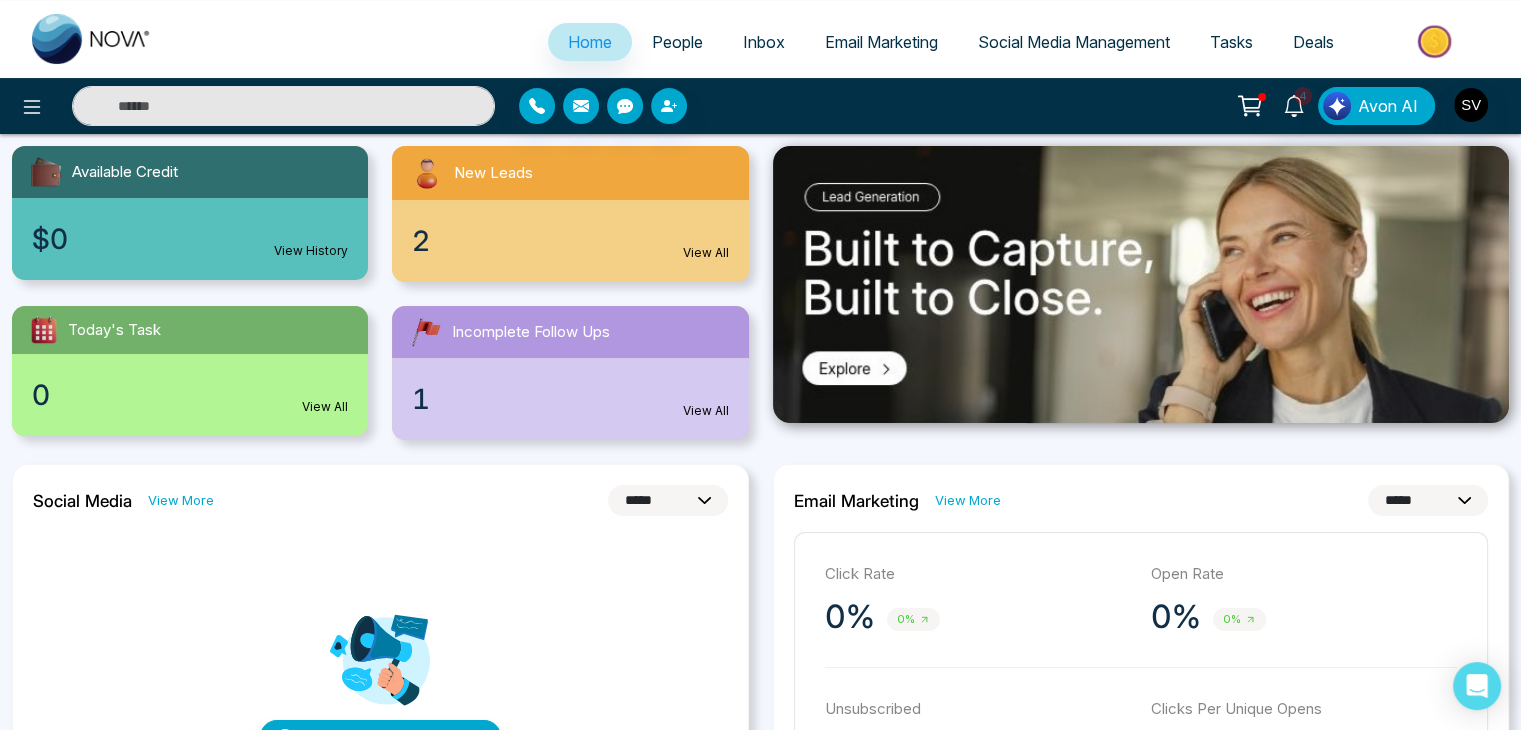 scroll, scrollTop: 0, scrollLeft: 0, axis: both 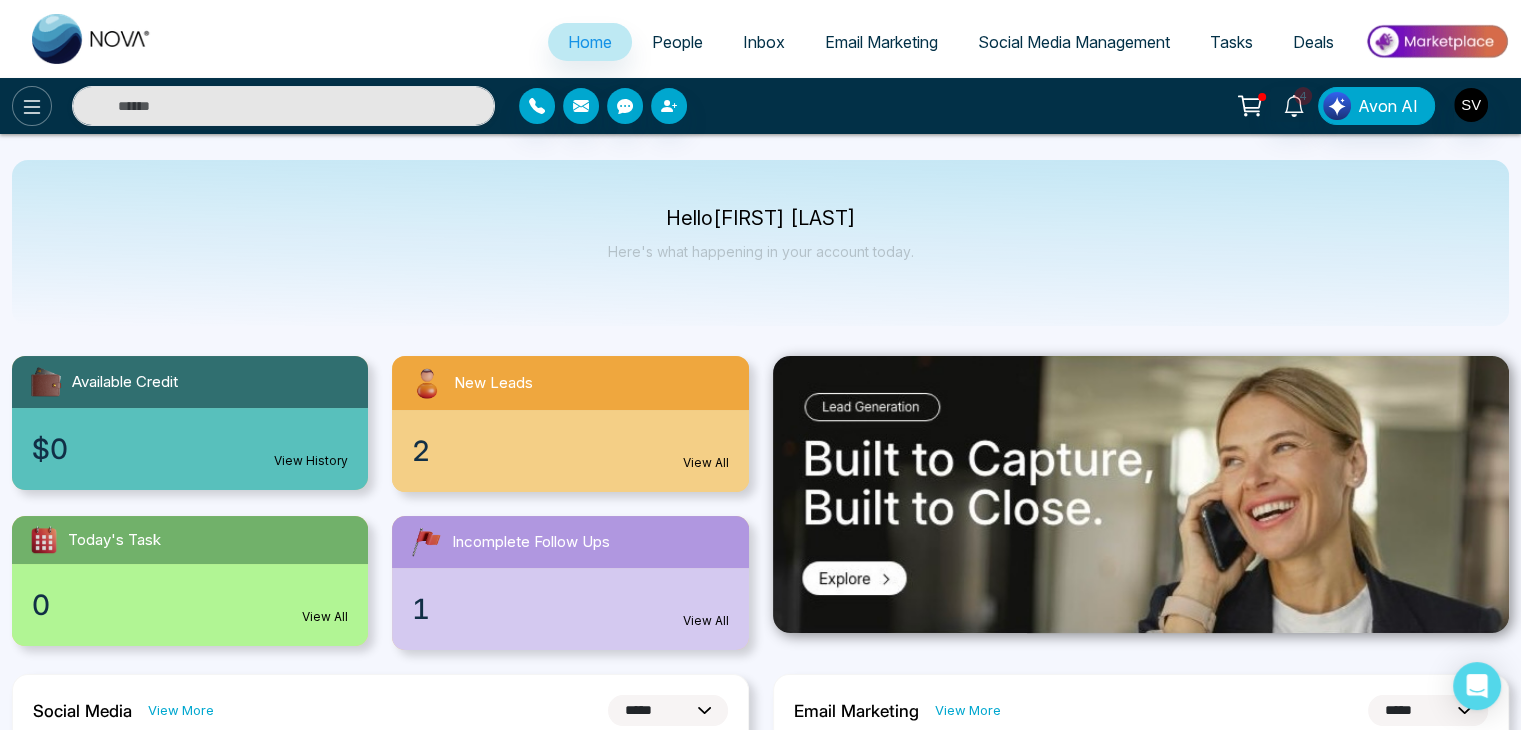 click 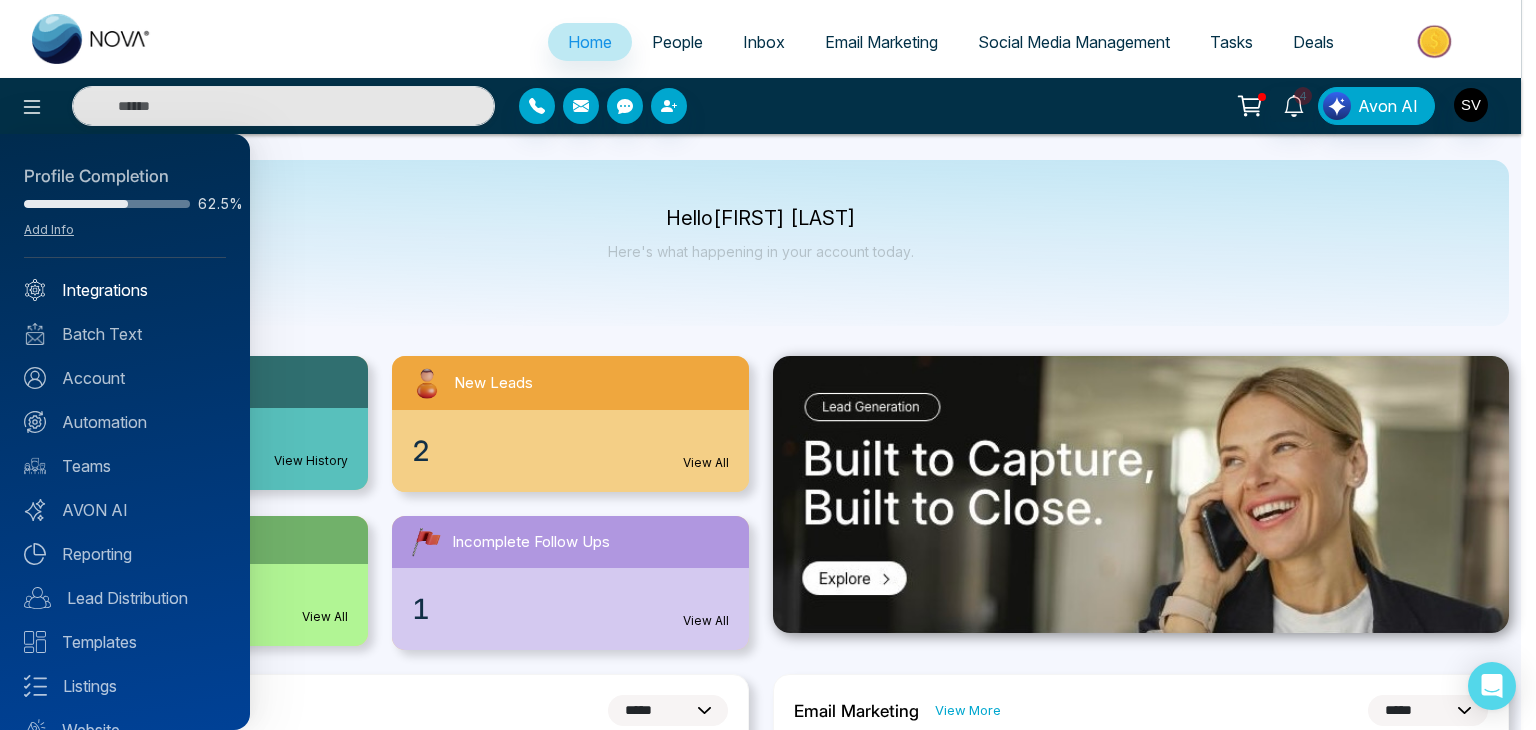 click on "Integrations" at bounding box center (125, 290) 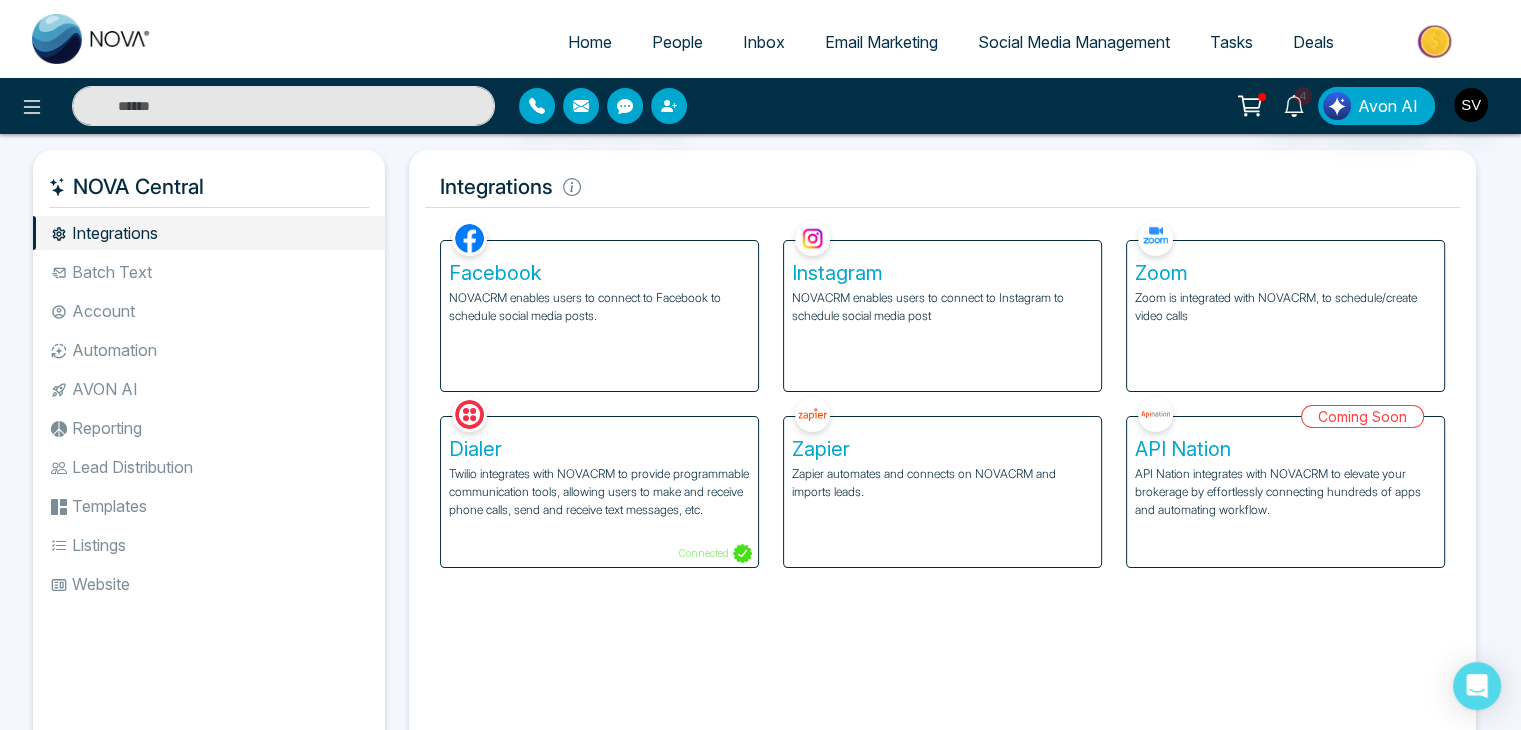 click on "Batch Text" at bounding box center [209, 272] 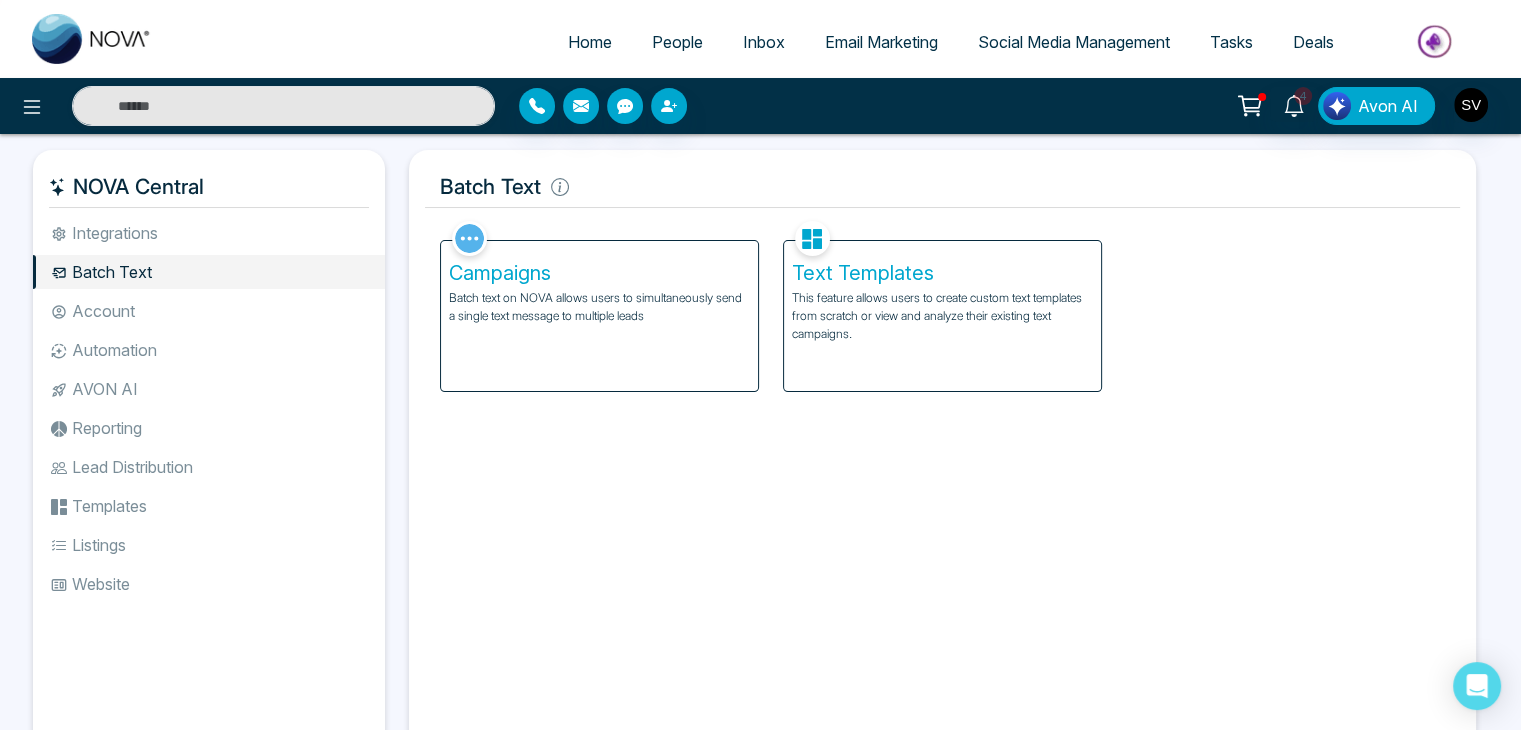 click on "Campaigns Batch text on NOVA allows users to simultaneously send a single text message to multiple leads" at bounding box center [599, 316] 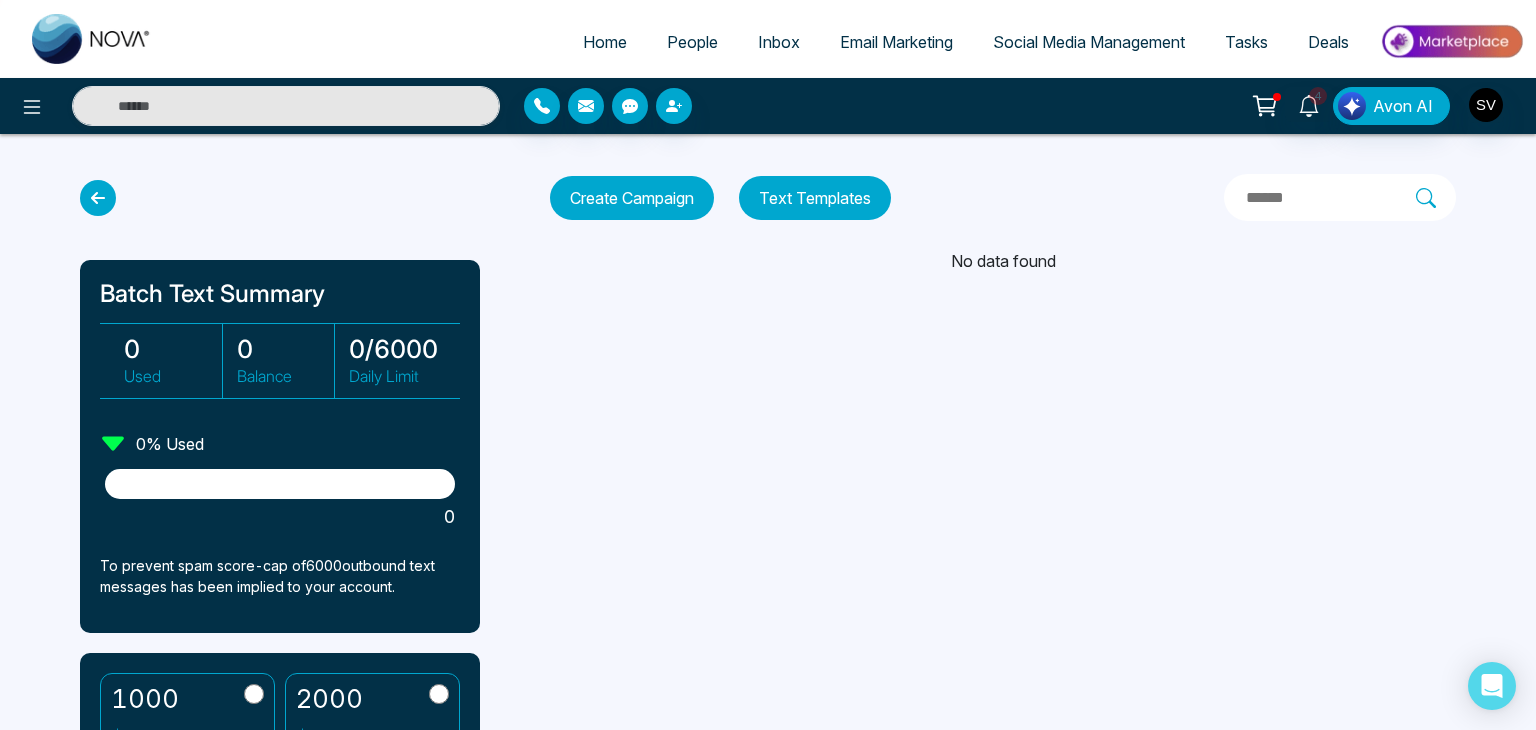 click at bounding box center (98, 198) 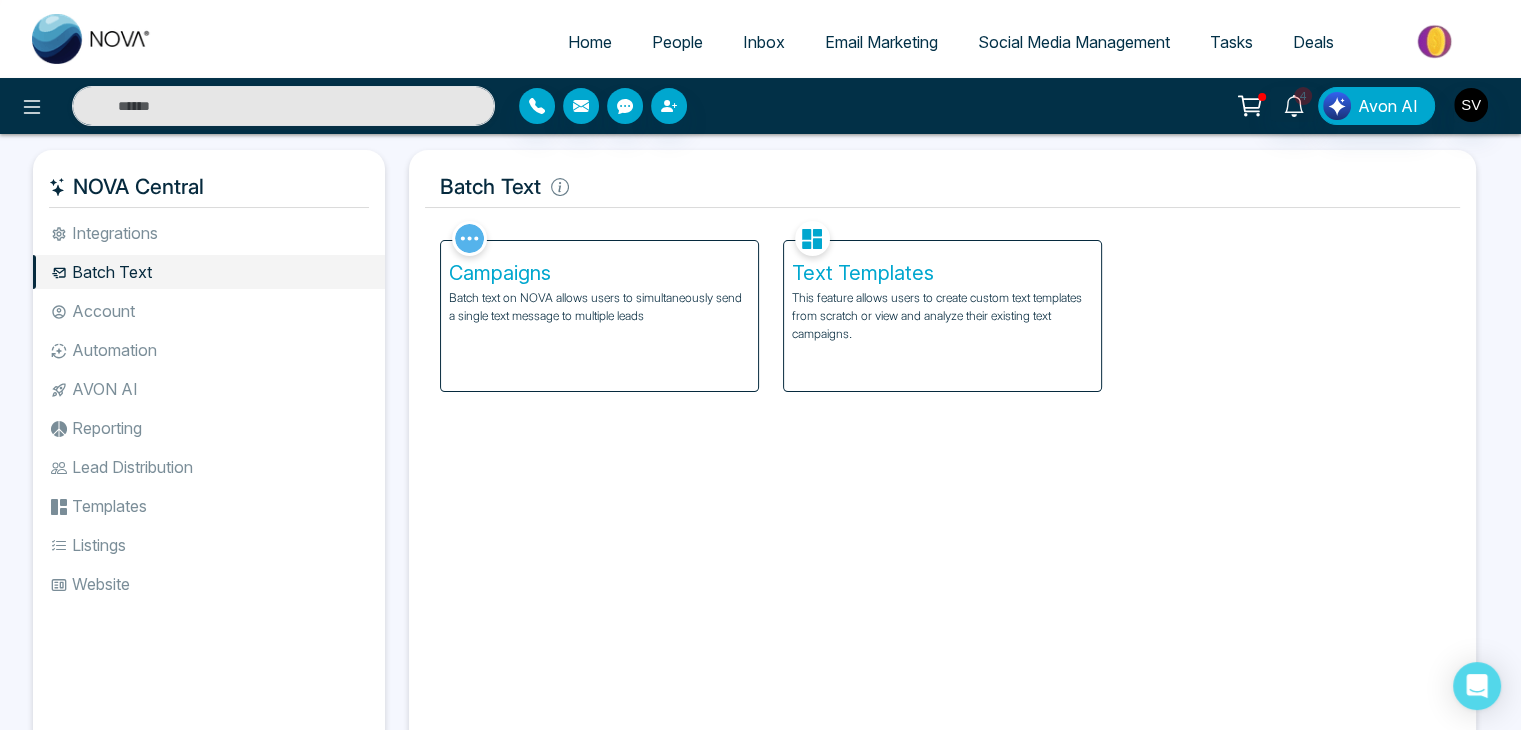 click on "Automation" at bounding box center [209, 350] 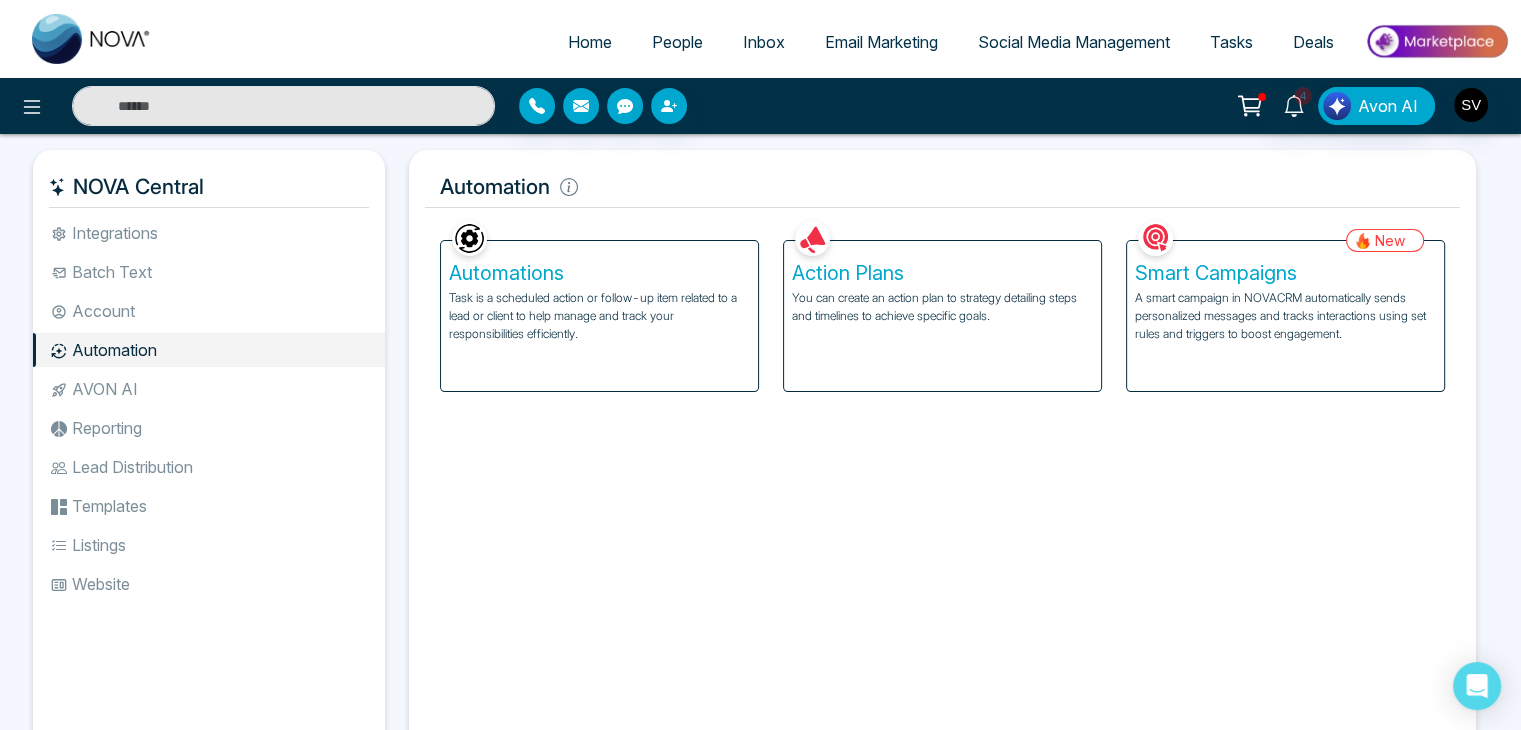 click on "Account" at bounding box center [209, 311] 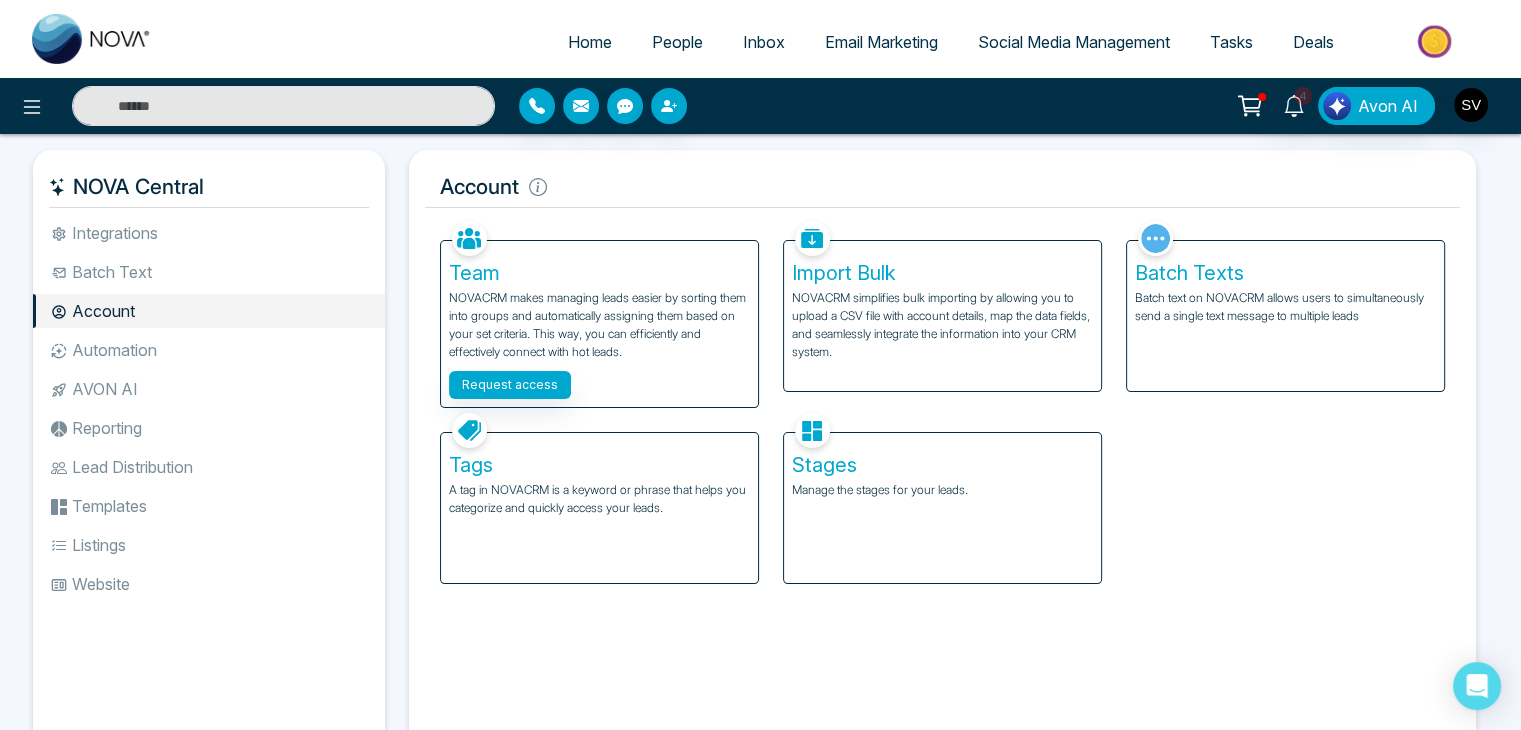 click on "Automation" at bounding box center (209, 350) 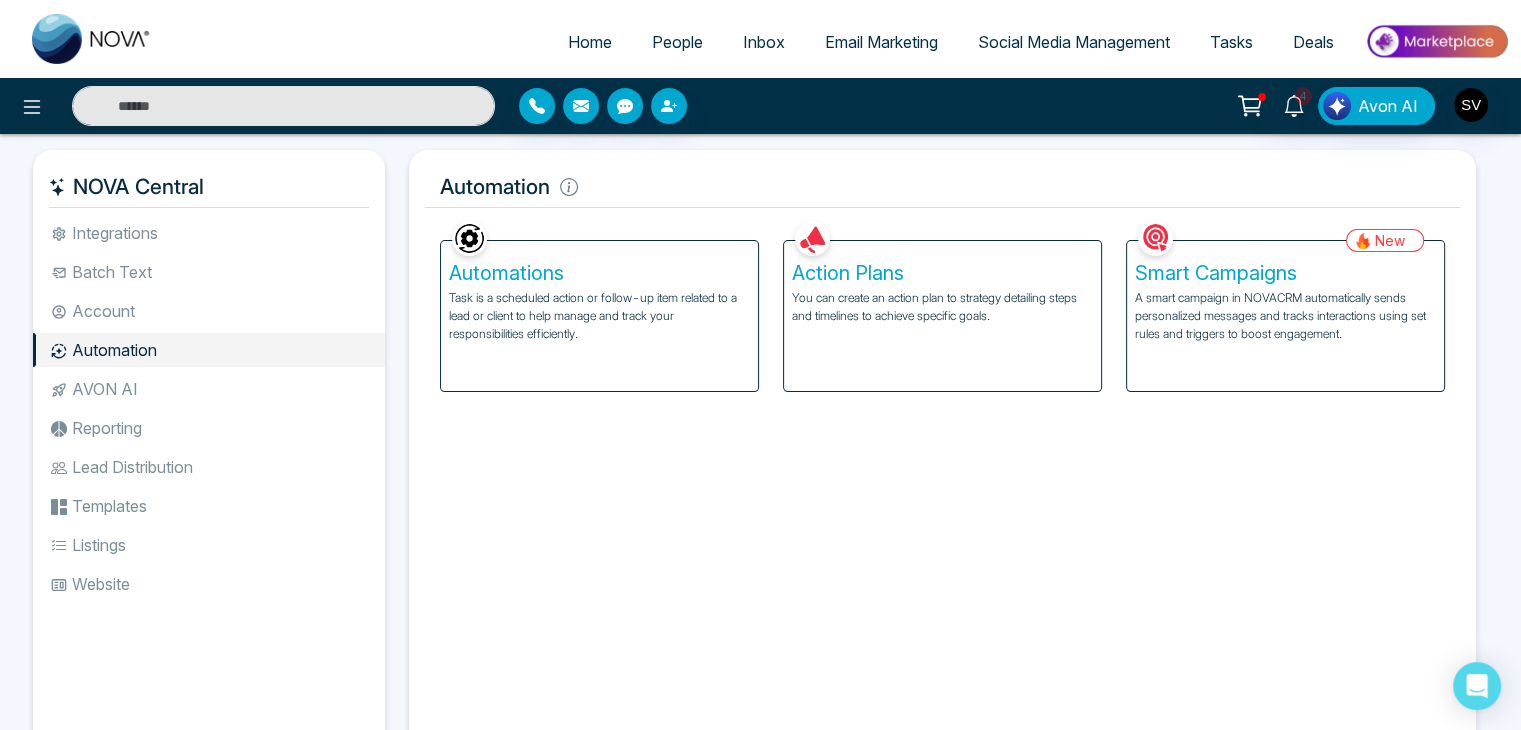 click on "Account" at bounding box center [209, 311] 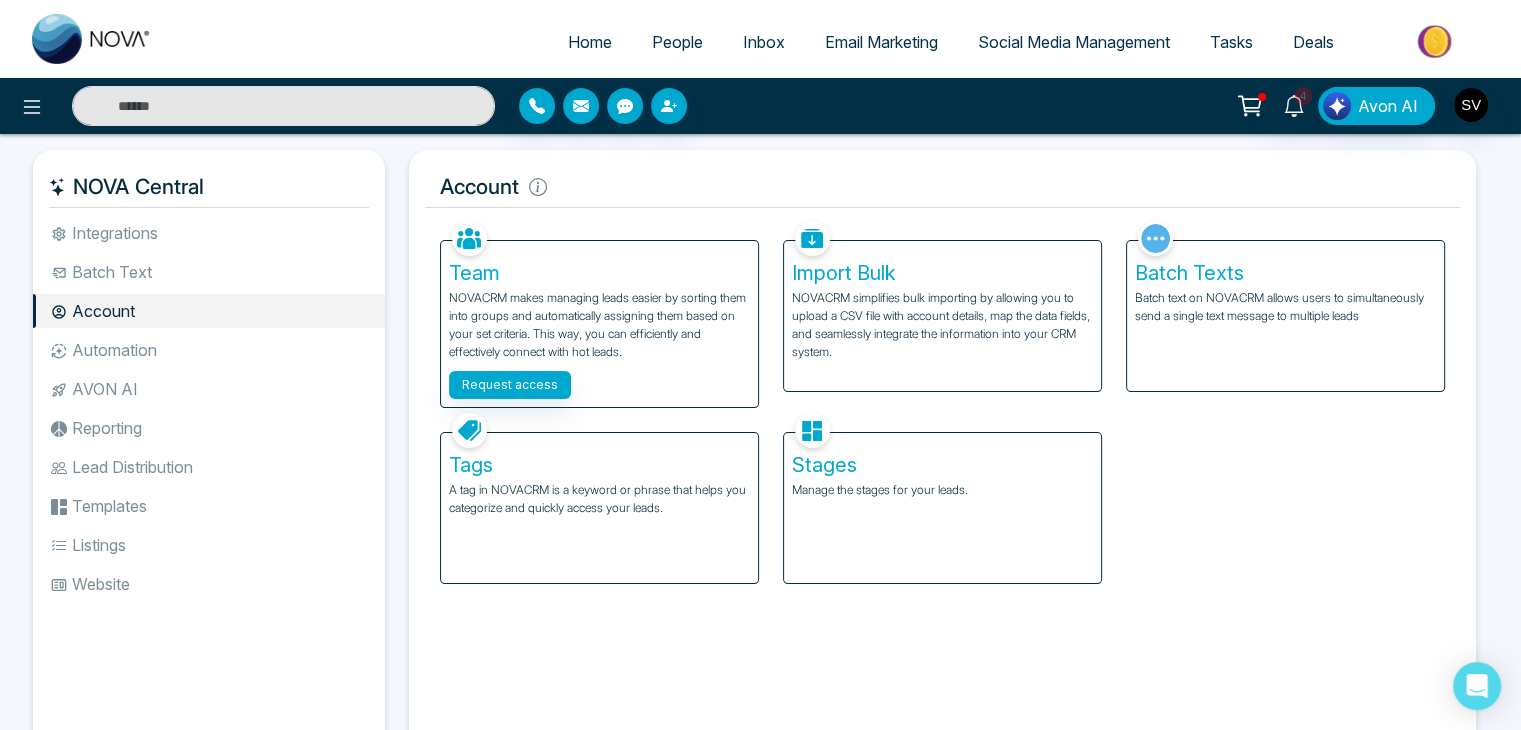 click on "Automation" at bounding box center [209, 350] 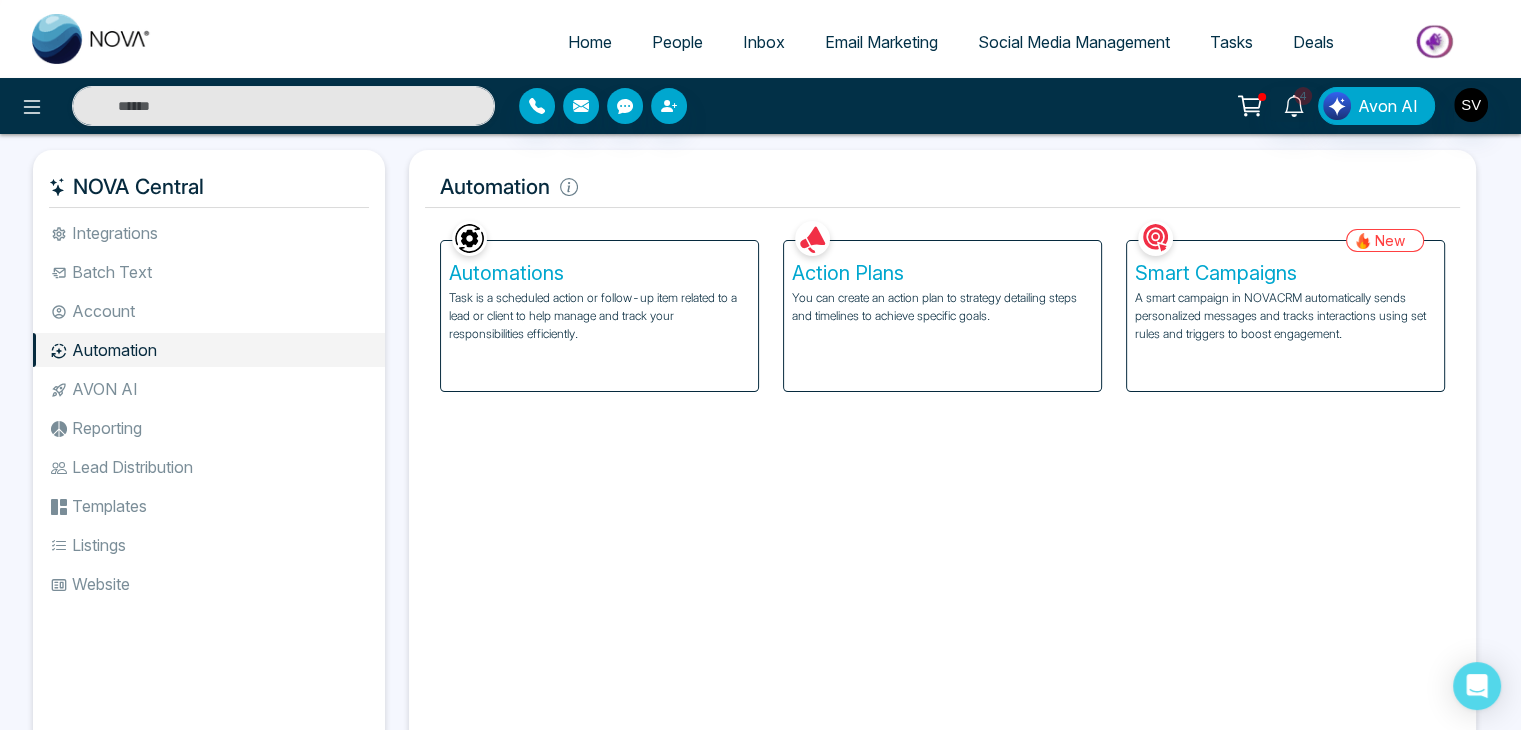 click on "Smart Campaigns A smart campaign in NOVACRM automatically sends personalized messages and tracks interactions using set rules and triggers to boost engagement." at bounding box center [1285, 316] 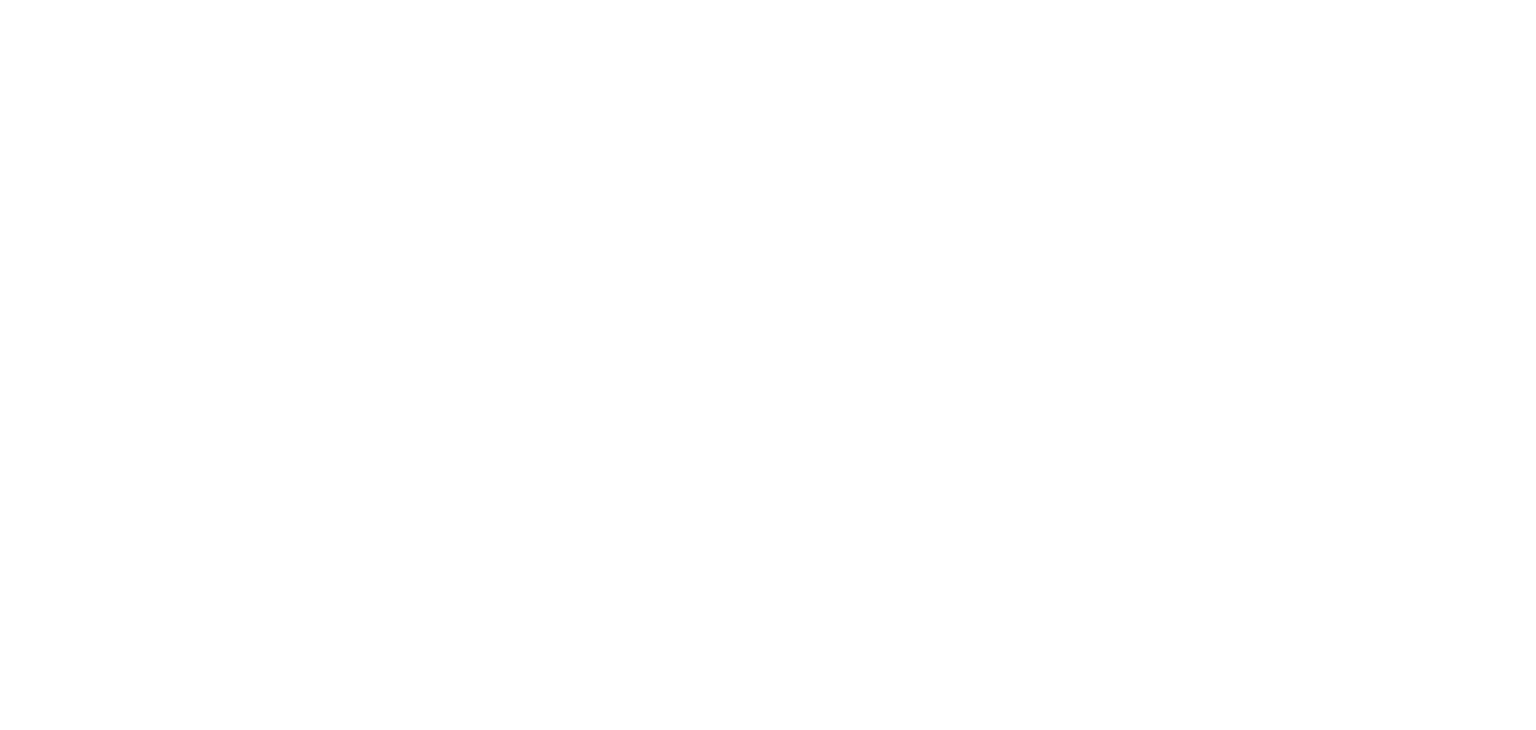 scroll, scrollTop: 0, scrollLeft: 0, axis: both 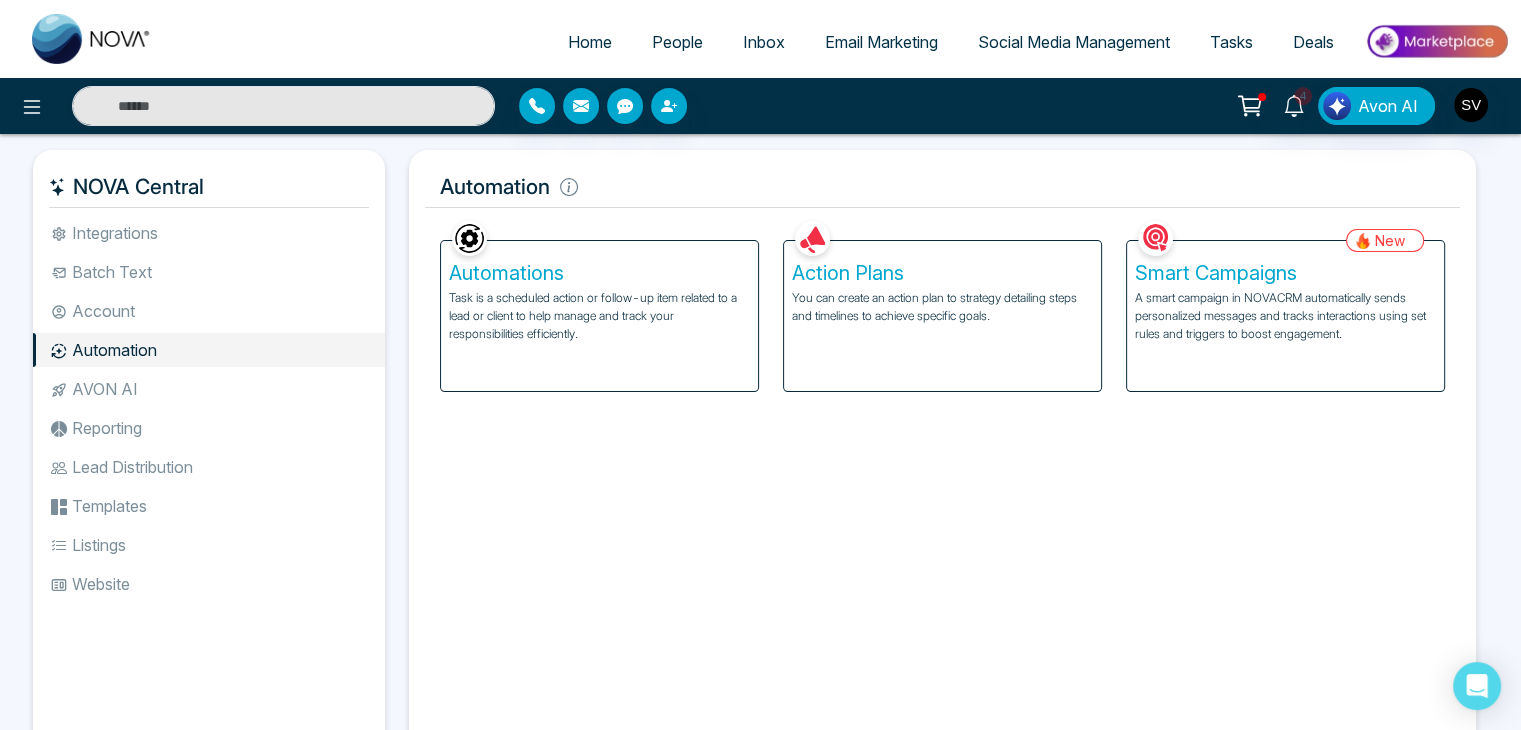 click on "Action Plans You can create an action plan to strategy detailing steps and timelines to achieve specific goals." at bounding box center [942, 316] 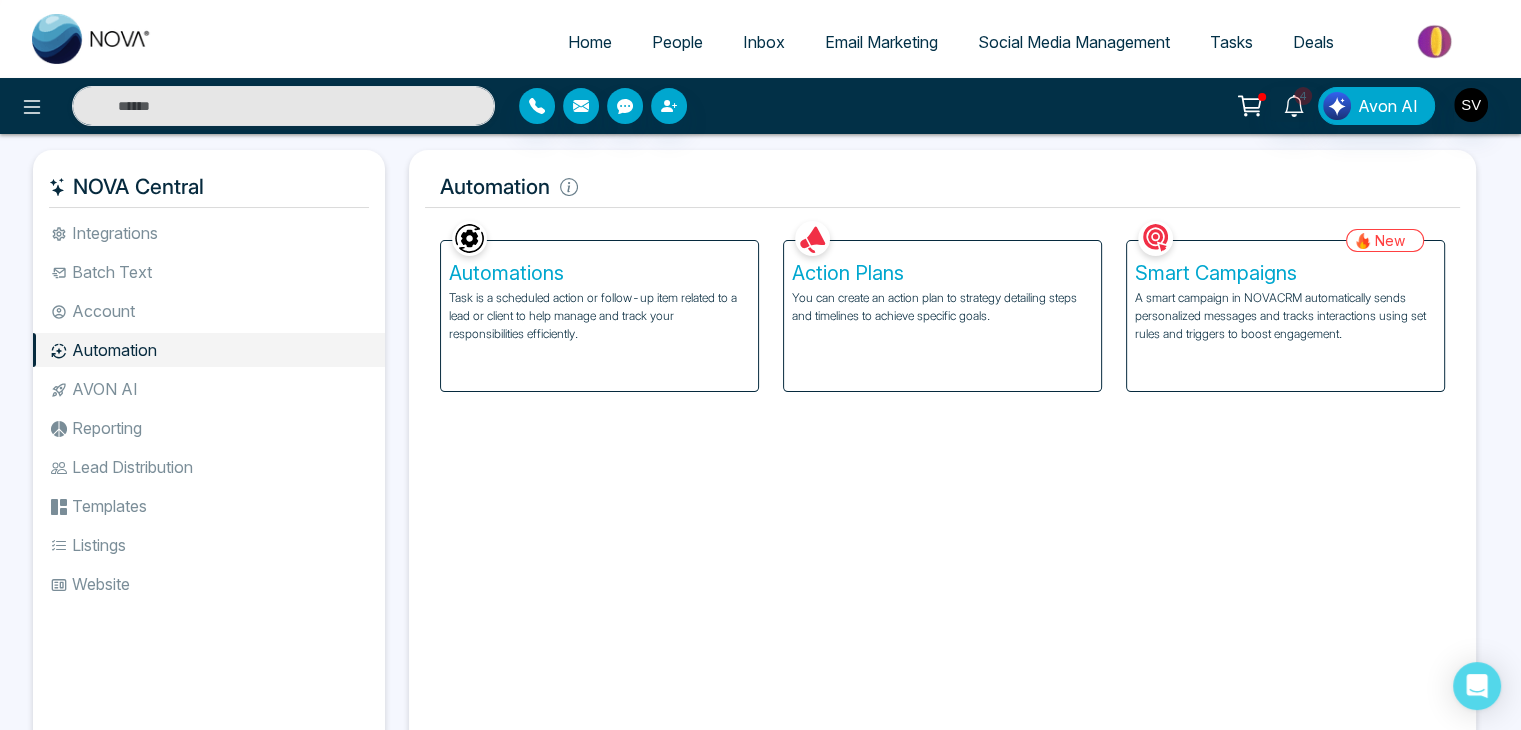 click on "Reporting" at bounding box center [209, 428] 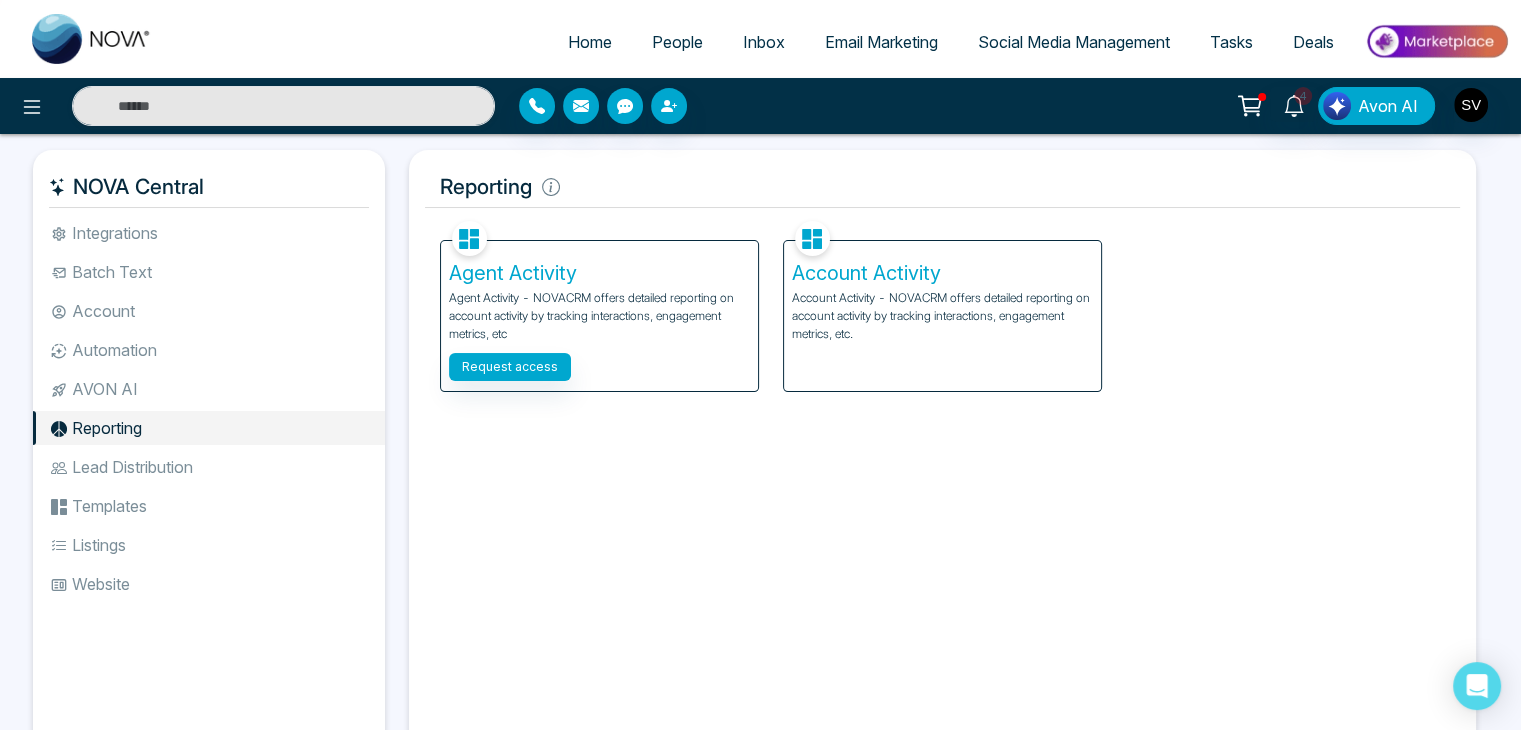 click on "Lead Distribution" at bounding box center (209, 467) 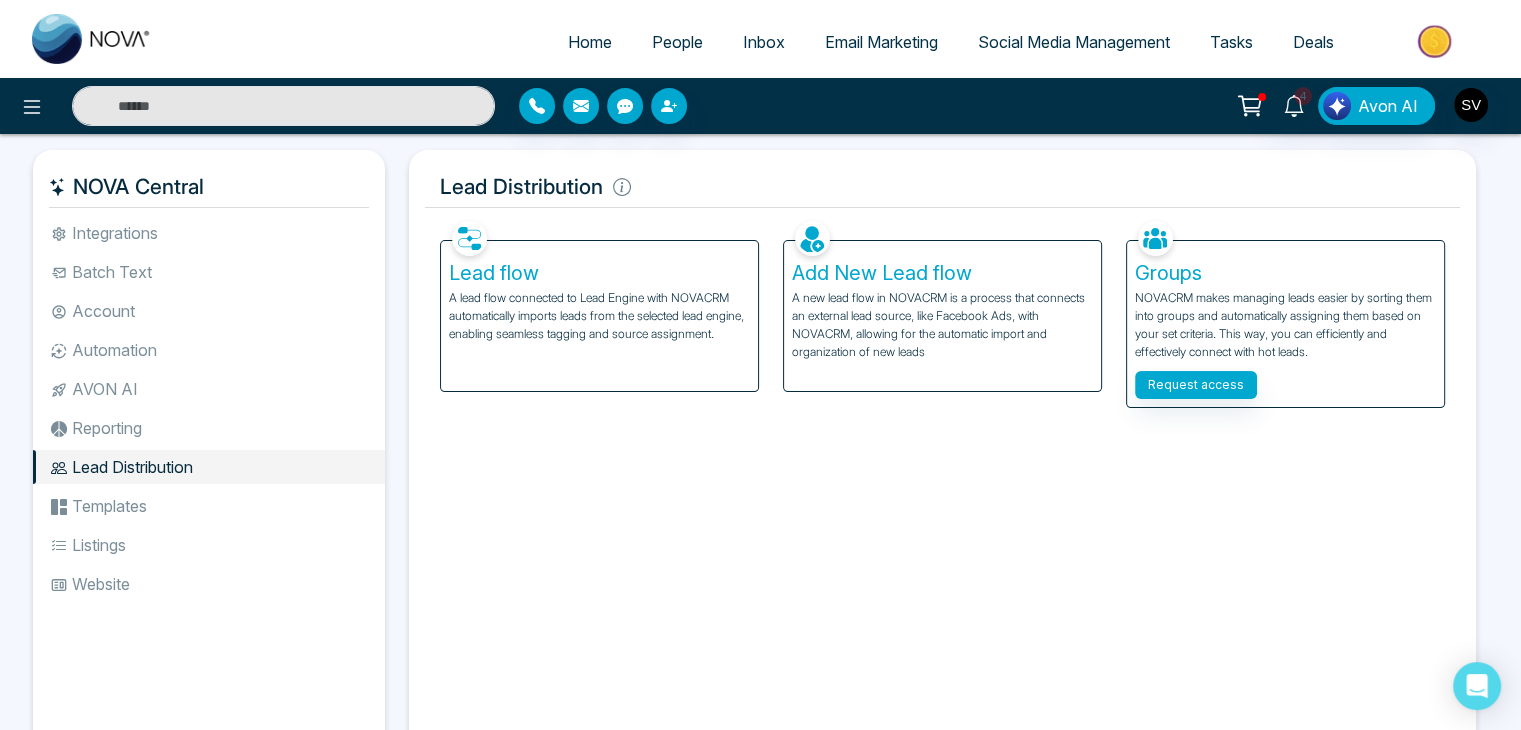 click on "Templates" at bounding box center [209, 506] 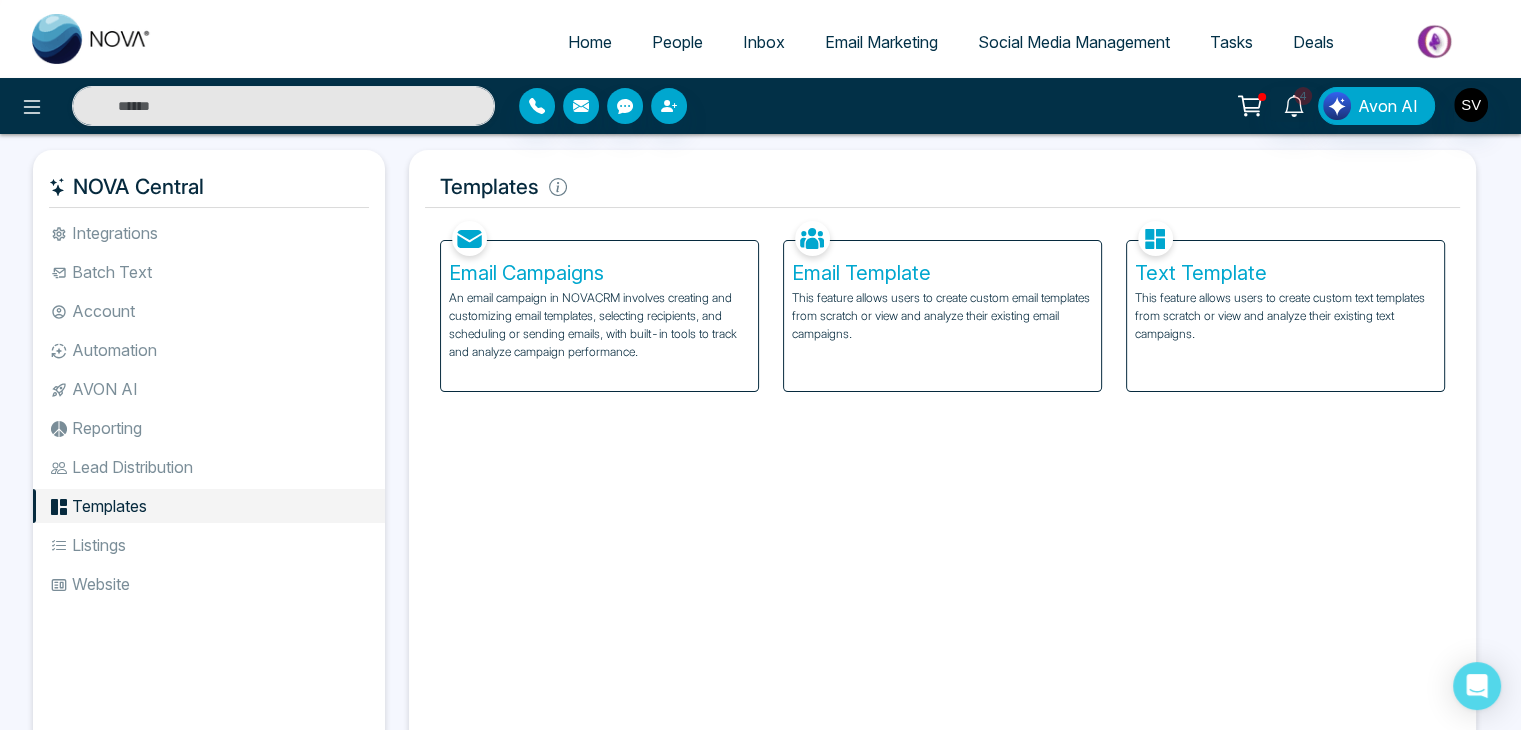 click on "Lead Distribution" at bounding box center [209, 467] 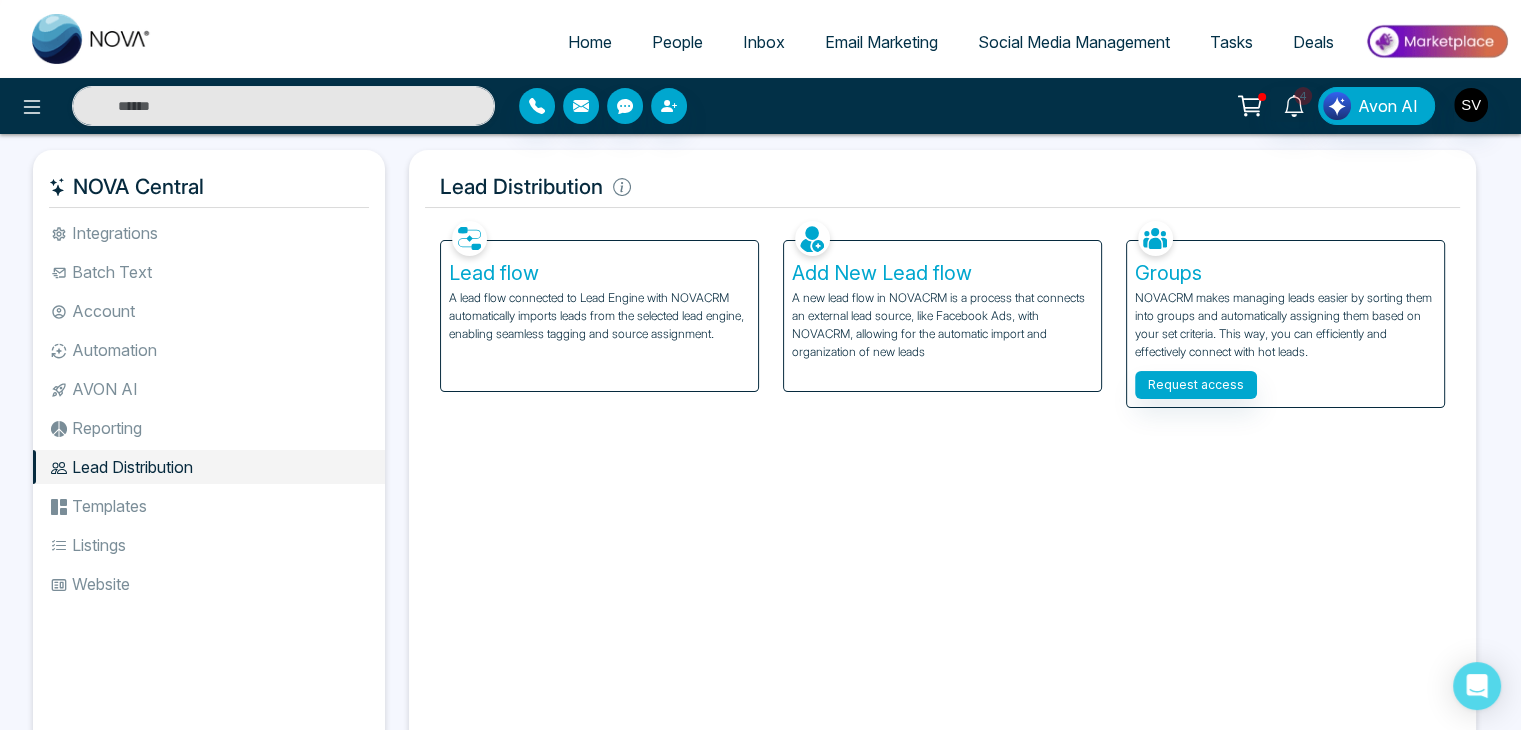 click on "Templates" at bounding box center (209, 506) 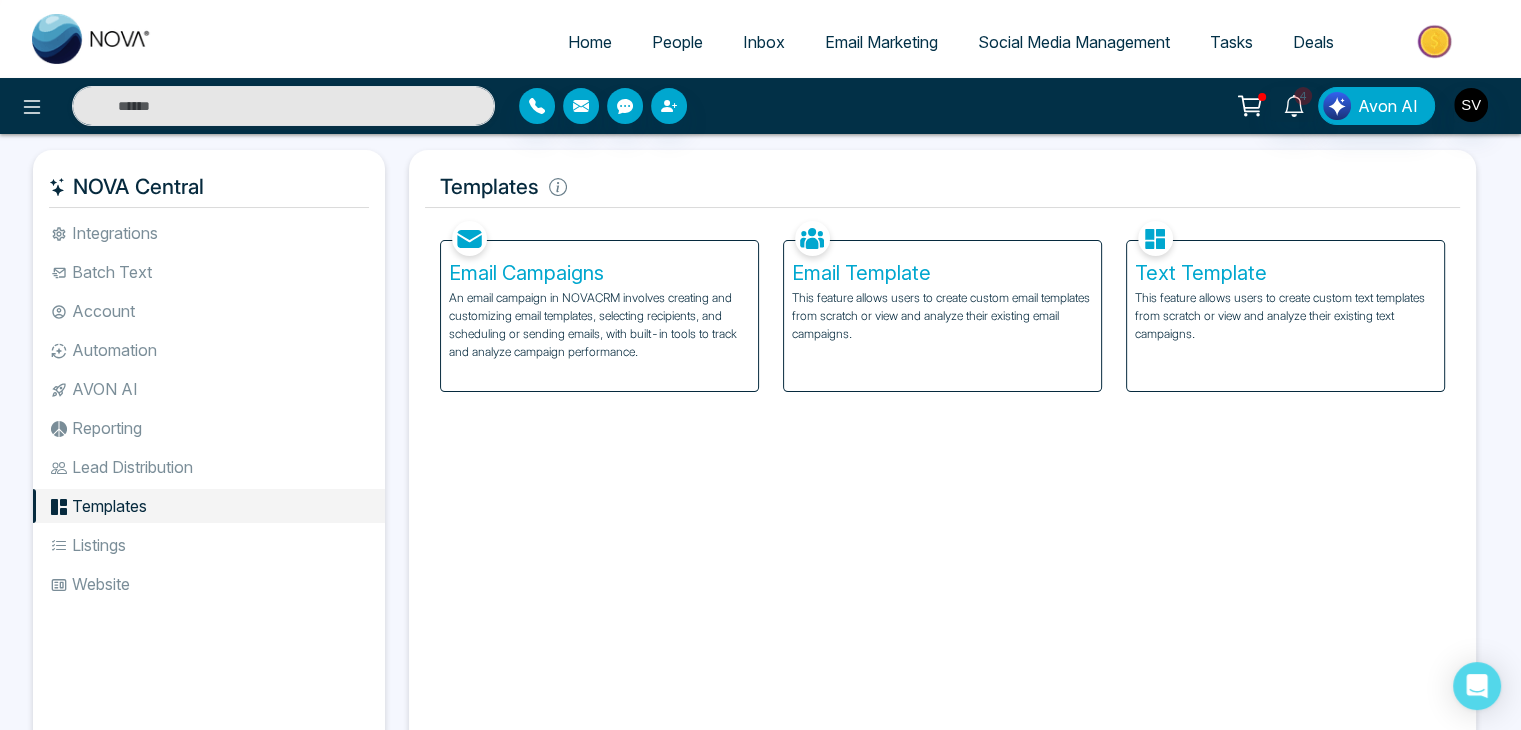 click on "Lead Distribution" at bounding box center (209, 467) 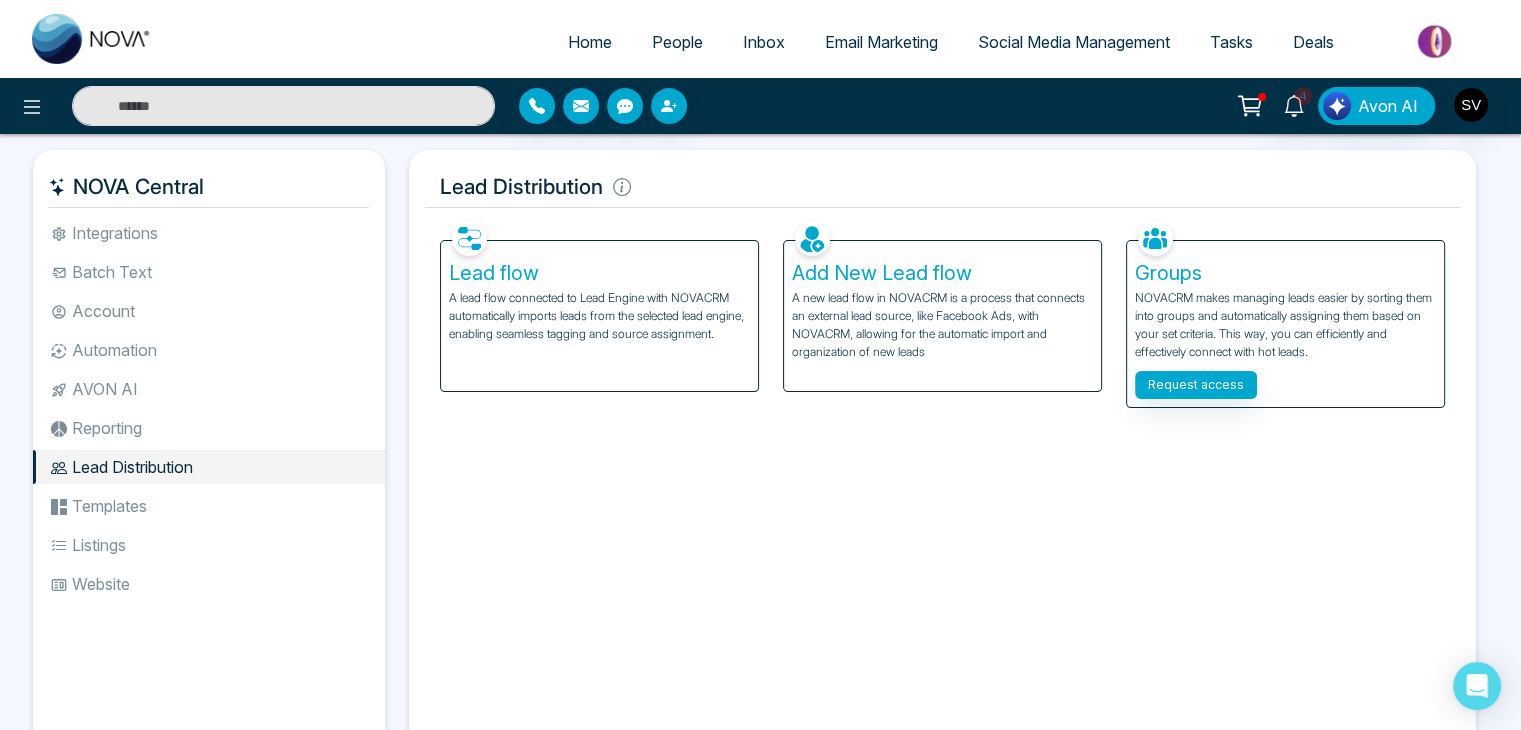 click on "Templates" at bounding box center [209, 506] 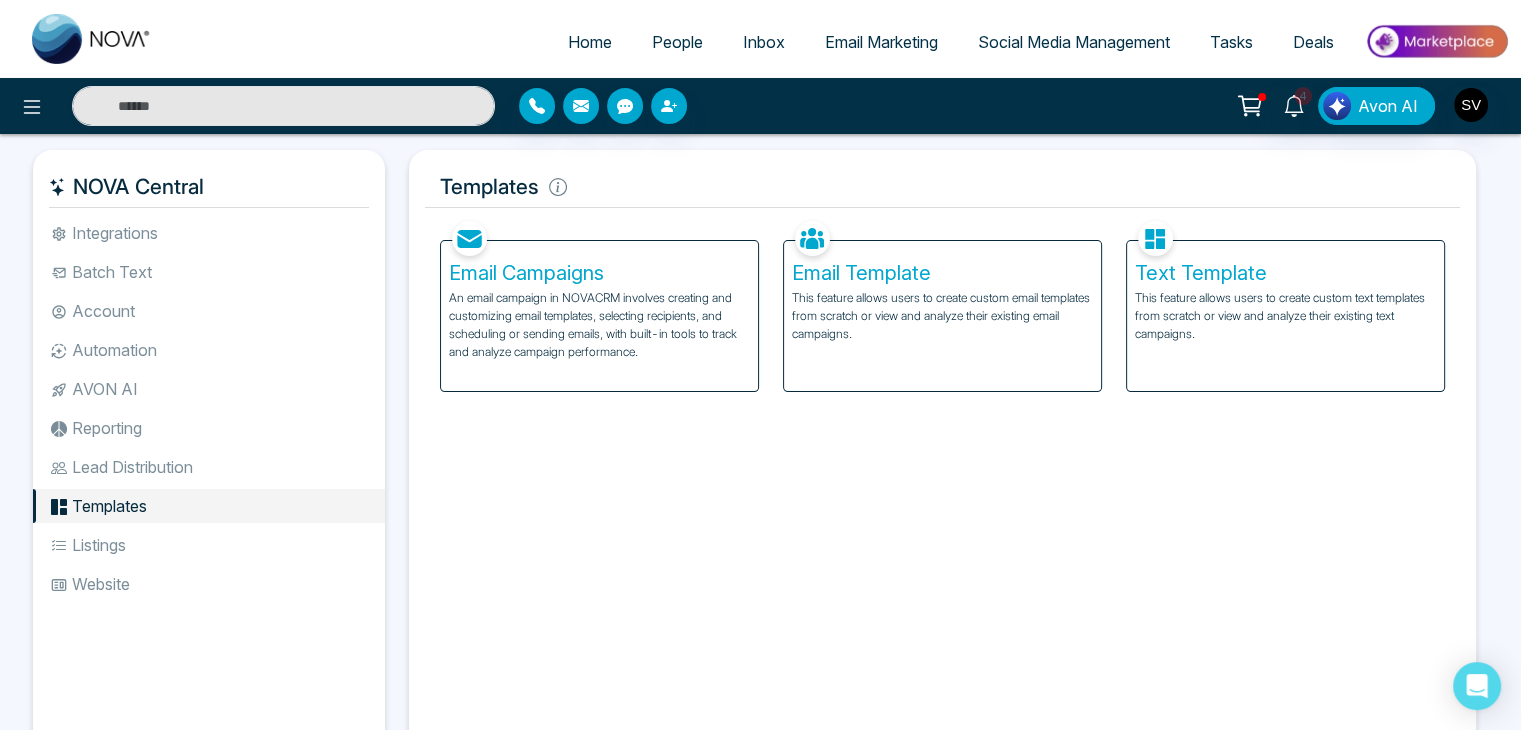 click on "Listings" at bounding box center [209, 545] 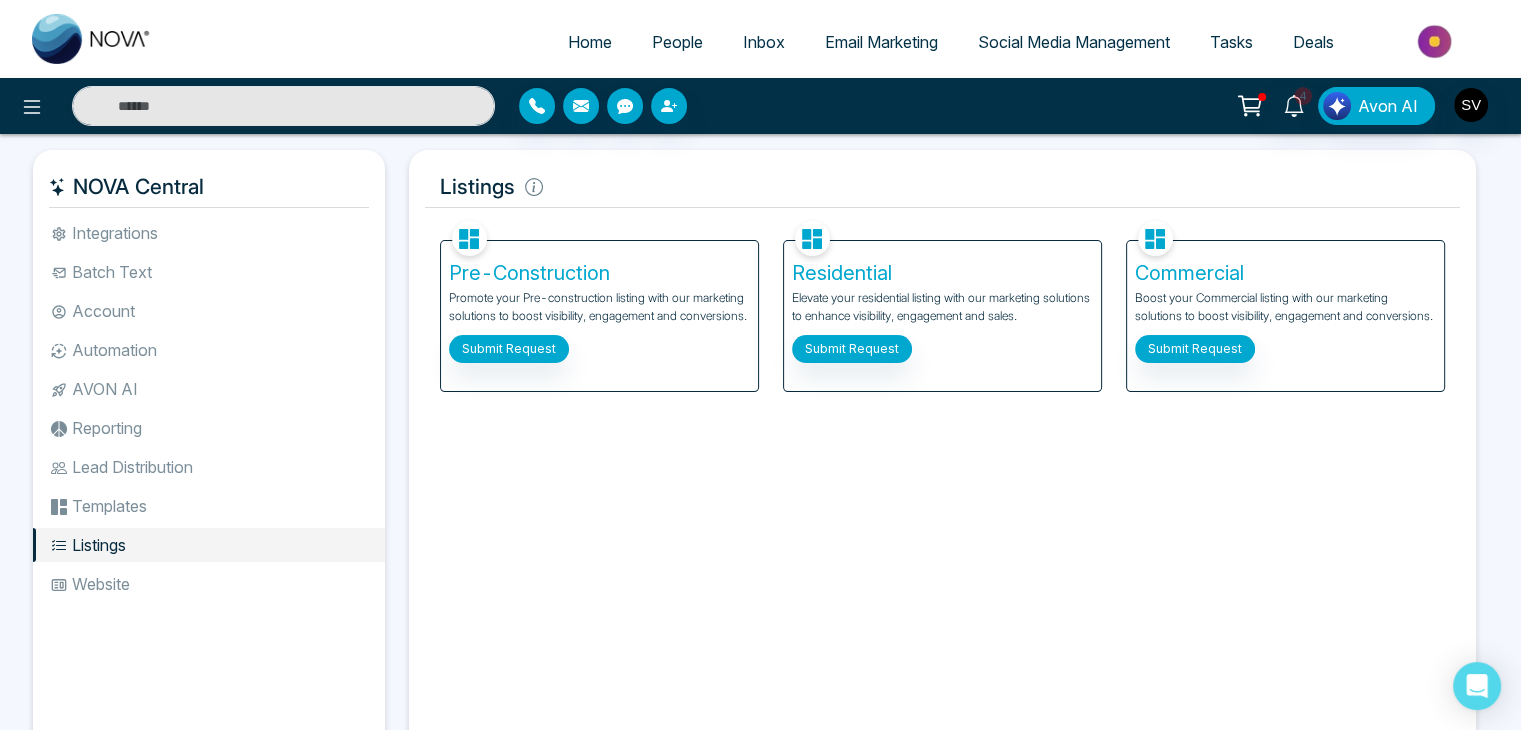 click on "Website" at bounding box center [209, 584] 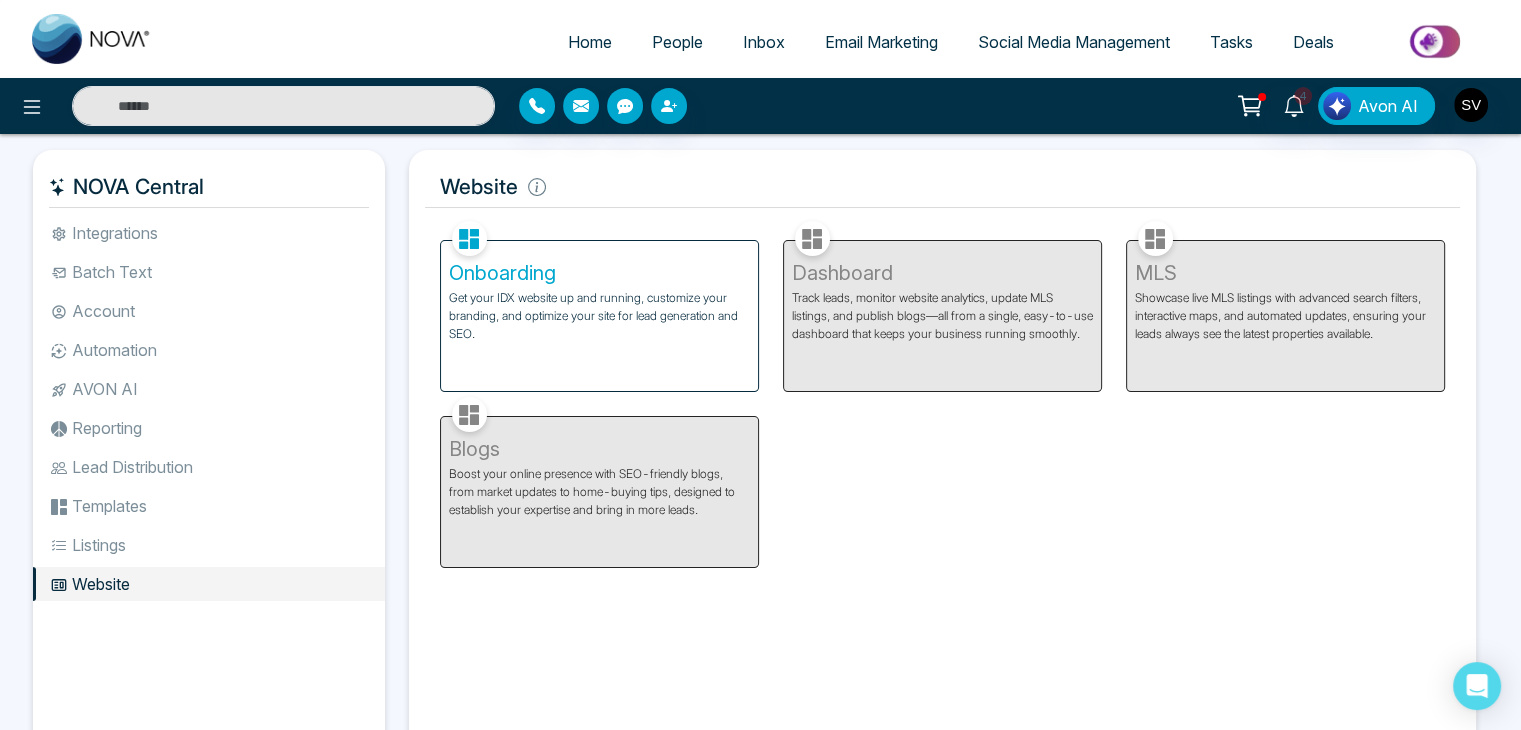 click on "Listings" at bounding box center (209, 545) 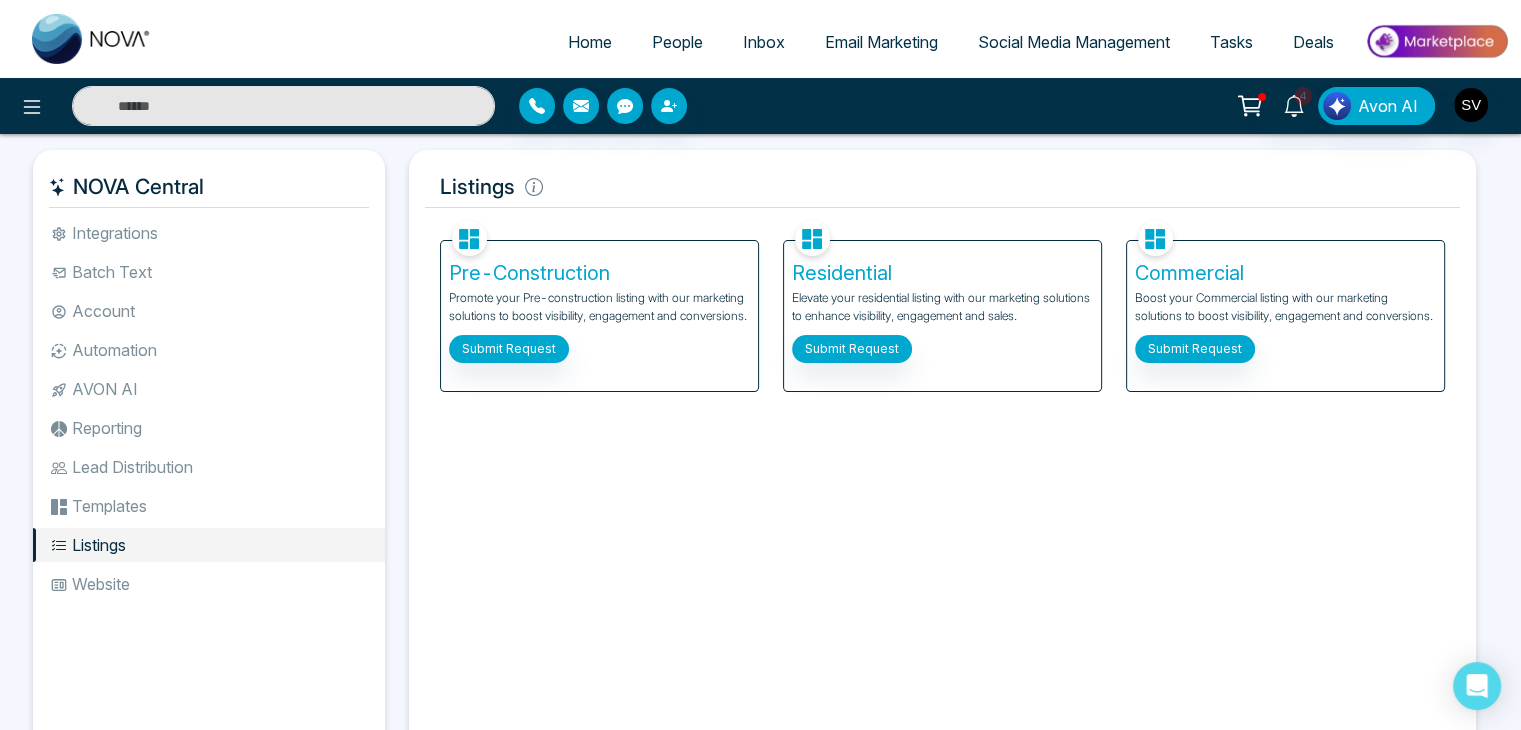 click on "Website" at bounding box center (209, 584) 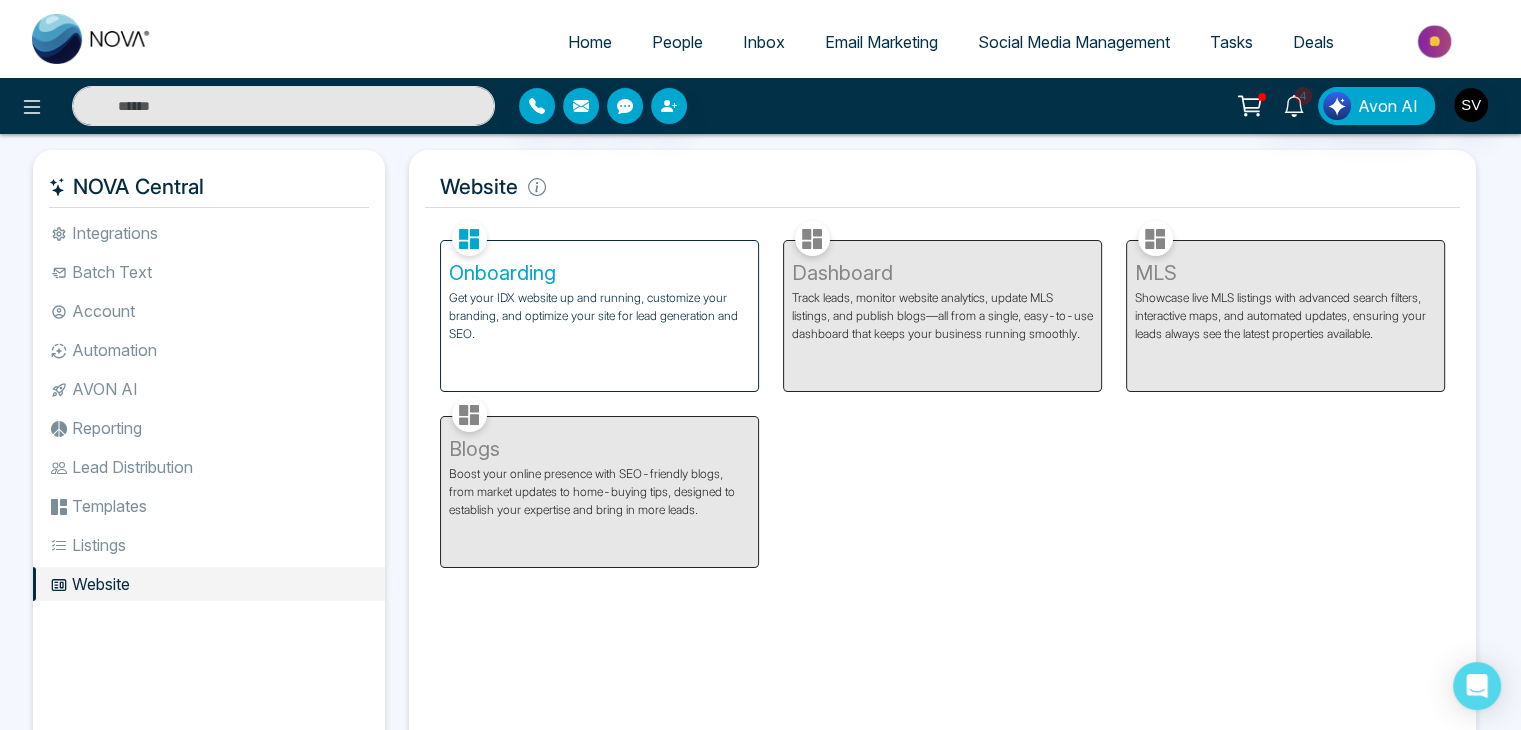 click on "Listings" at bounding box center [209, 545] 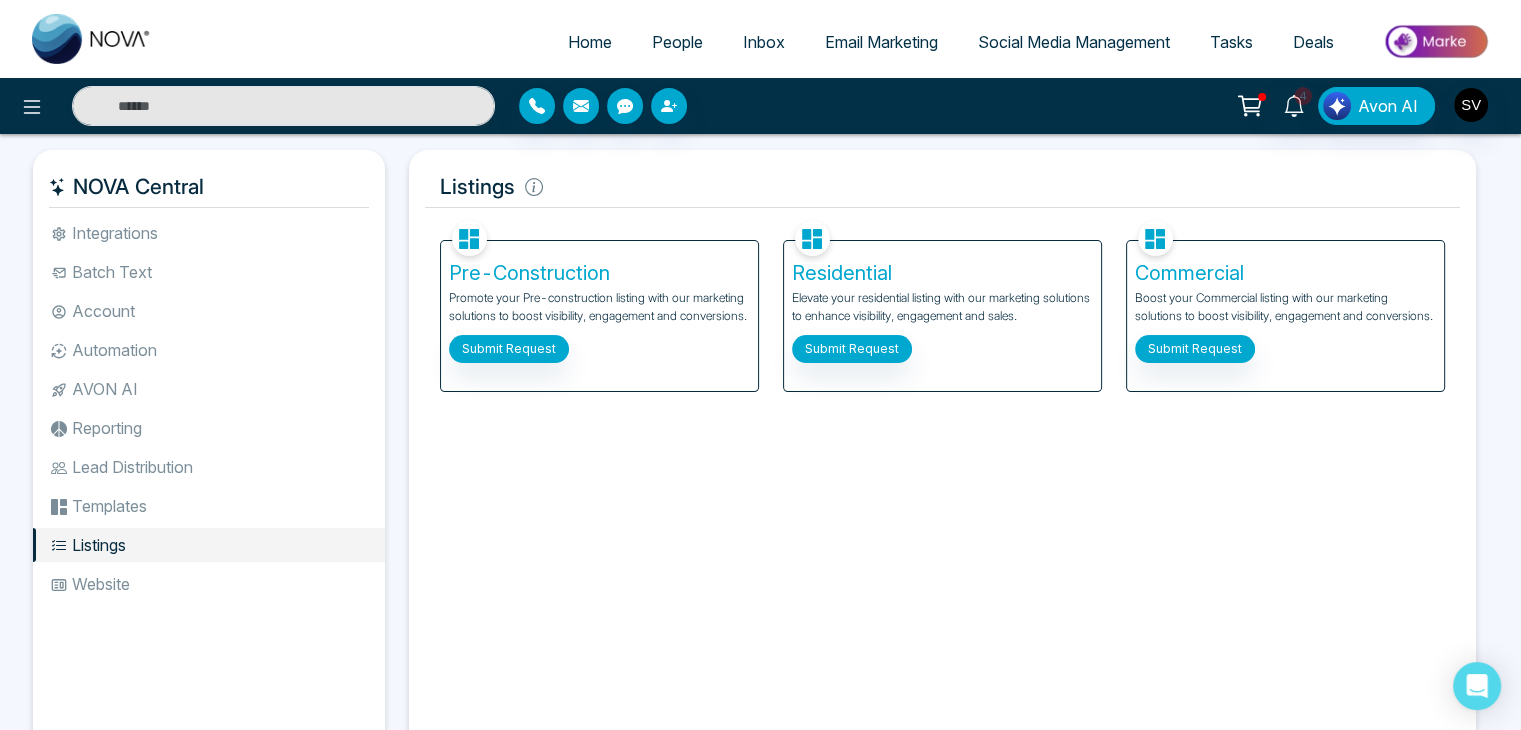 click on "Templates" at bounding box center [209, 506] 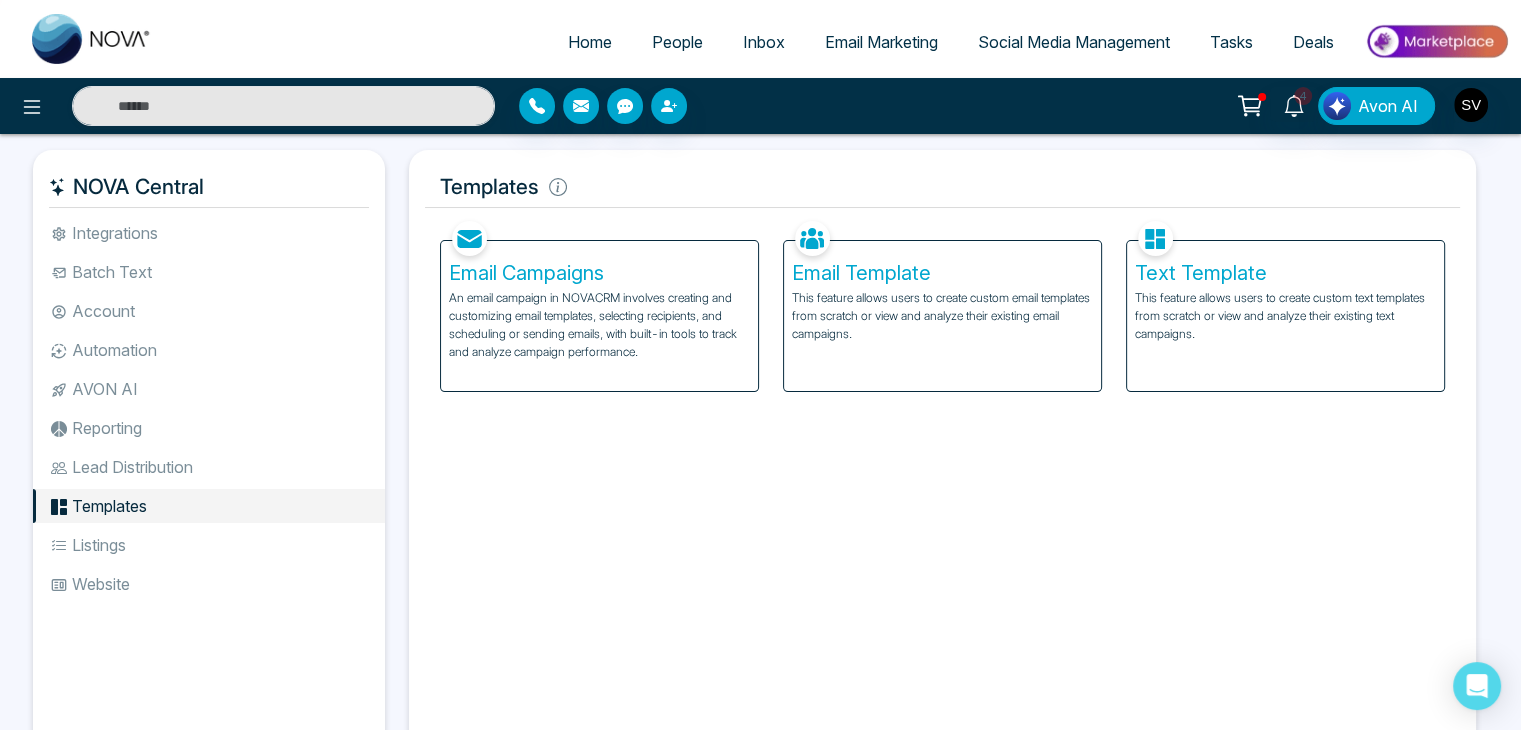 click on "Lead Distribution" at bounding box center (209, 467) 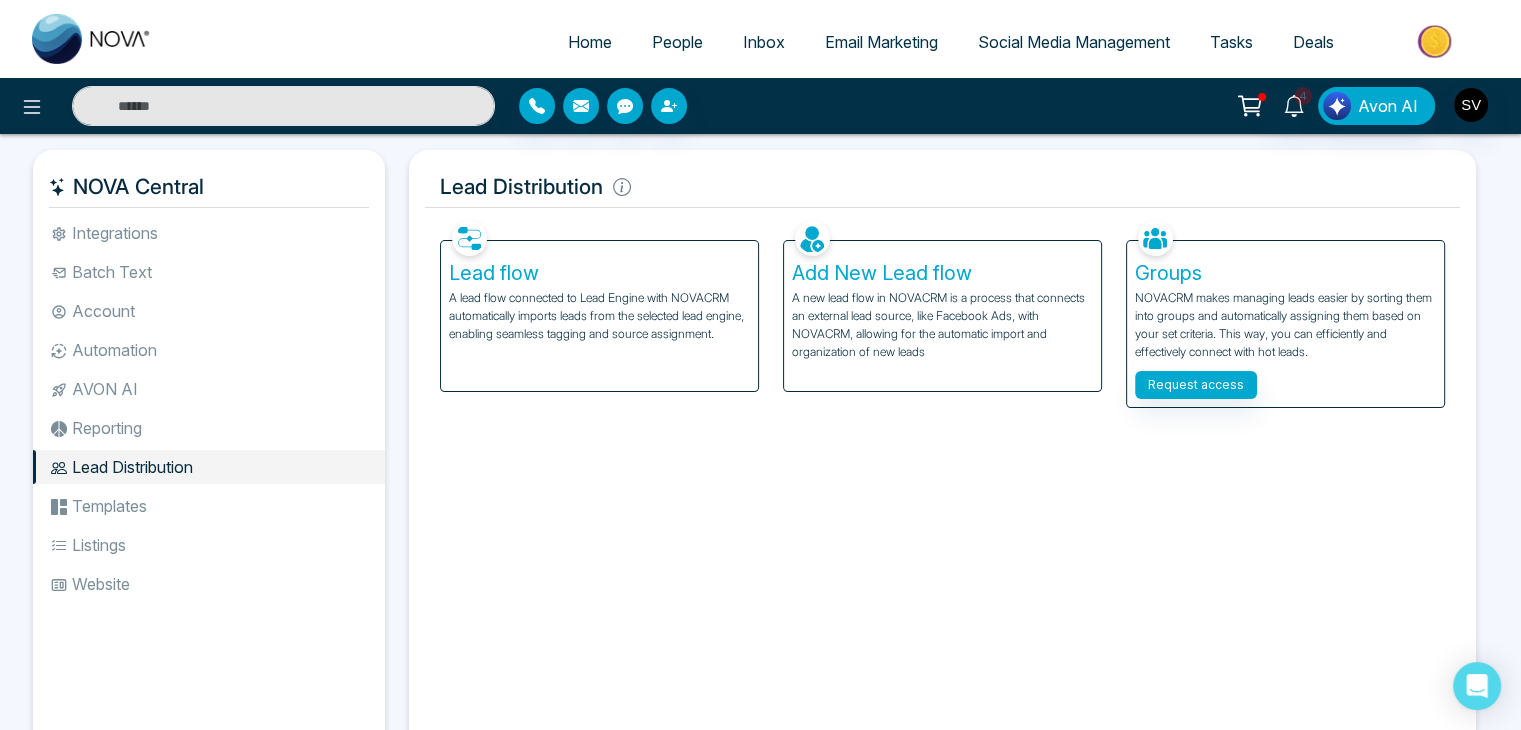 click on "Reporting" at bounding box center (209, 428) 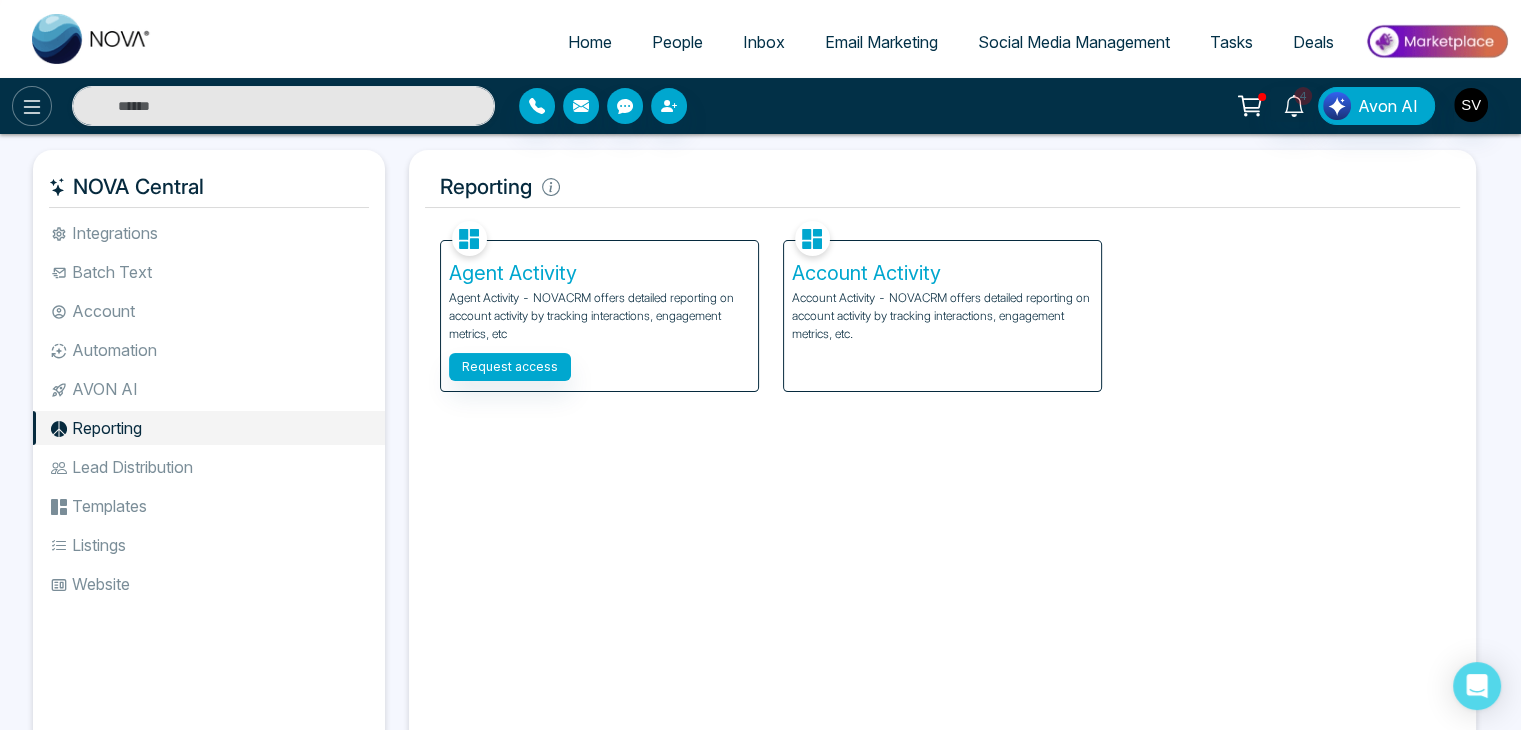 click 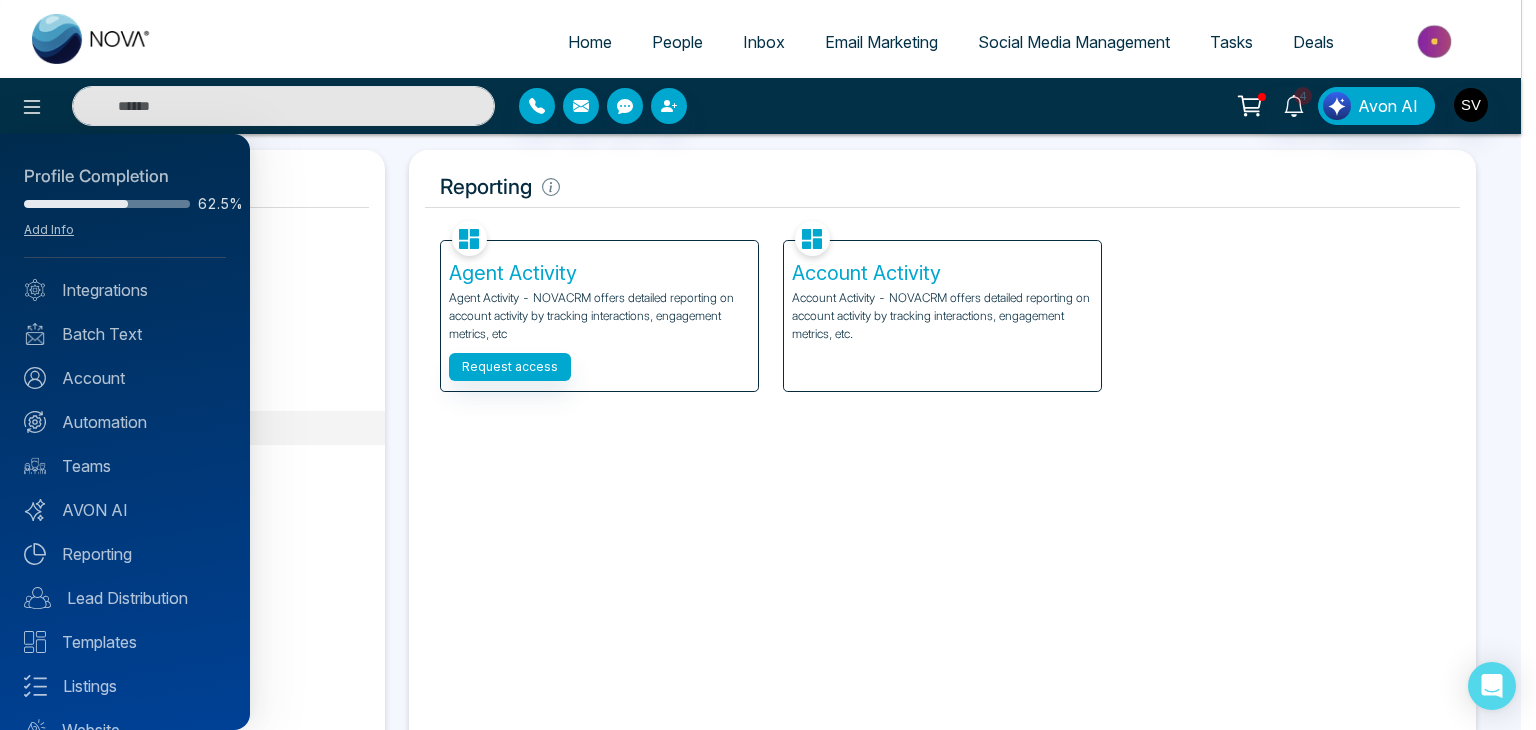 click at bounding box center [768, 365] 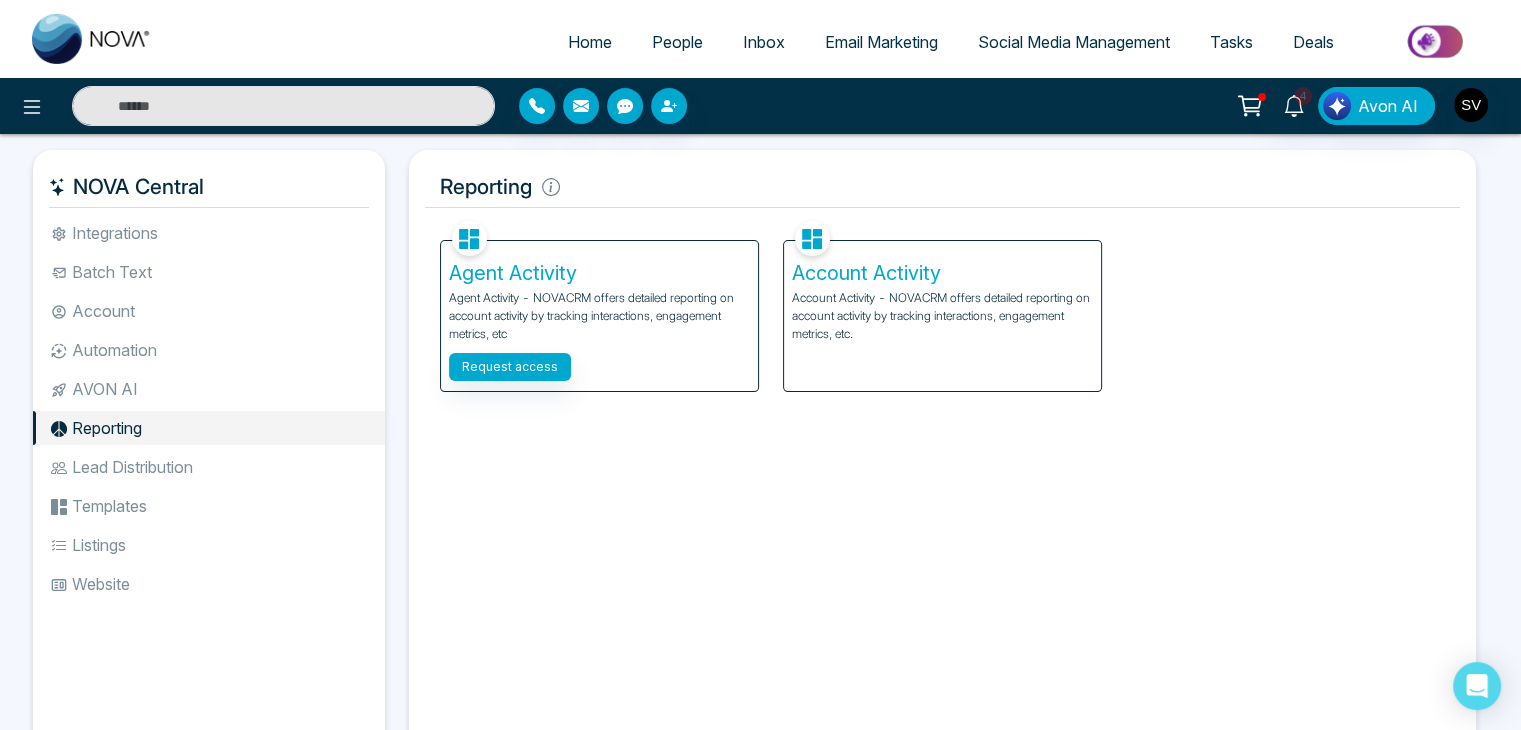 click on "Account" at bounding box center (209, 311) 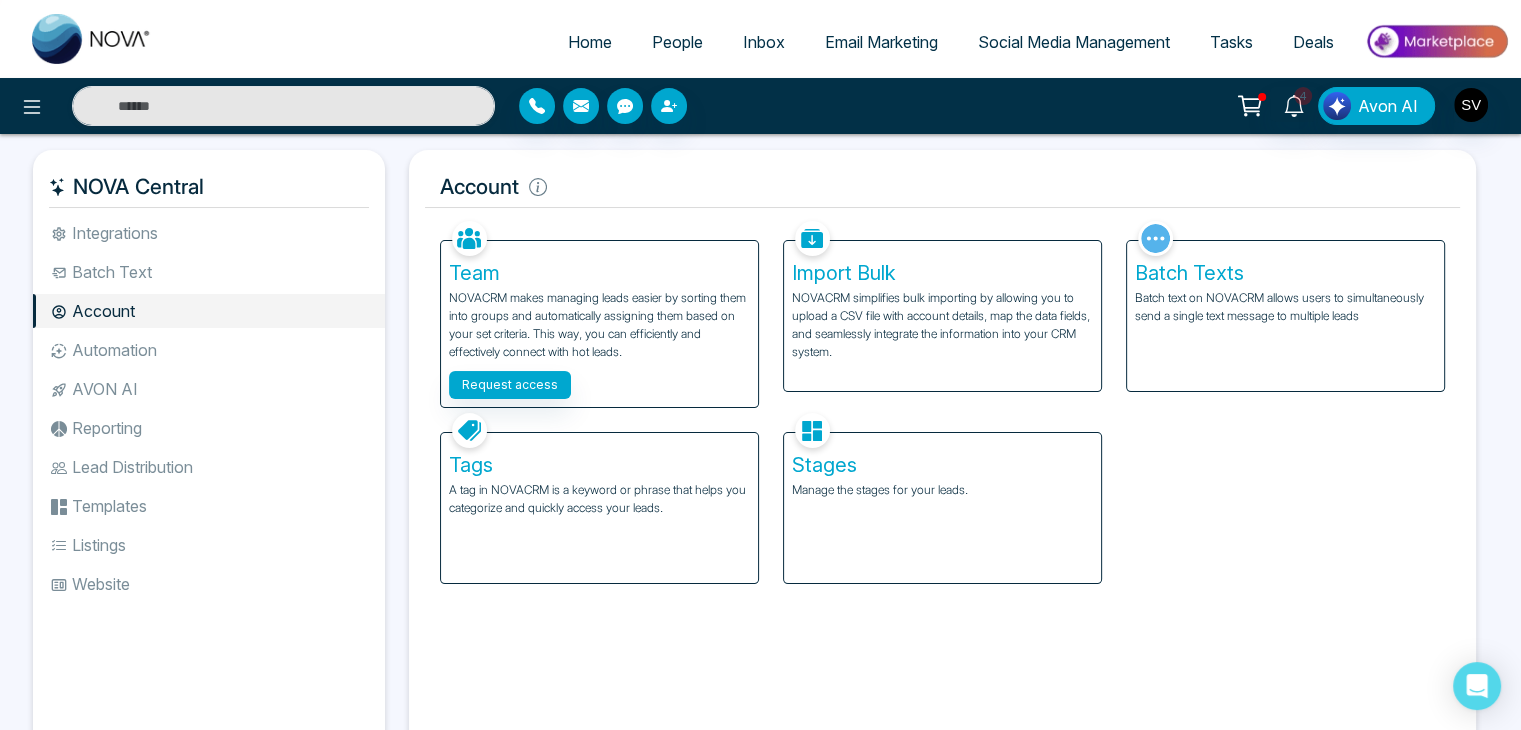click on "Batch Text" at bounding box center [209, 272] 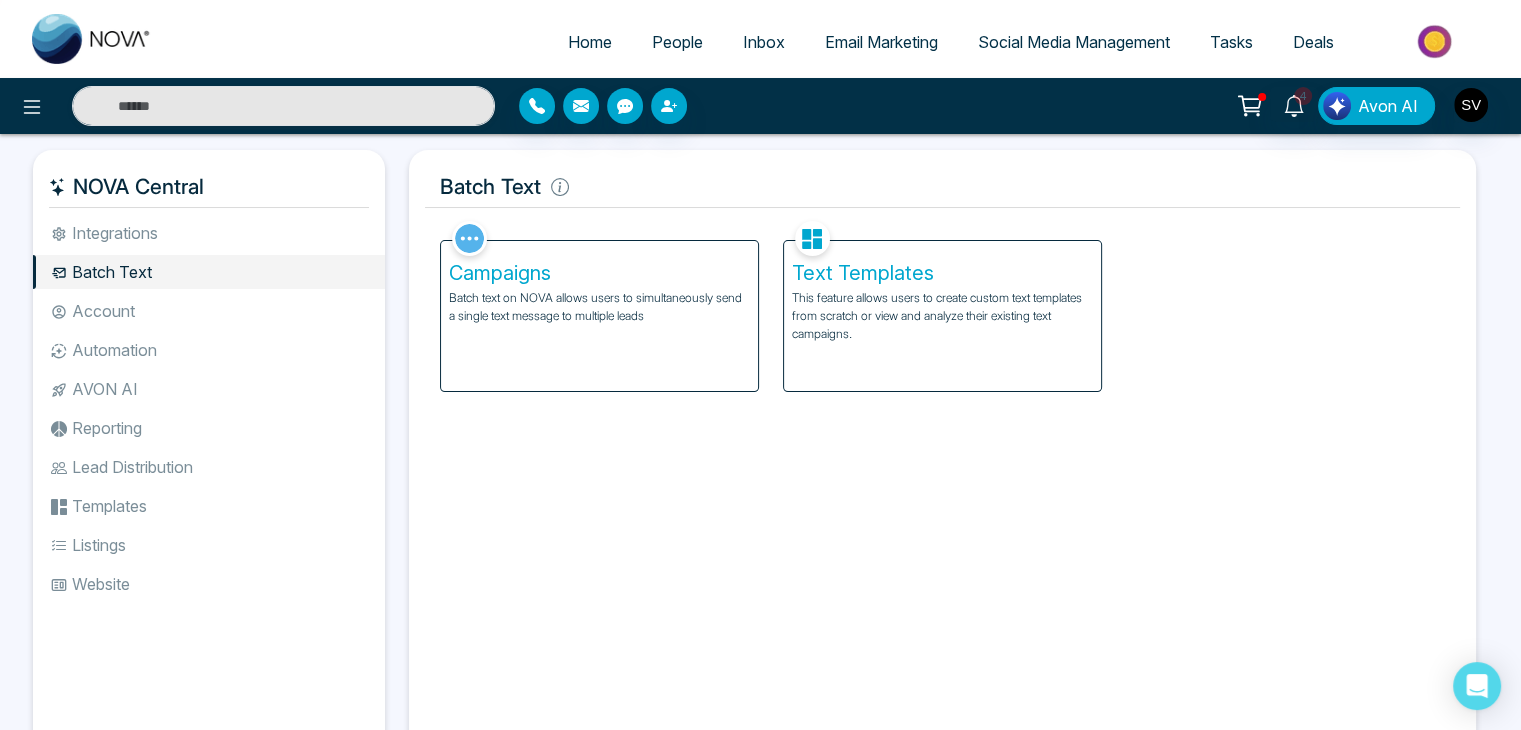 click on "AVON AI" at bounding box center [209, 389] 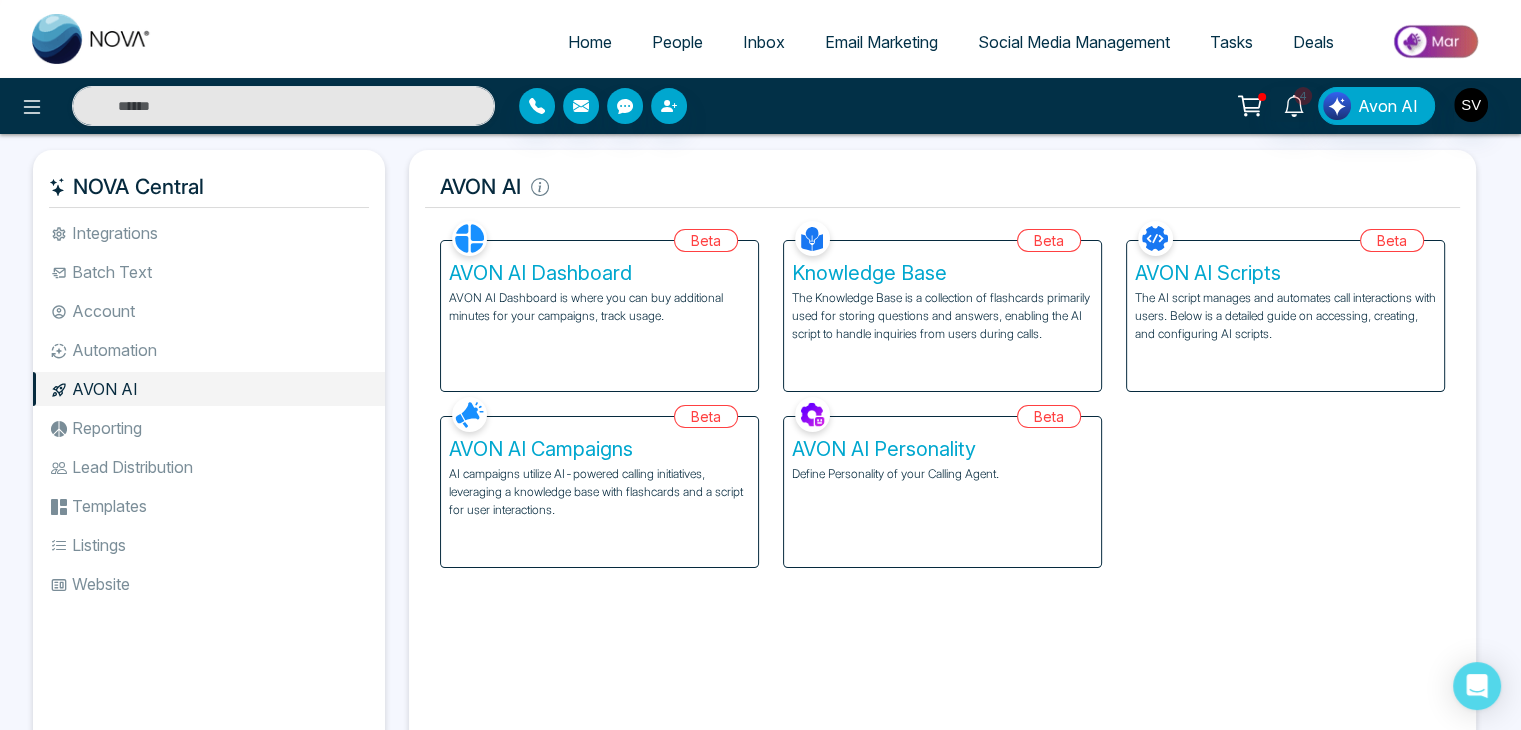 click on "Integrations   Batch Text   Account   Automation   AVON AI   Reporting   Lead Distribution   Templates   Listings   Website" at bounding box center (209, 471) 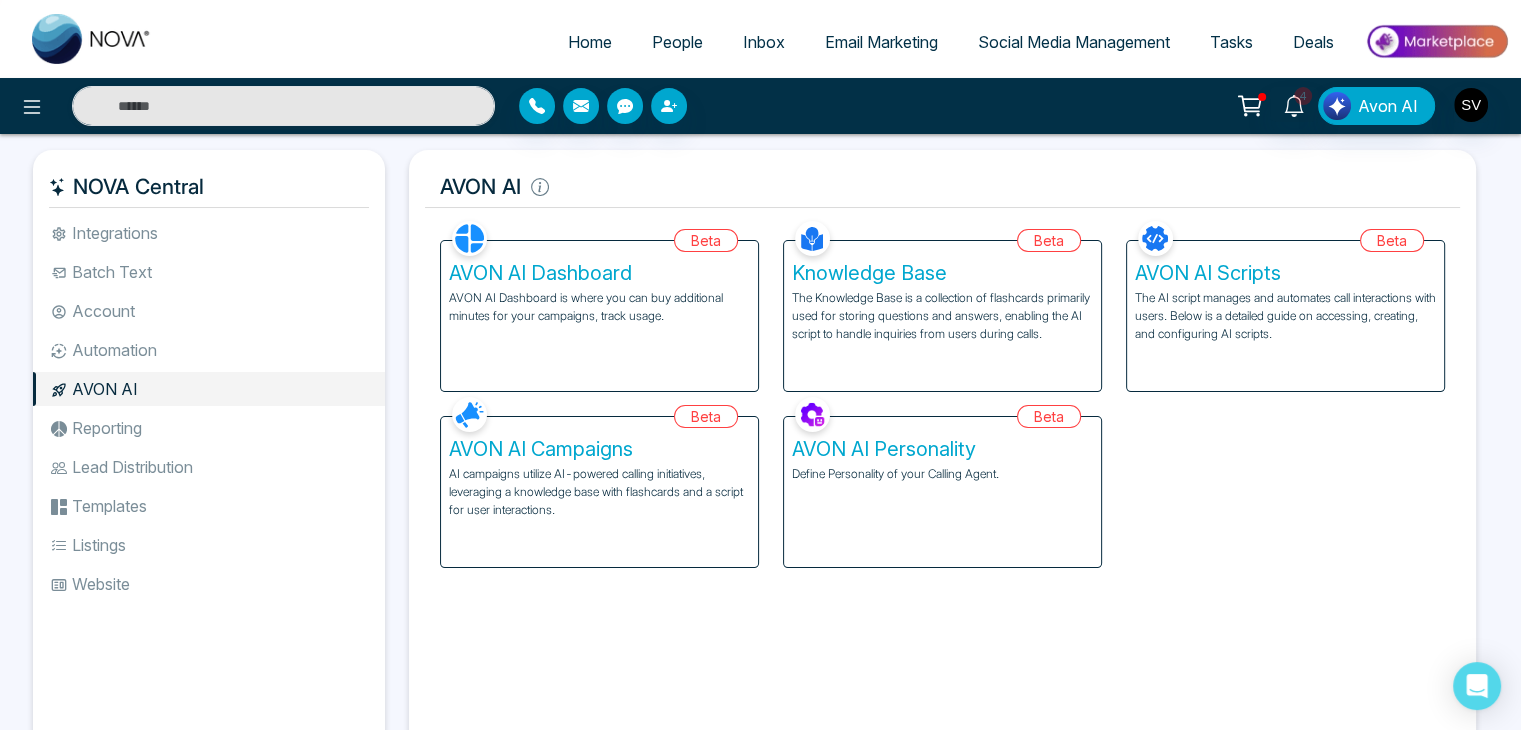 click on "Automation" at bounding box center [209, 350] 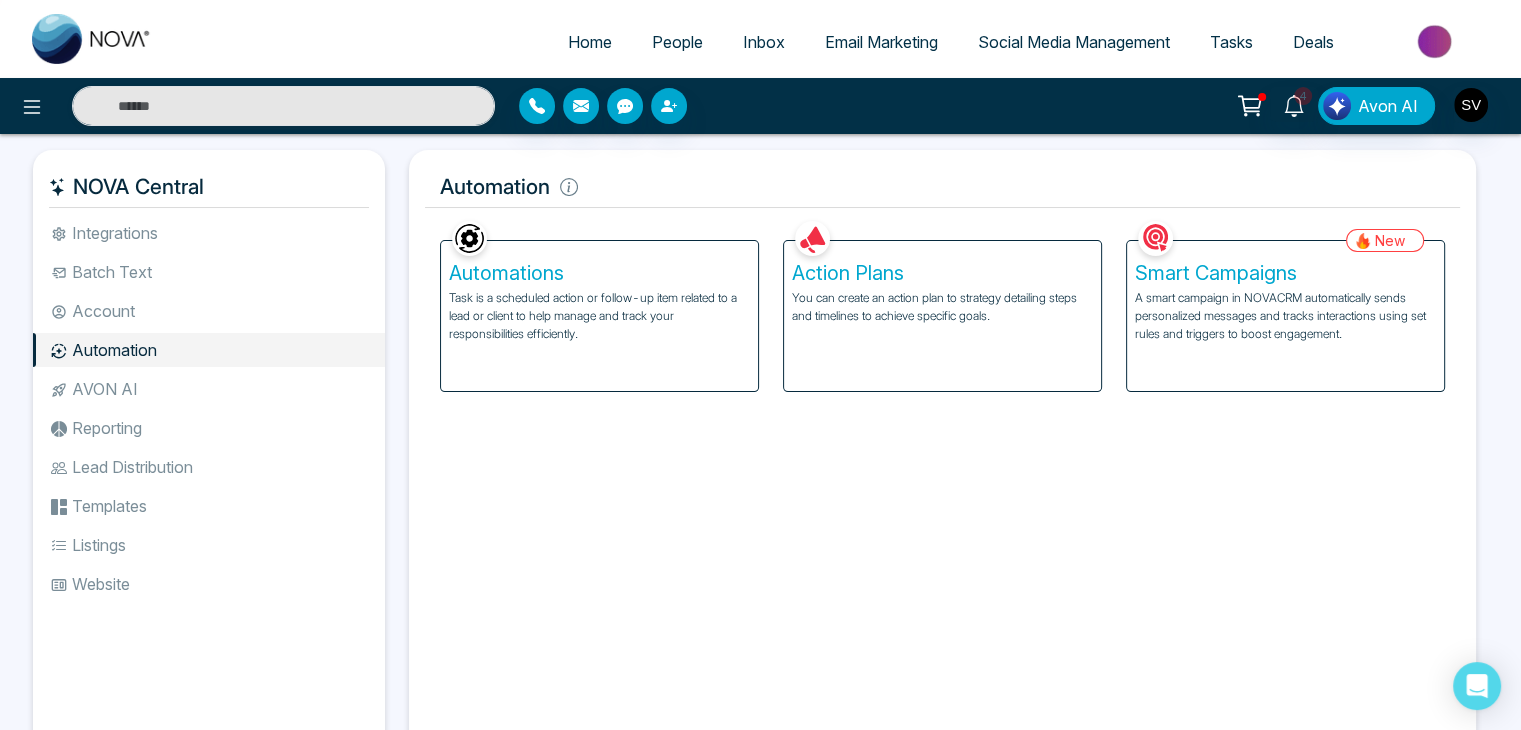 click on "Account" at bounding box center (209, 311) 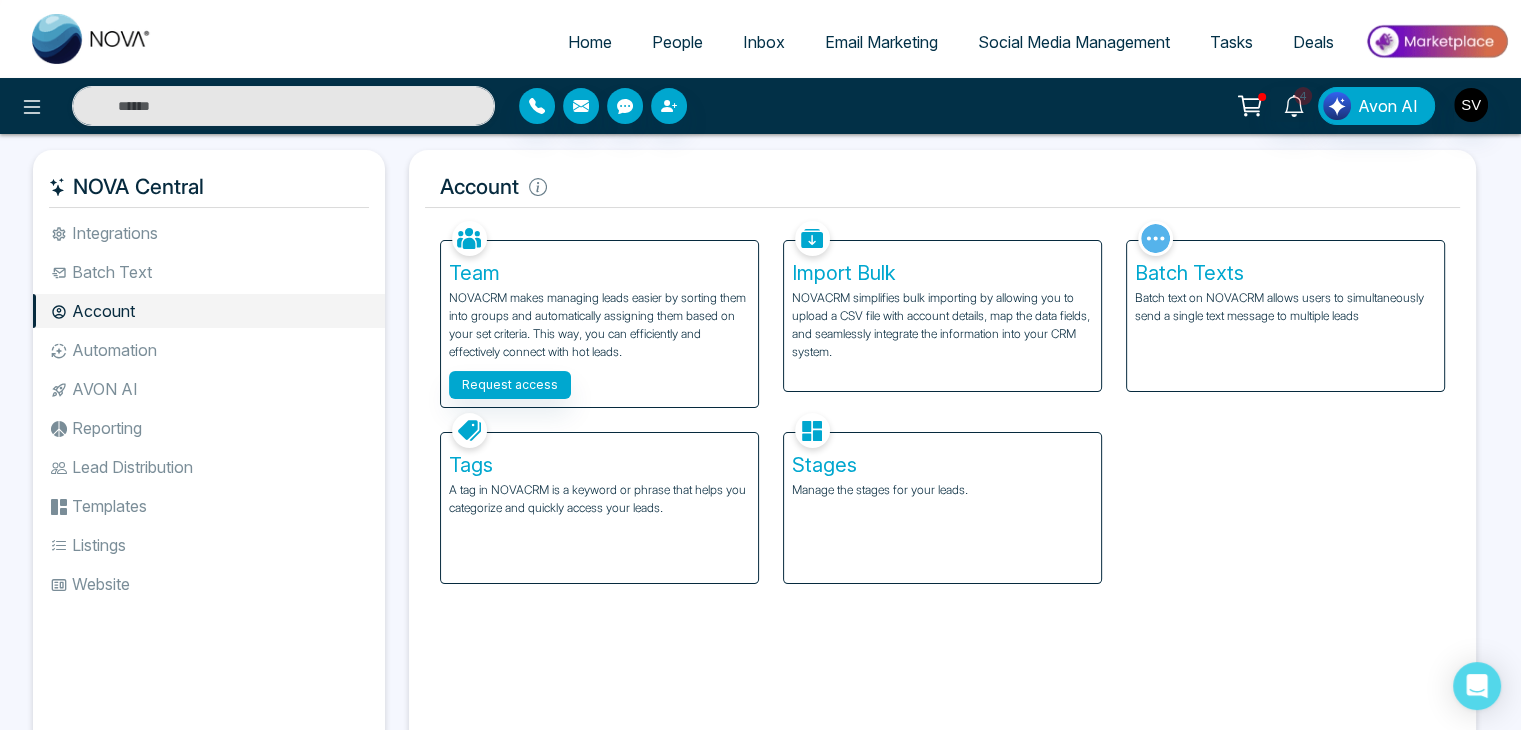 click on "Home" at bounding box center [590, 42] 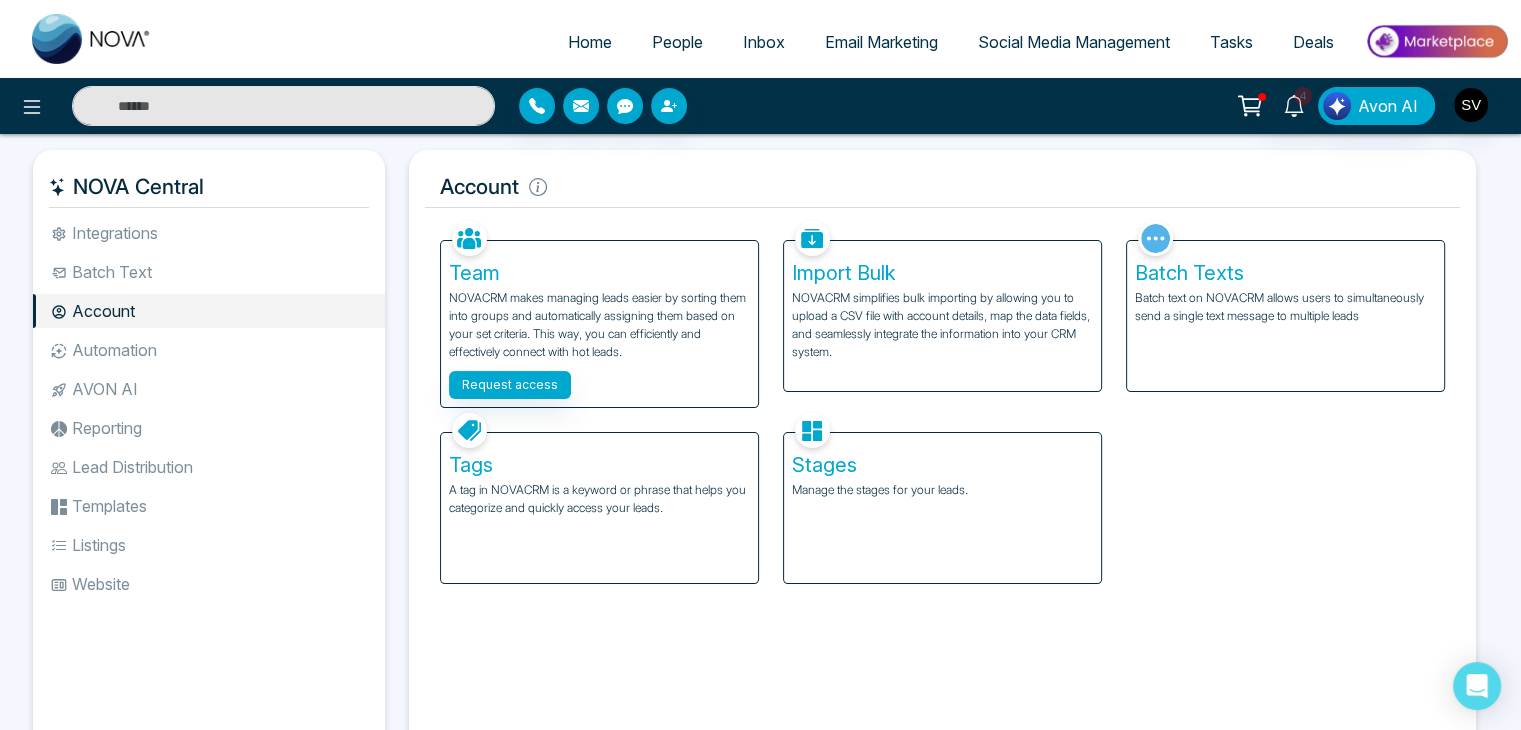 select on "*" 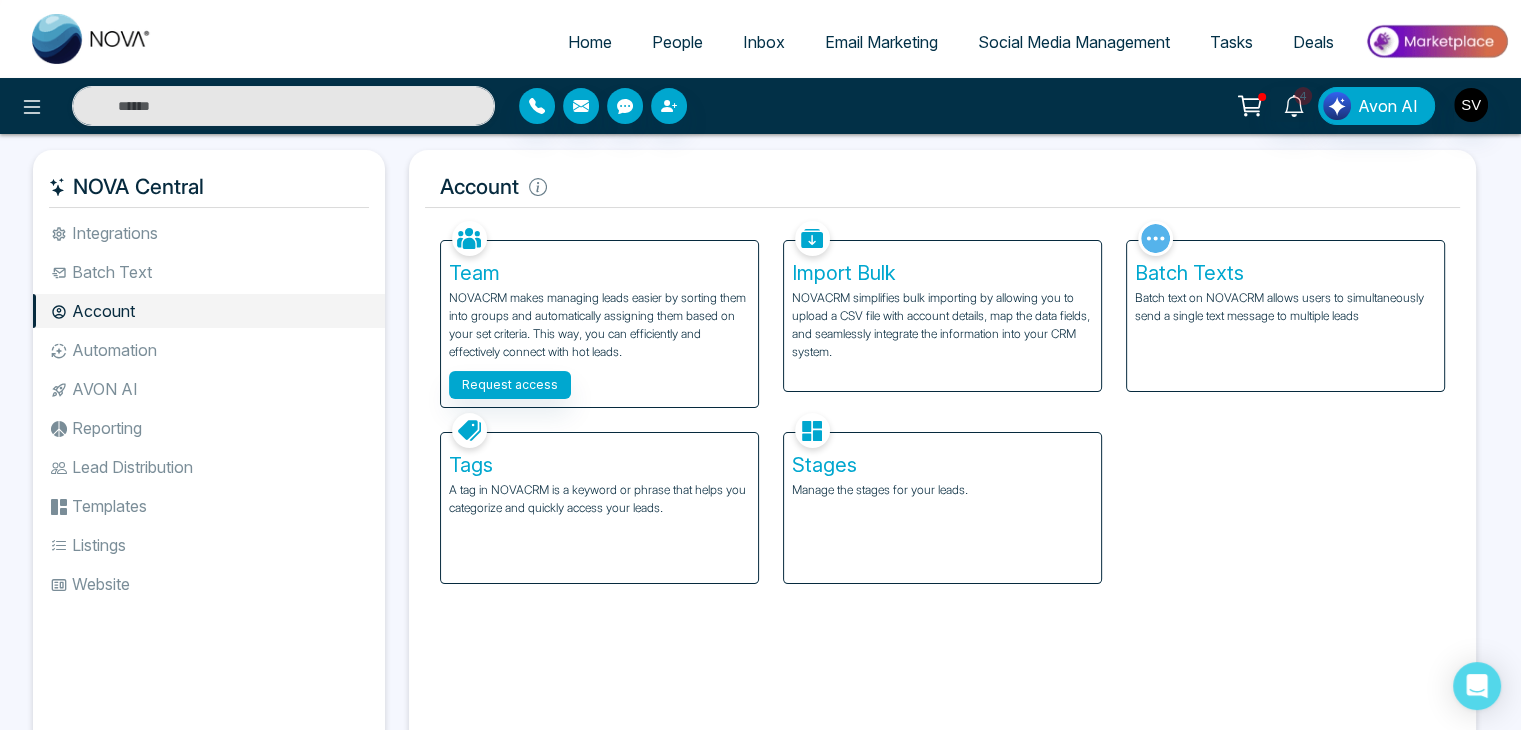 select on "*" 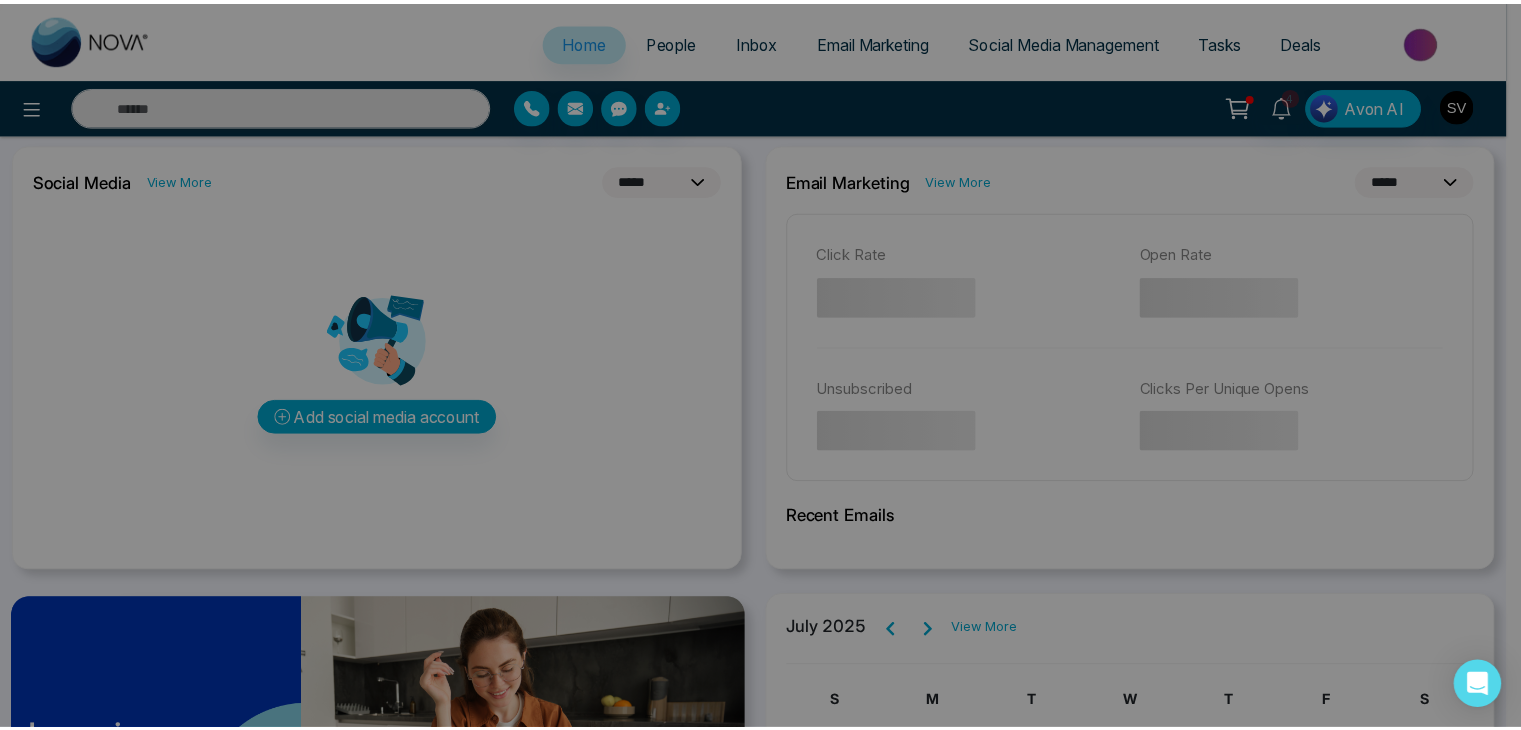 scroll, scrollTop: 372, scrollLeft: 0, axis: vertical 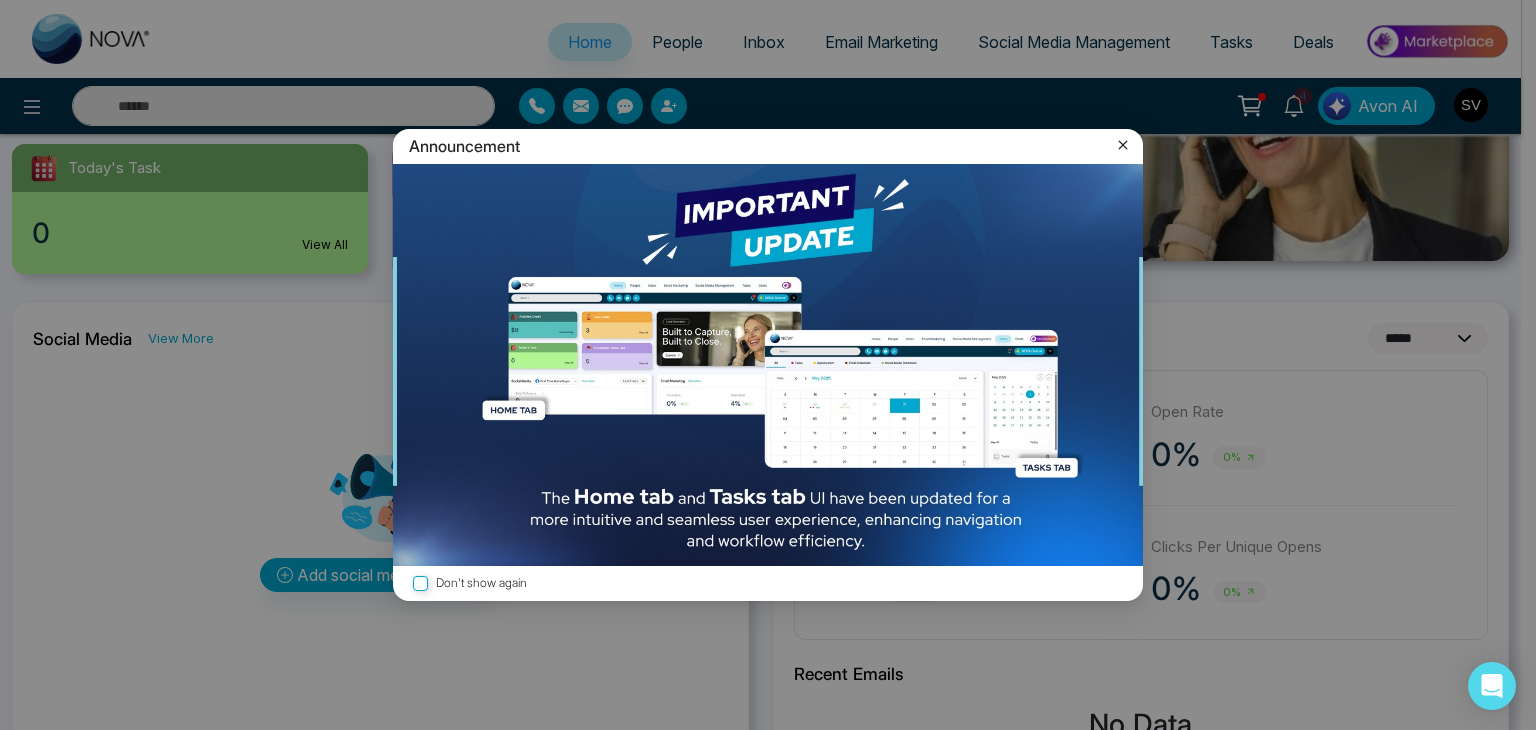 click 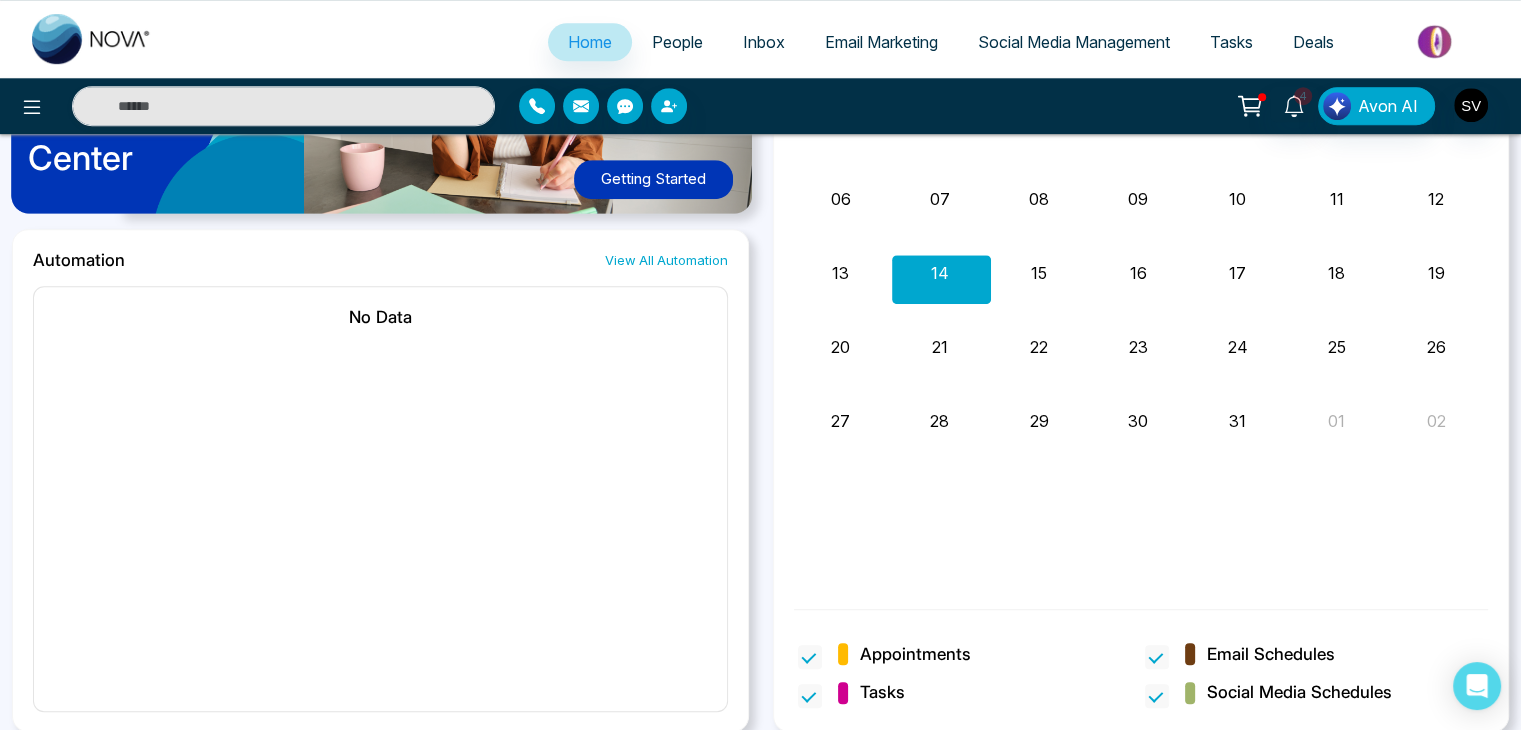 scroll, scrollTop: 1204, scrollLeft: 0, axis: vertical 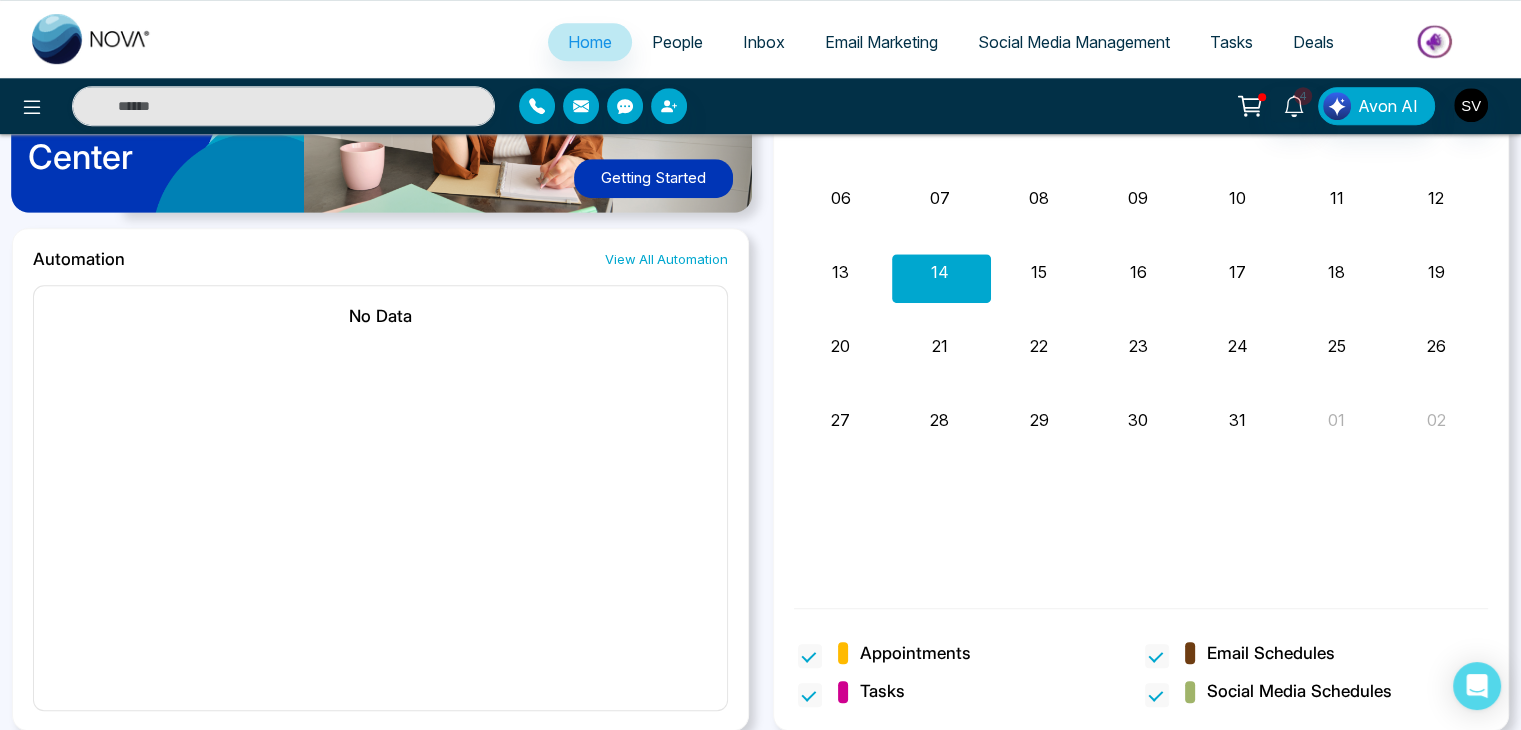 click on "People" at bounding box center (677, 42) 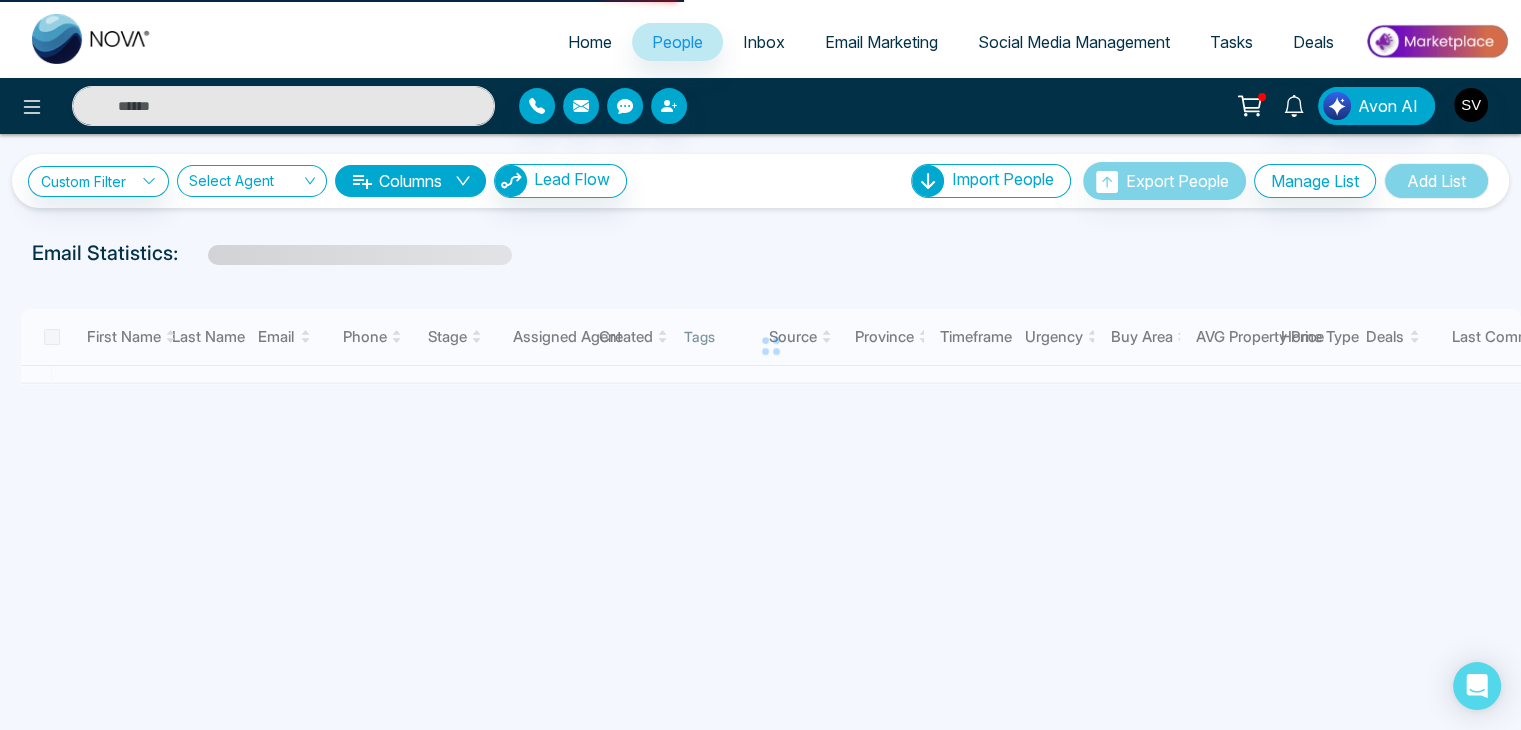 scroll, scrollTop: 0, scrollLeft: 0, axis: both 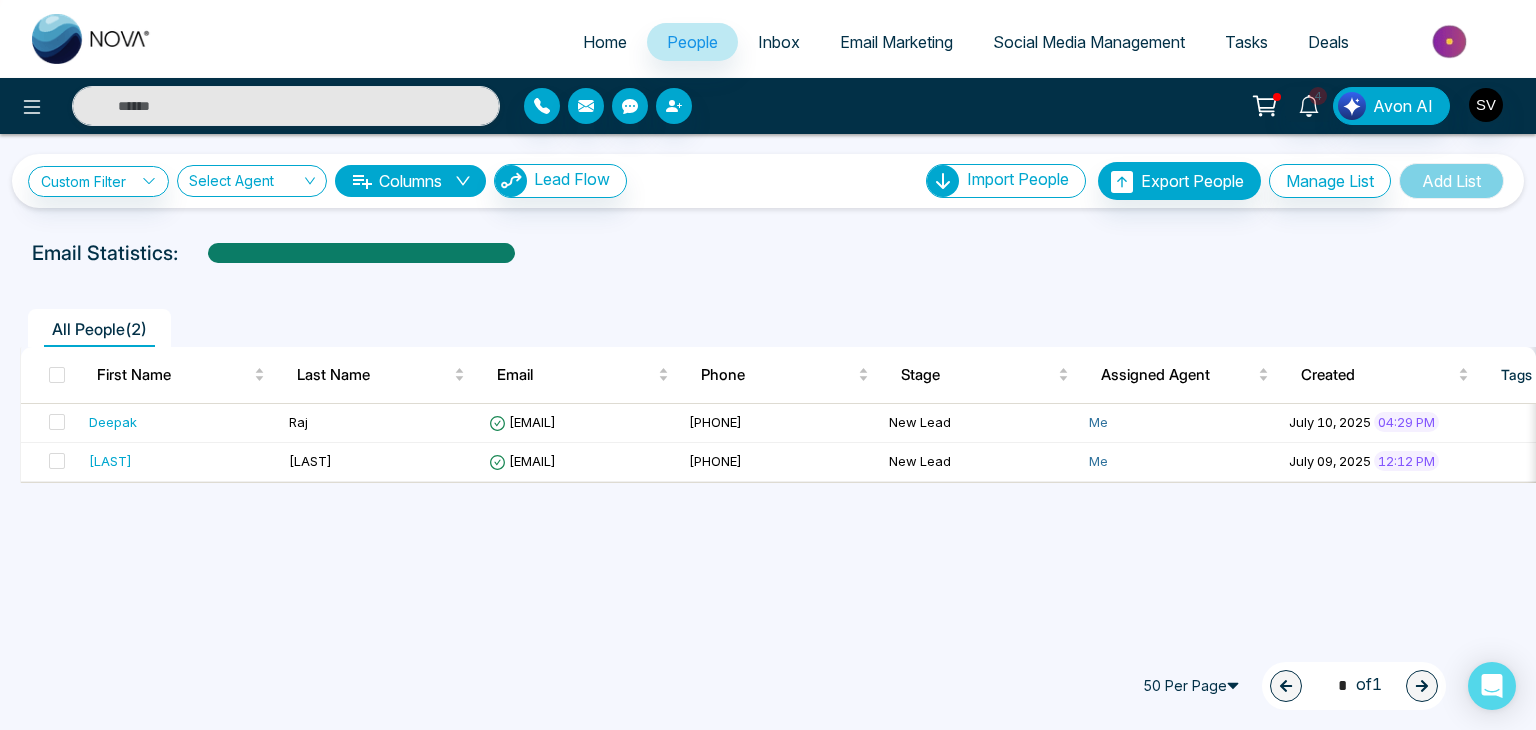 click on "Inbox" at bounding box center [779, 42] 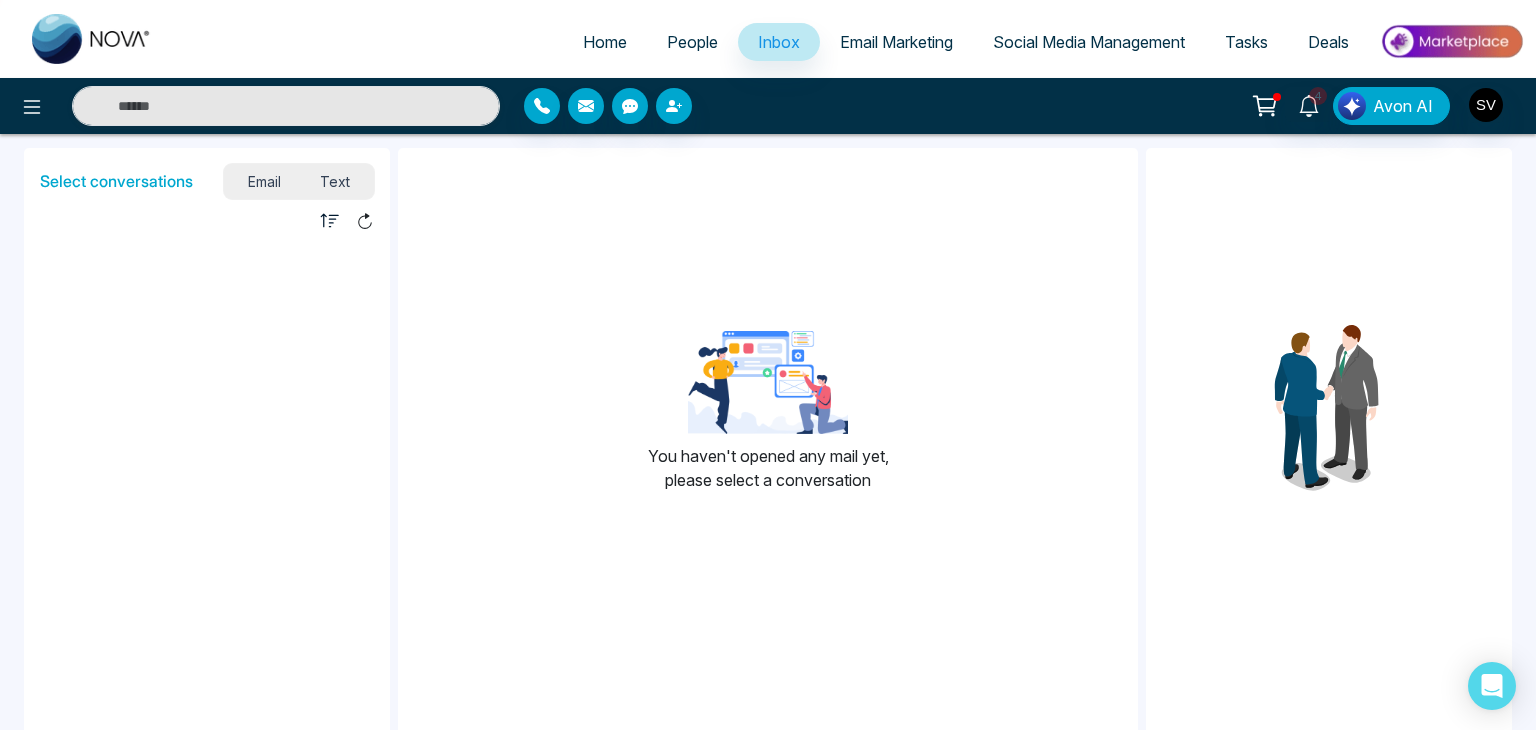 click on "Email Marketing" at bounding box center [896, 42] 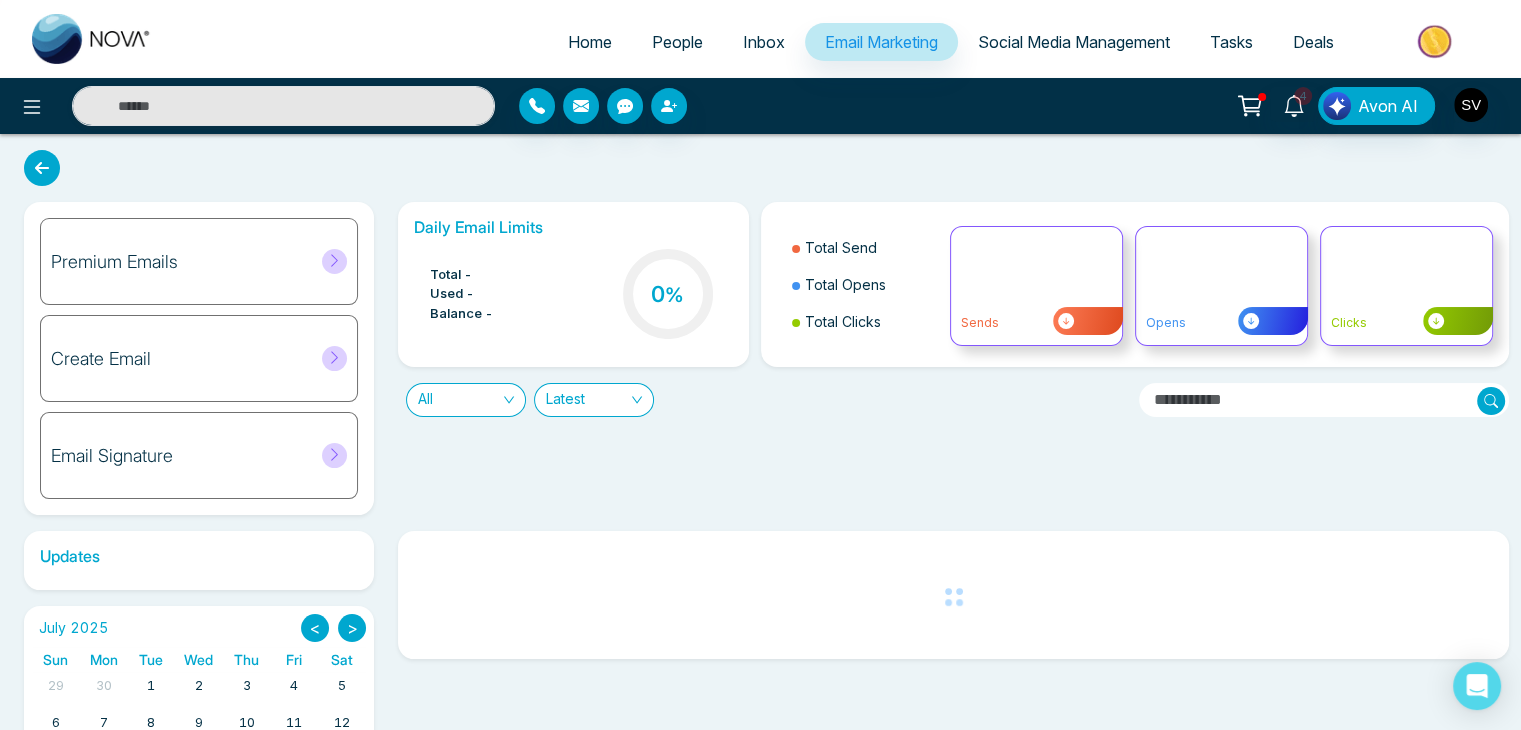 click on "Inbox" at bounding box center (764, 42) 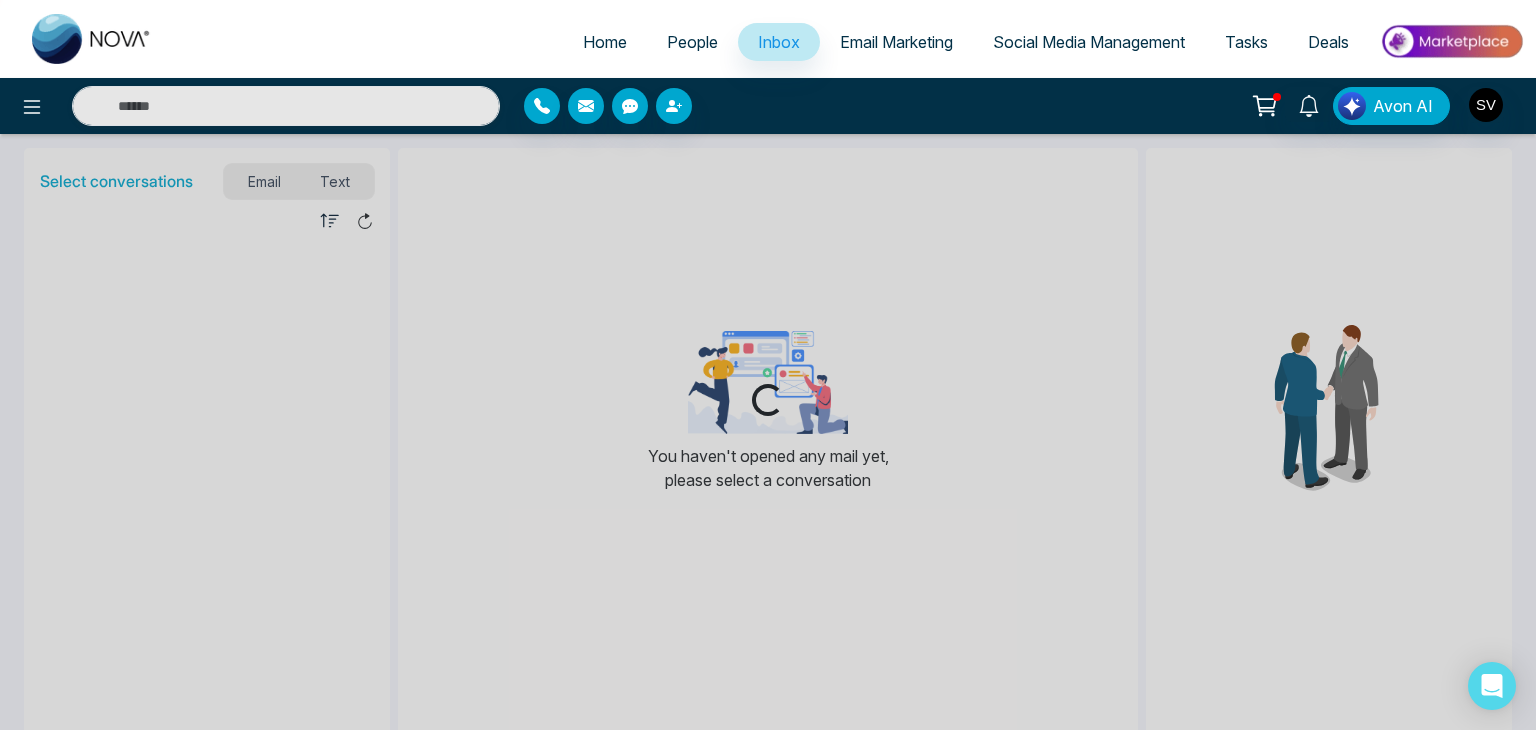 click on "Email Marketing" at bounding box center (896, 42) 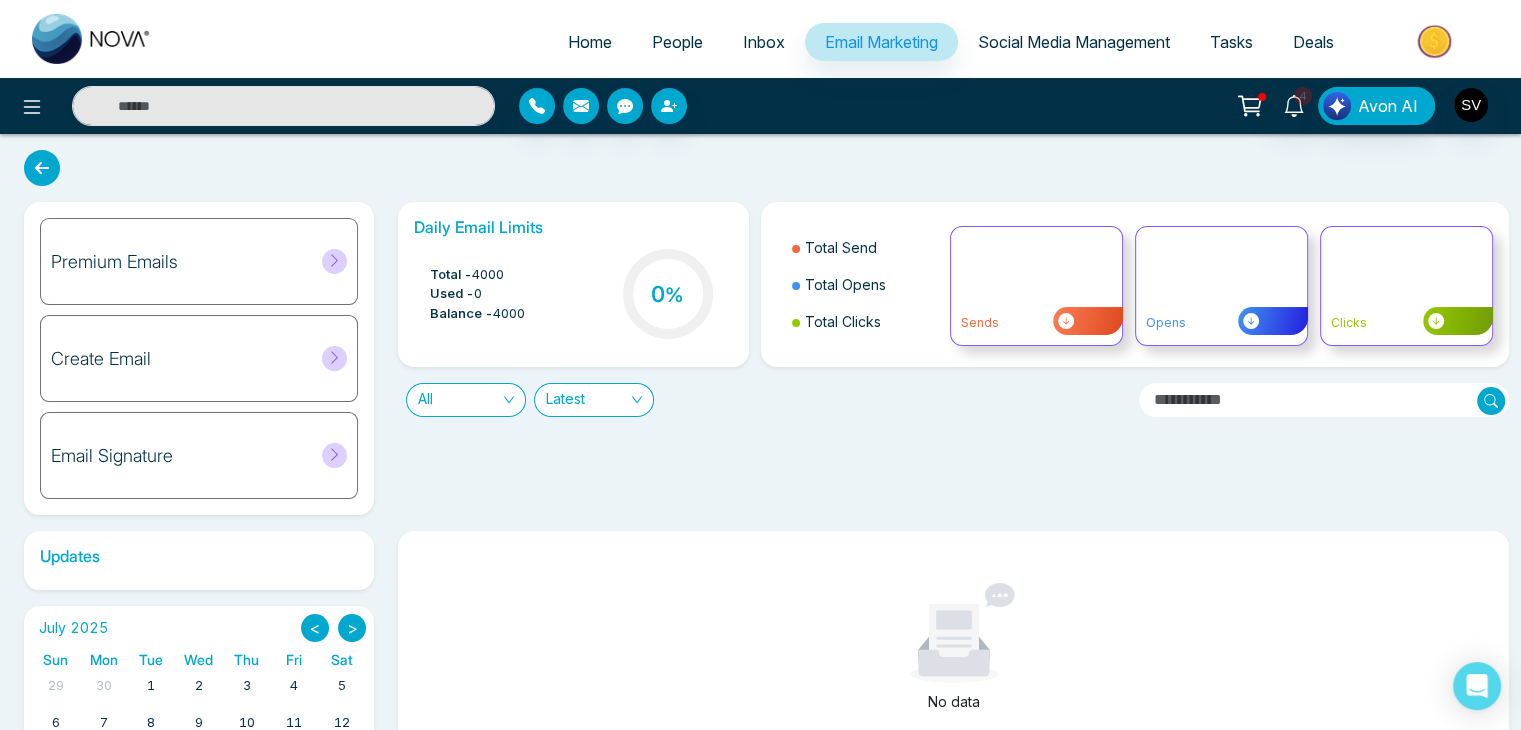click at bounding box center (334, 261) 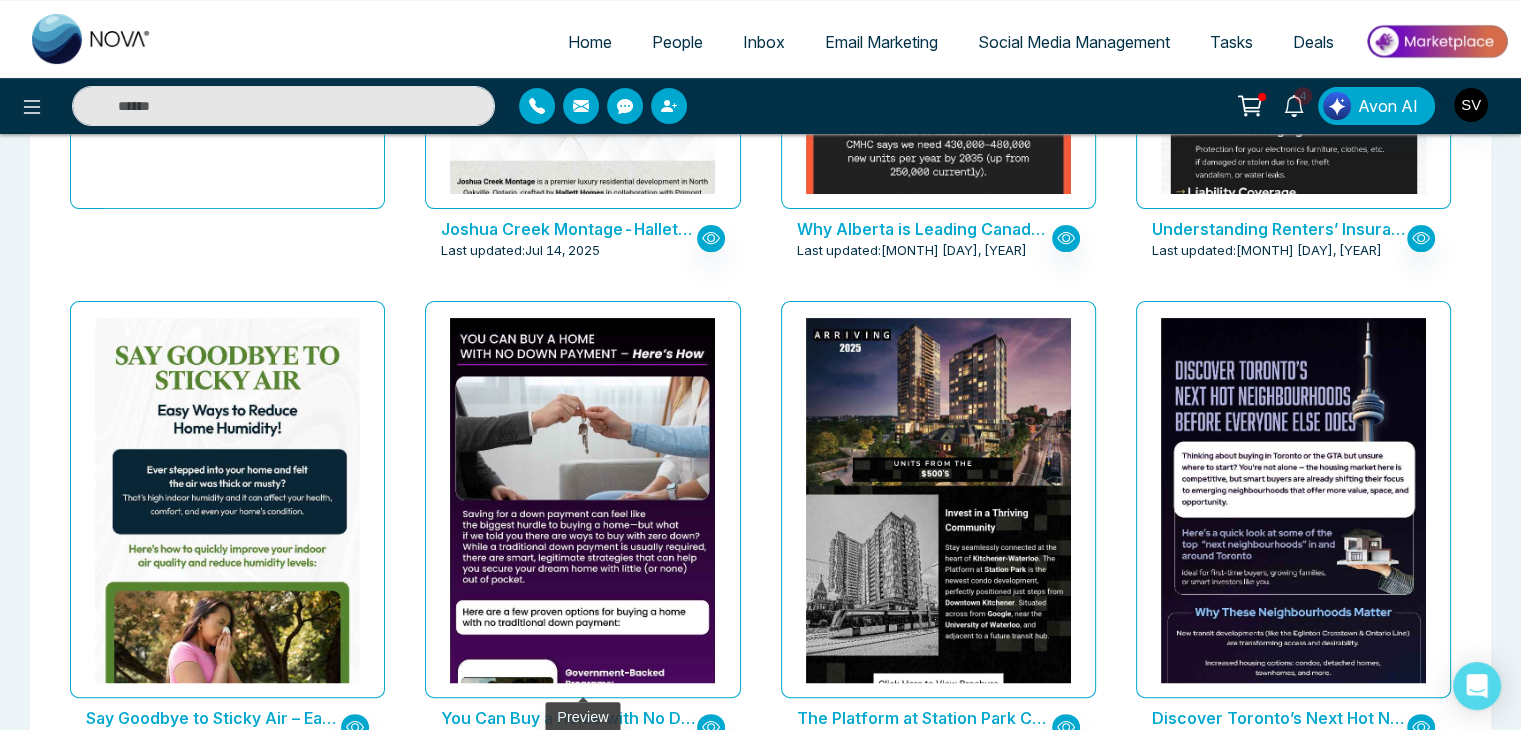 scroll, scrollTop: 0, scrollLeft: 0, axis: both 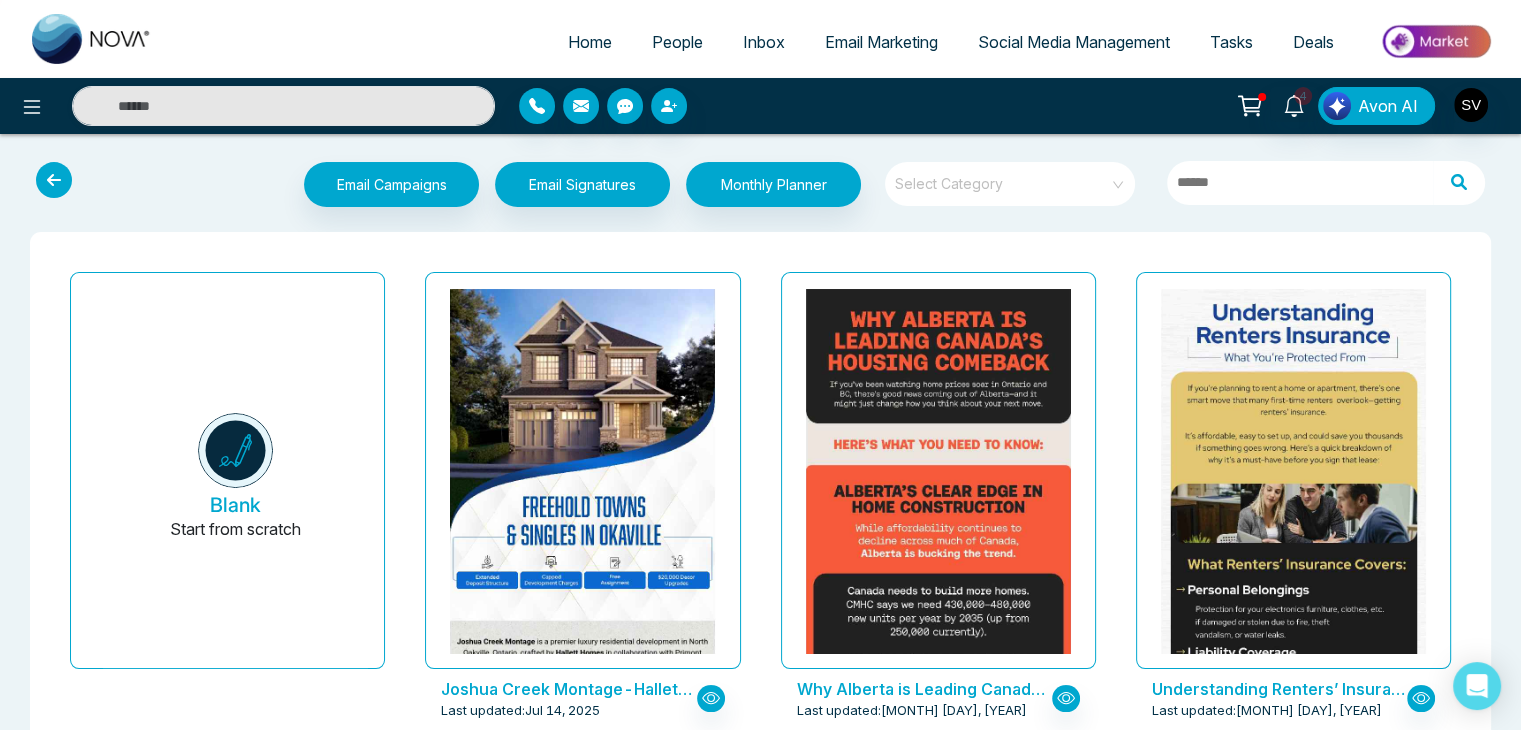 click on "Inbox" at bounding box center (764, 42) 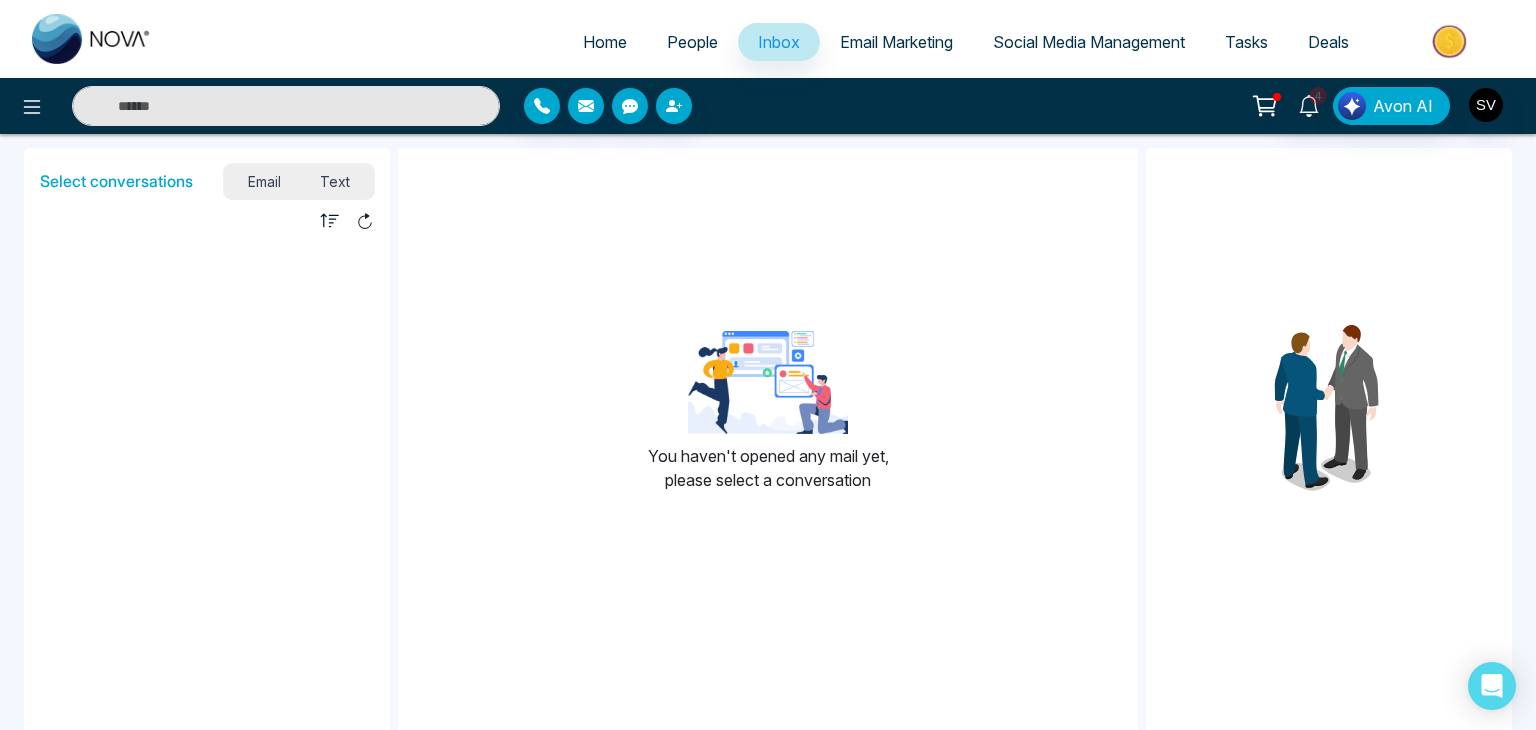 click on "Email Marketing" at bounding box center [896, 42] 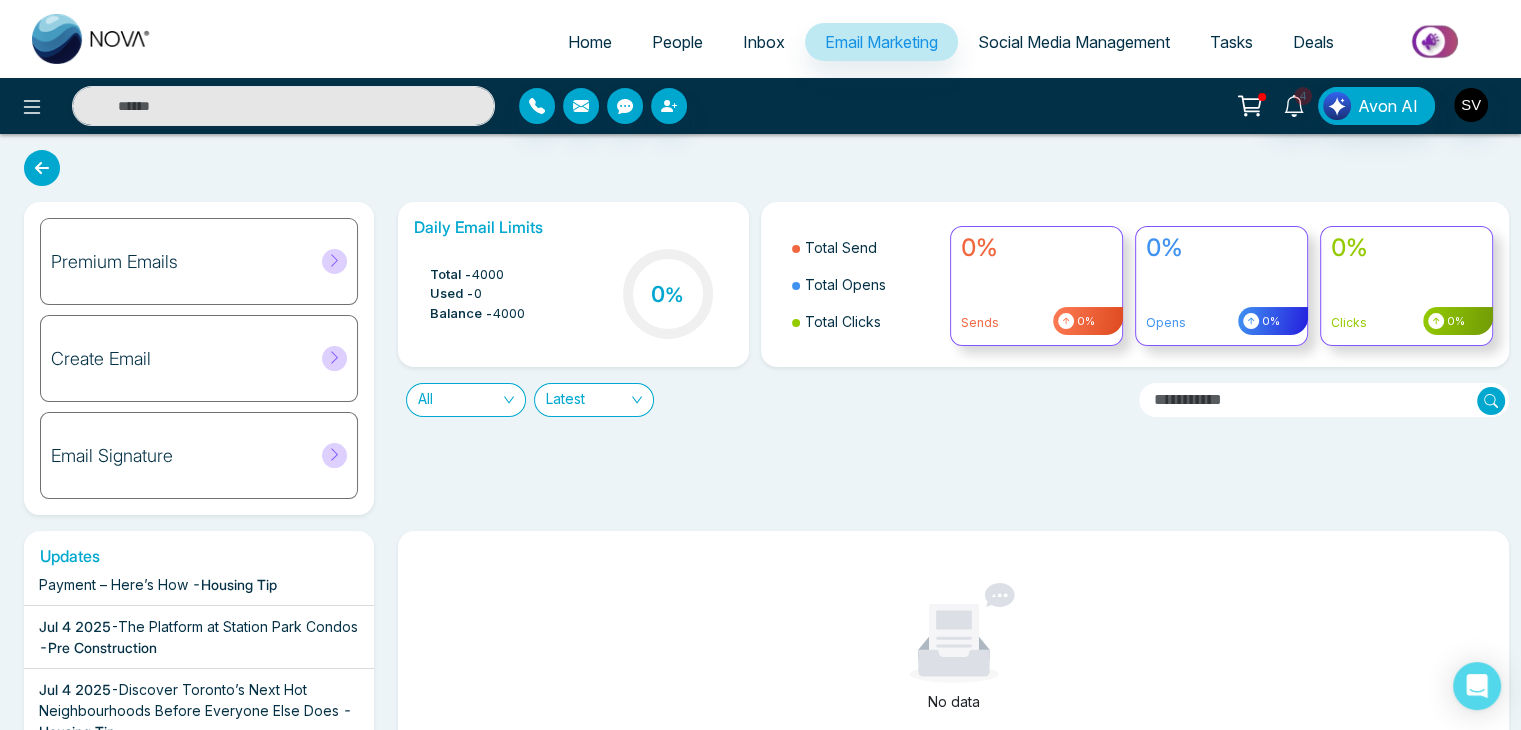 scroll, scrollTop: 380, scrollLeft: 0, axis: vertical 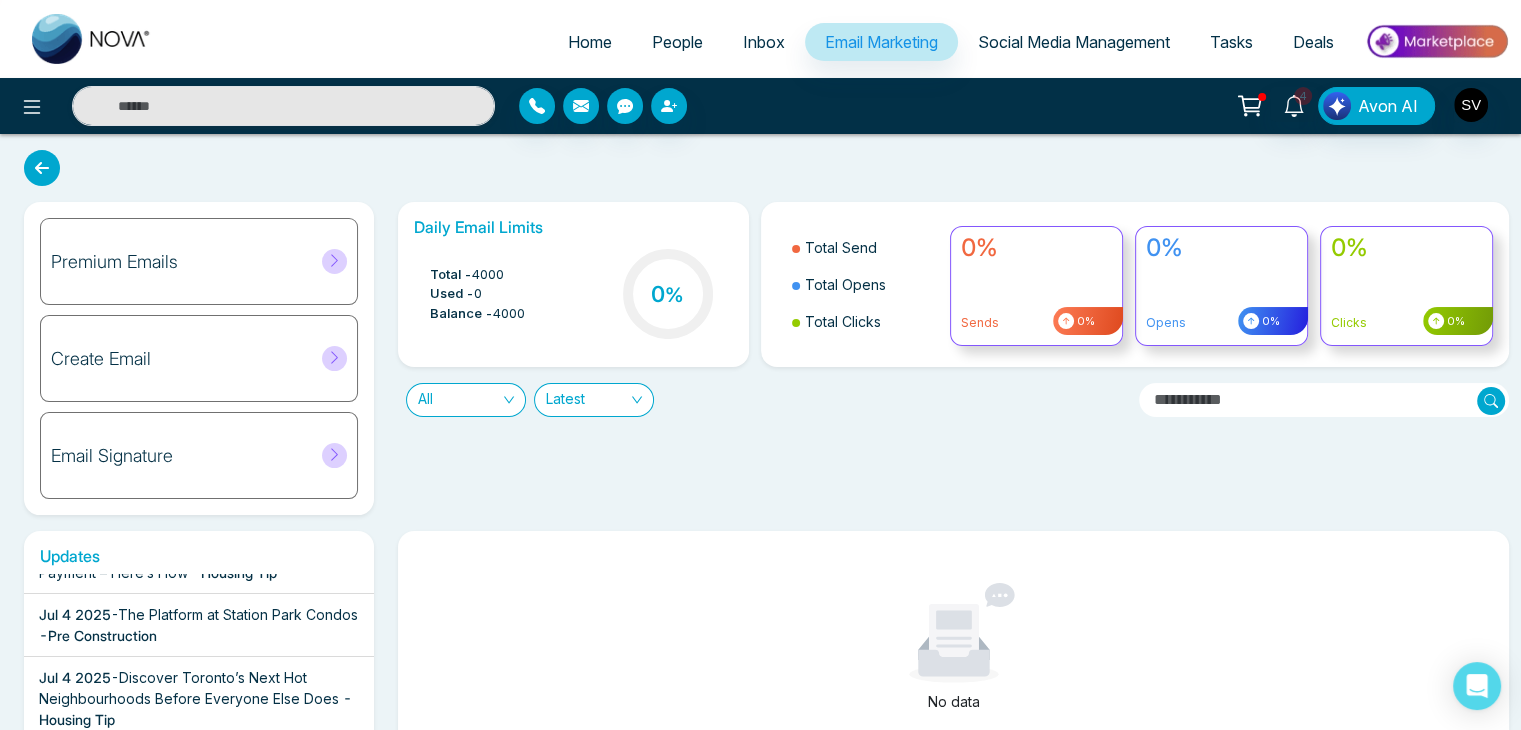 click on "Social Media Management" at bounding box center [1074, 42] 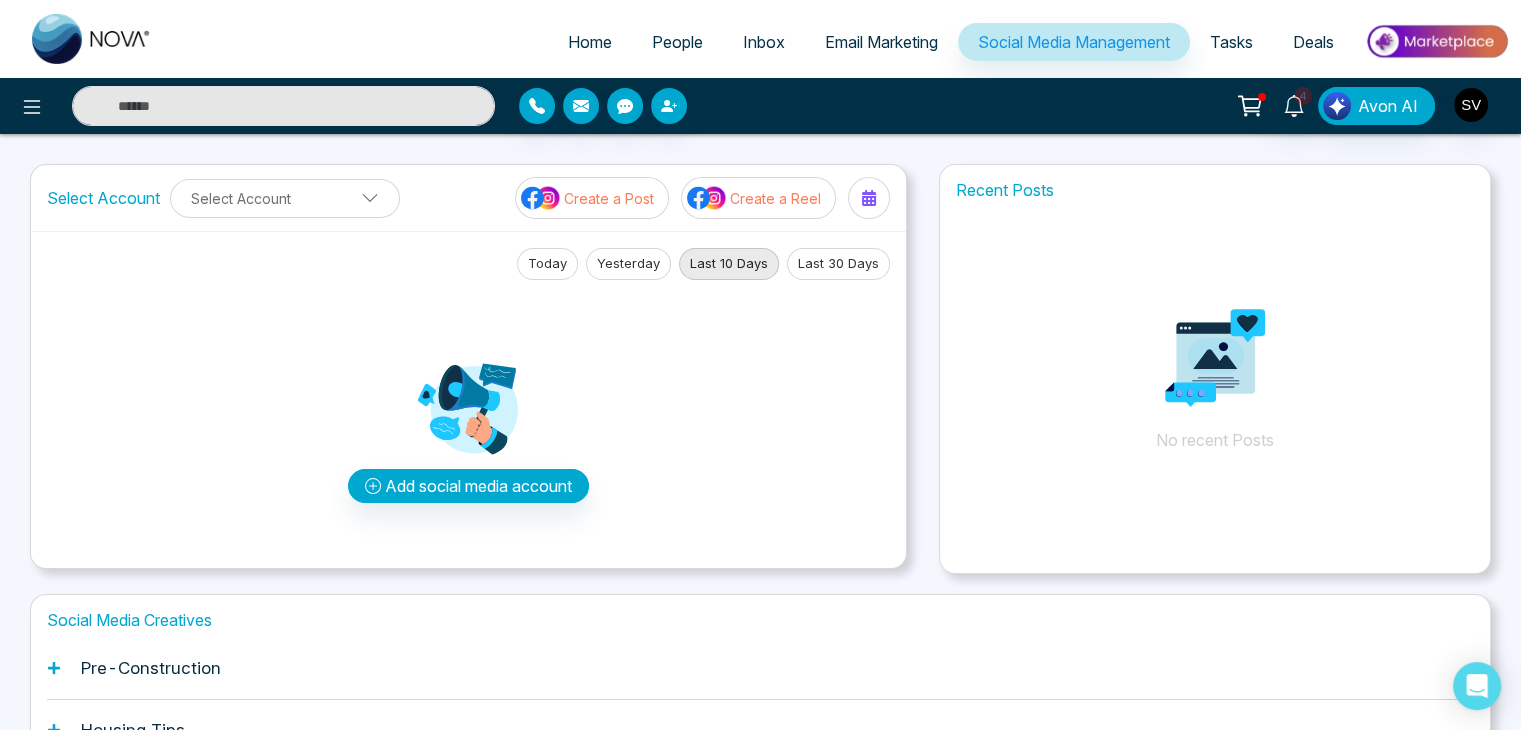 click on "Tasks" at bounding box center (1231, 42) 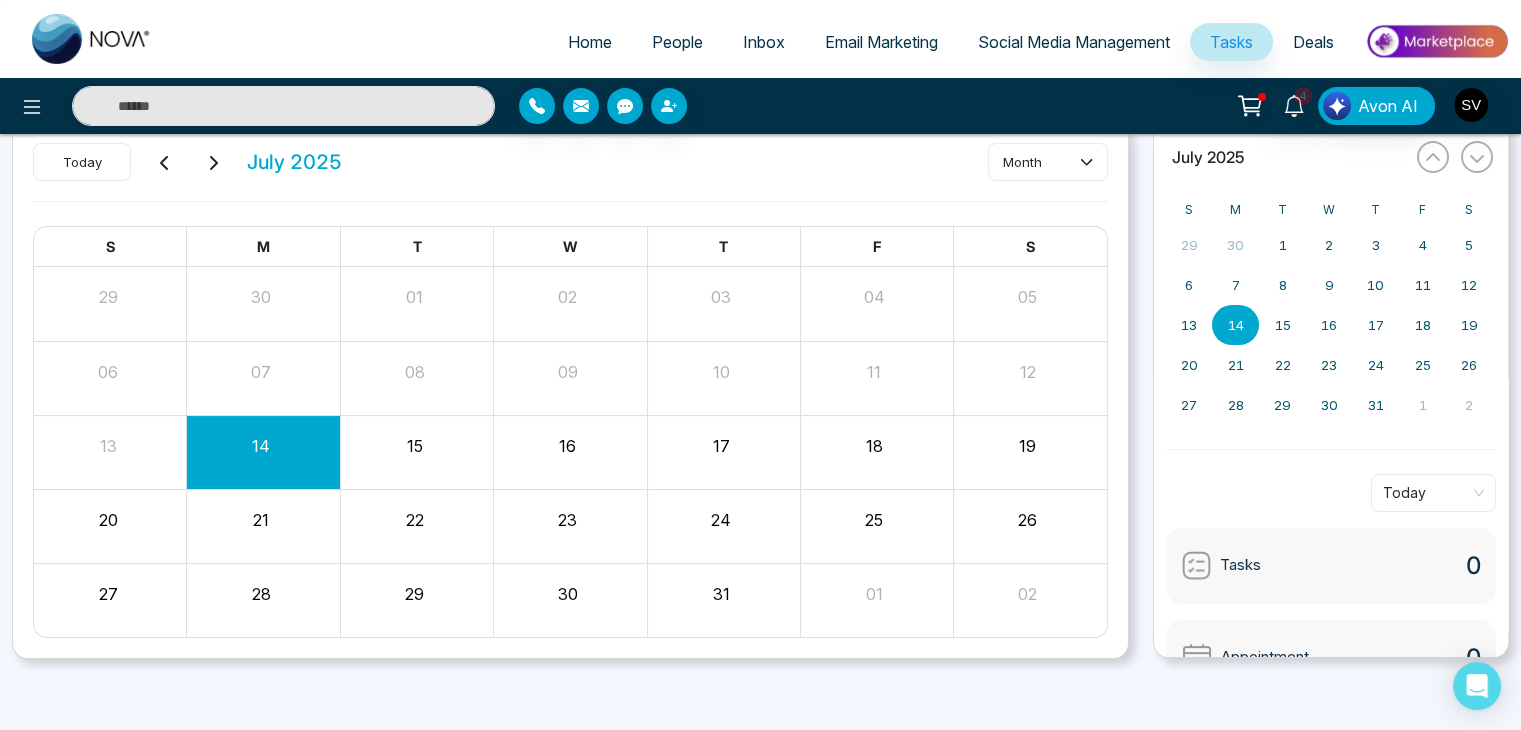 scroll, scrollTop: 0, scrollLeft: 0, axis: both 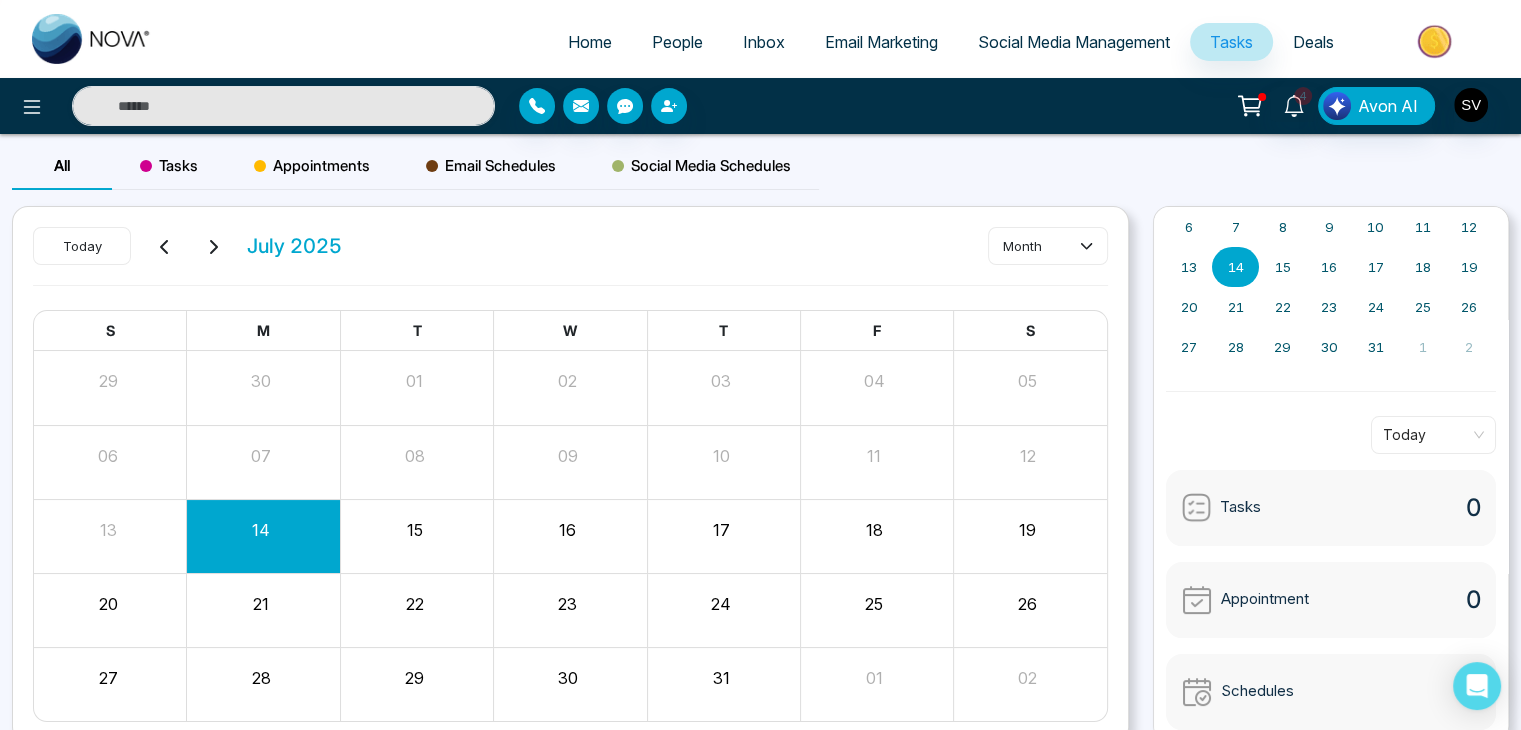 click on "Schedules" at bounding box center (1257, 691) 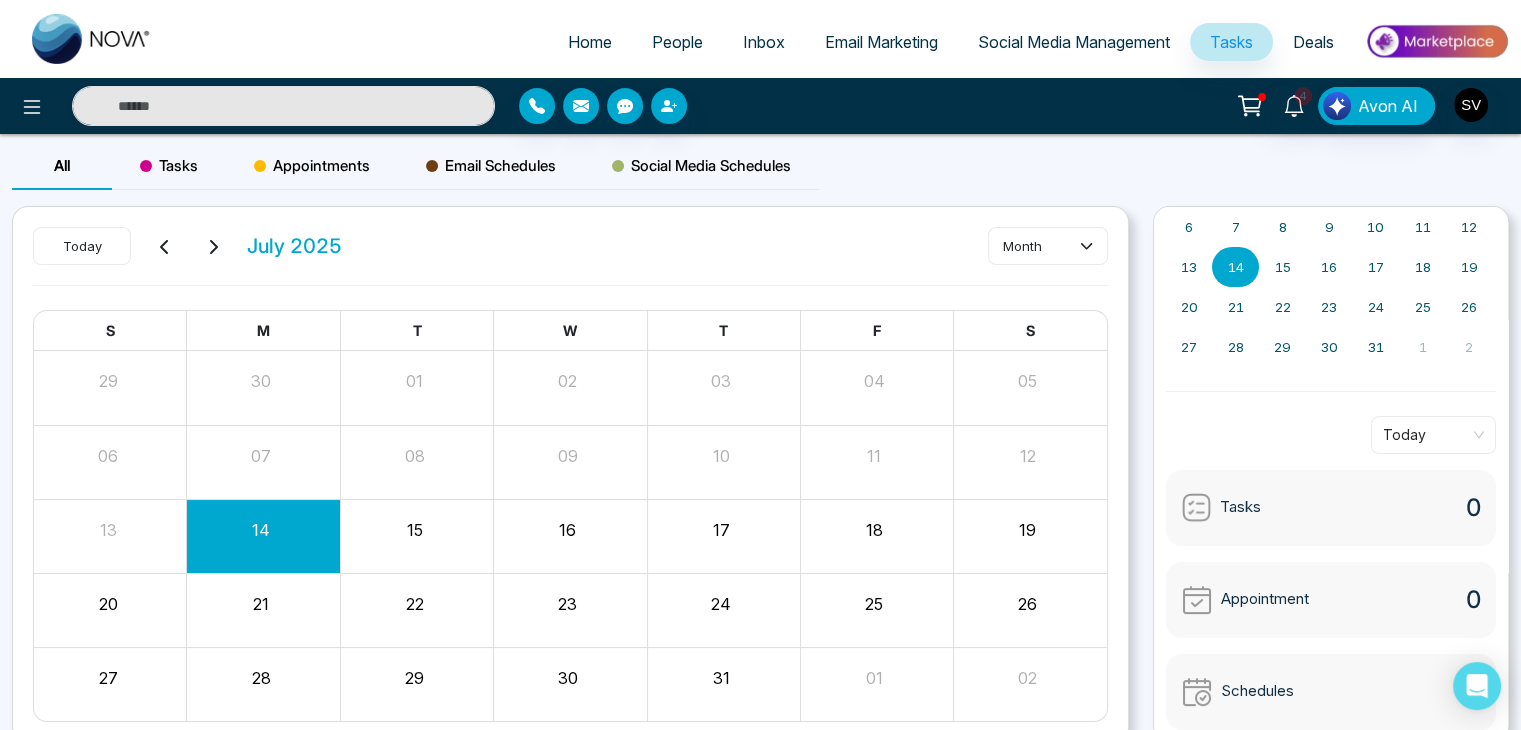 click on "Social Media Management" at bounding box center [1074, 42] 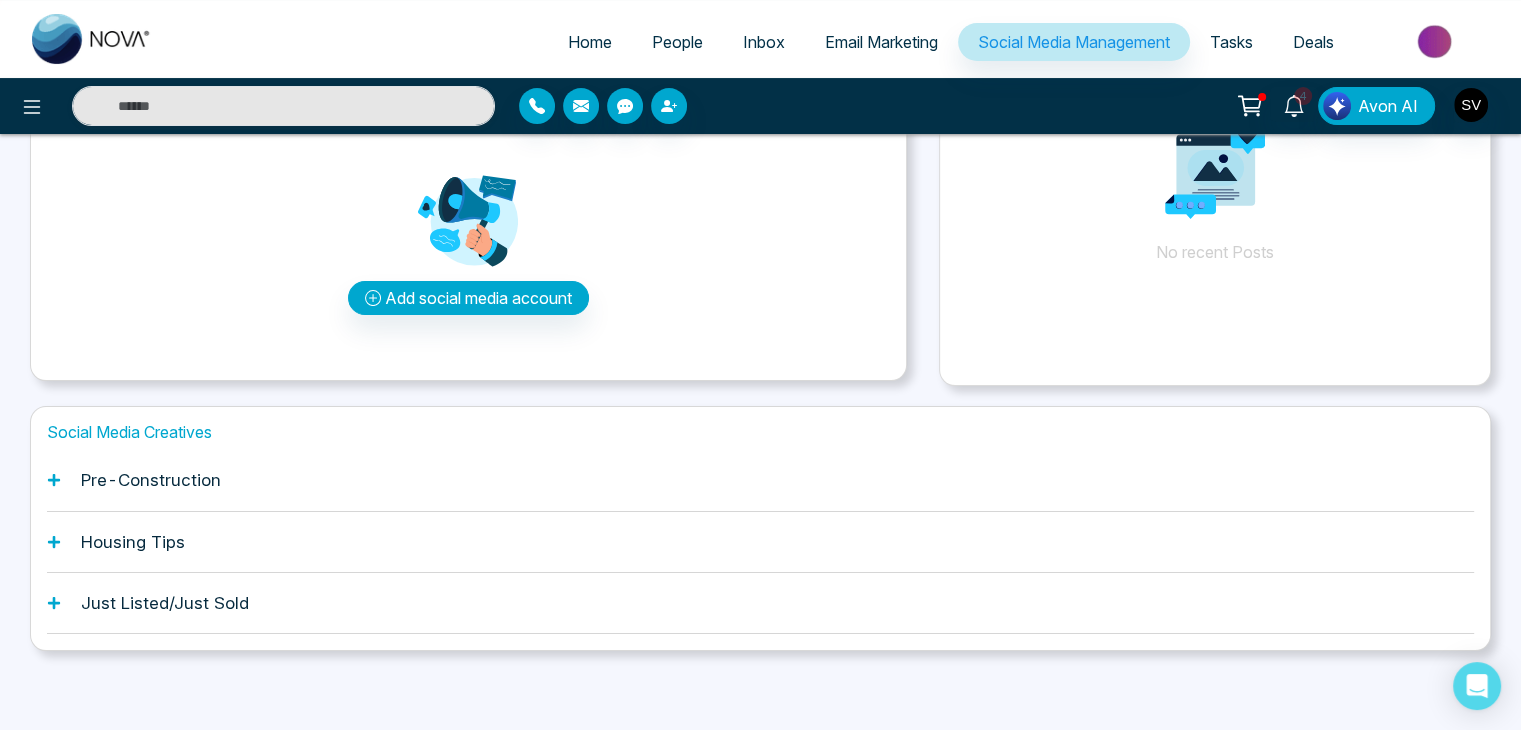 scroll, scrollTop: 0, scrollLeft: 0, axis: both 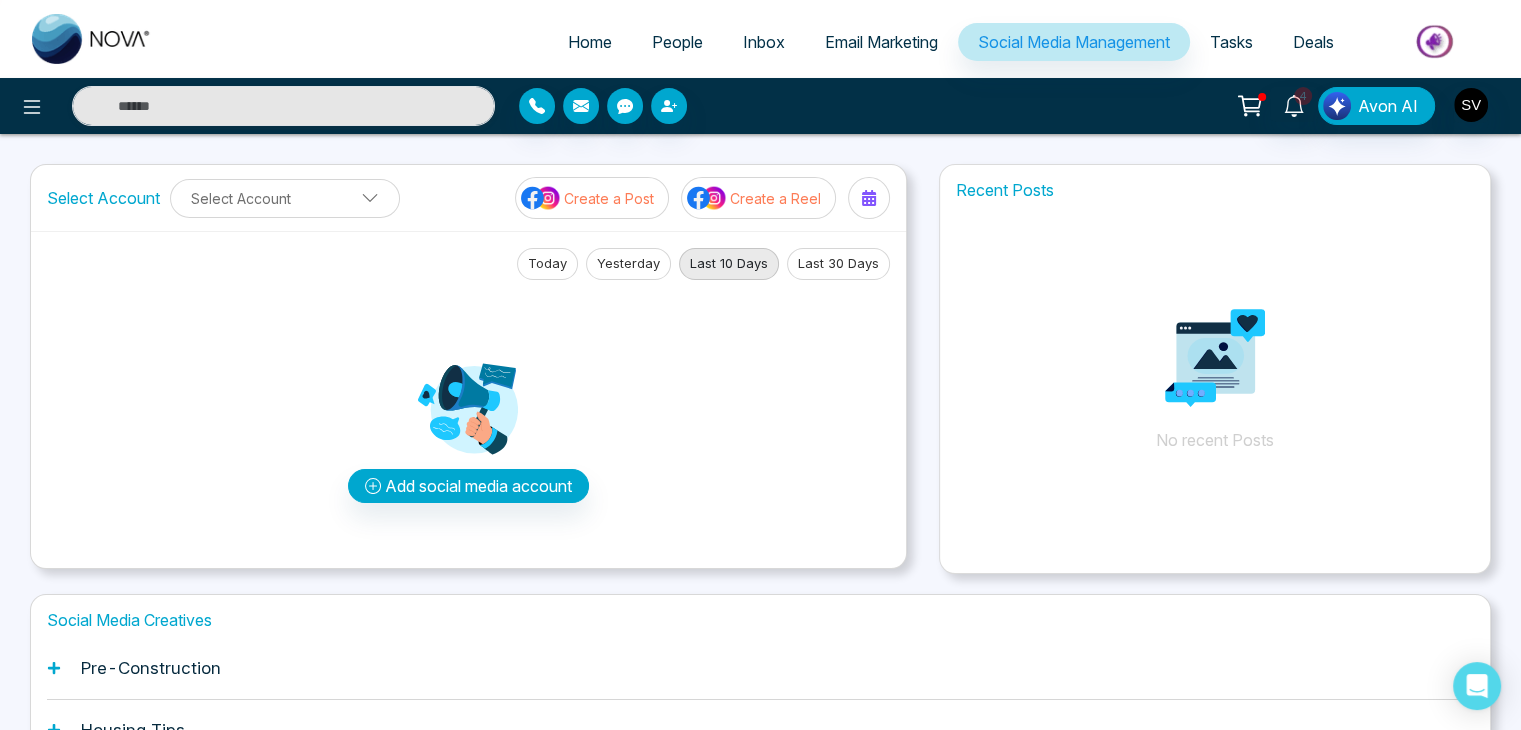 click on "Deals" at bounding box center (1313, 42) 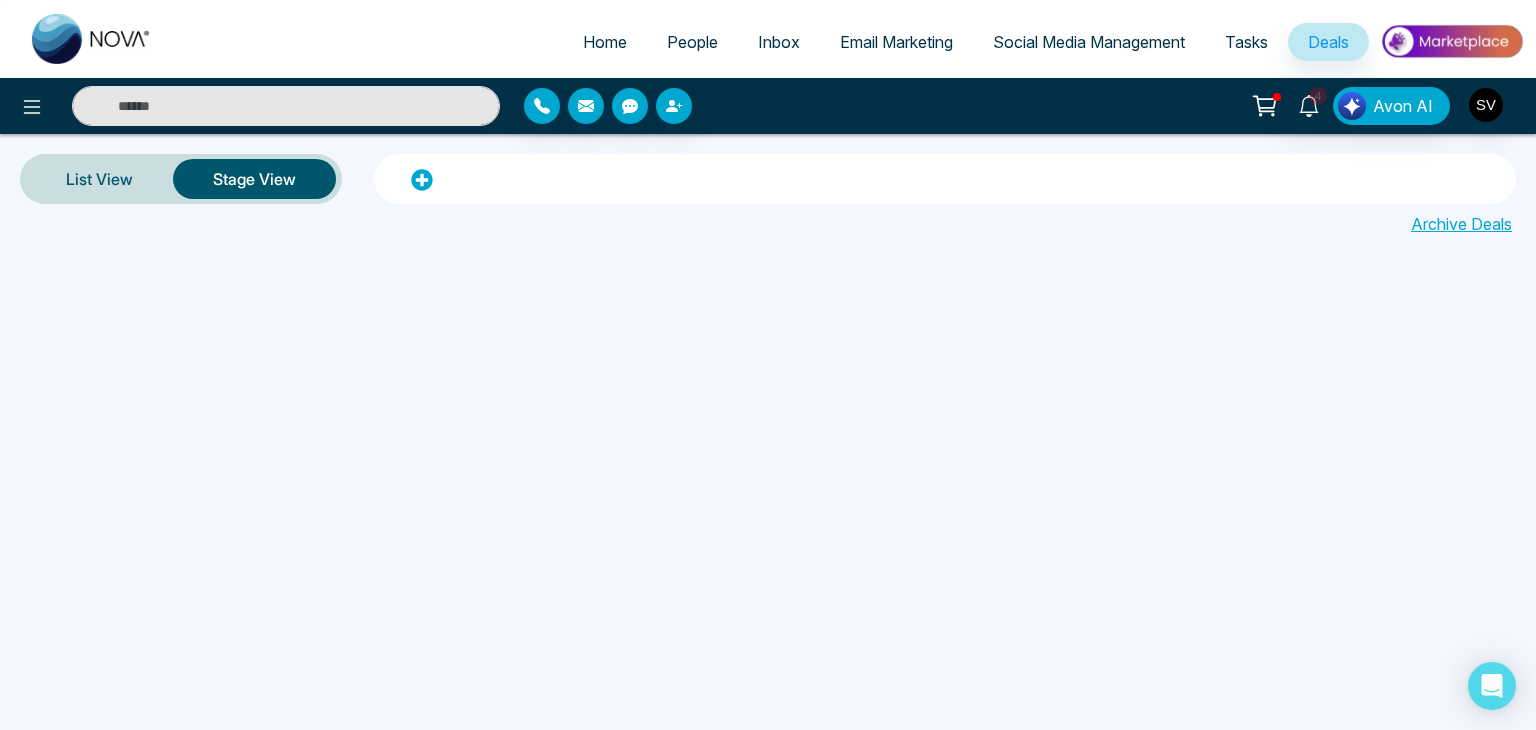 click on "Tasks" at bounding box center [1246, 42] 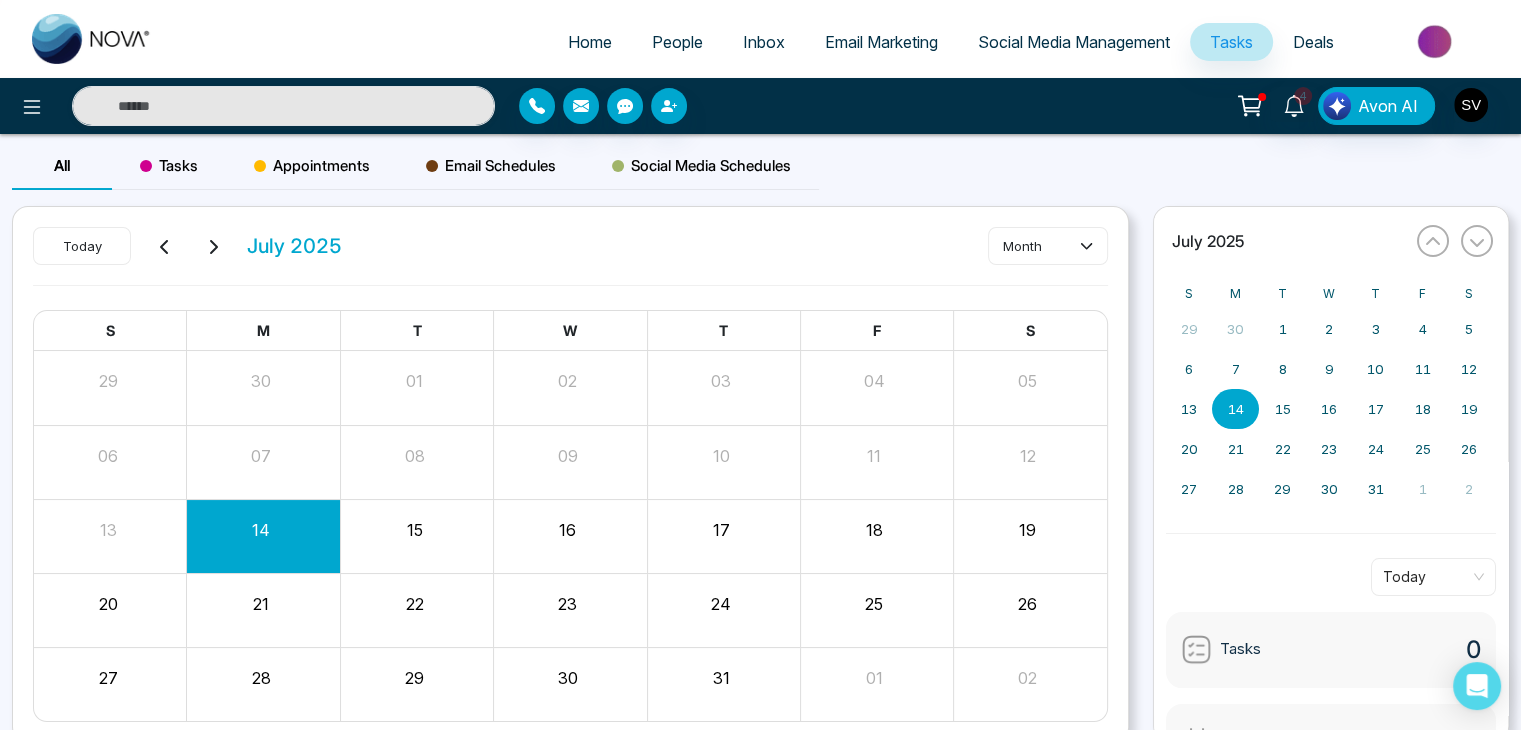 click on "Social Media Management" at bounding box center [1074, 42] 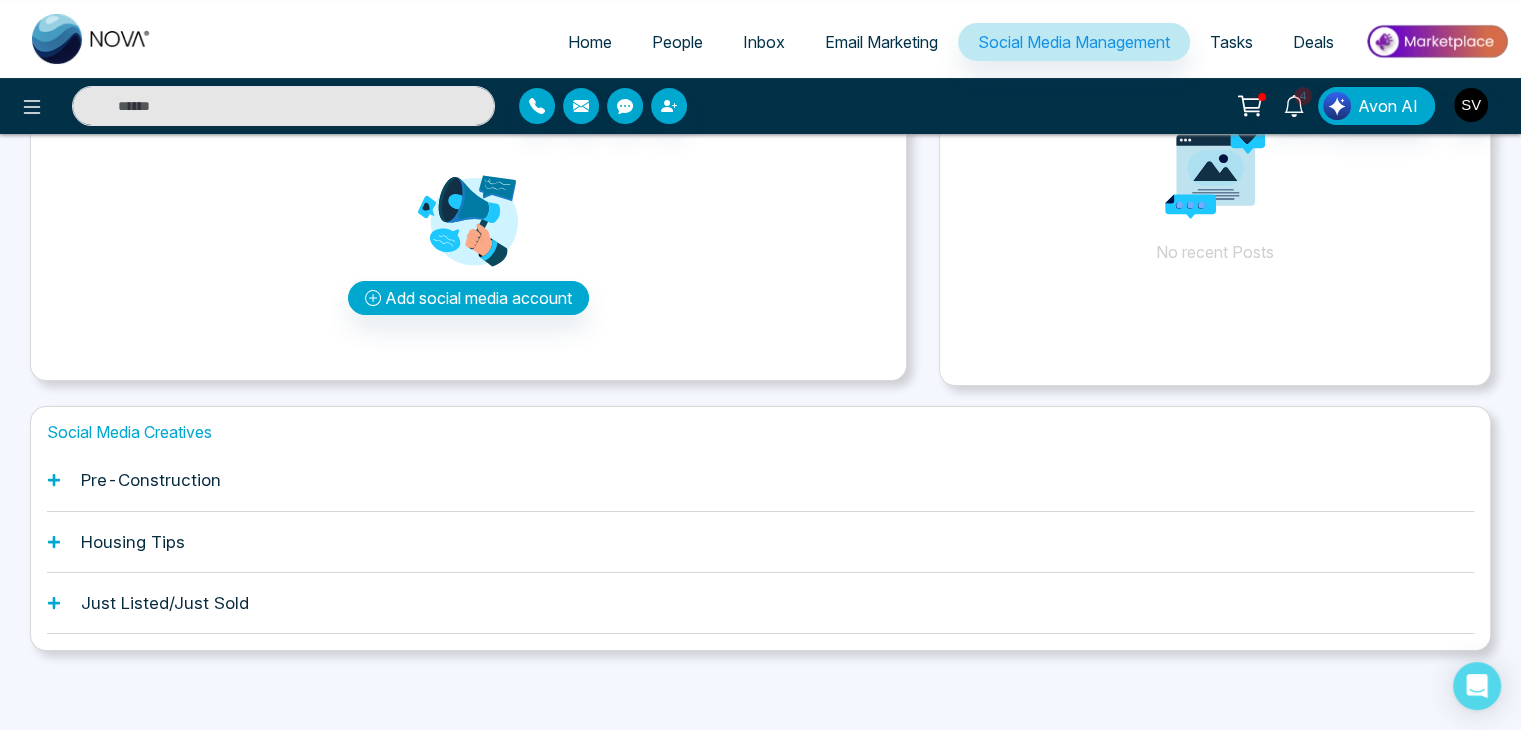 scroll, scrollTop: 0, scrollLeft: 0, axis: both 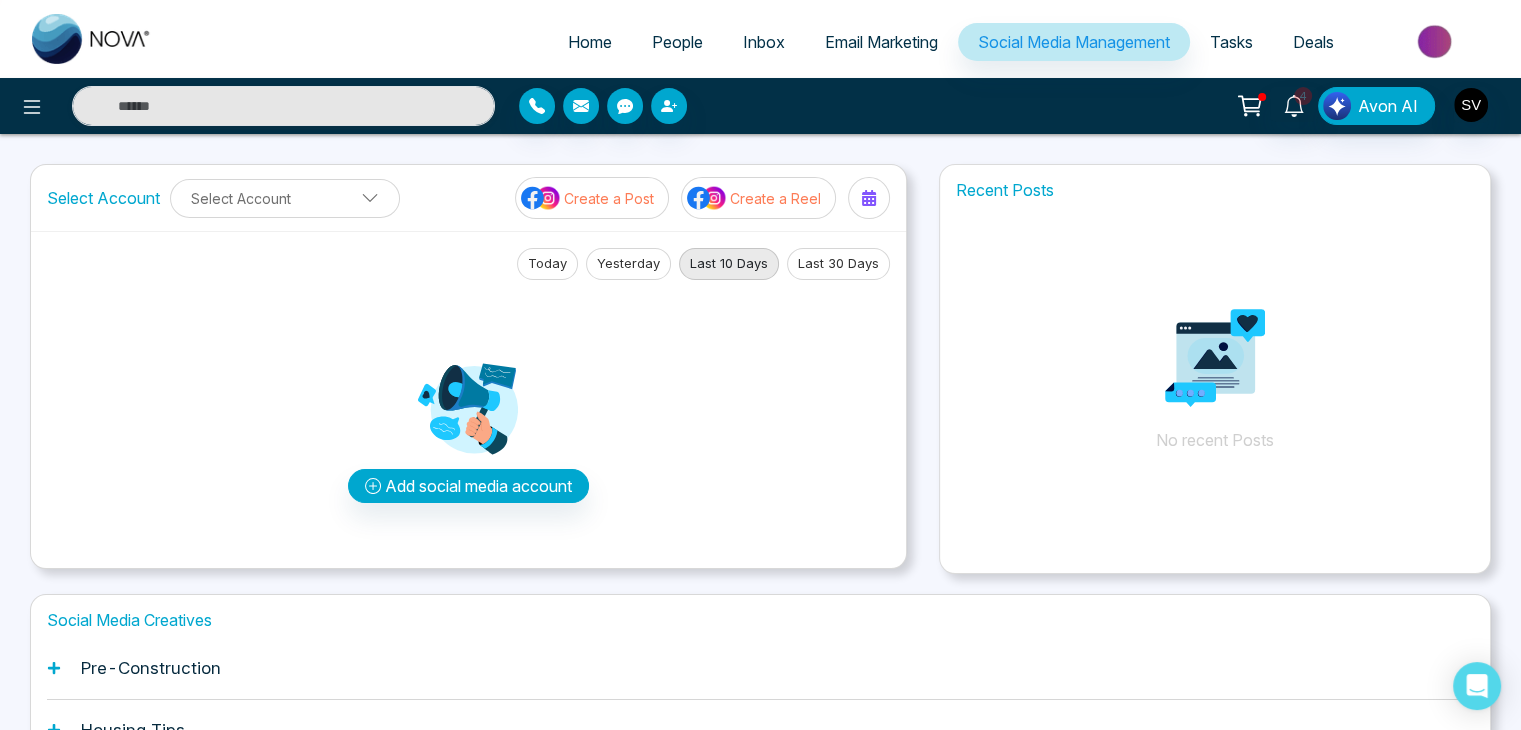 click on "Email Marketing" at bounding box center (881, 42) 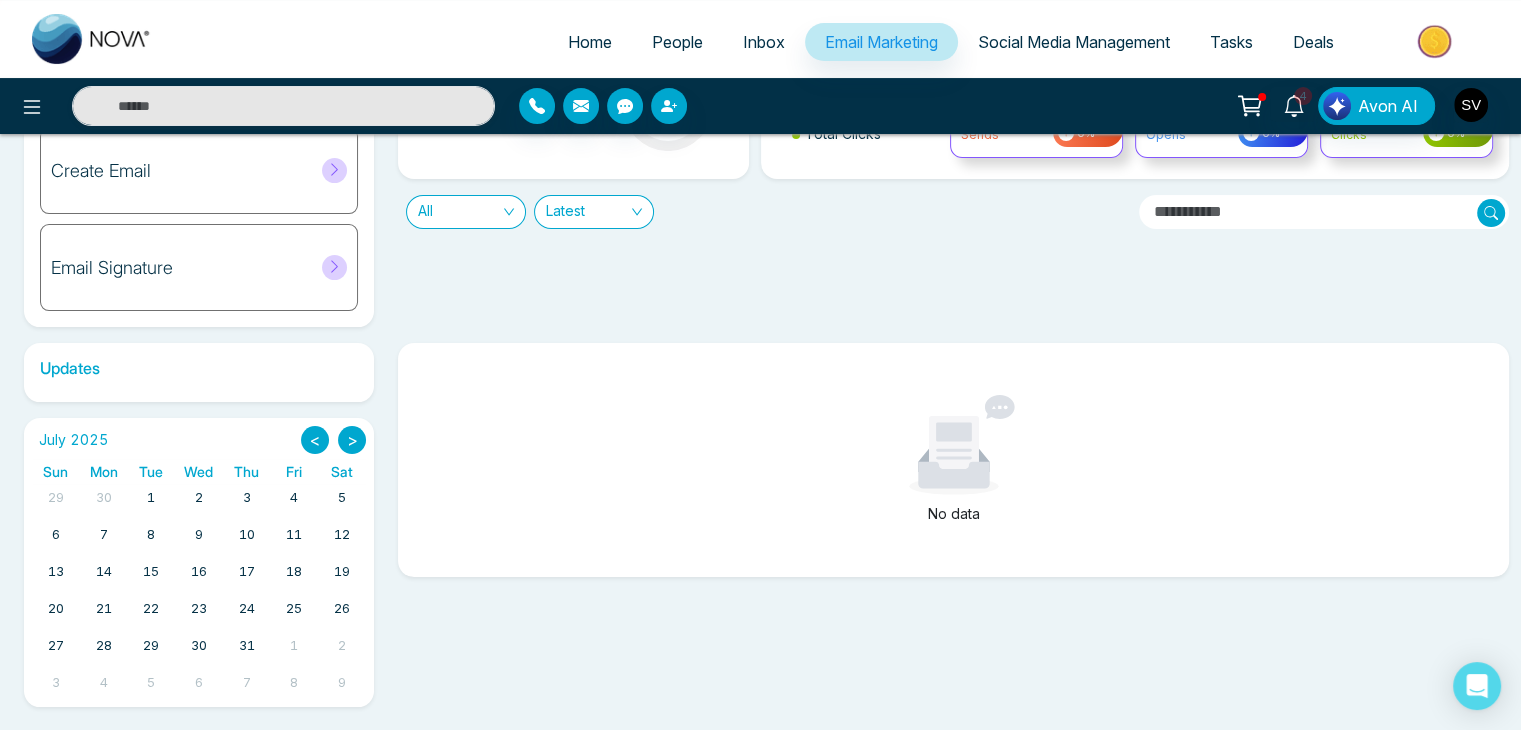 scroll, scrollTop: 0, scrollLeft: 0, axis: both 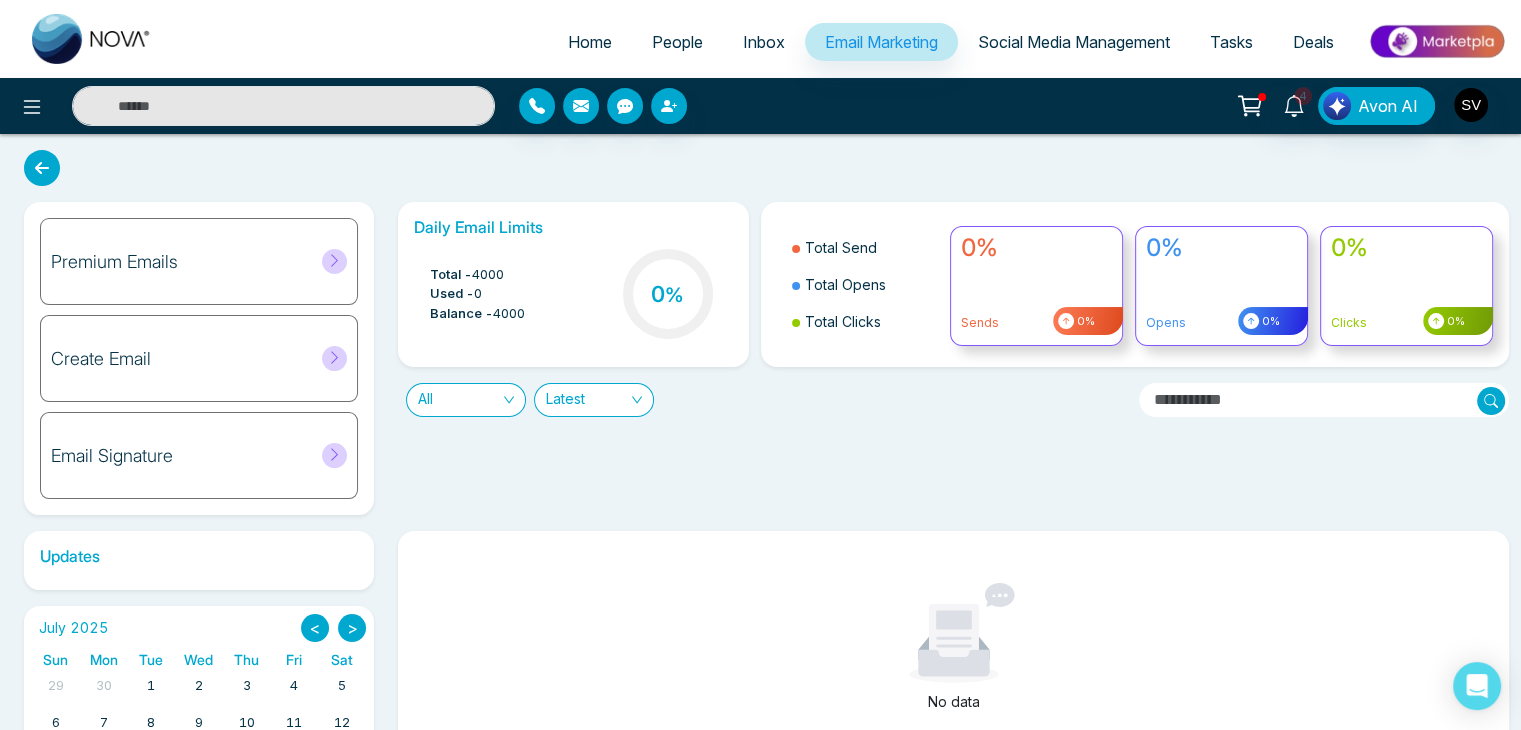 click on "Social Media Management" at bounding box center (1074, 42) 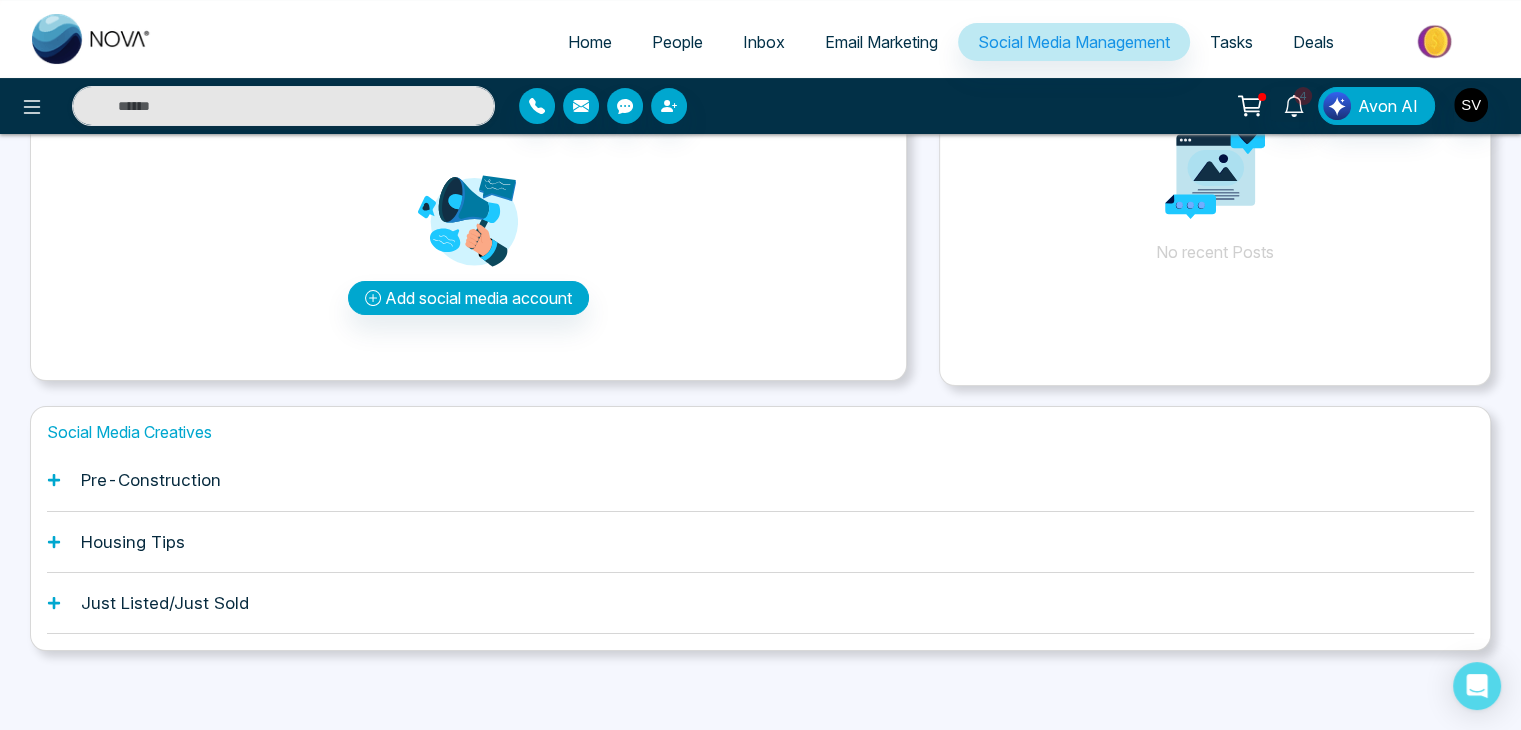 scroll, scrollTop: 0, scrollLeft: 0, axis: both 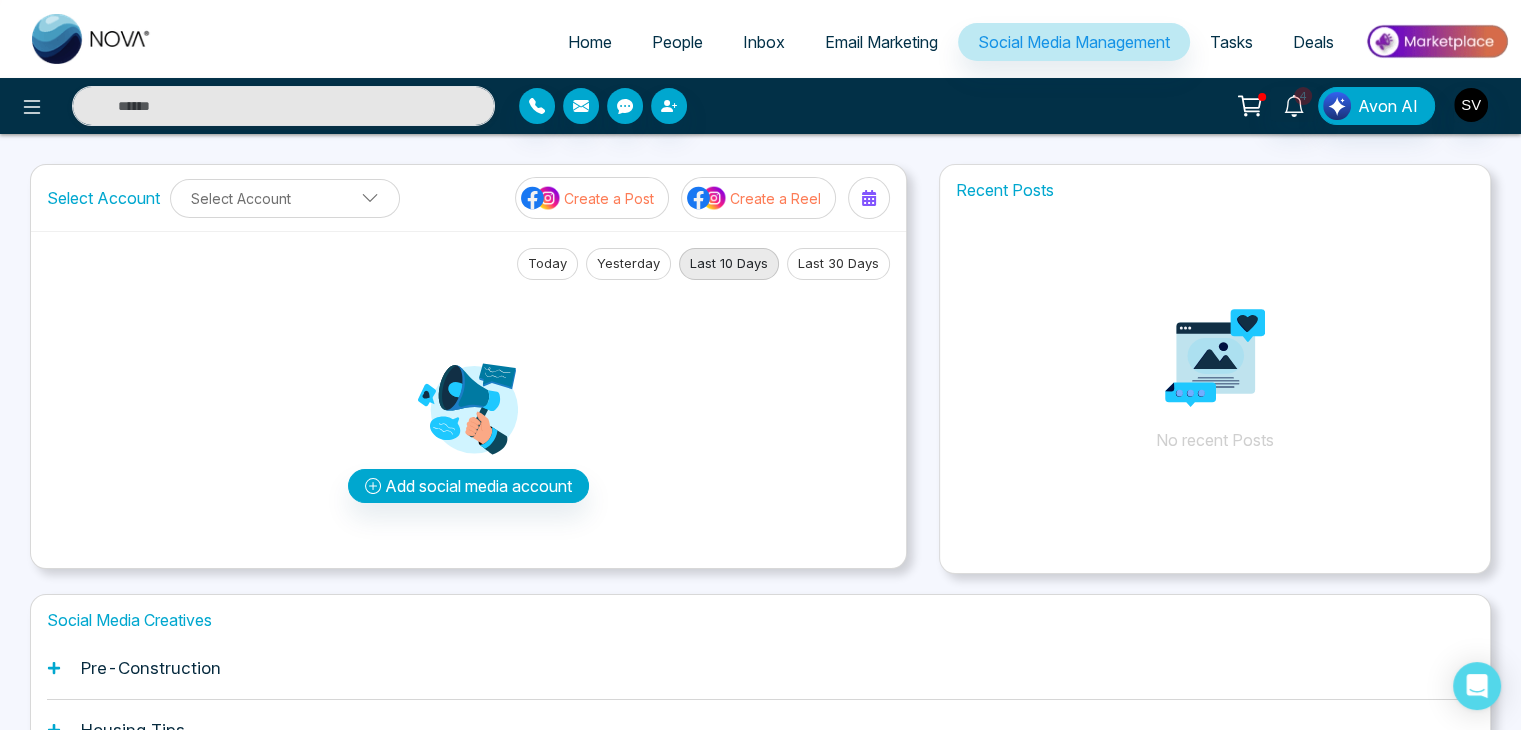 click on "Email Marketing" at bounding box center [881, 42] 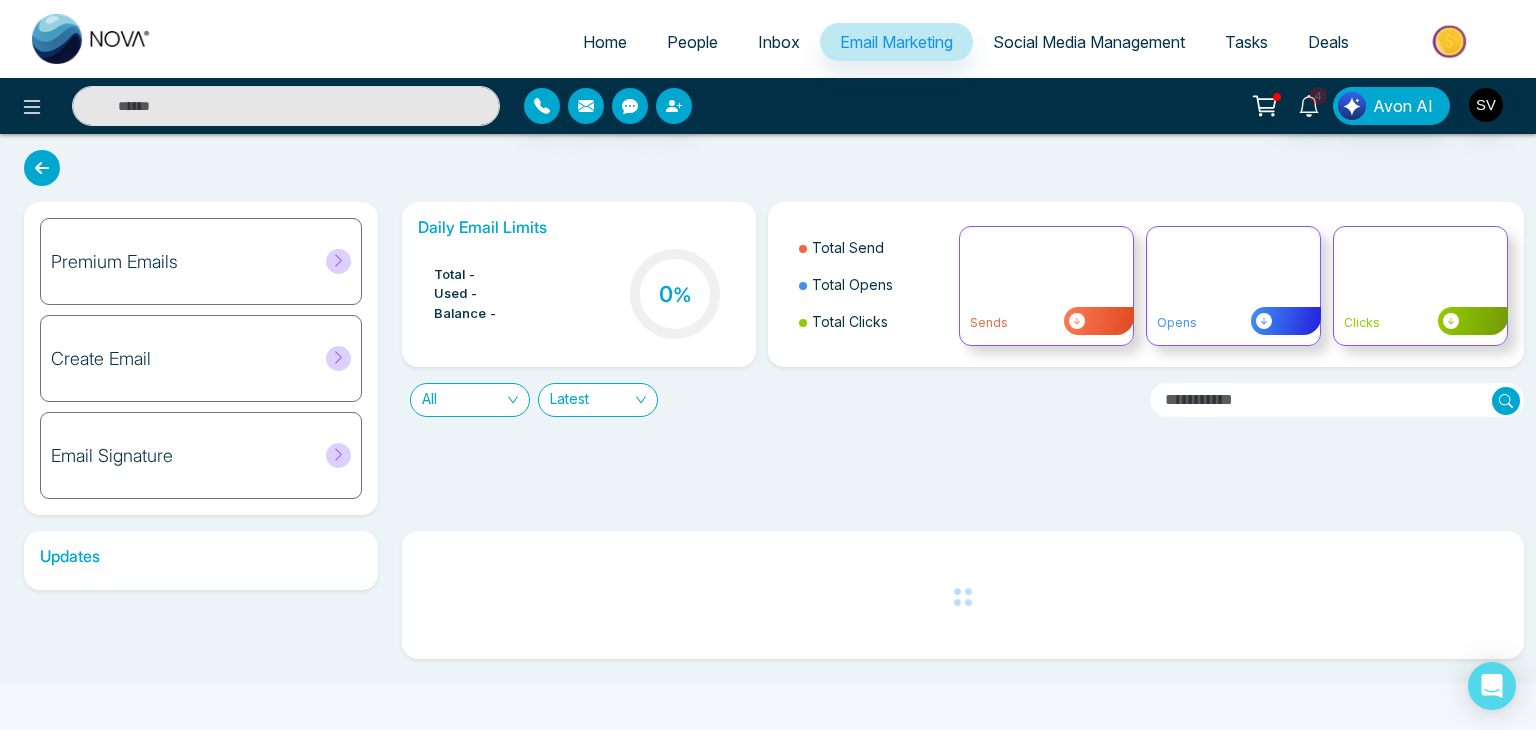 click on "Social Media Management" at bounding box center [1089, 42] 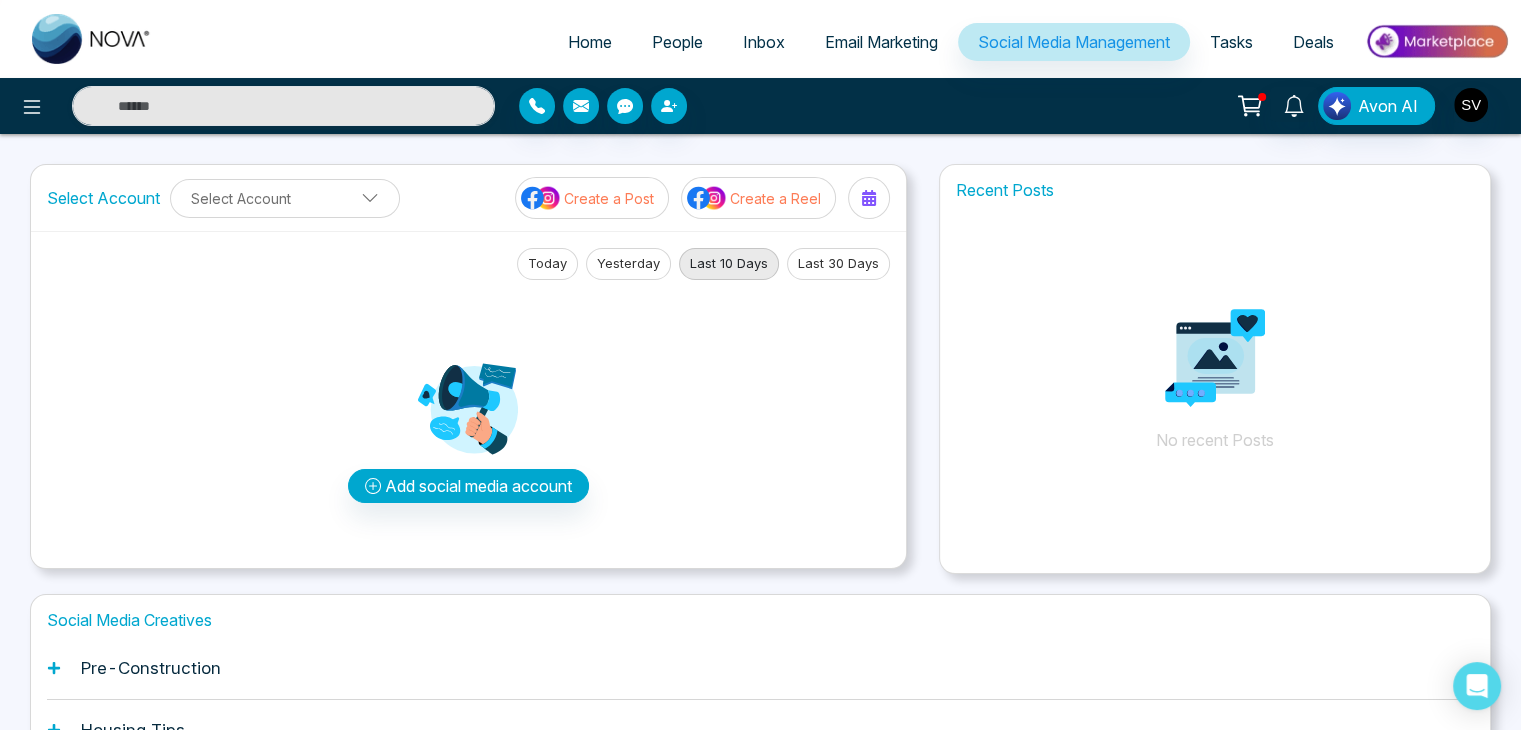 scroll, scrollTop: 188, scrollLeft: 0, axis: vertical 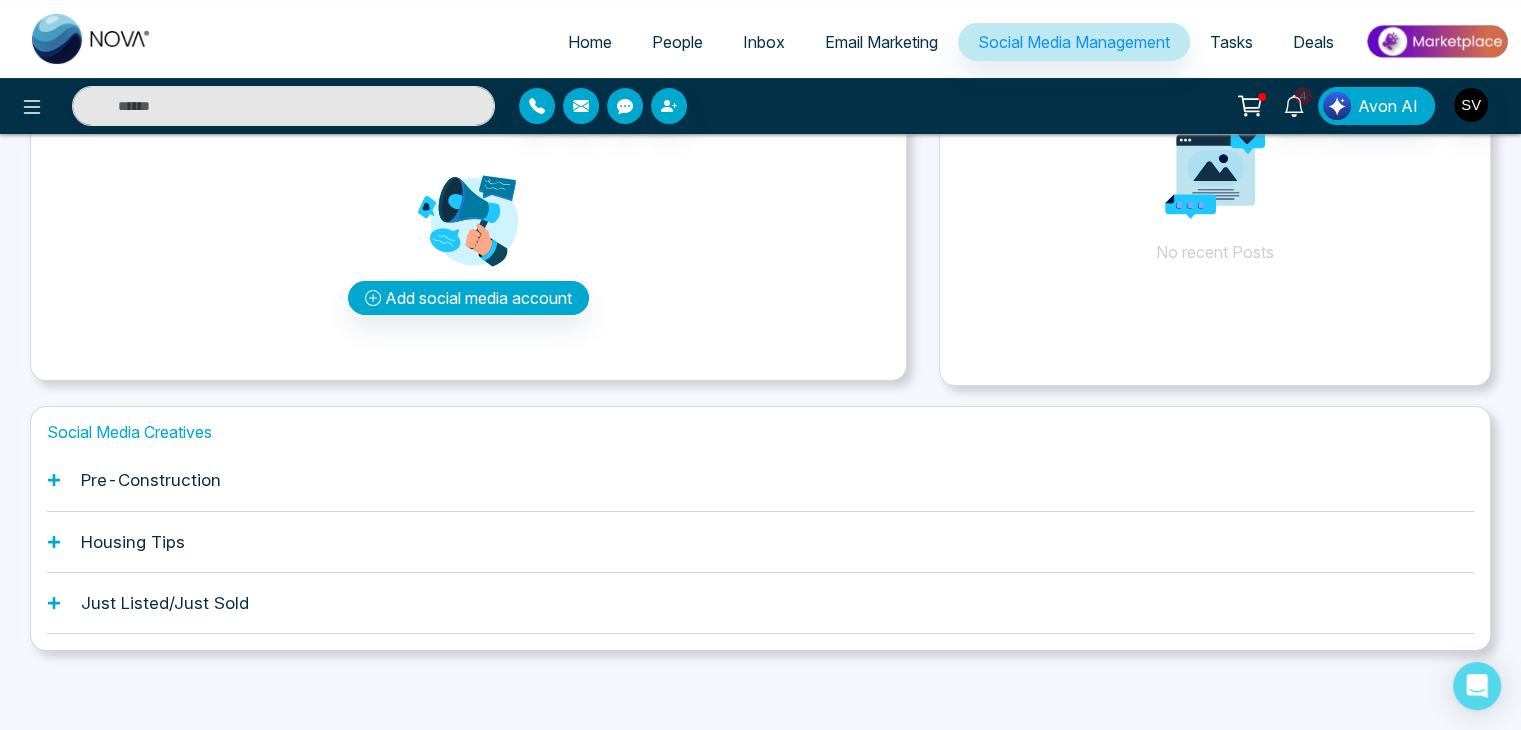 click on "Pre-Construction" at bounding box center (151, 480) 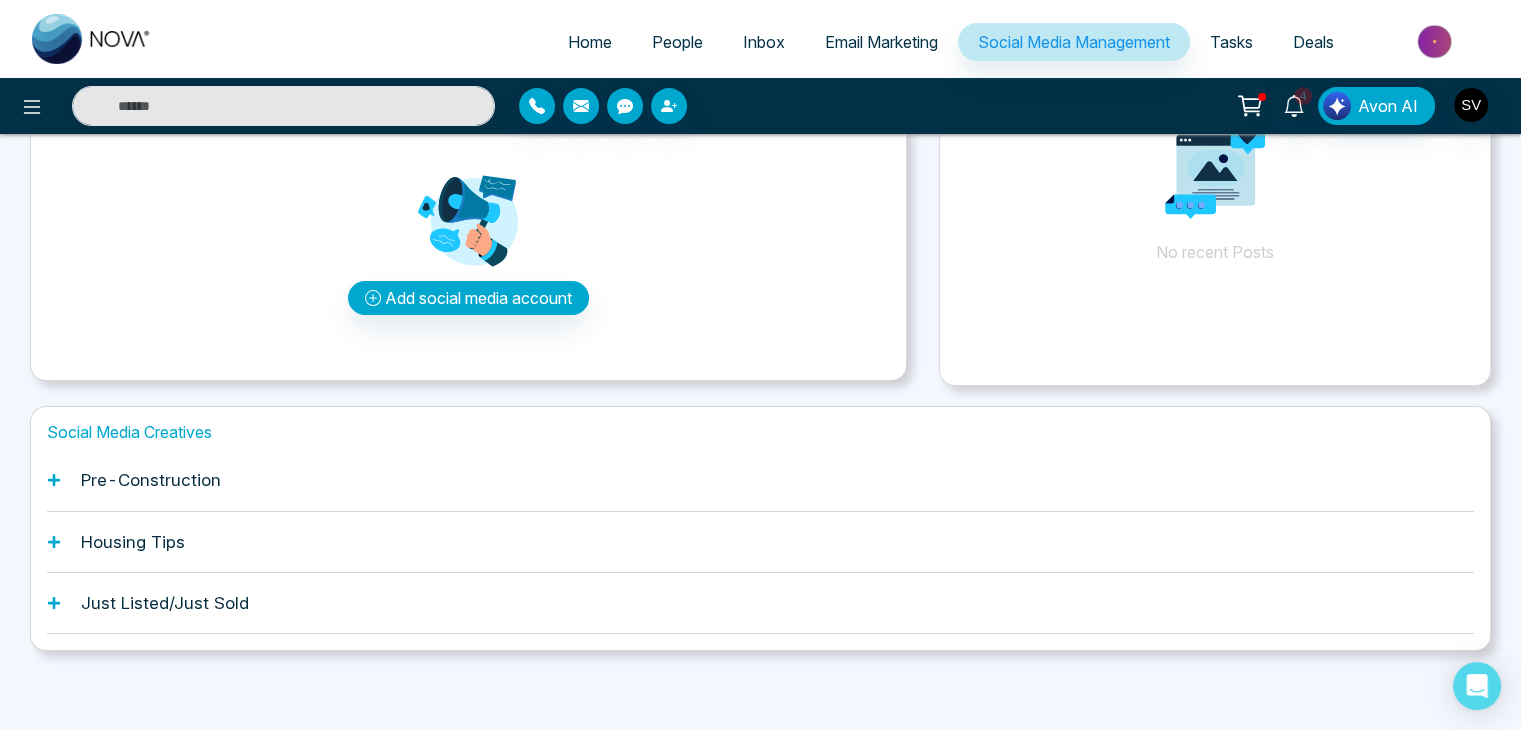 click on "Pre-Construction" at bounding box center (151, 480) 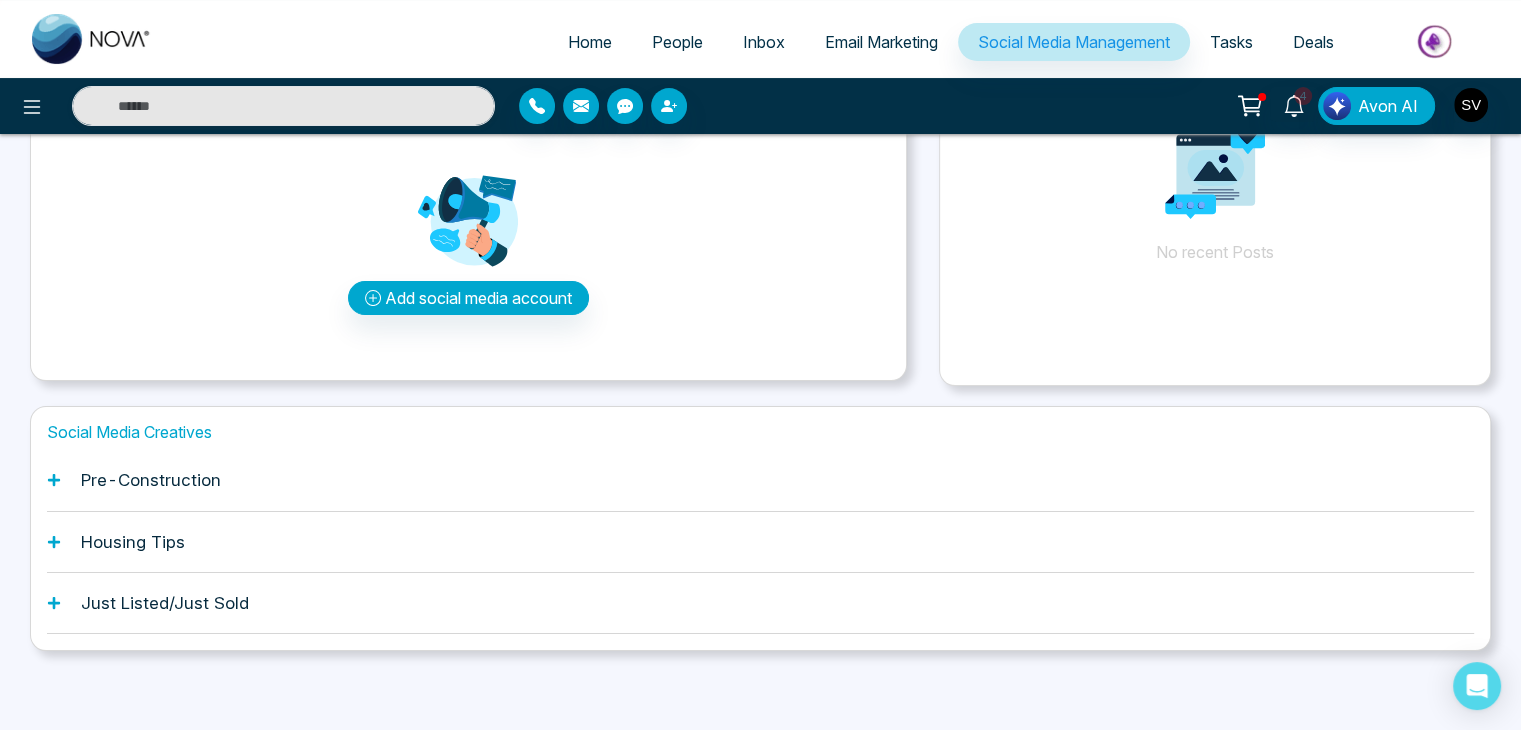 click on "Pre-Construction" at bounding box center (151, 480) 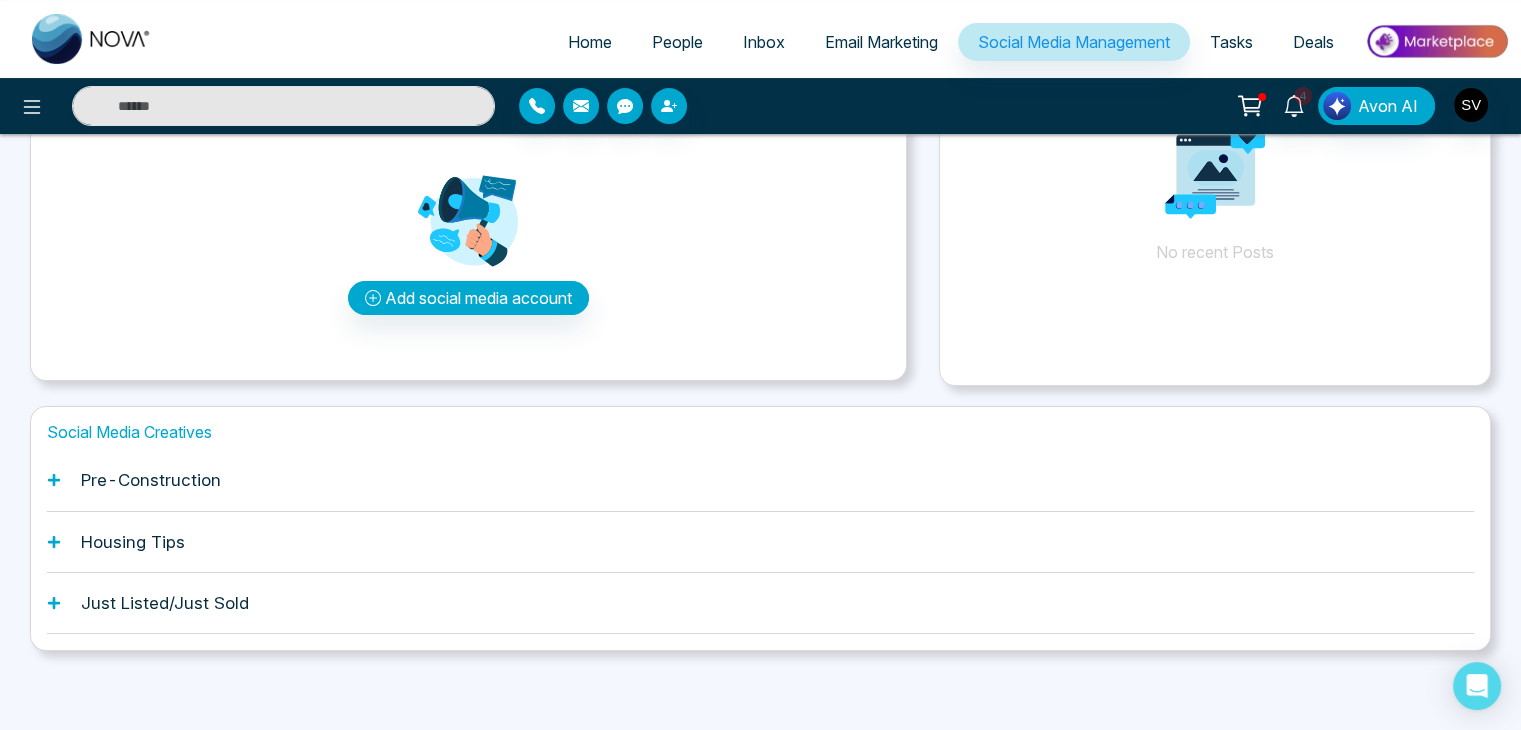click on "Email Marketing" at bounding box center [881, 42] 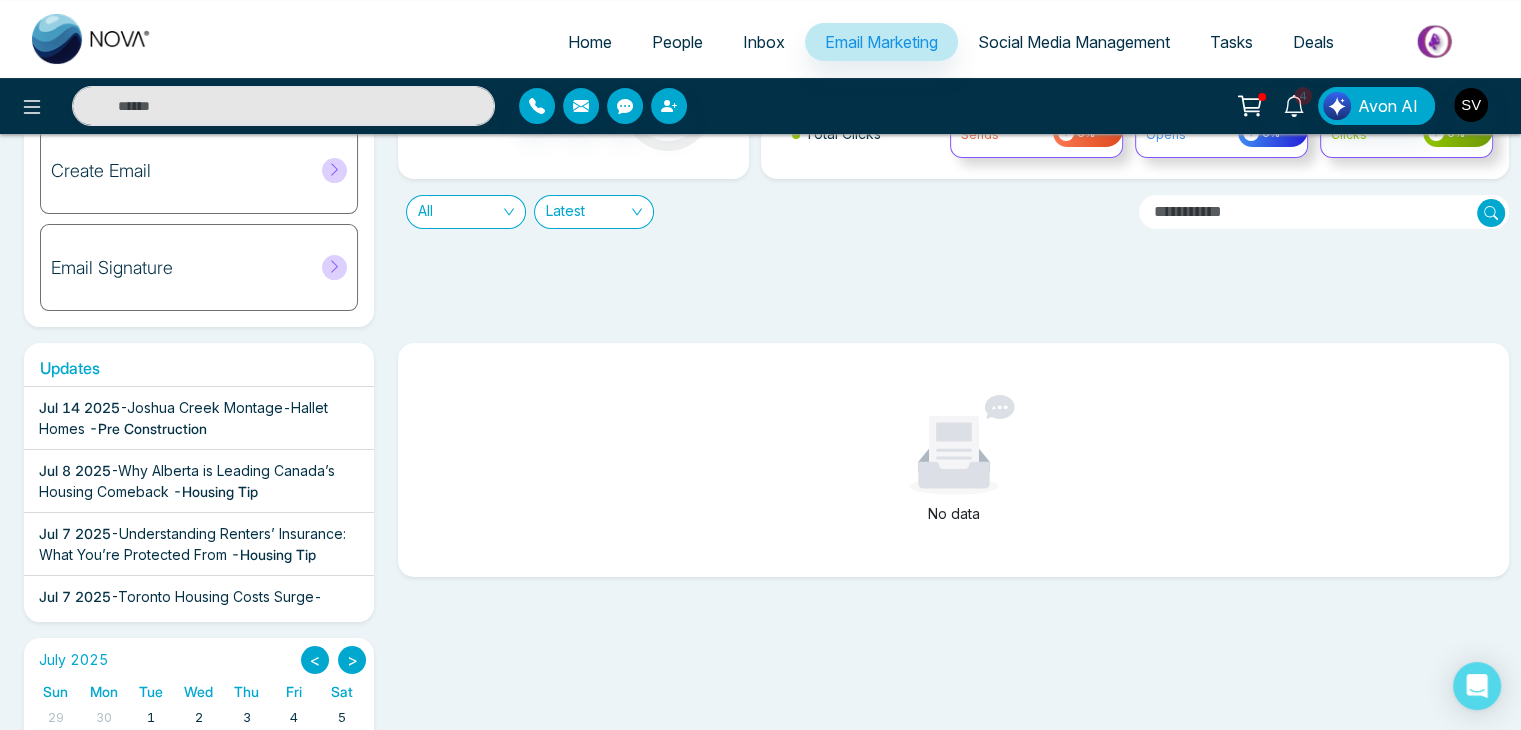 scroll, scrollTop: 0, scrollLeft: 0, axis: both 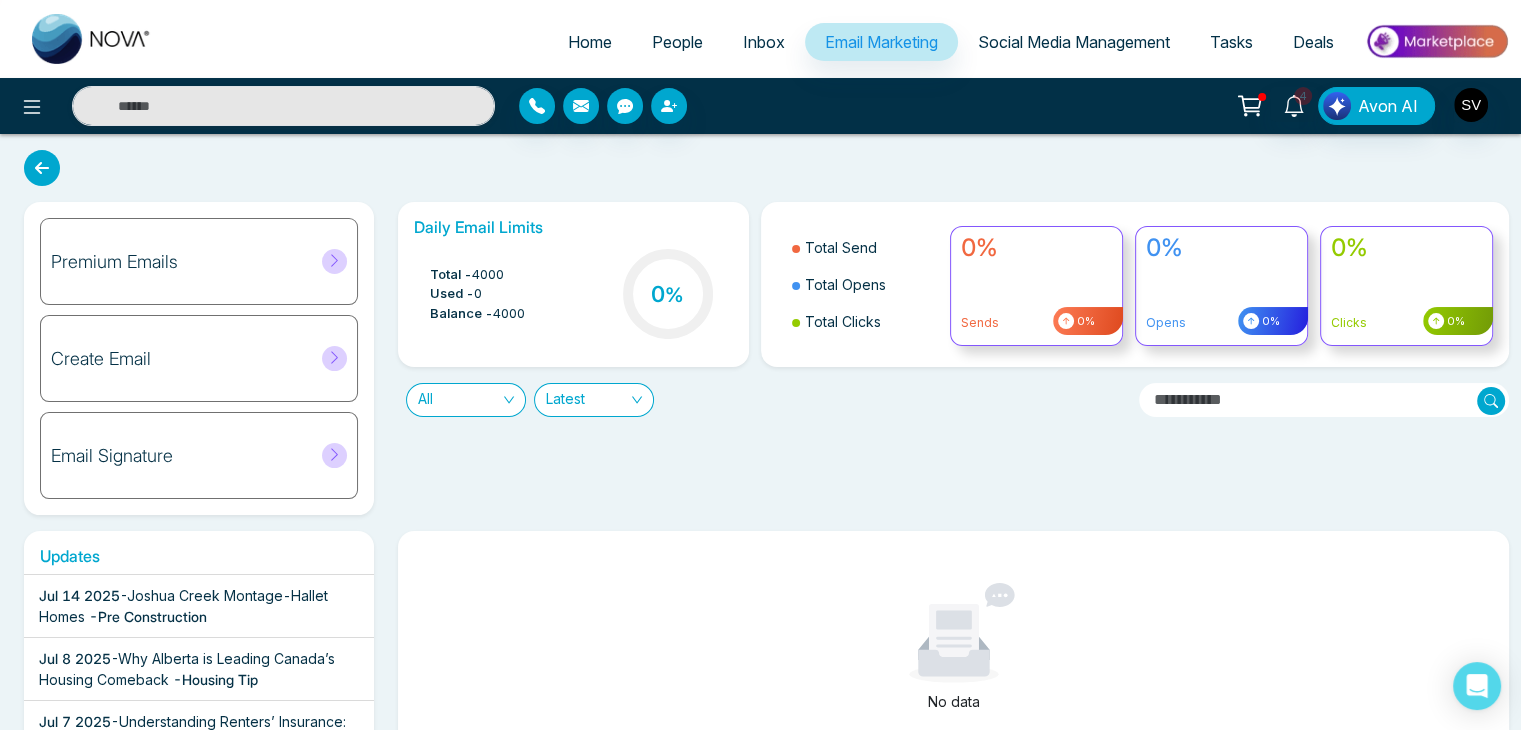 click on "Tasks" at bounding box center (1231, 42) 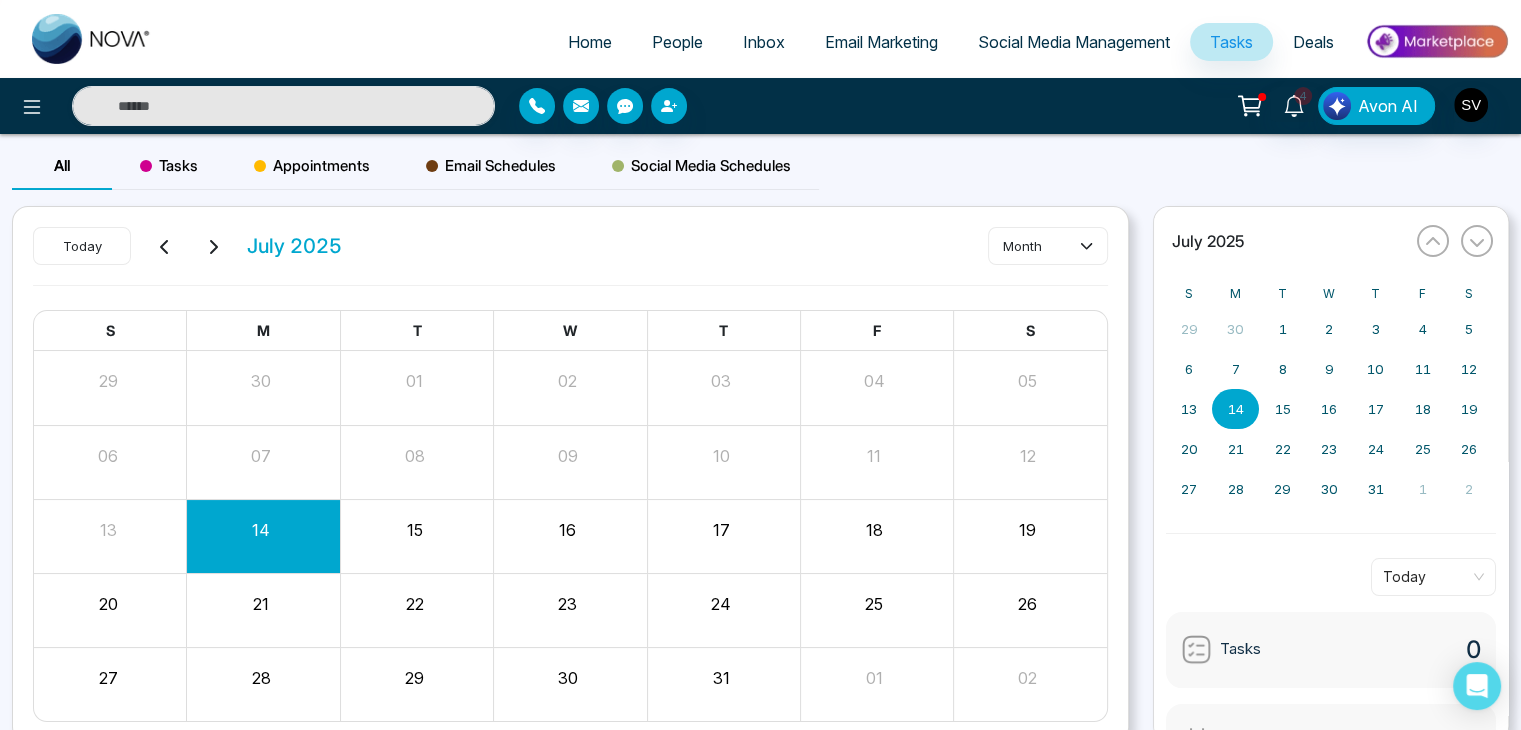 click on "Social Media Schedules" at bounding box center [701, 166] 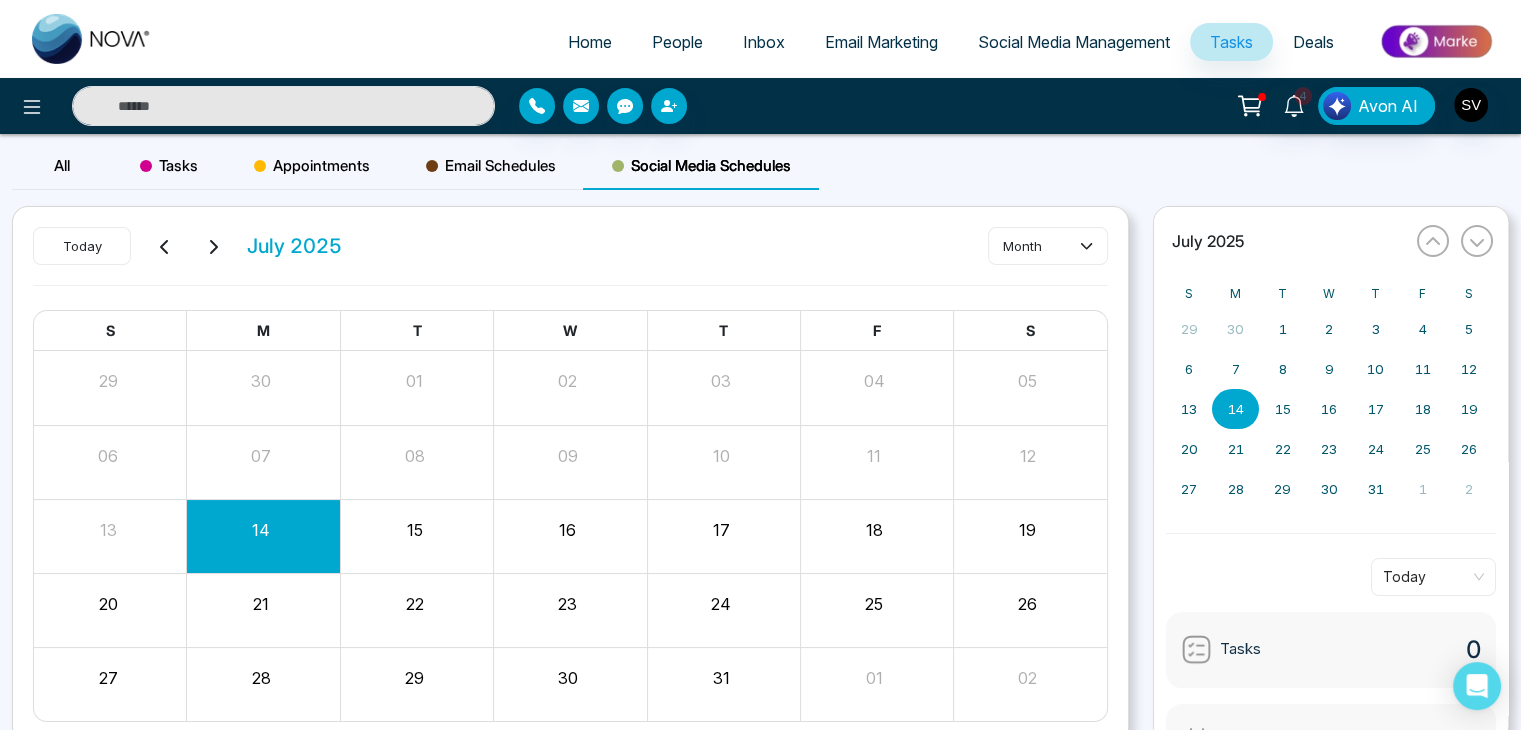 click on "Social Media Schedules" at bounding box center (701, 166) 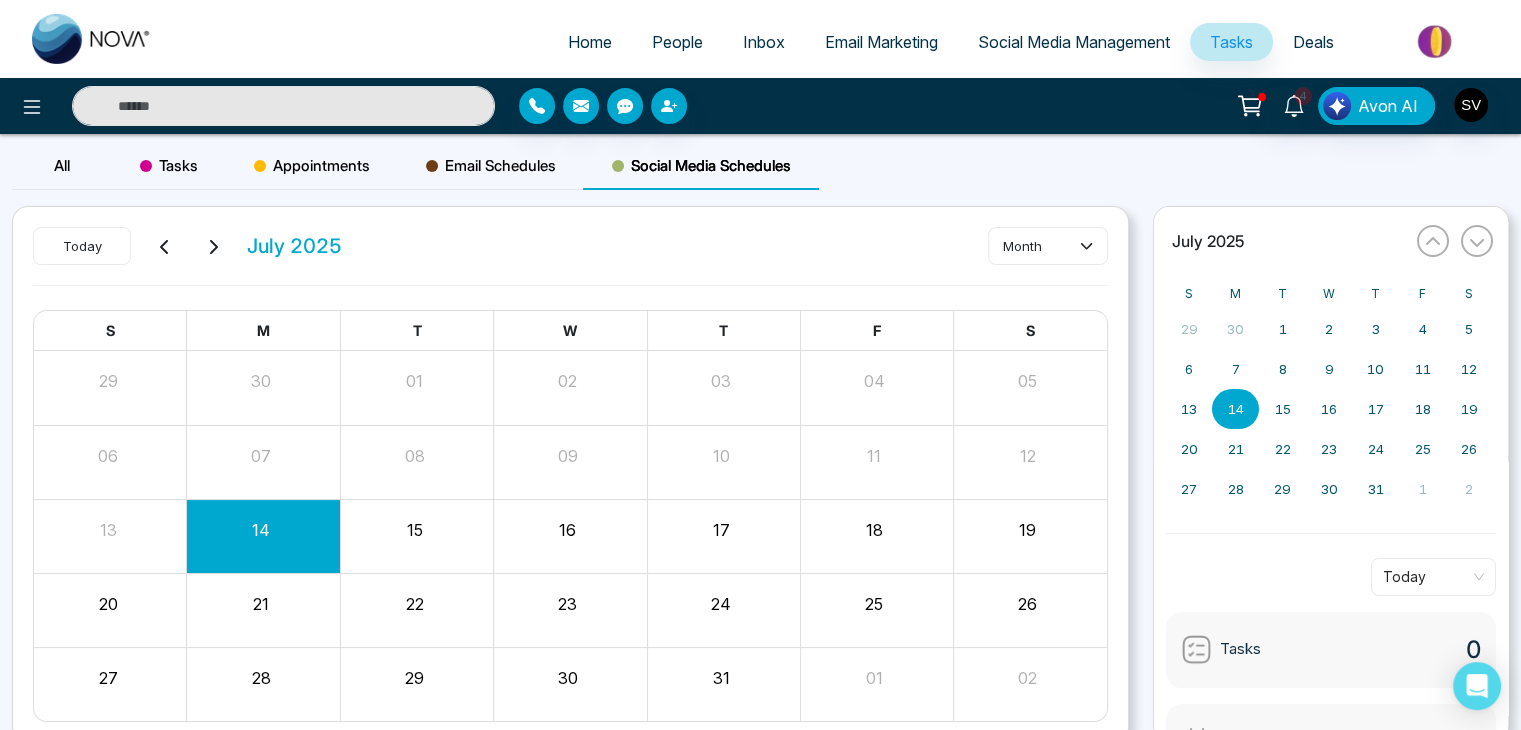 click at bounding box center [1436, 41] 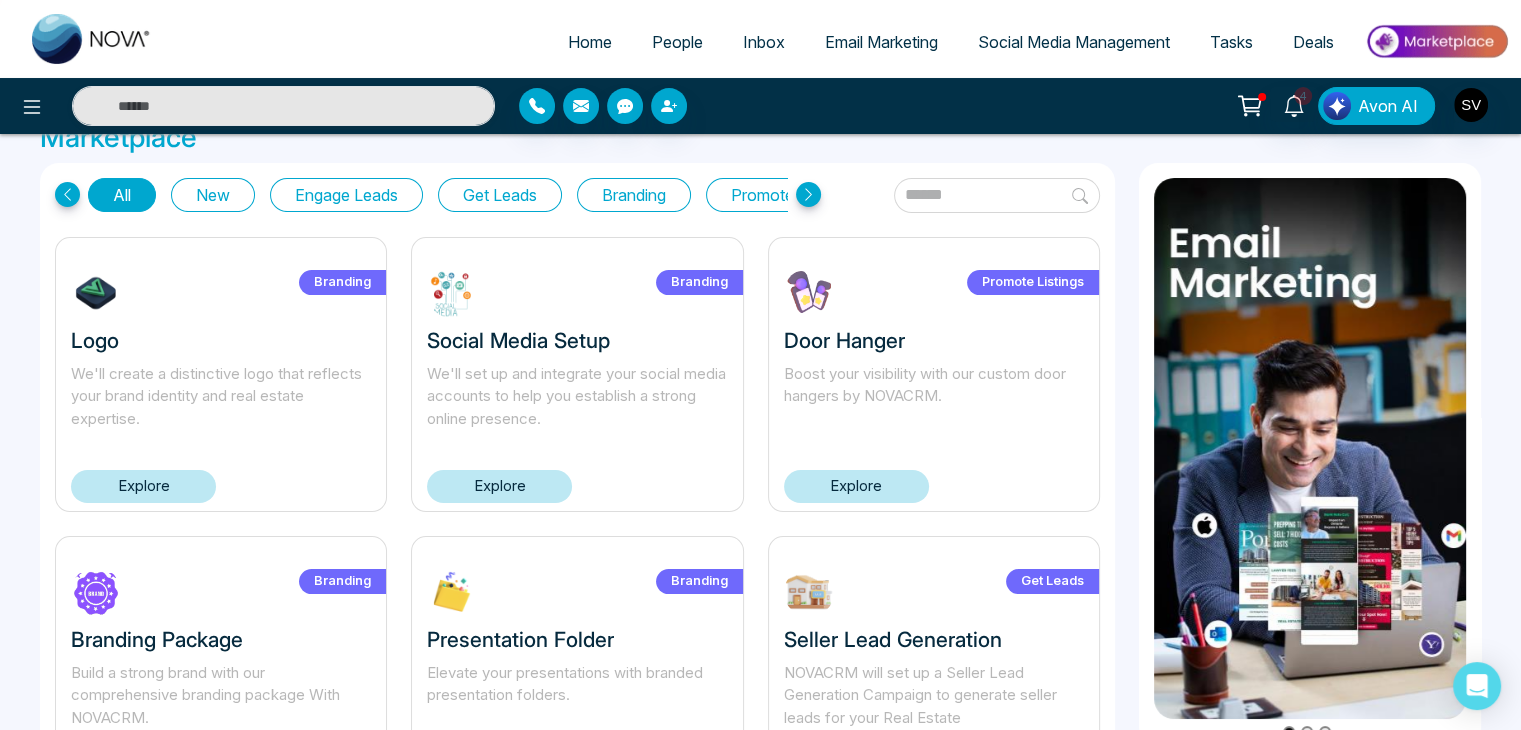 scroll, scrollTop: 0, scrollLeft: 0, axis: both 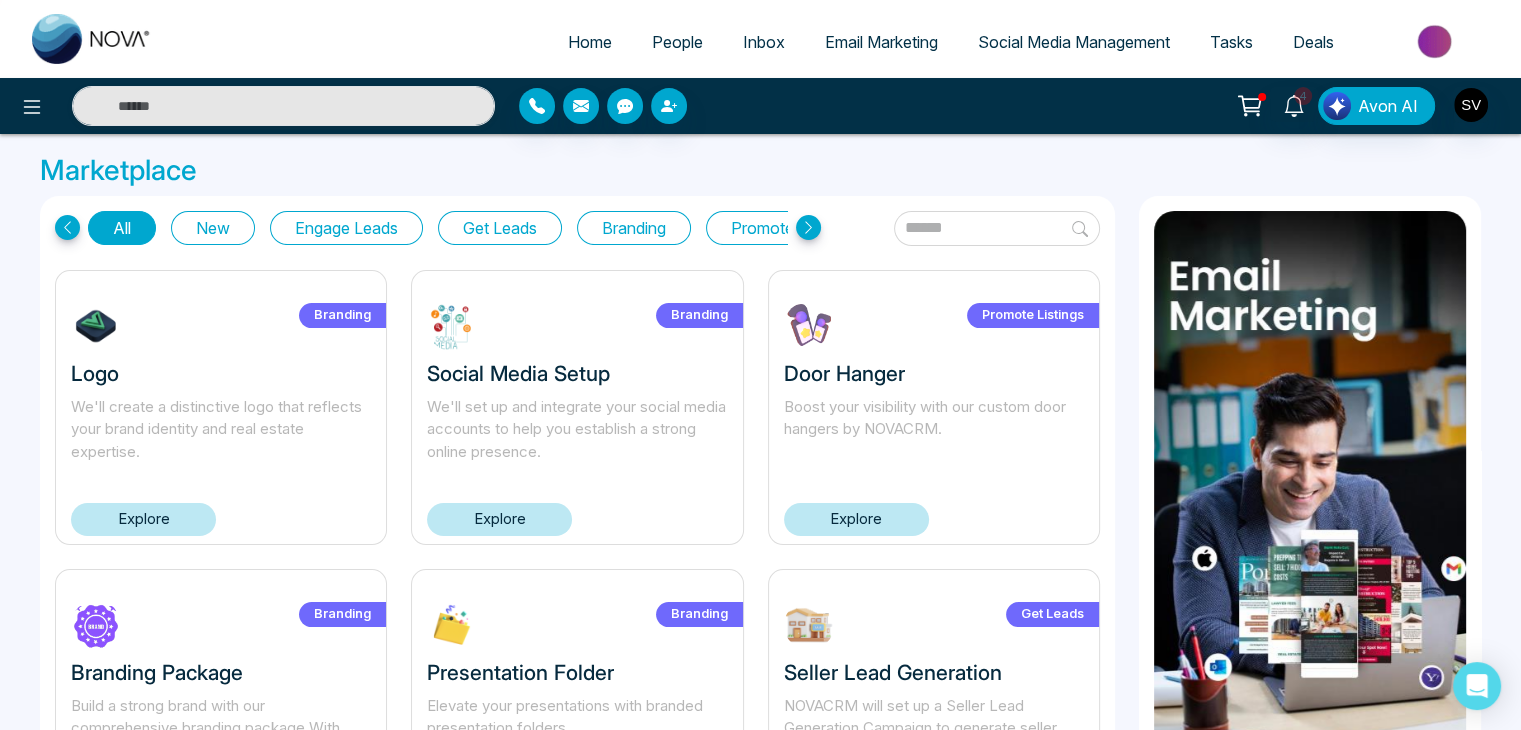 click on "New" at bounding box center [213, 228] 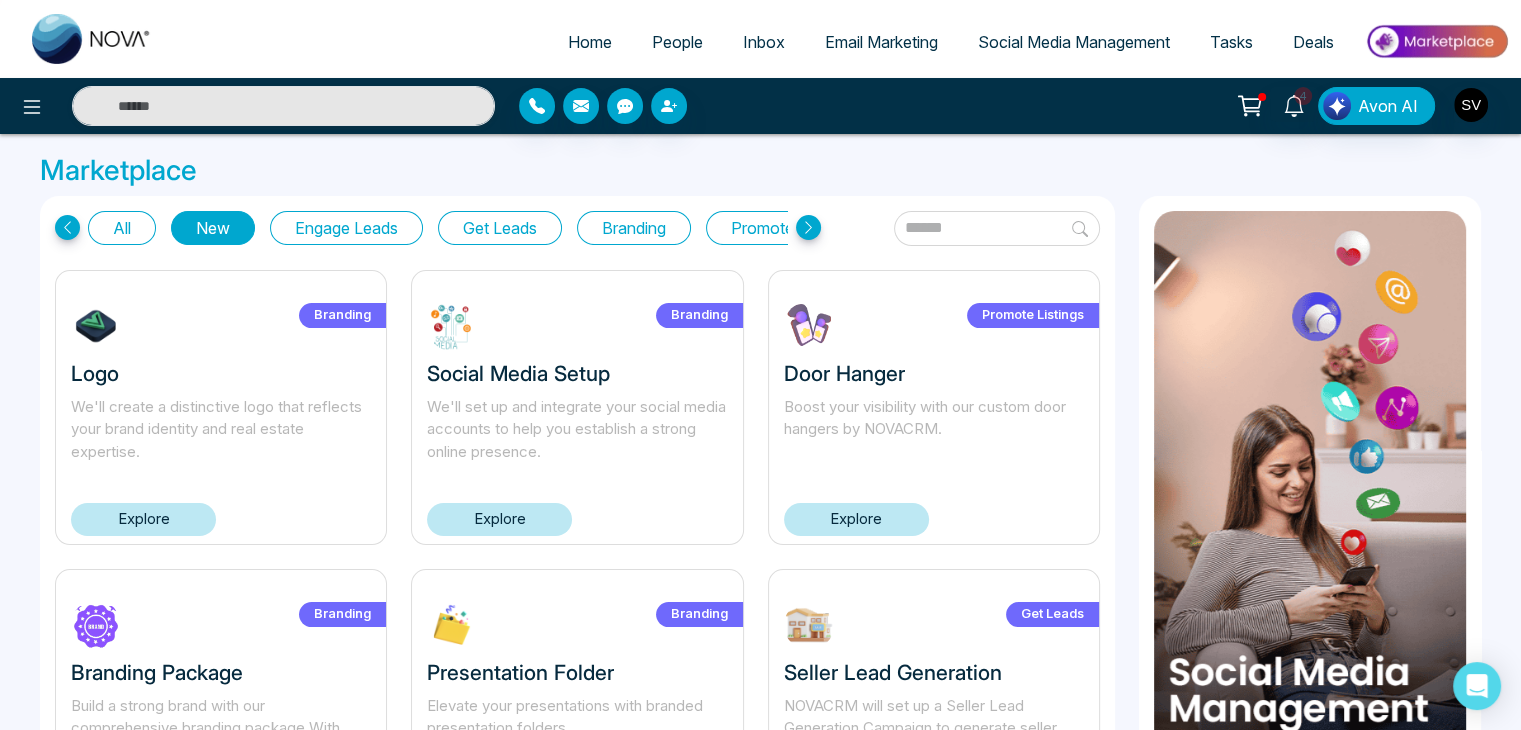 click on "Engage Leads" at bounding box center [346, 228] 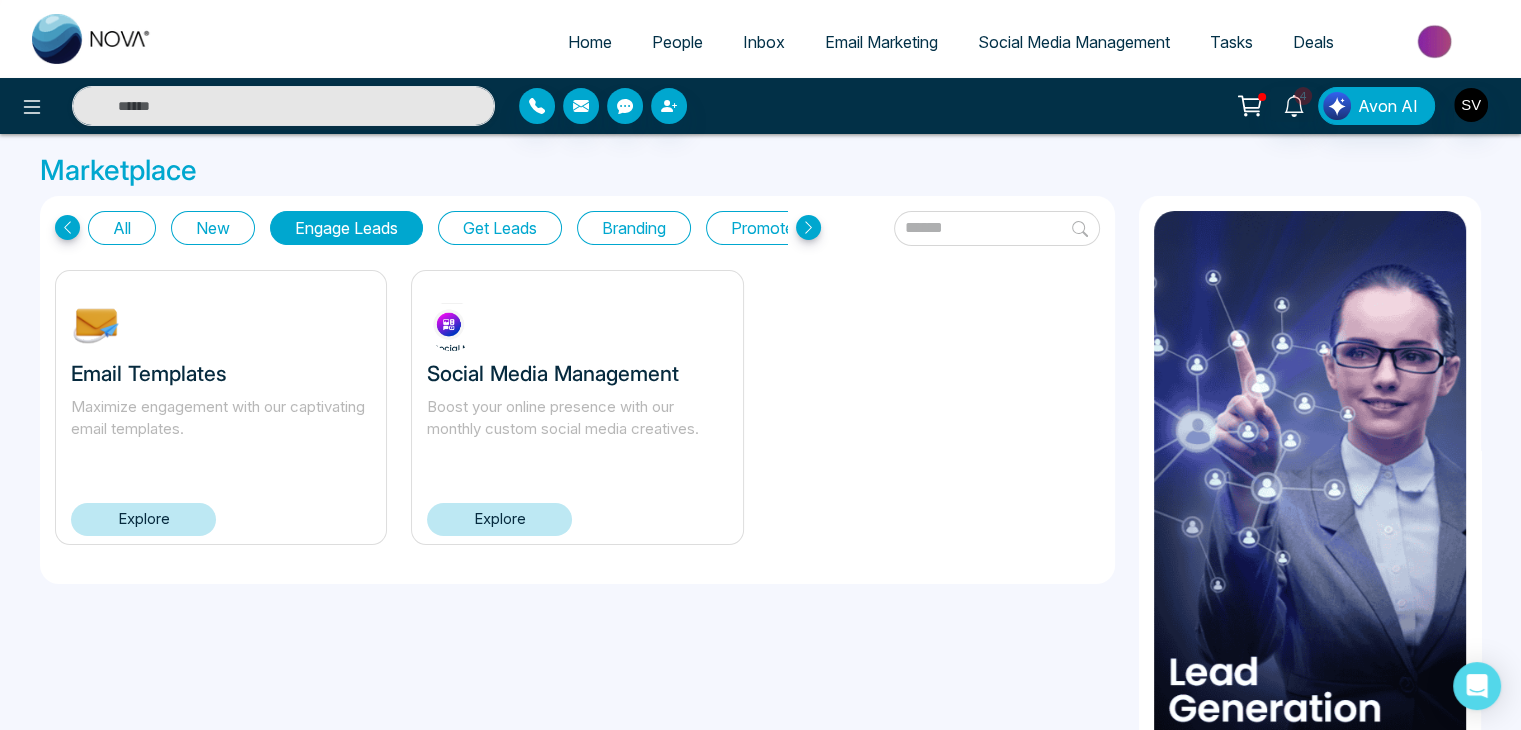 click on "Get Leads" at bounding box center [500, 228] 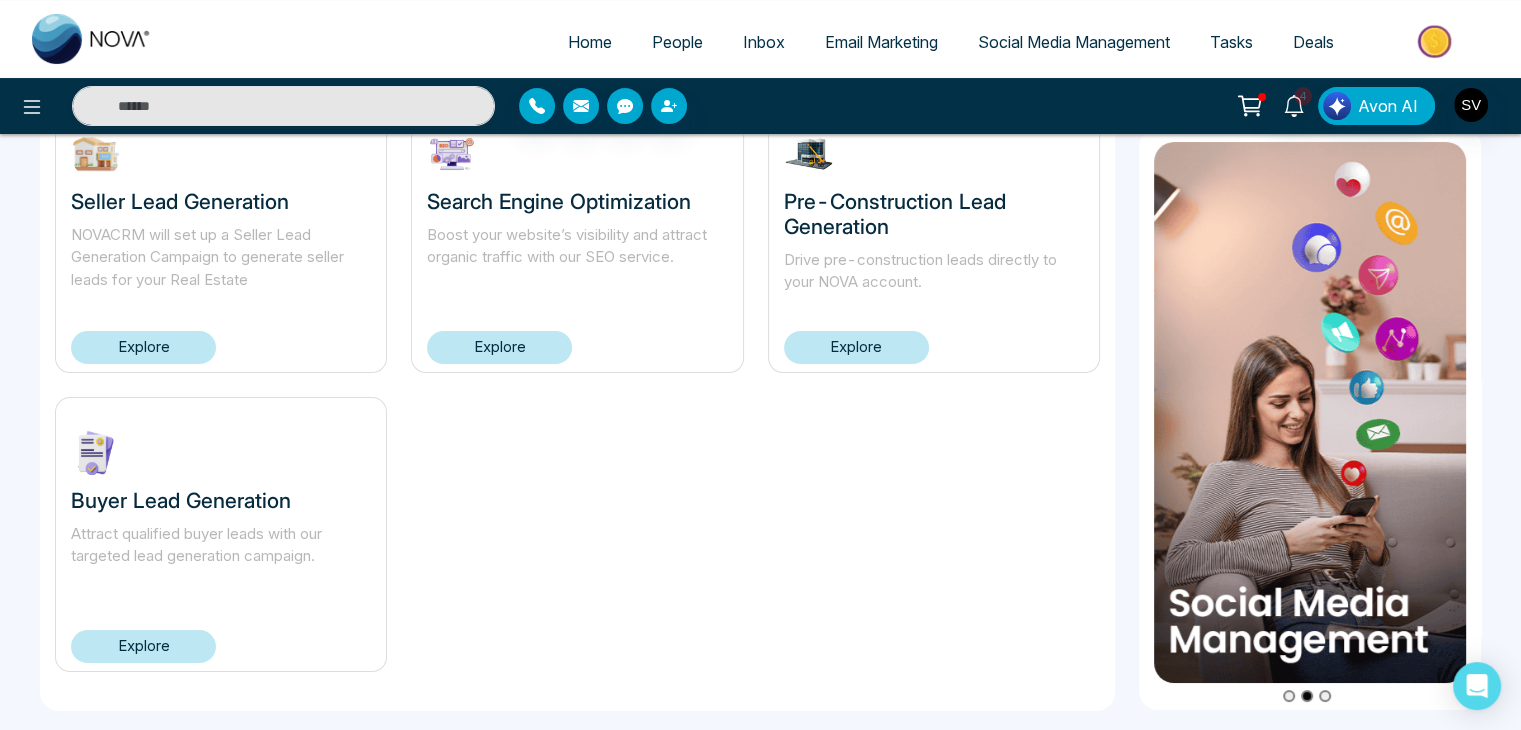 scroll, scrollTop: 0, scrollLeft: 0, axis: both 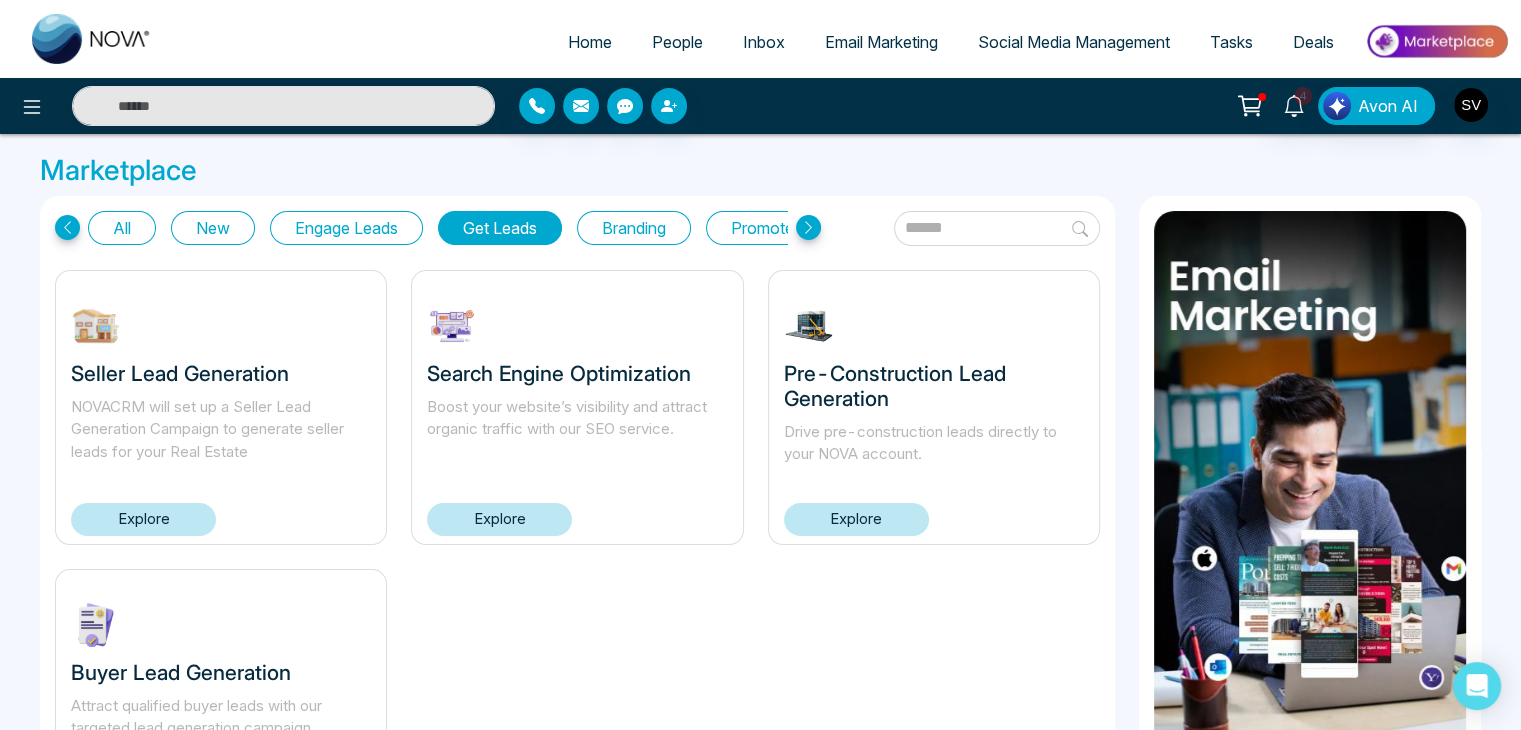 click on "Branding" at bounding box center [634, 228] 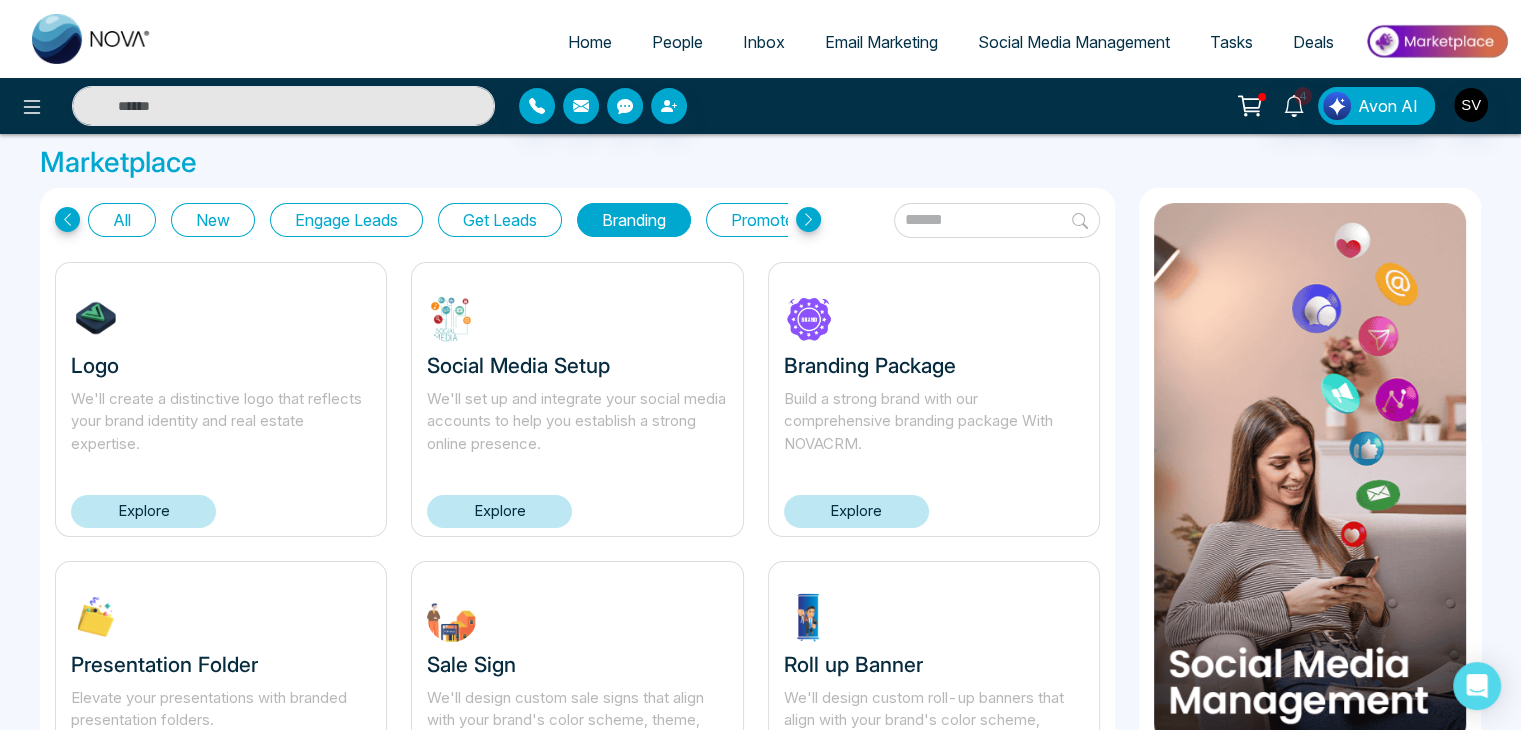 scroll, scrollTop: 0, scrollLeft: 0, axis: both 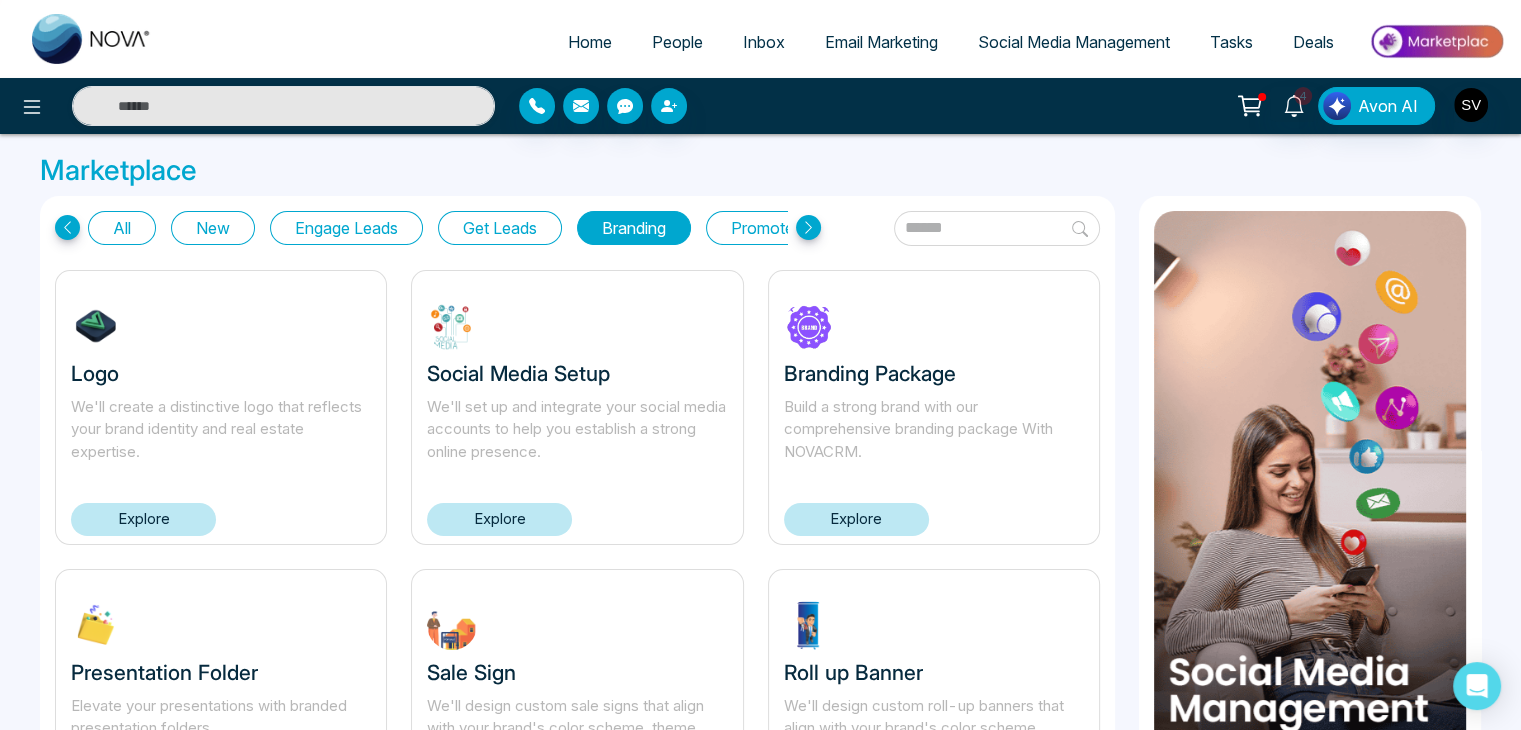 click on "Home" at bounding box center (590, 42) 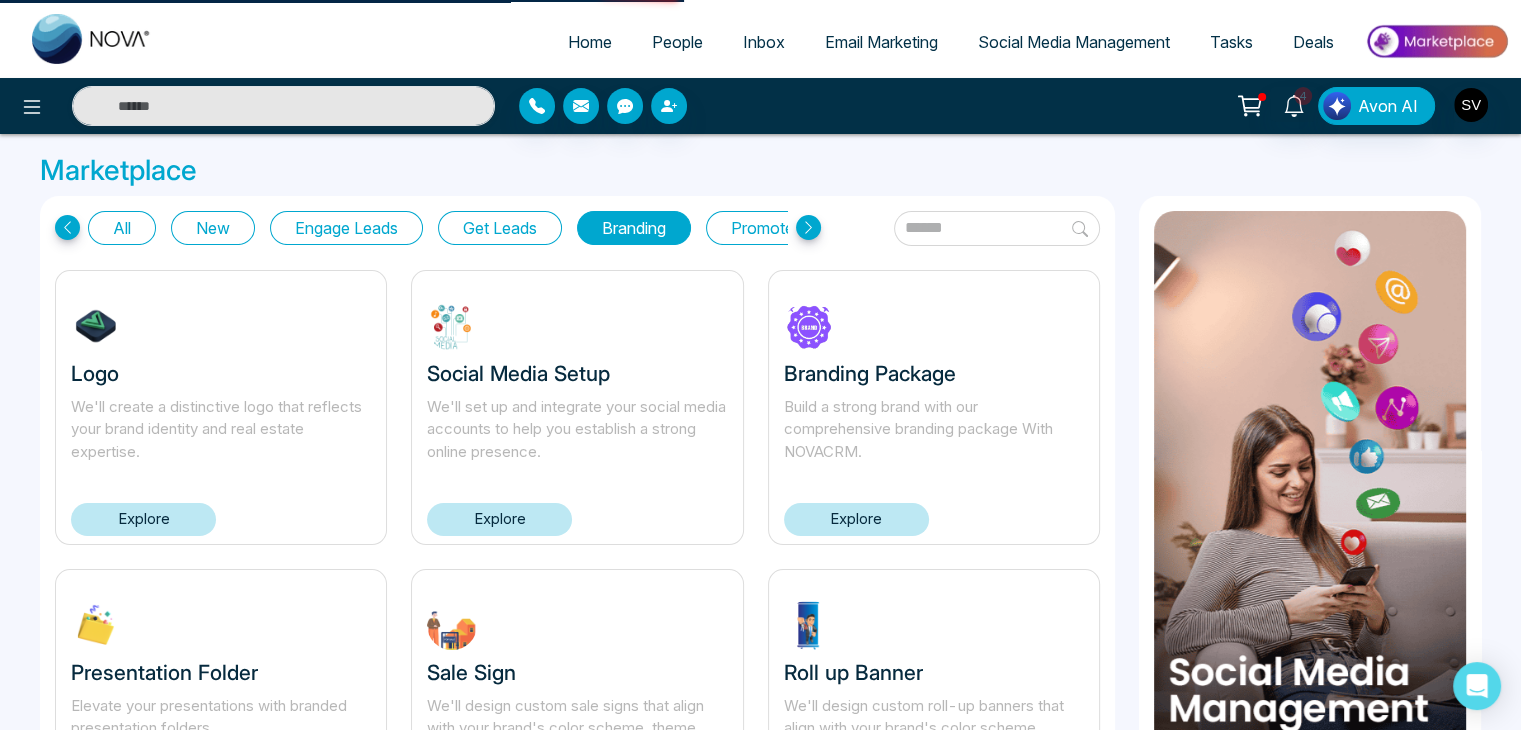 select on "*" 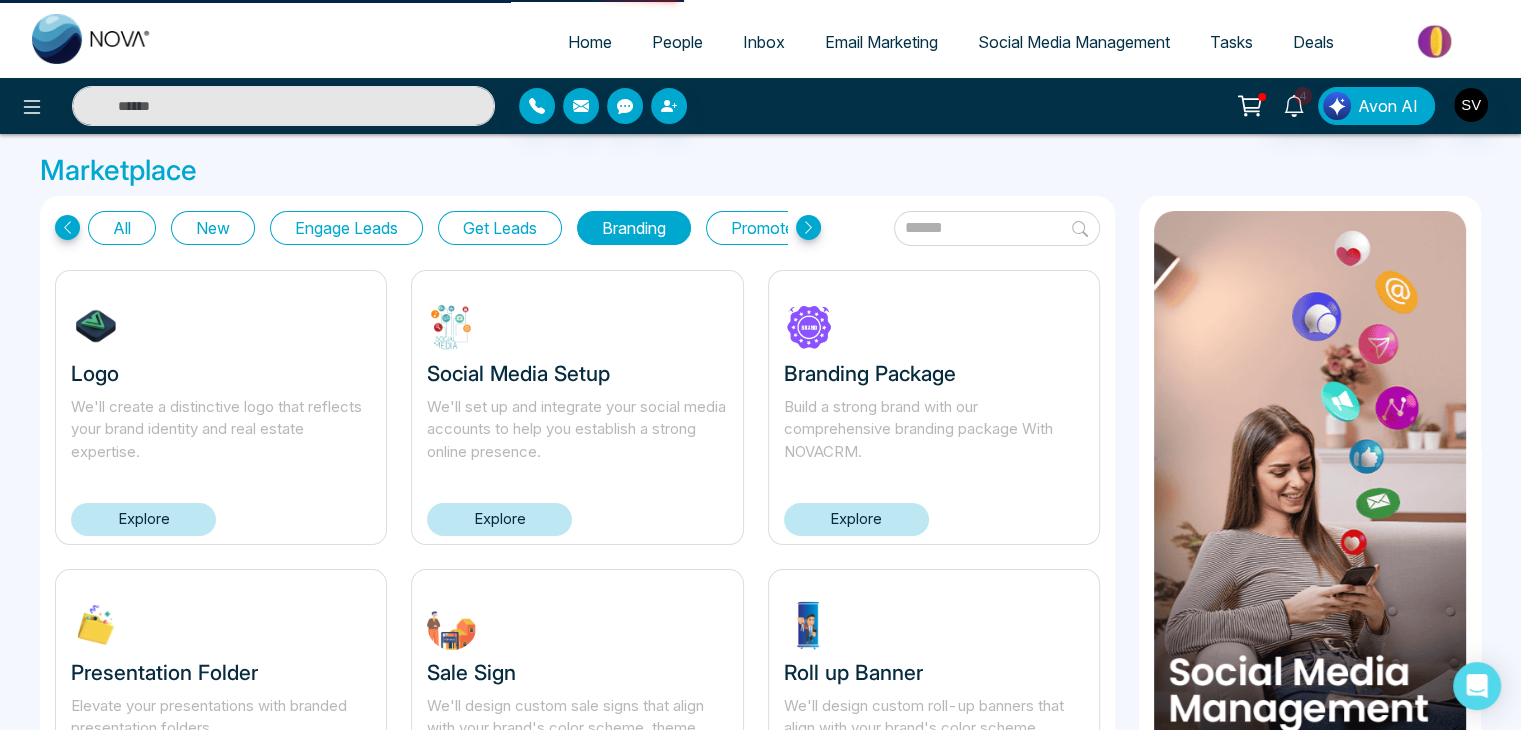 select on "*" 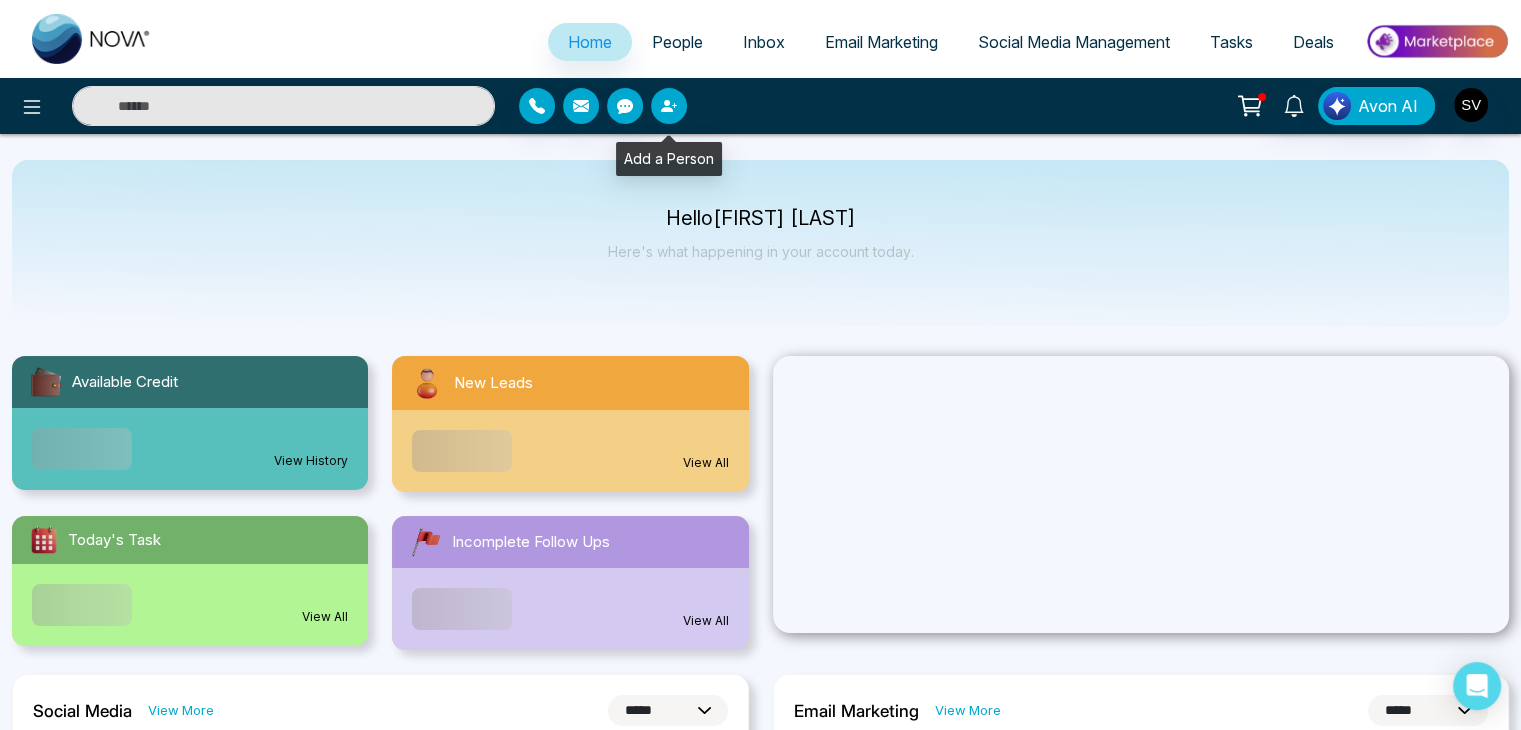 click at bounding box center [669, 106] 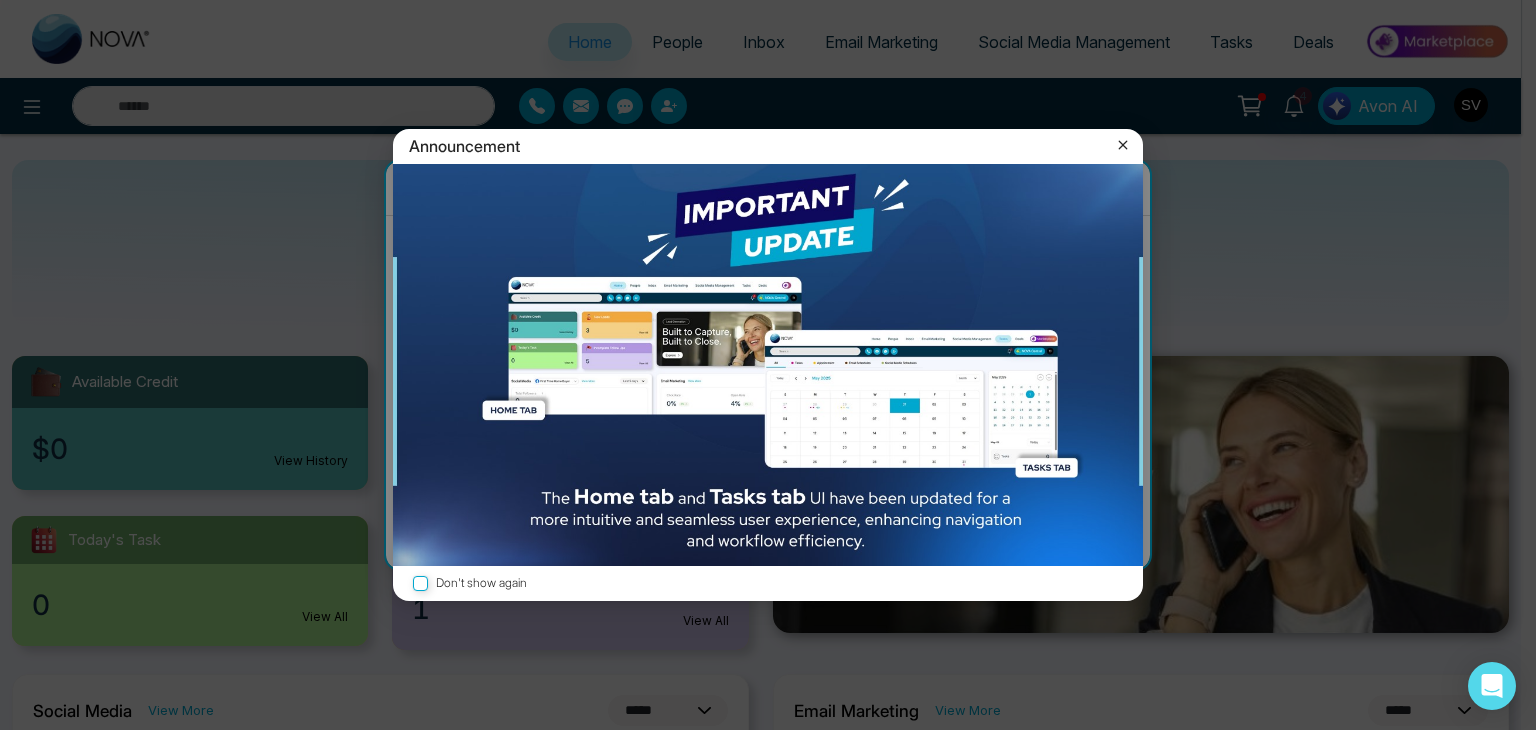 click 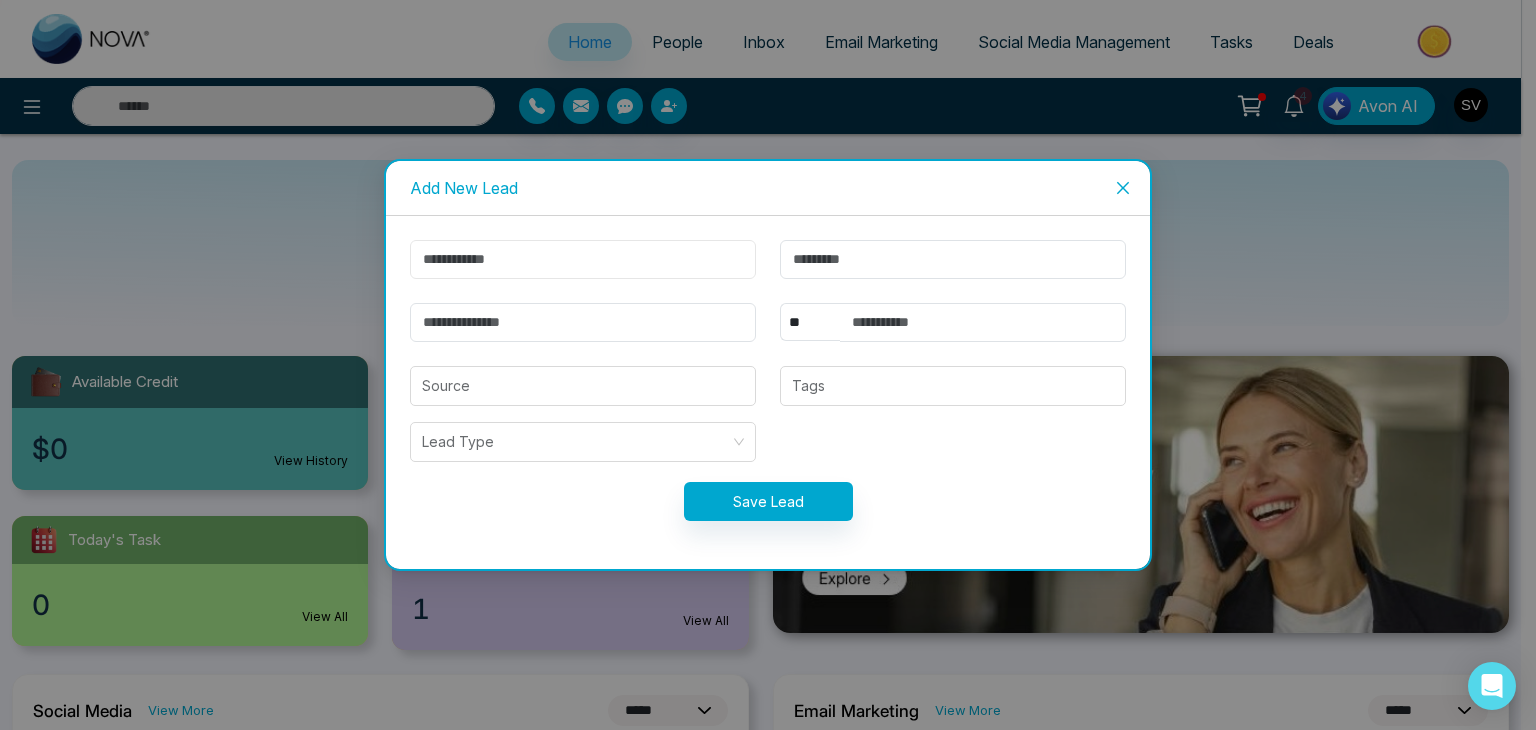 click at bounding box center [583, 259] 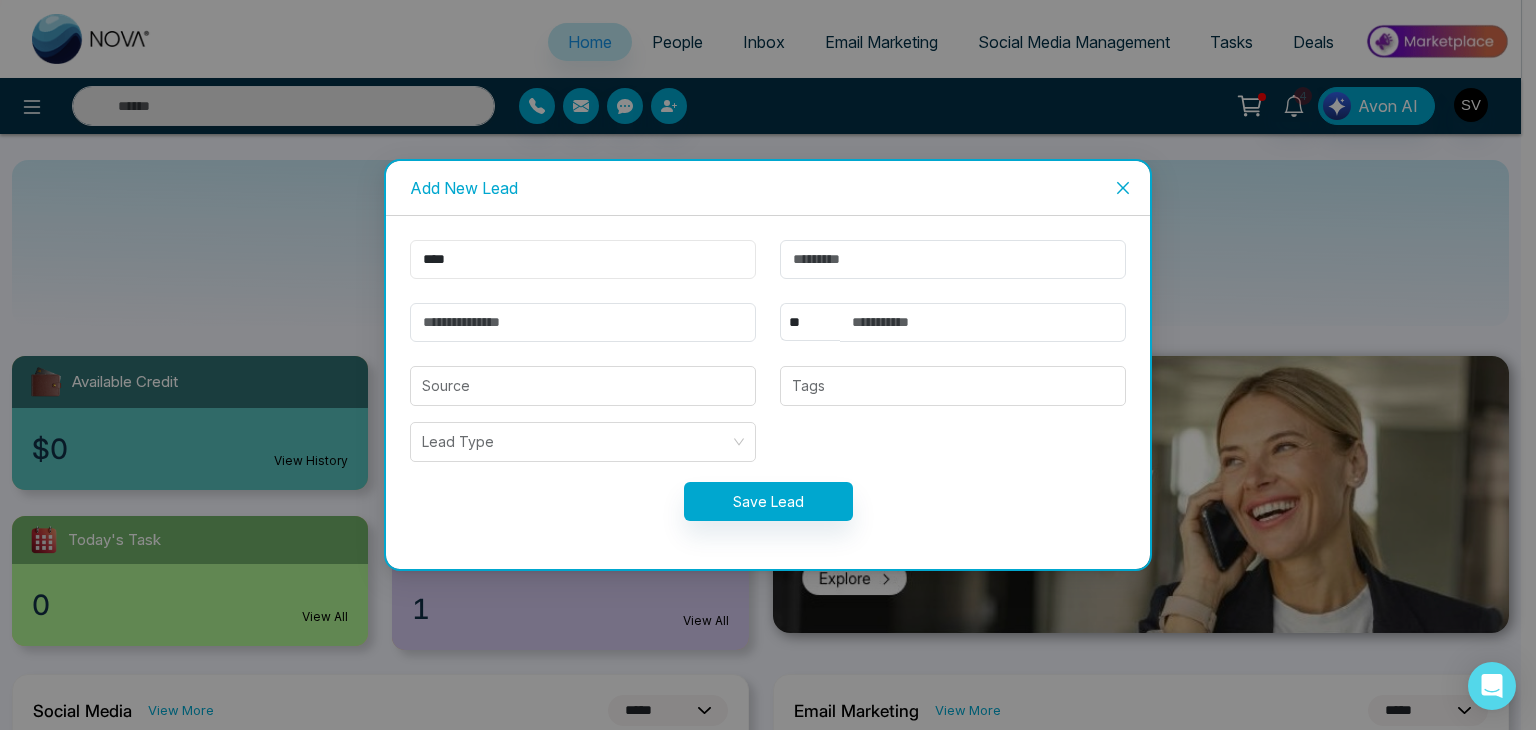 type on "****" 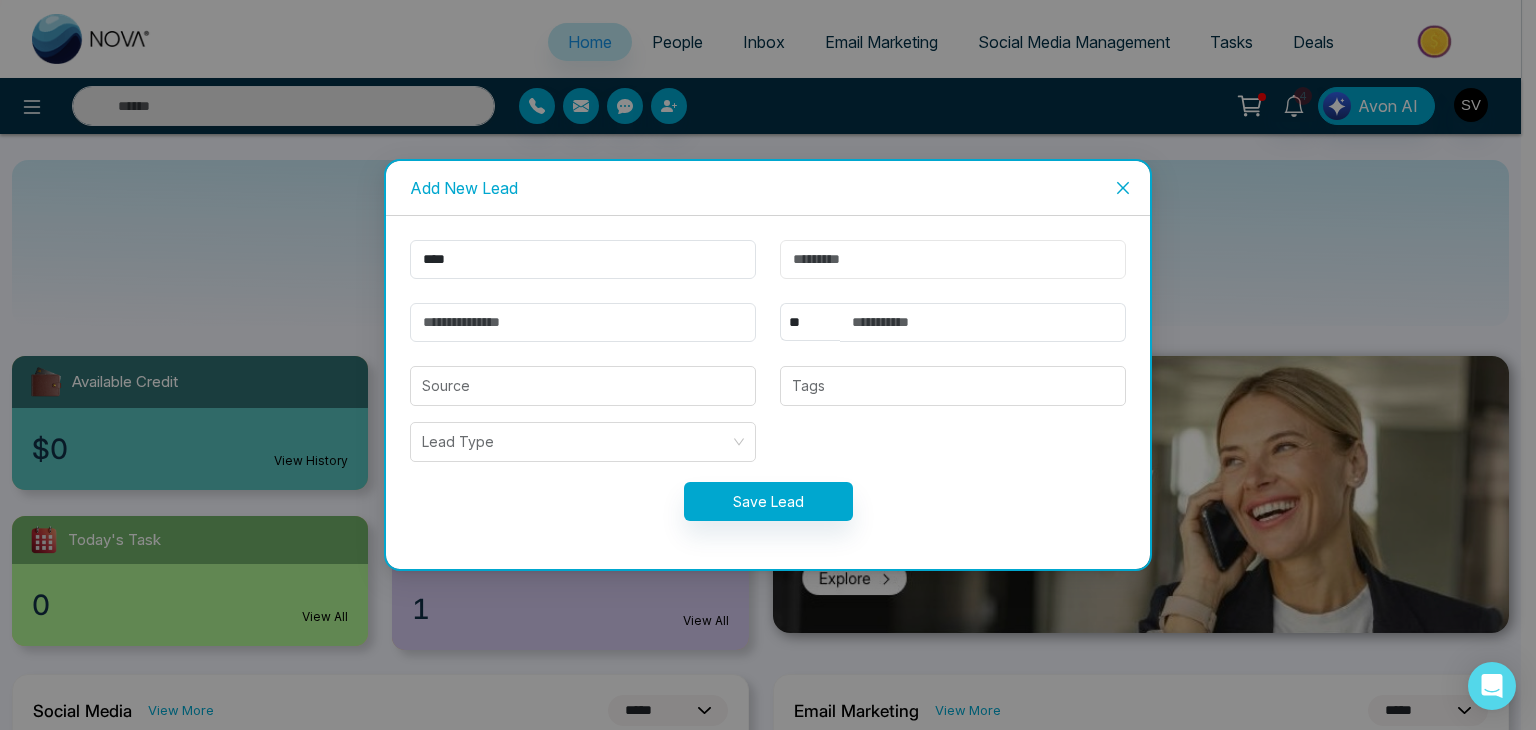 click at bounding box center (953, 259) 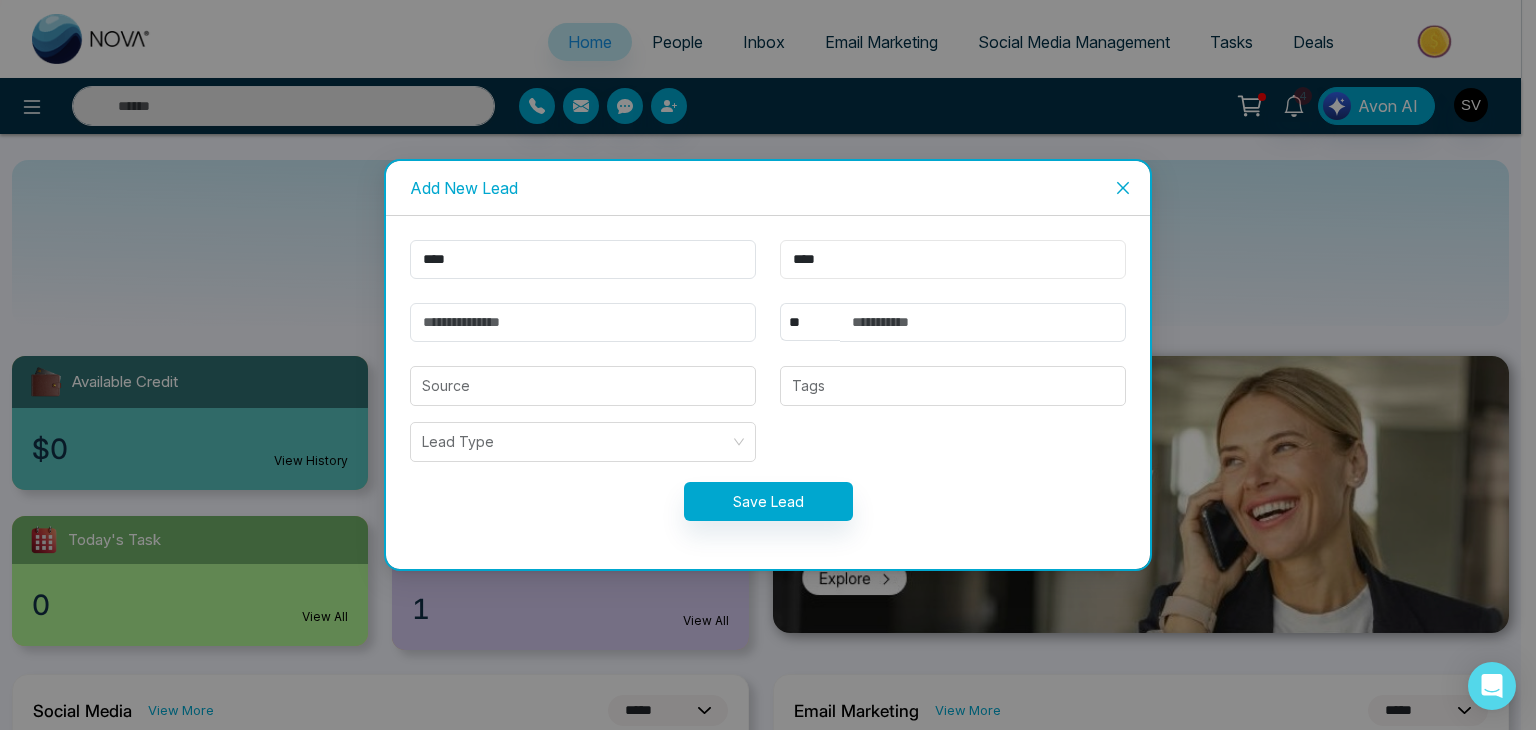 type on "****" 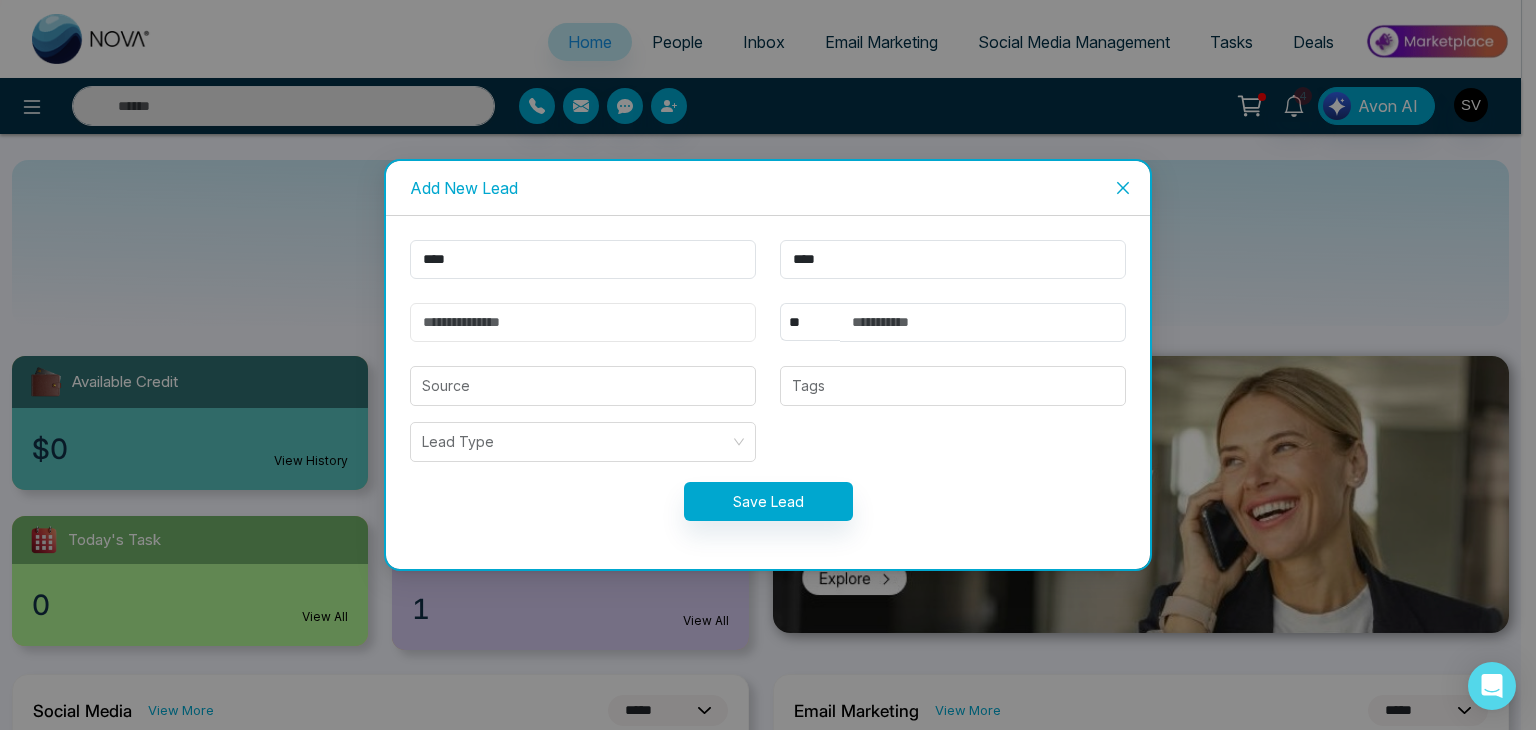 click at bounding box center (583, 322) 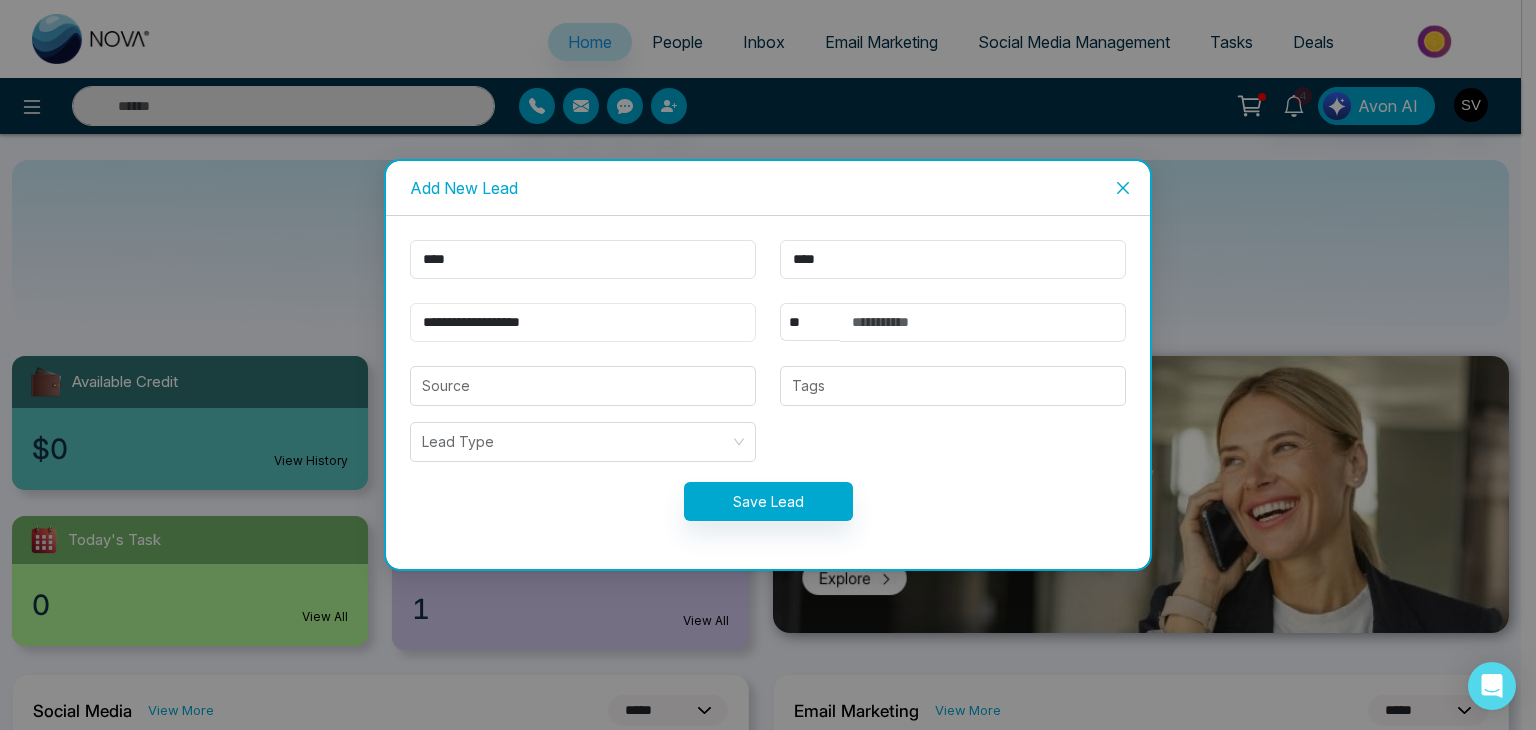 type on "**********" 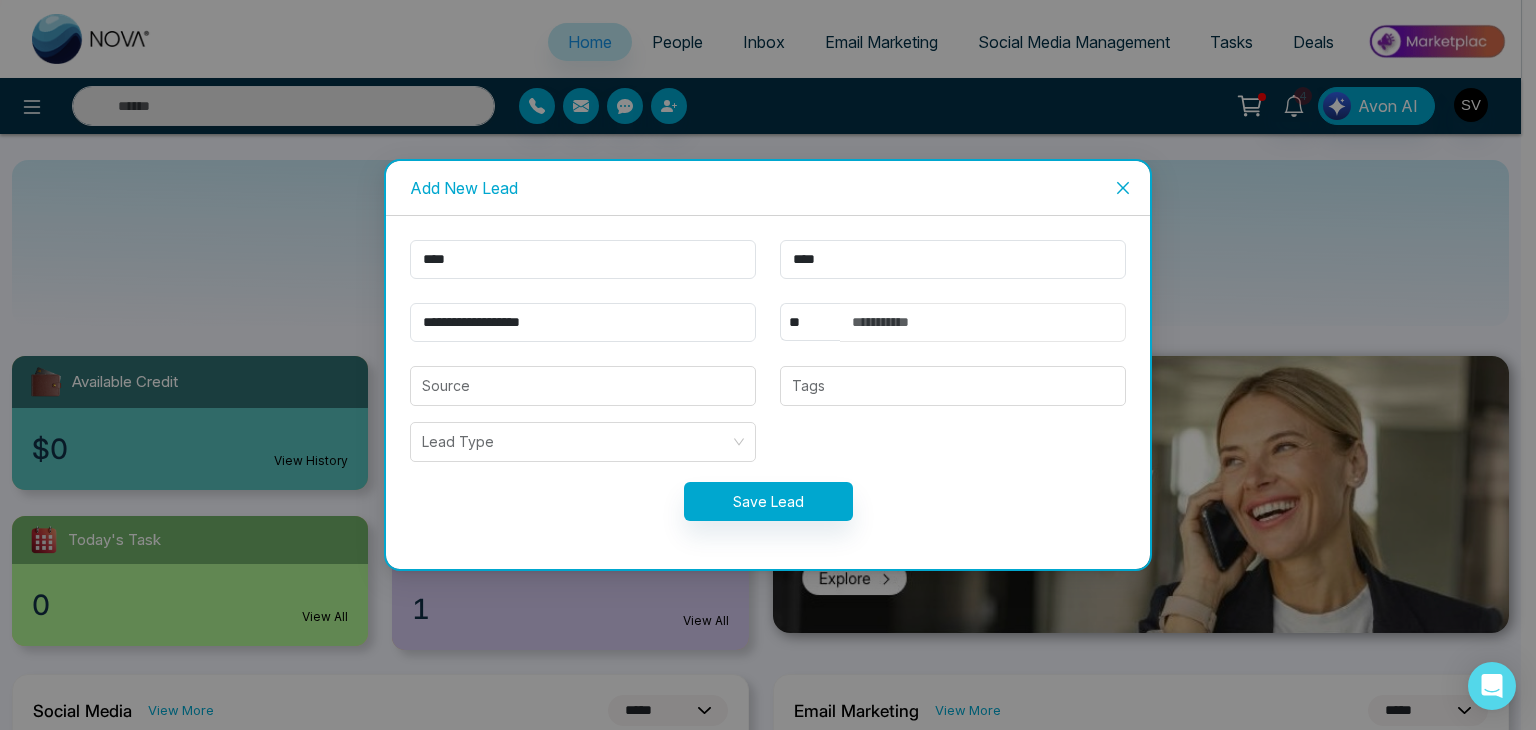 click at bounding box center (983, 322) 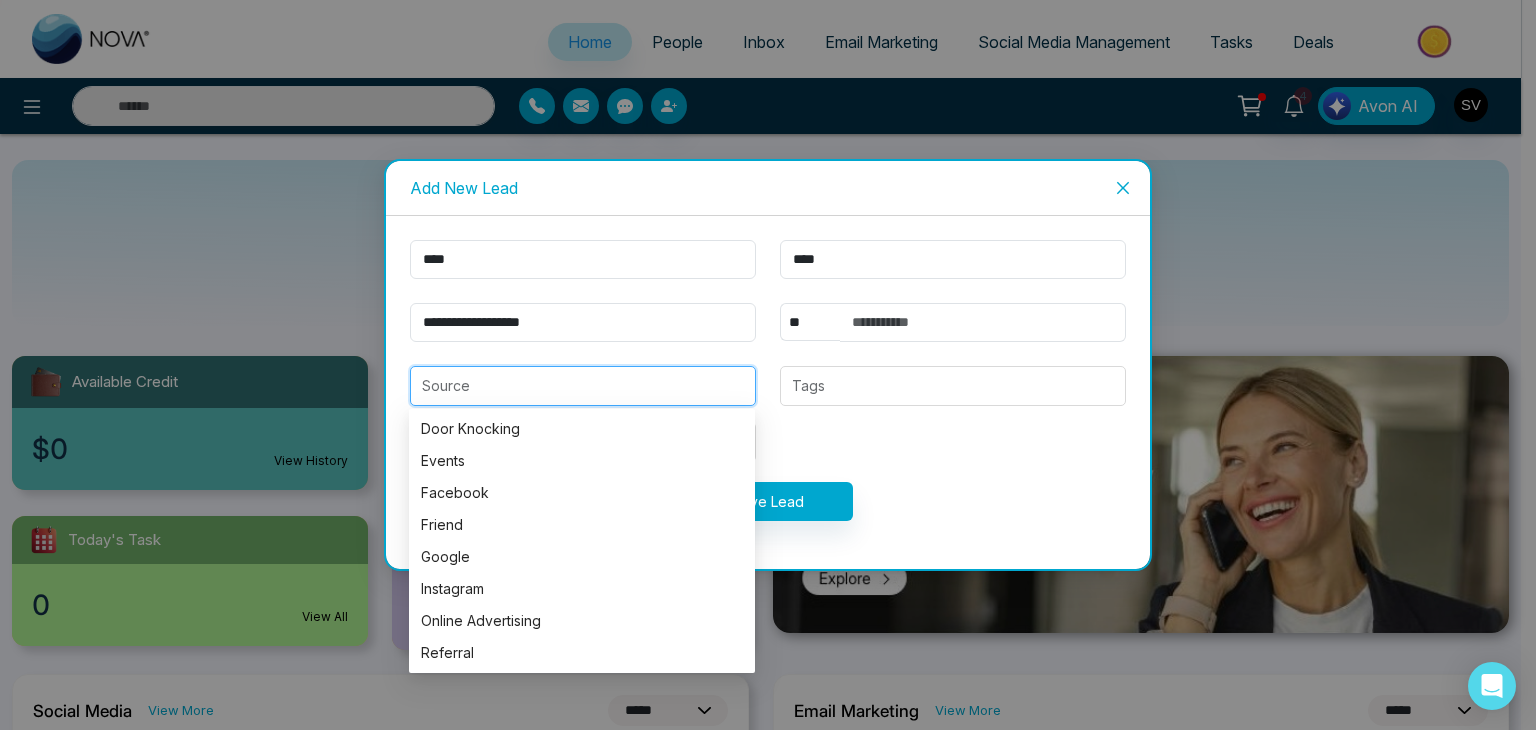 click at bounding box center (583, 386) 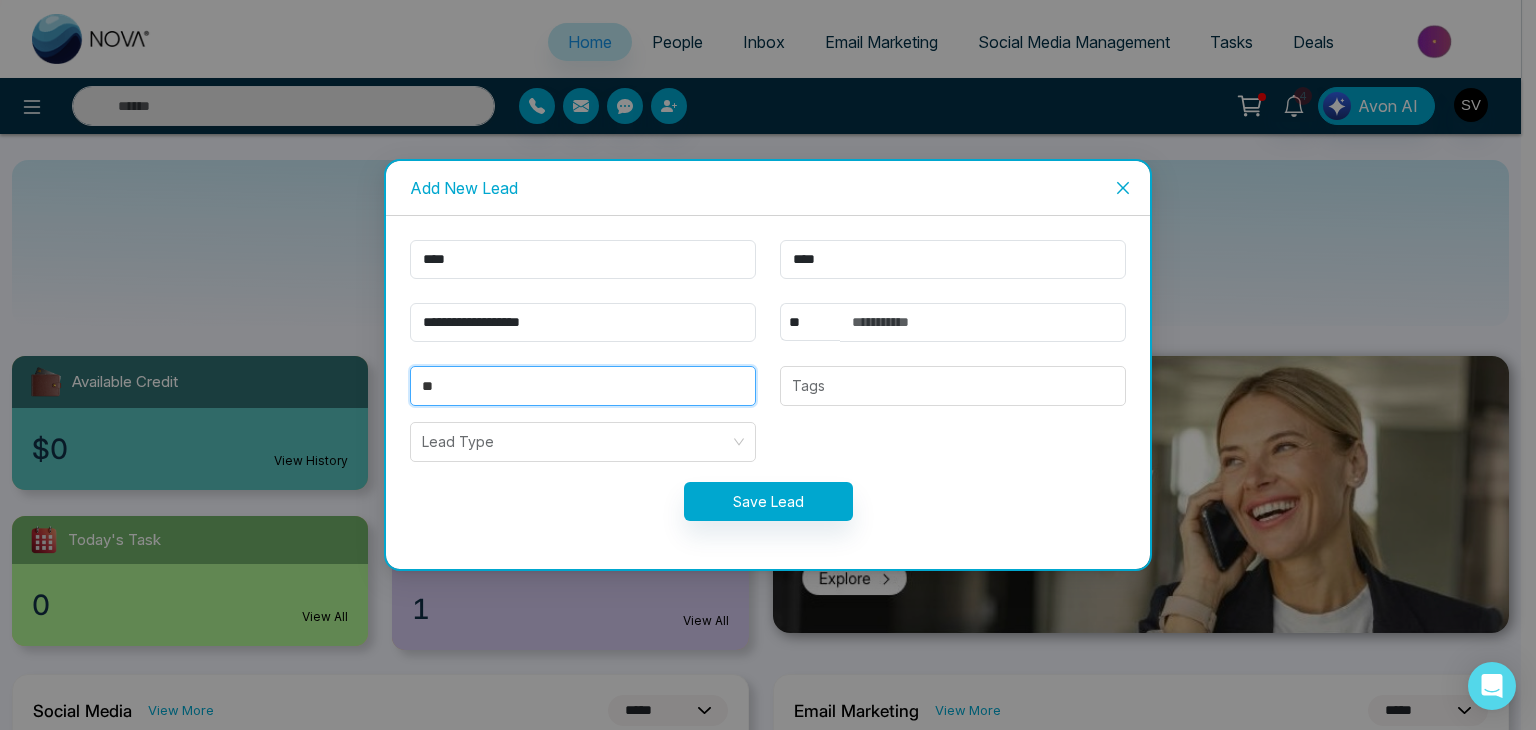 type on "*" 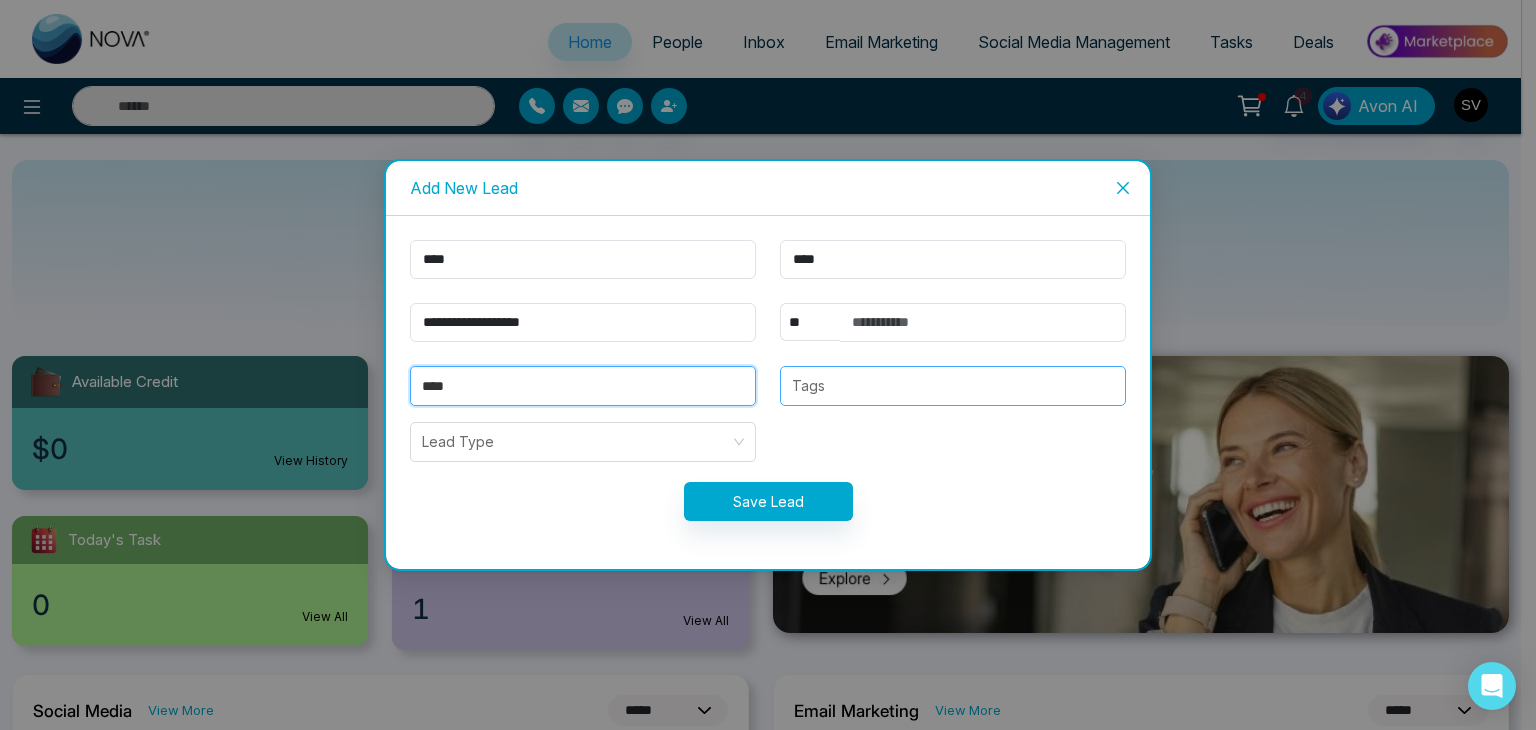 click at bounding box center (953, 386) 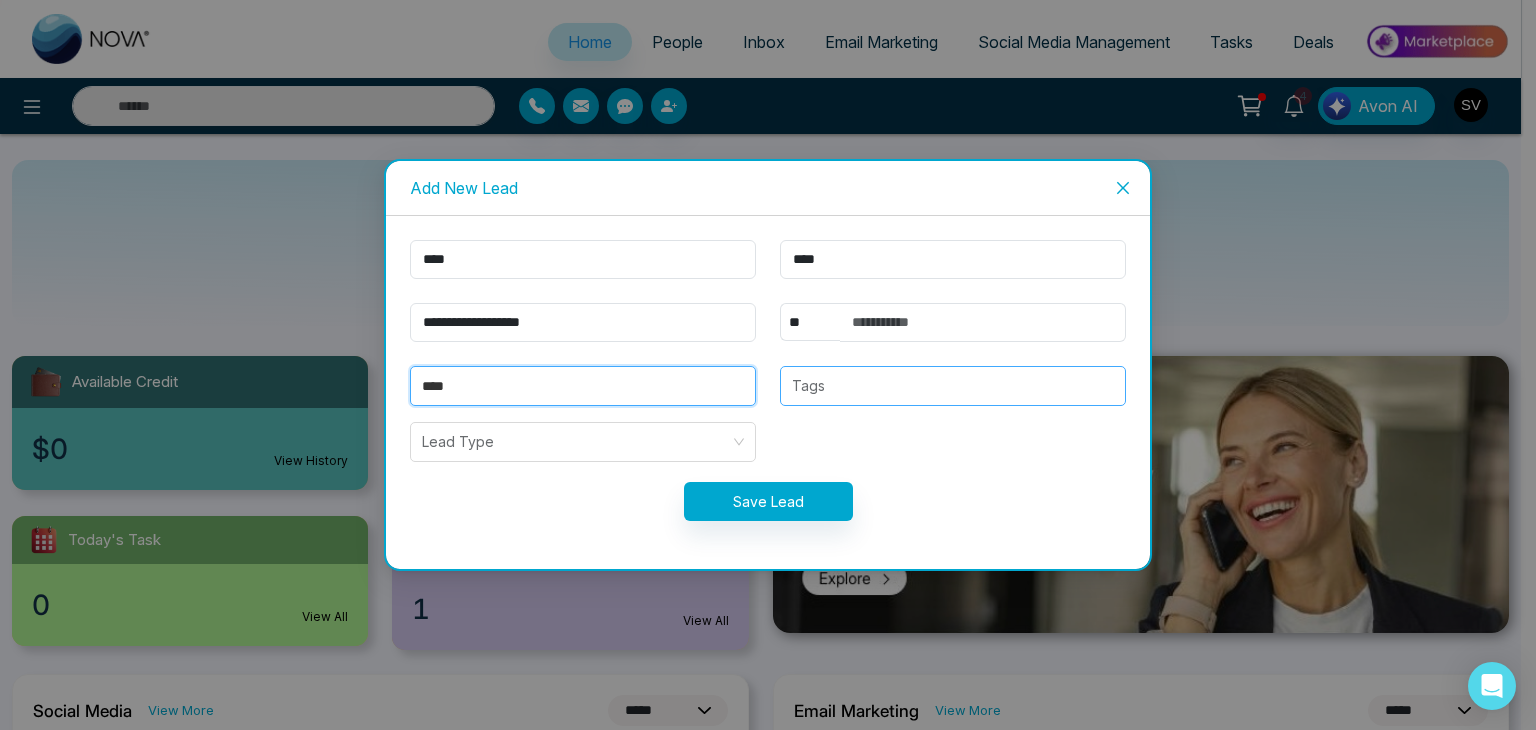 type on "****" 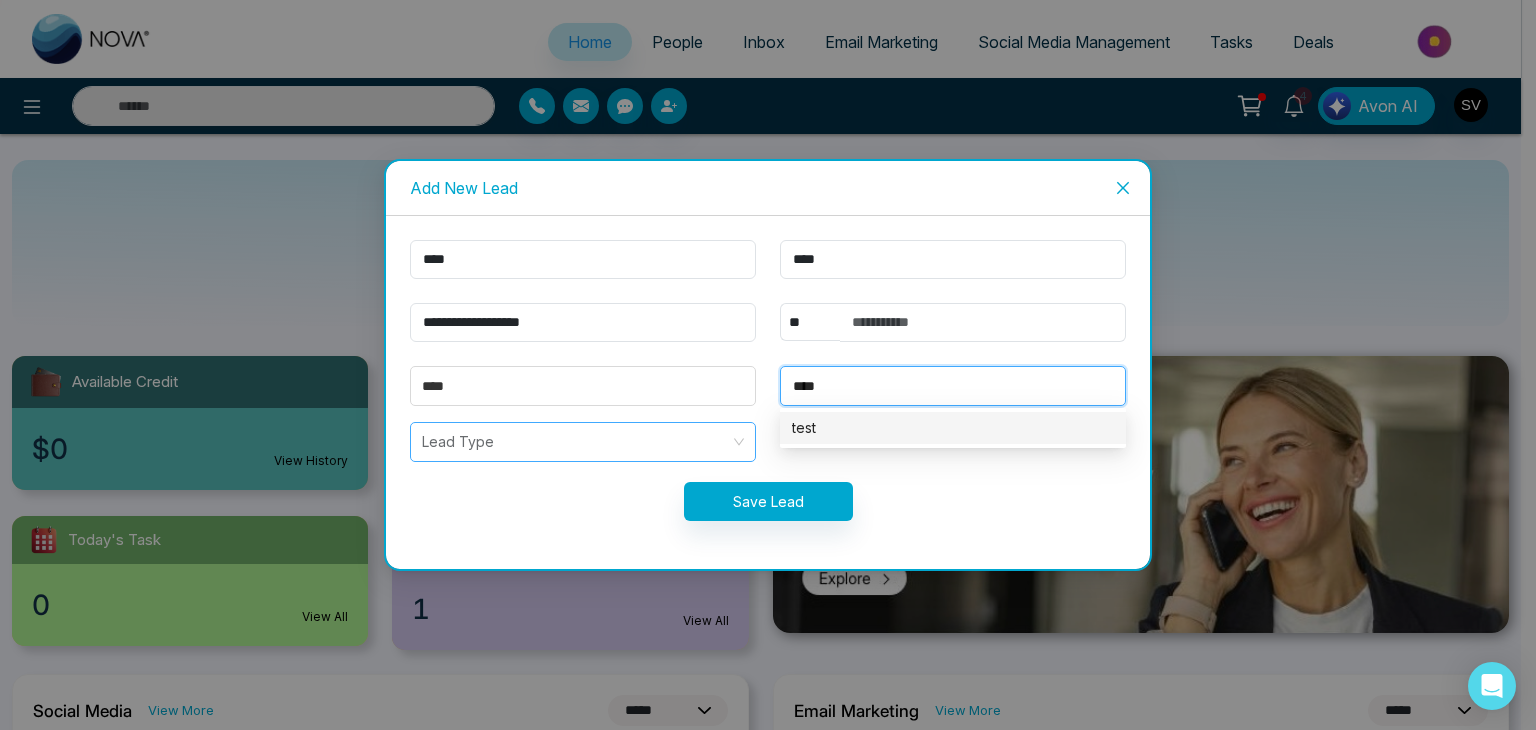 type on "****" 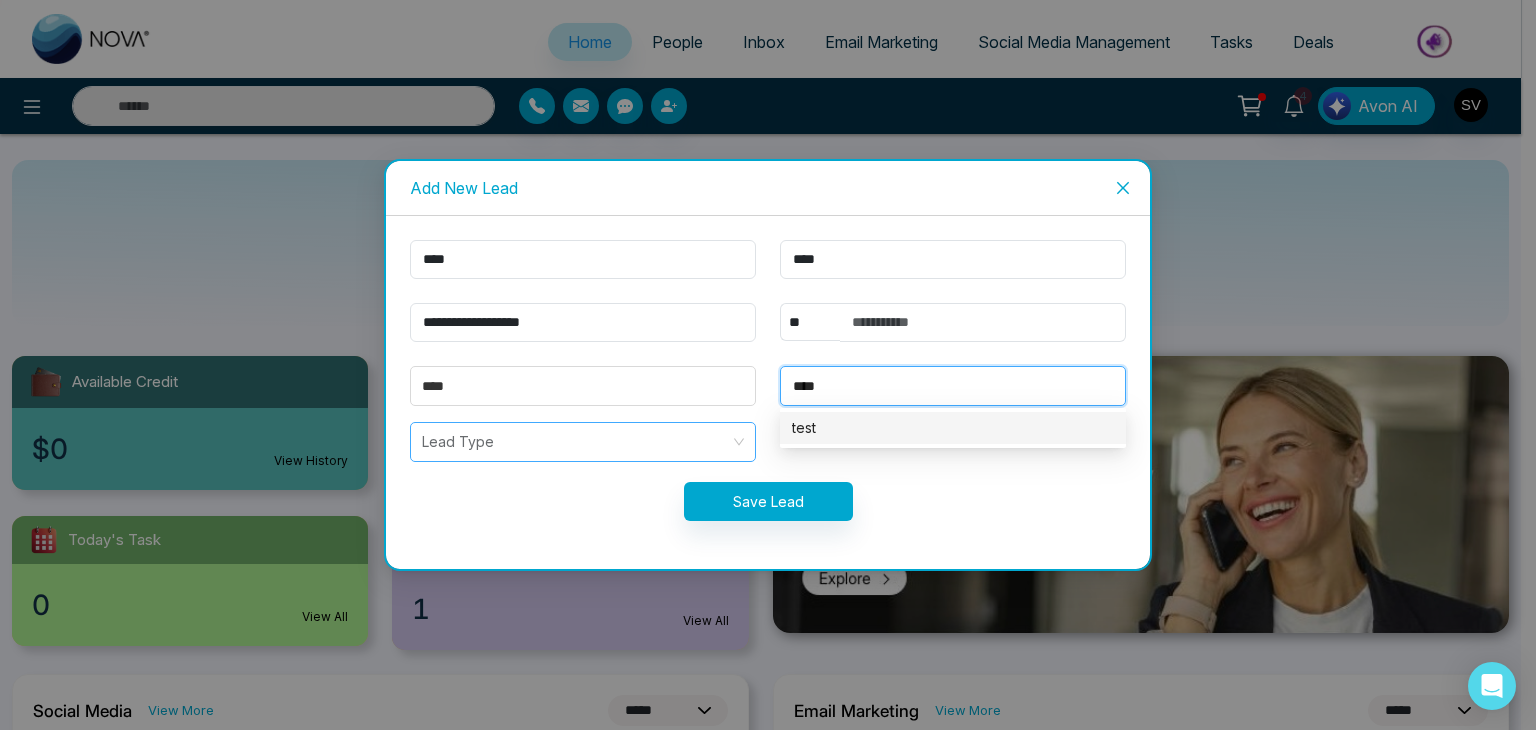 type 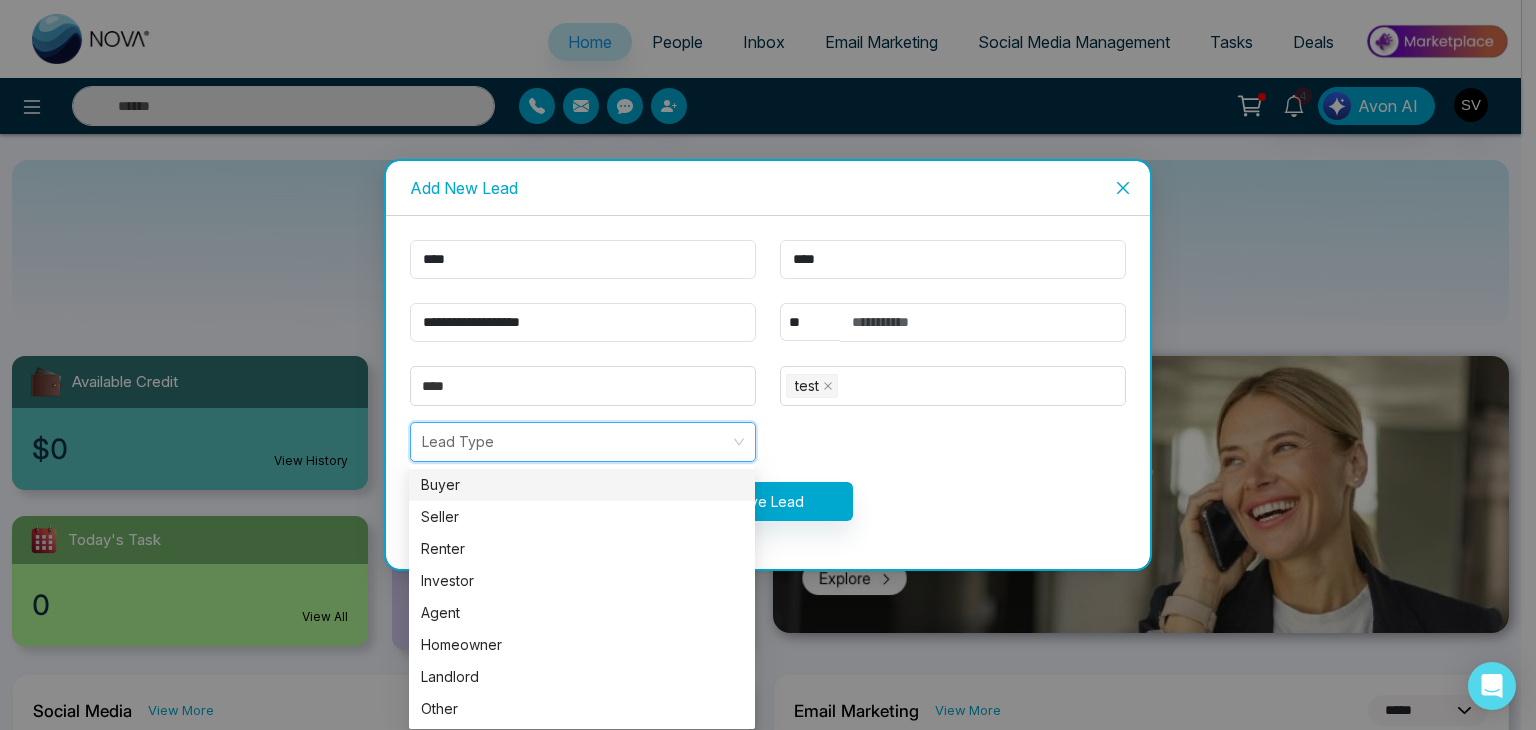 click at bounding box center (576, 442) 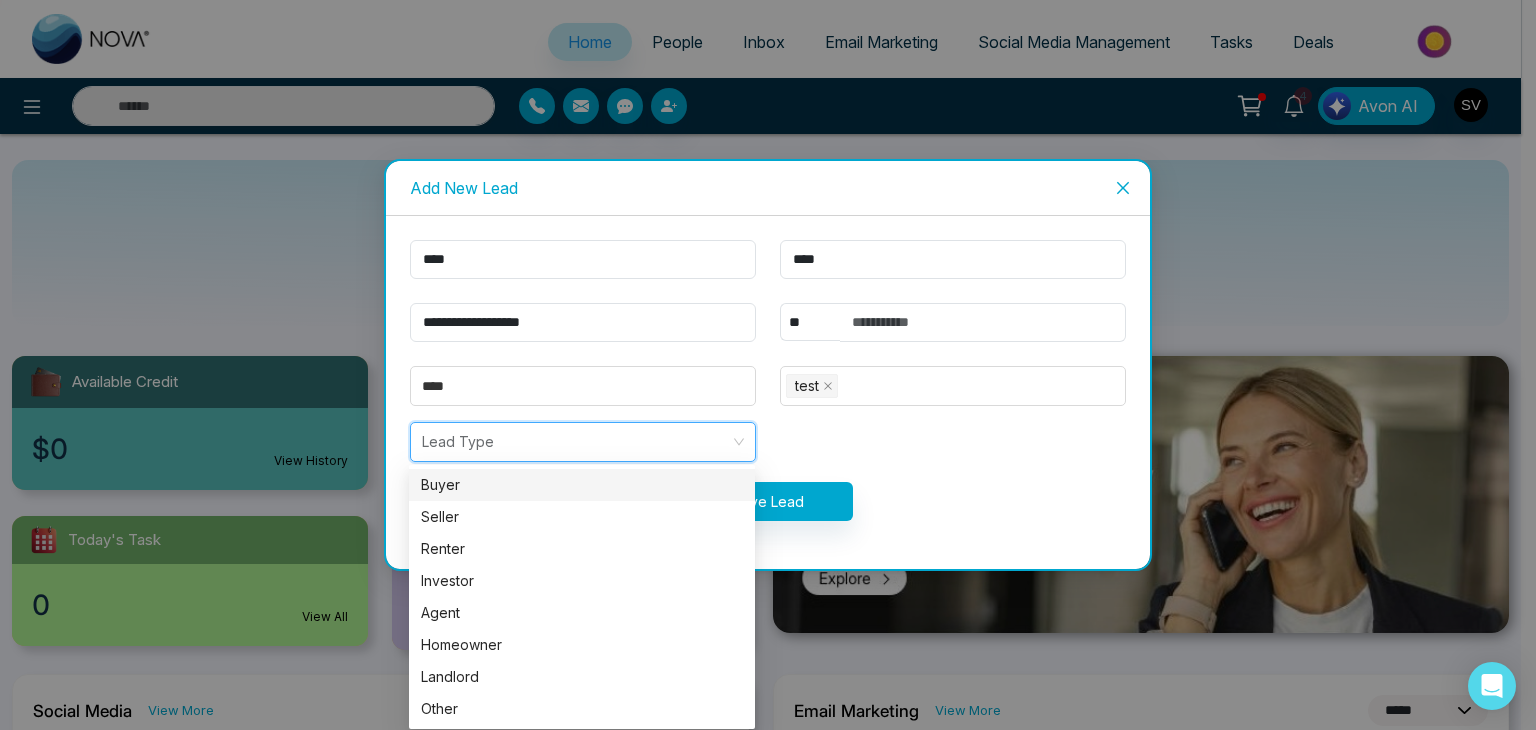 click on "Buyer" at bounding box center (582, 485) 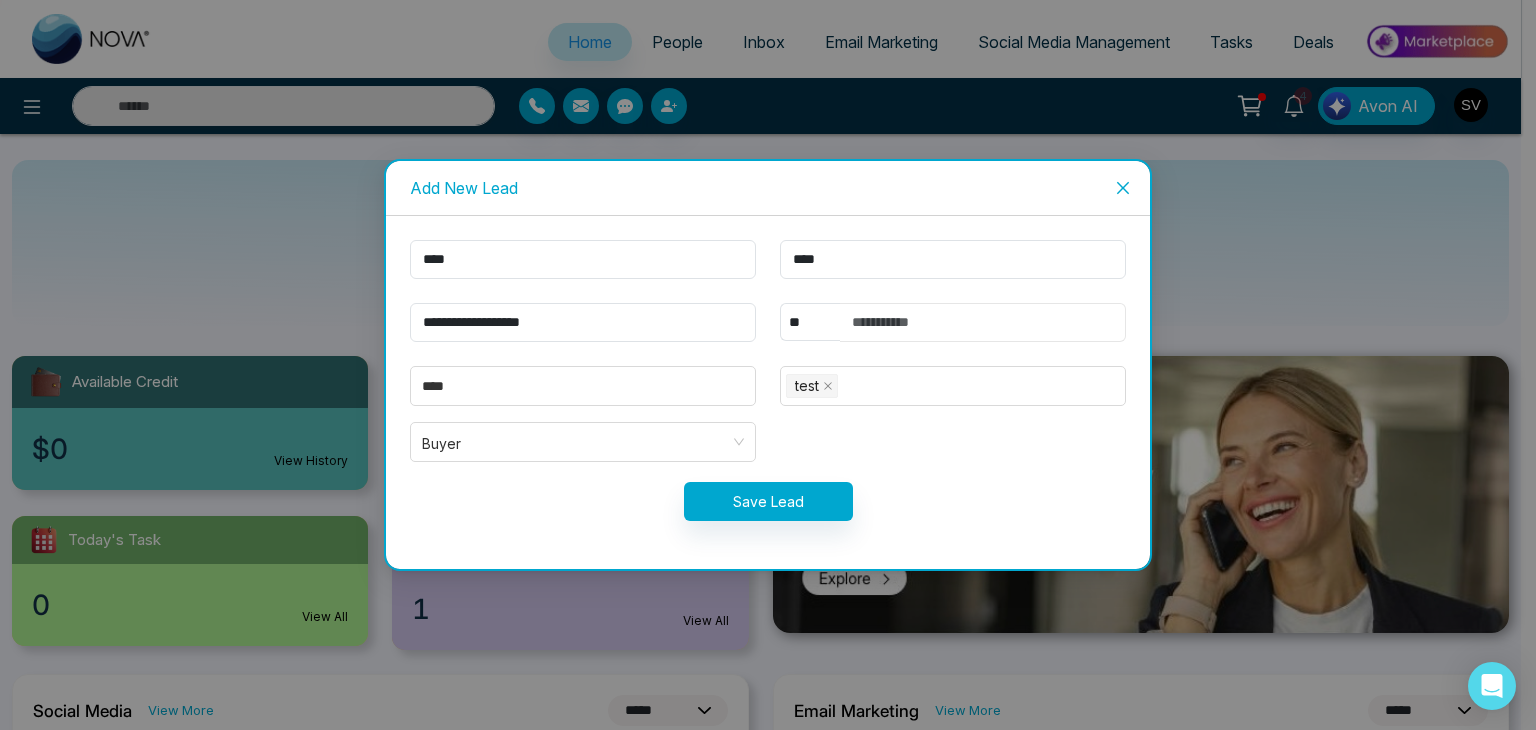 click at bounding box center [983, 322] 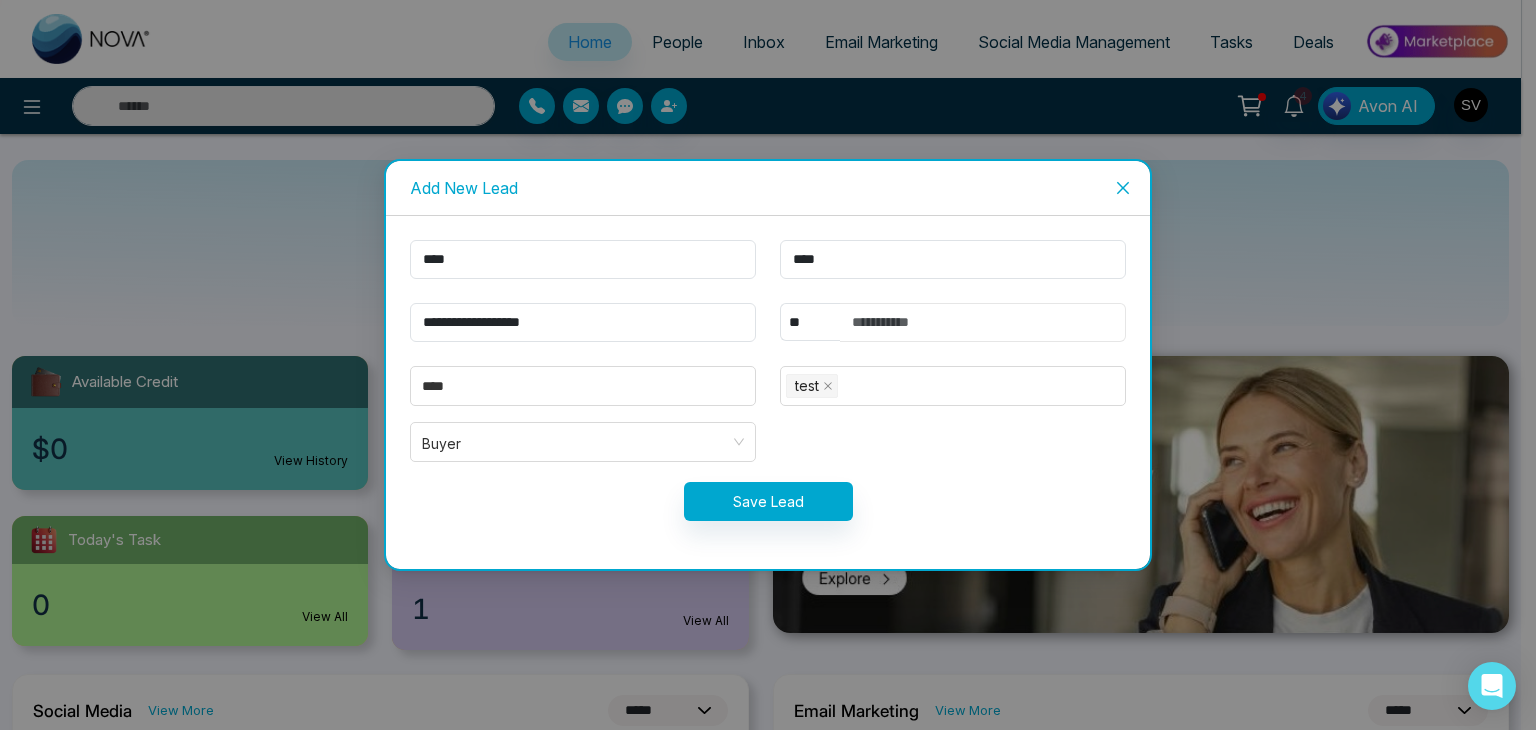 paste on "**********" 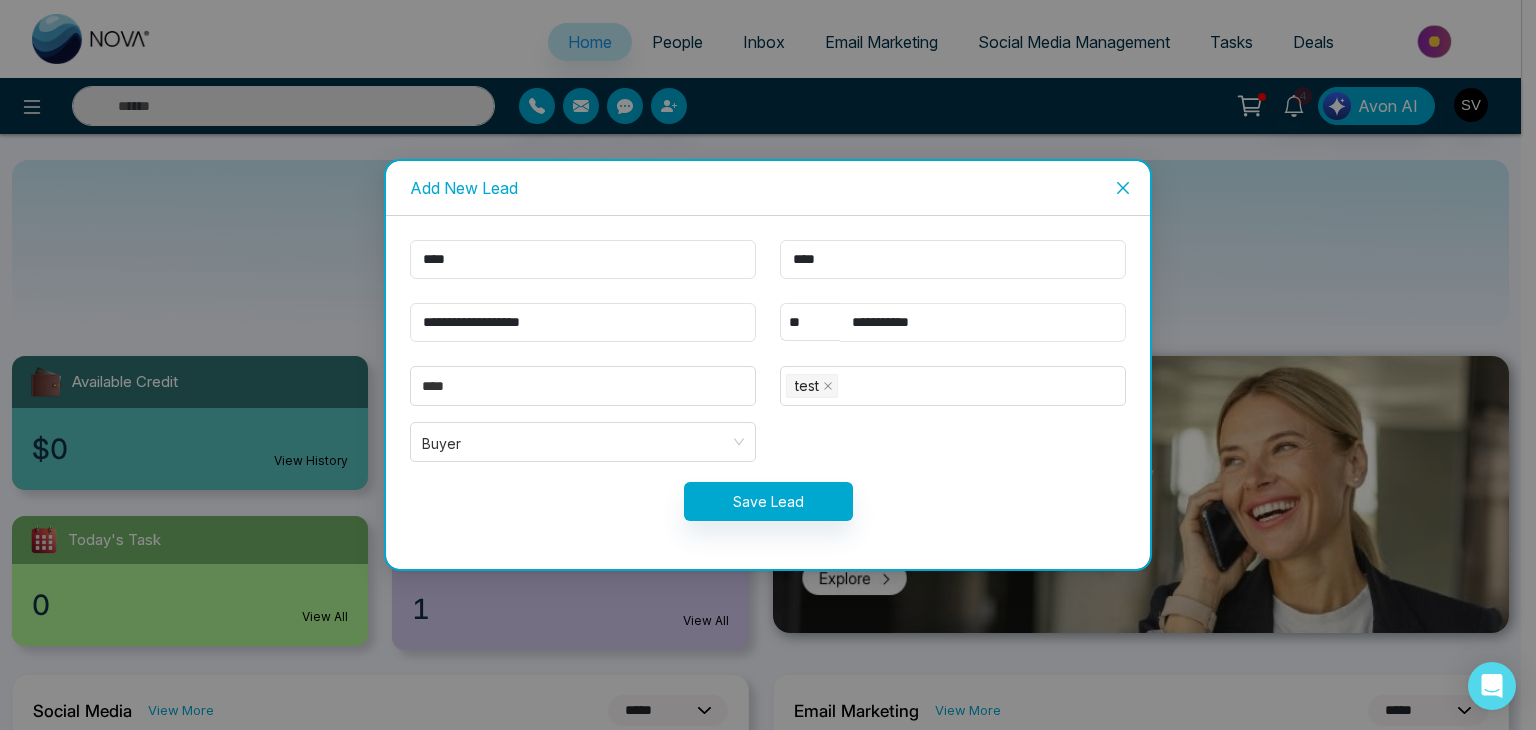 click on "**********" at bounding box center [983, 322] 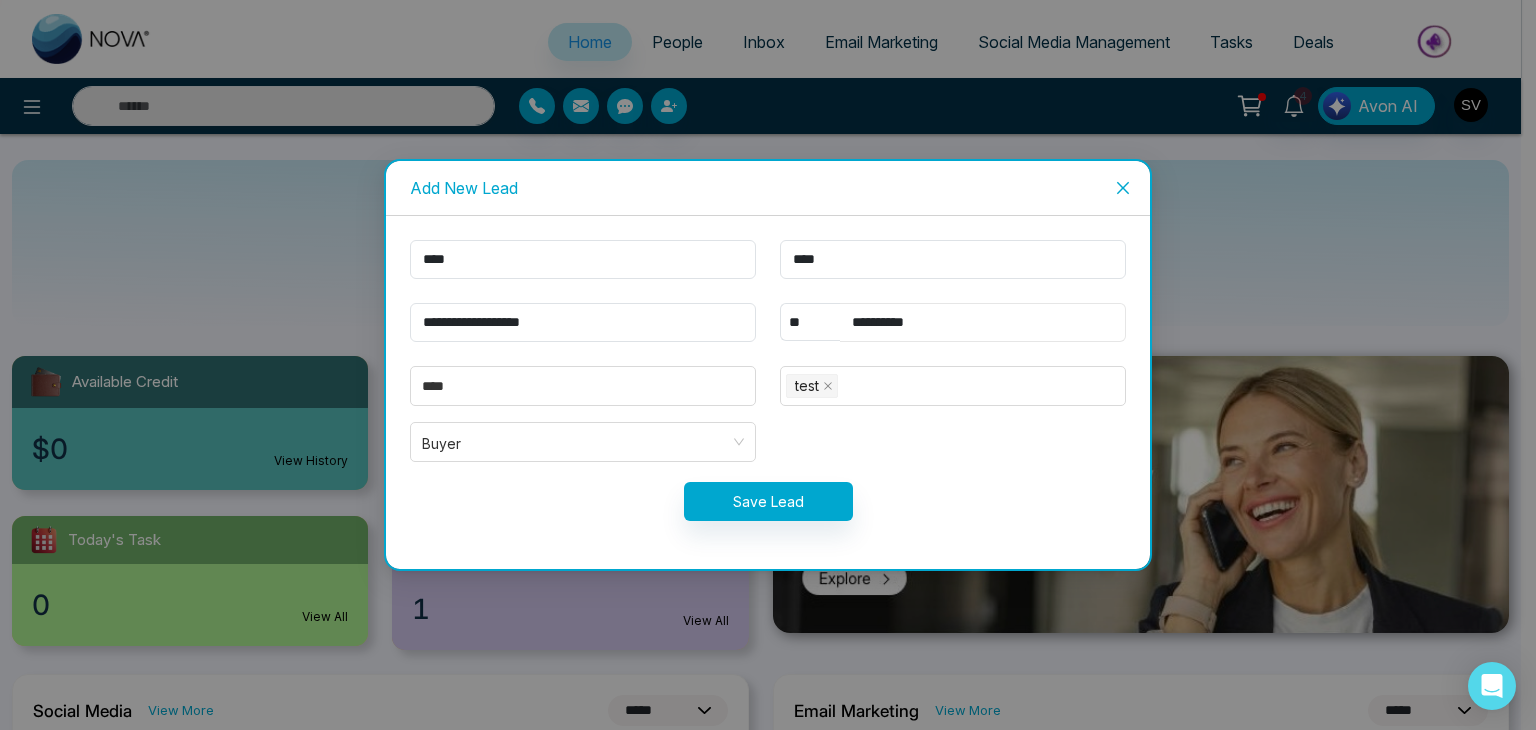 type on "**********" 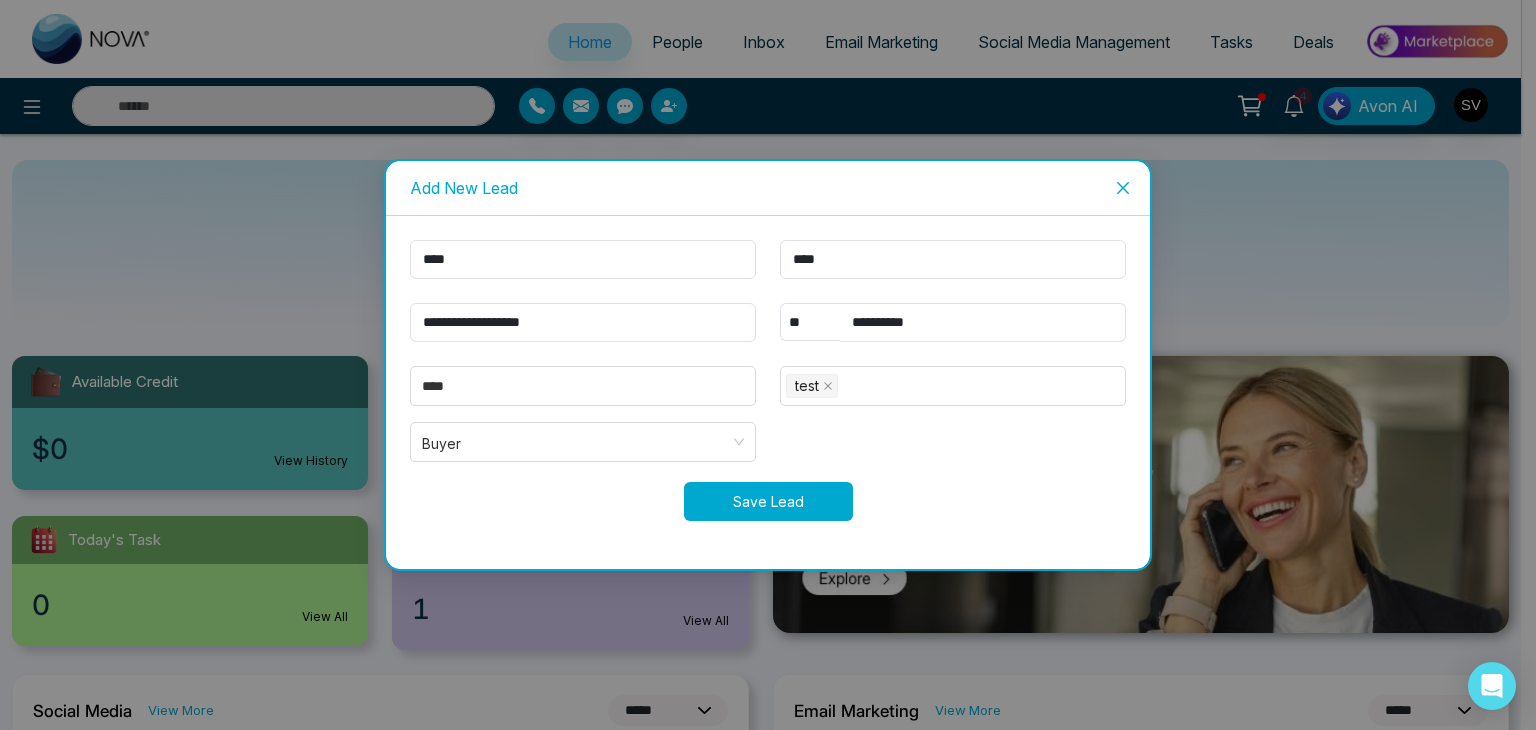 click on "Save Lead" at bounding box center [768, 501] 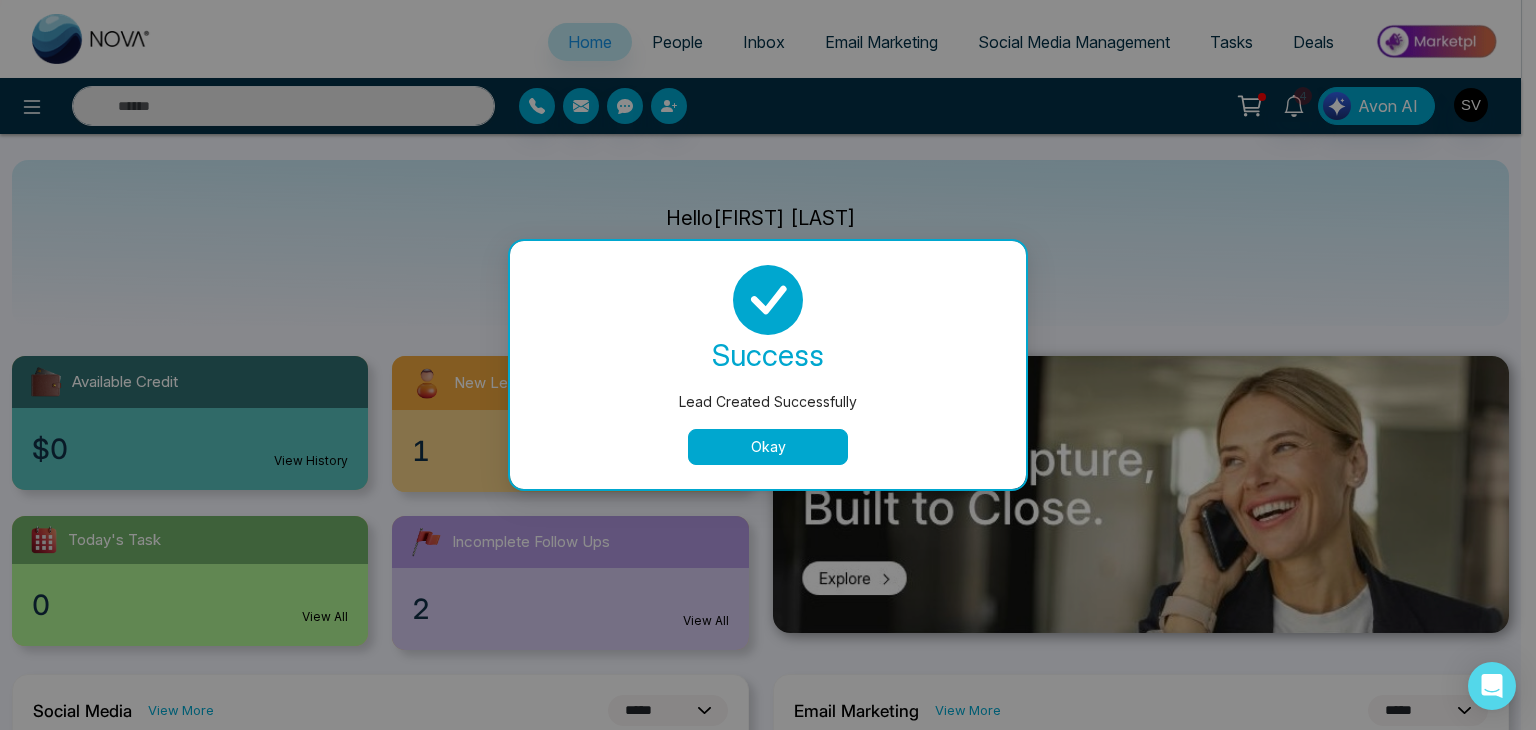 click on "Okay" at bounding box center [768, 447] 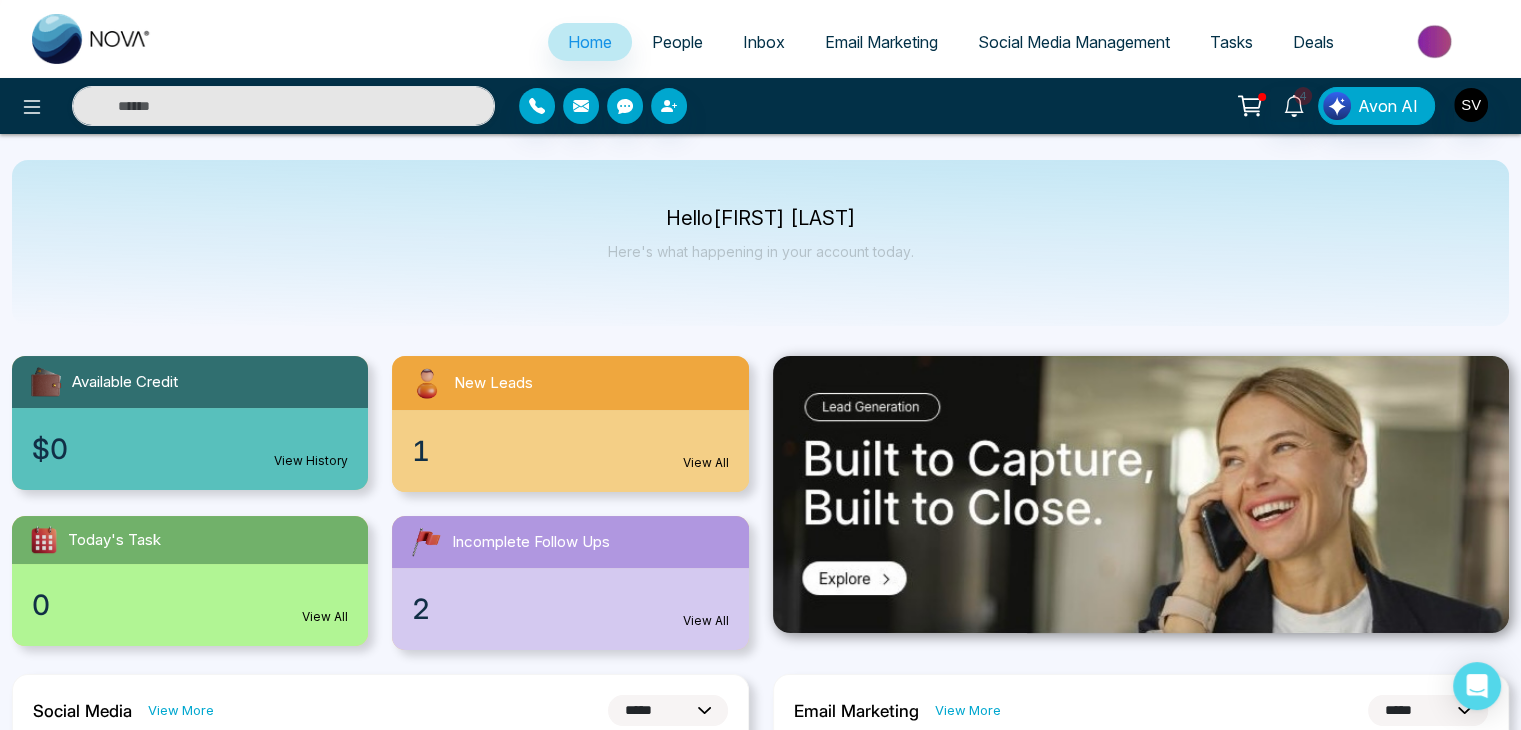 click on "People" at bounding box center [677, 42] 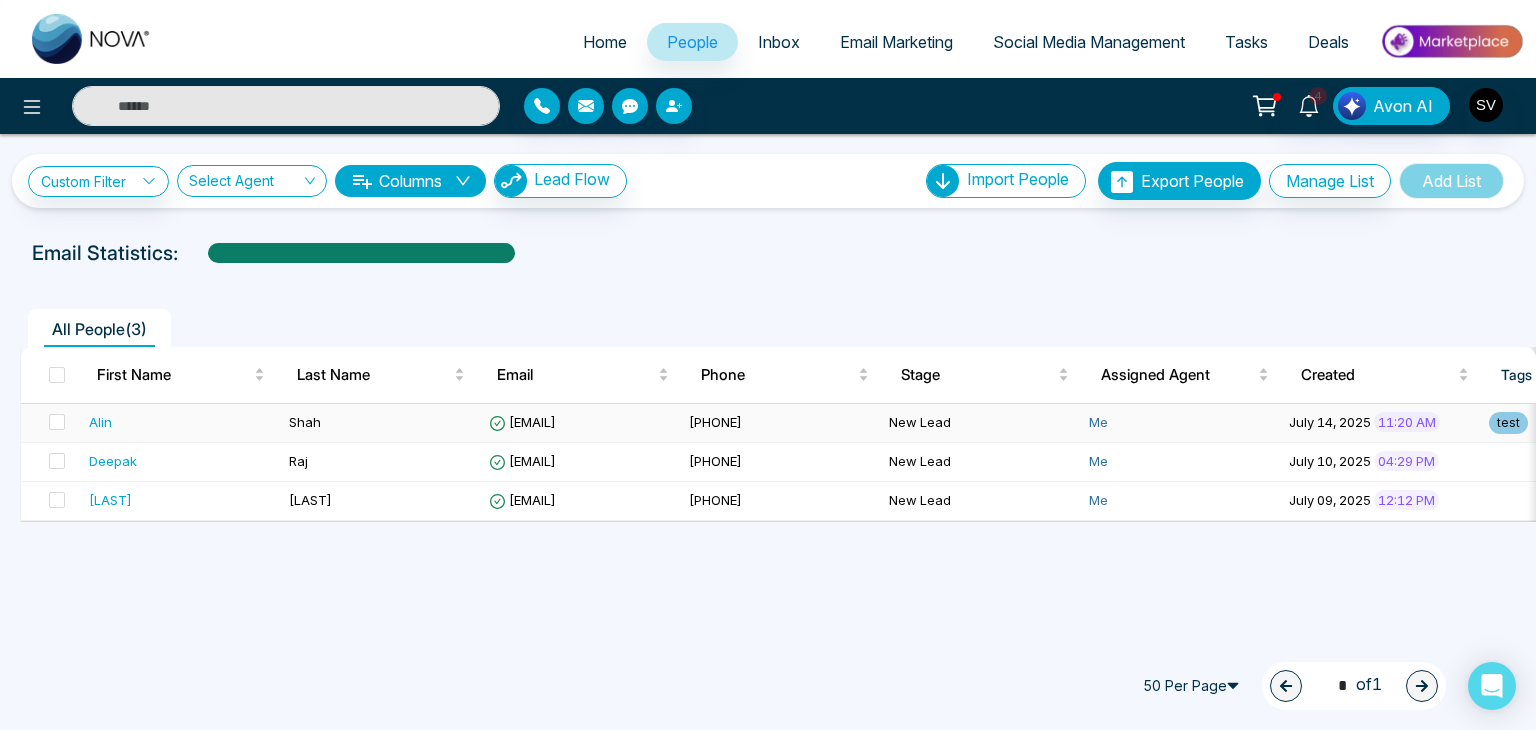 click on "Shah" at bounding box center (381, 423) 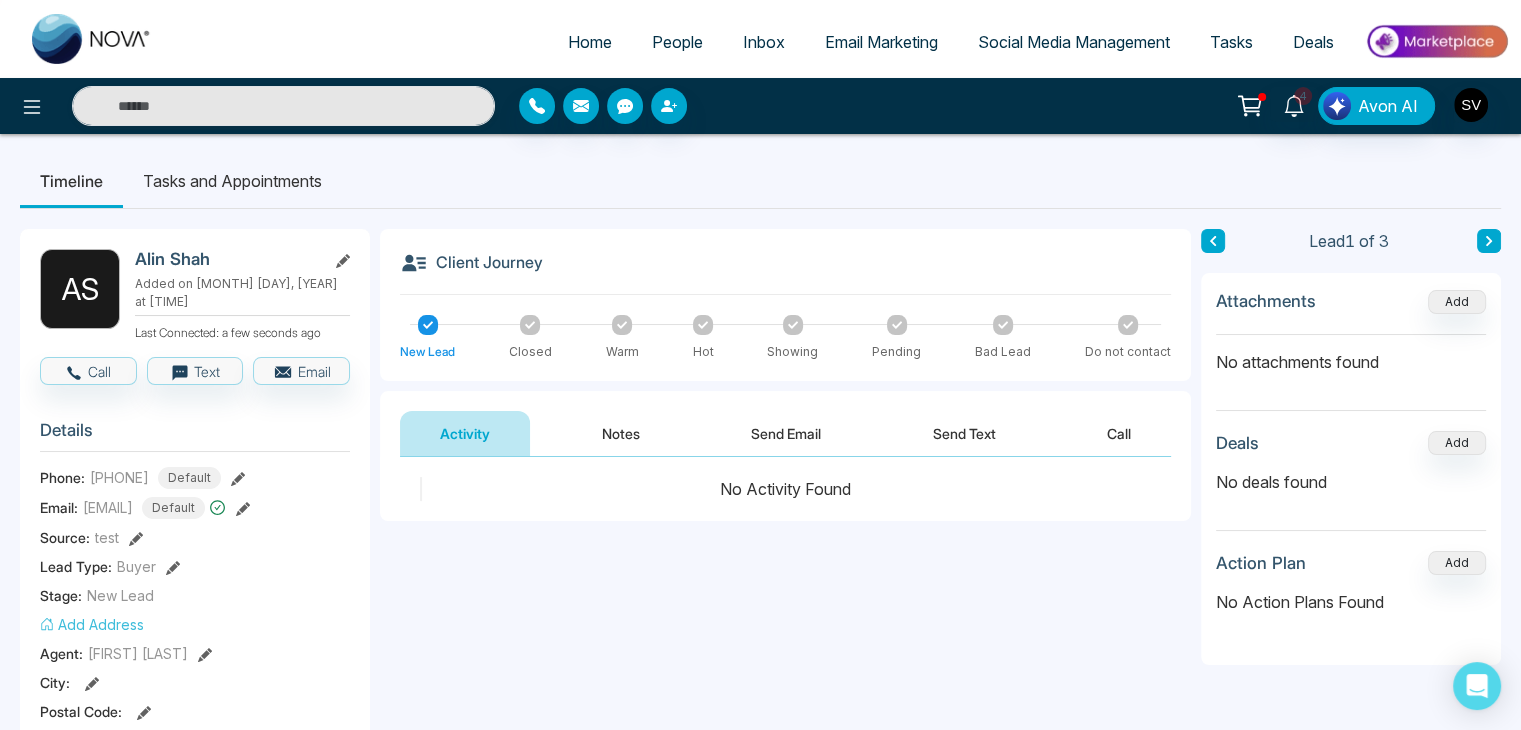 click on "Client Journey New Lead Closed Warm Hot Showing Pending Bad Lead Do not contact" at bounding box center [785, 305] 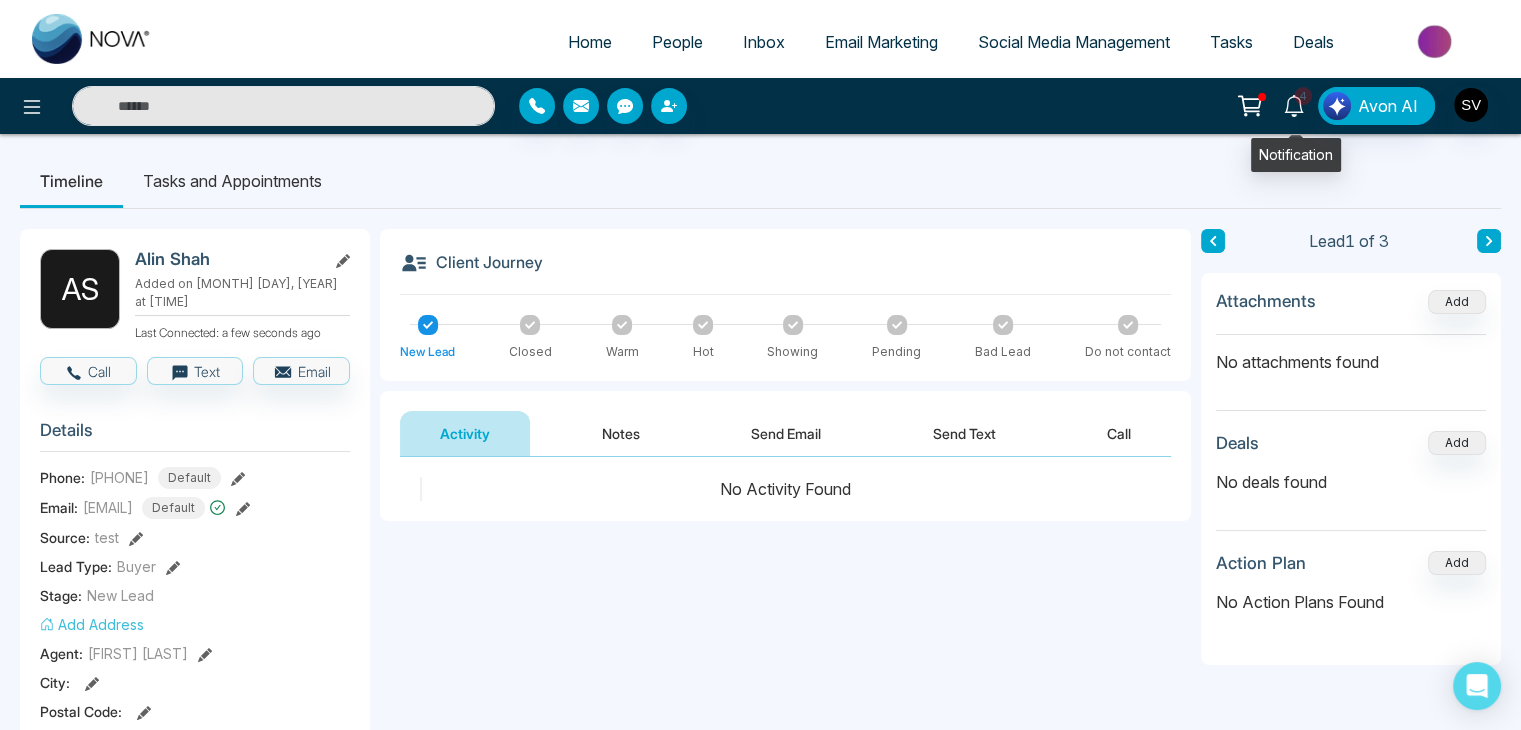 click 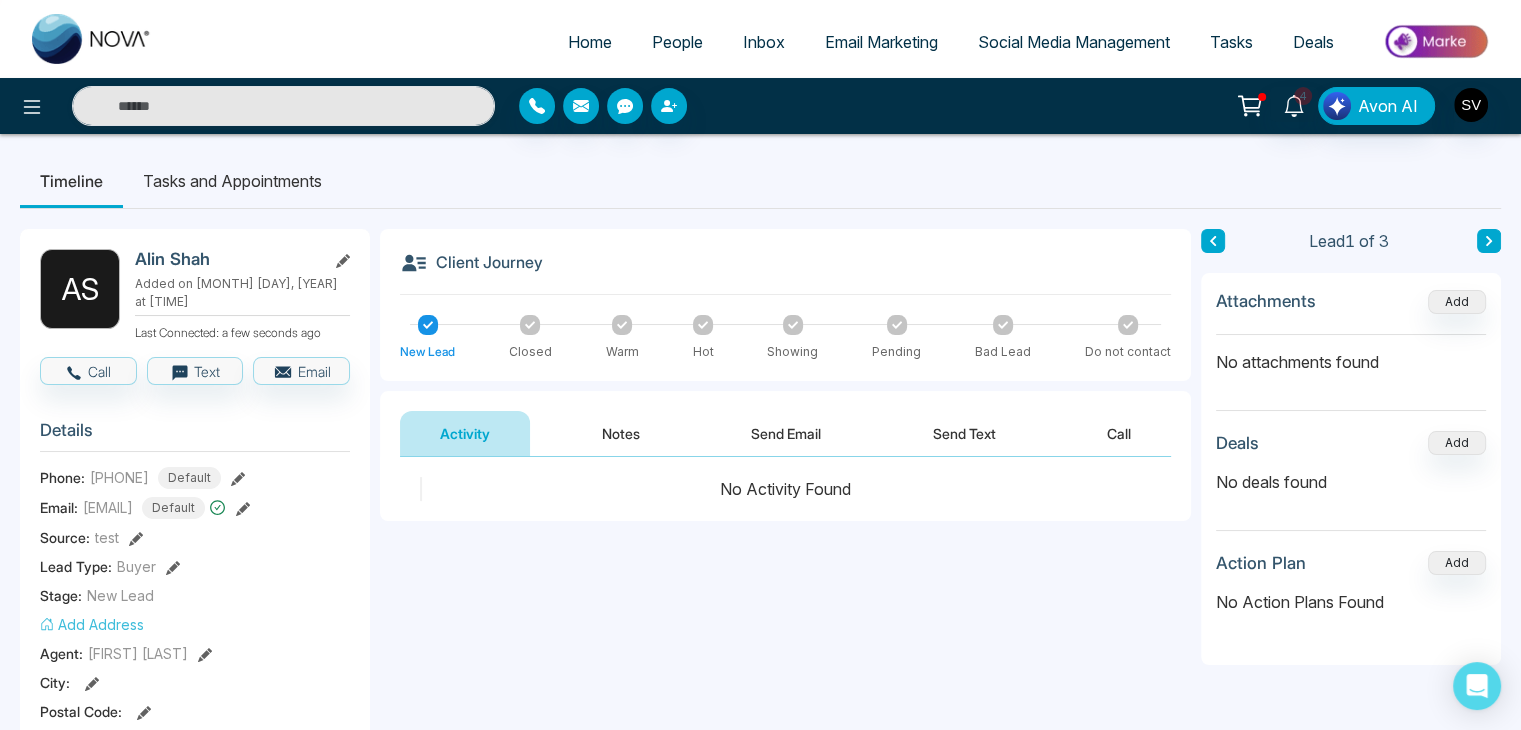 click on "Timeline Tasks and Appointments" at bounding box center (760, 181) 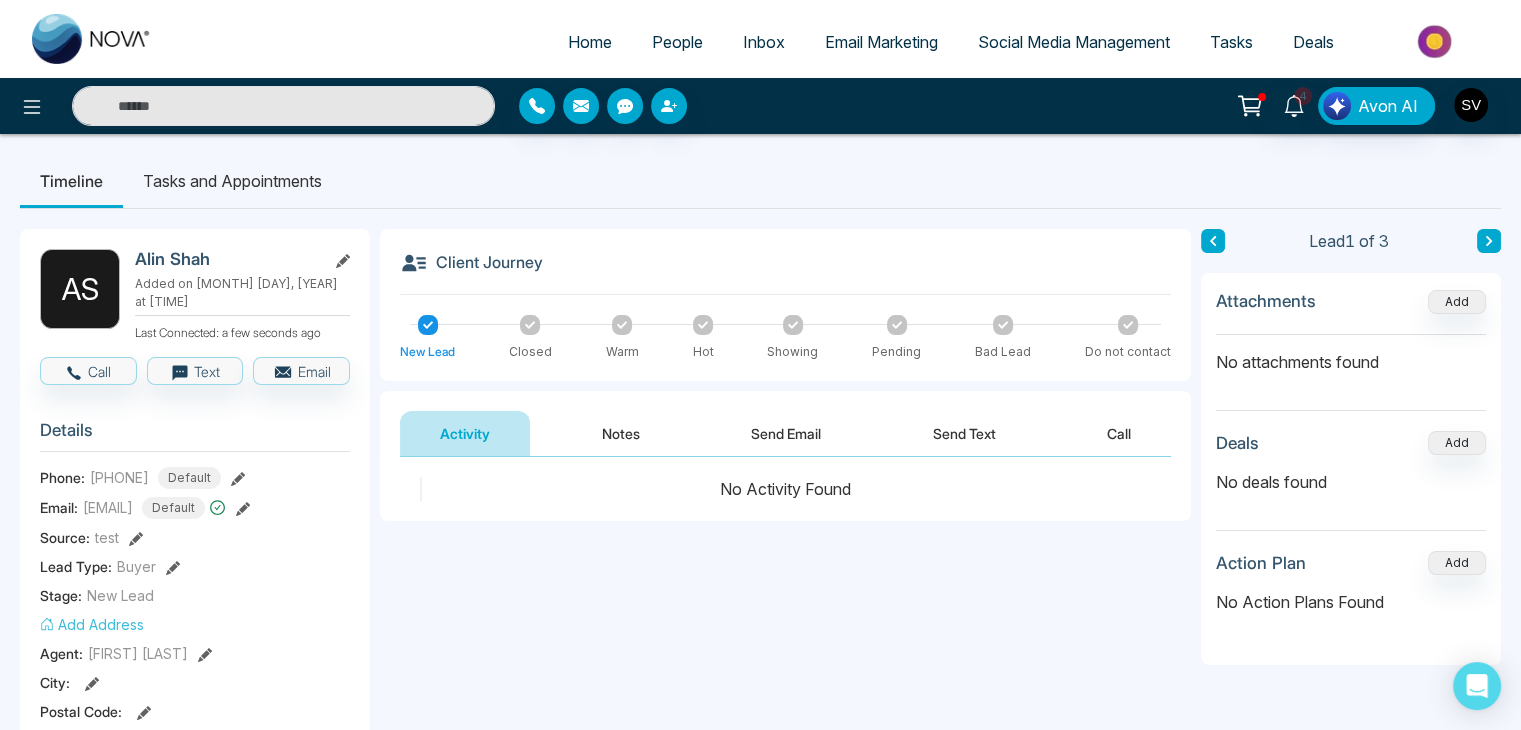 click 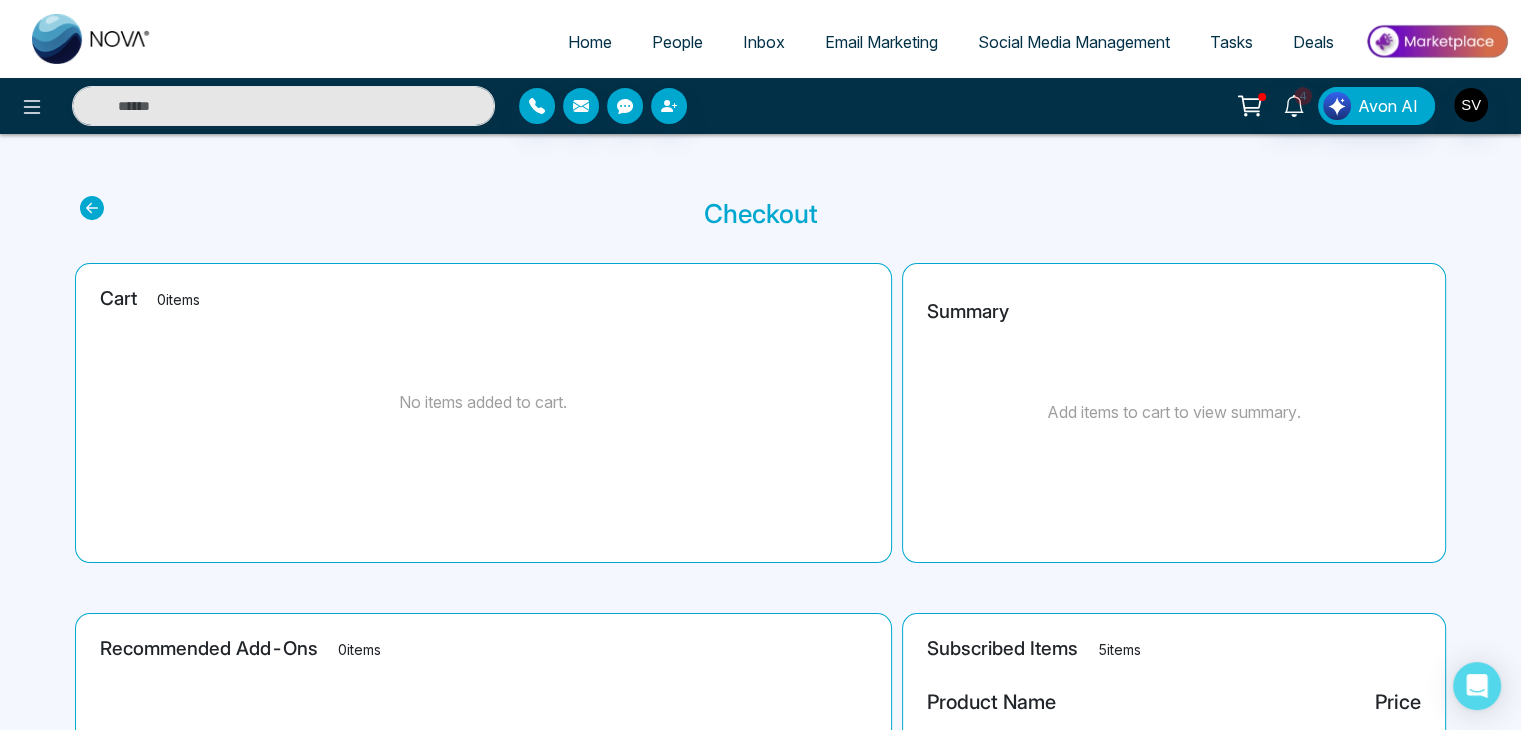 click 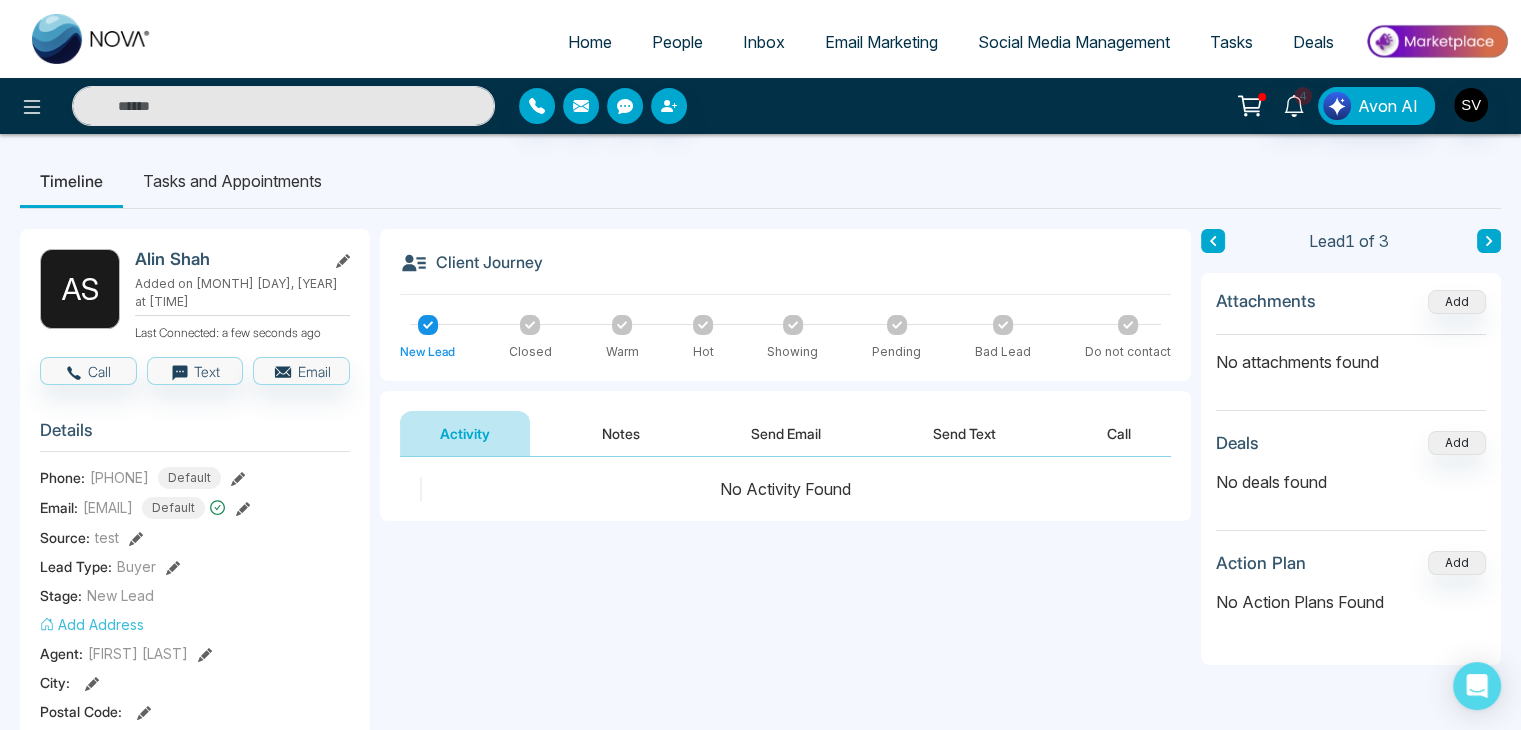 click on "Notes" at bounding box center [621, 433] 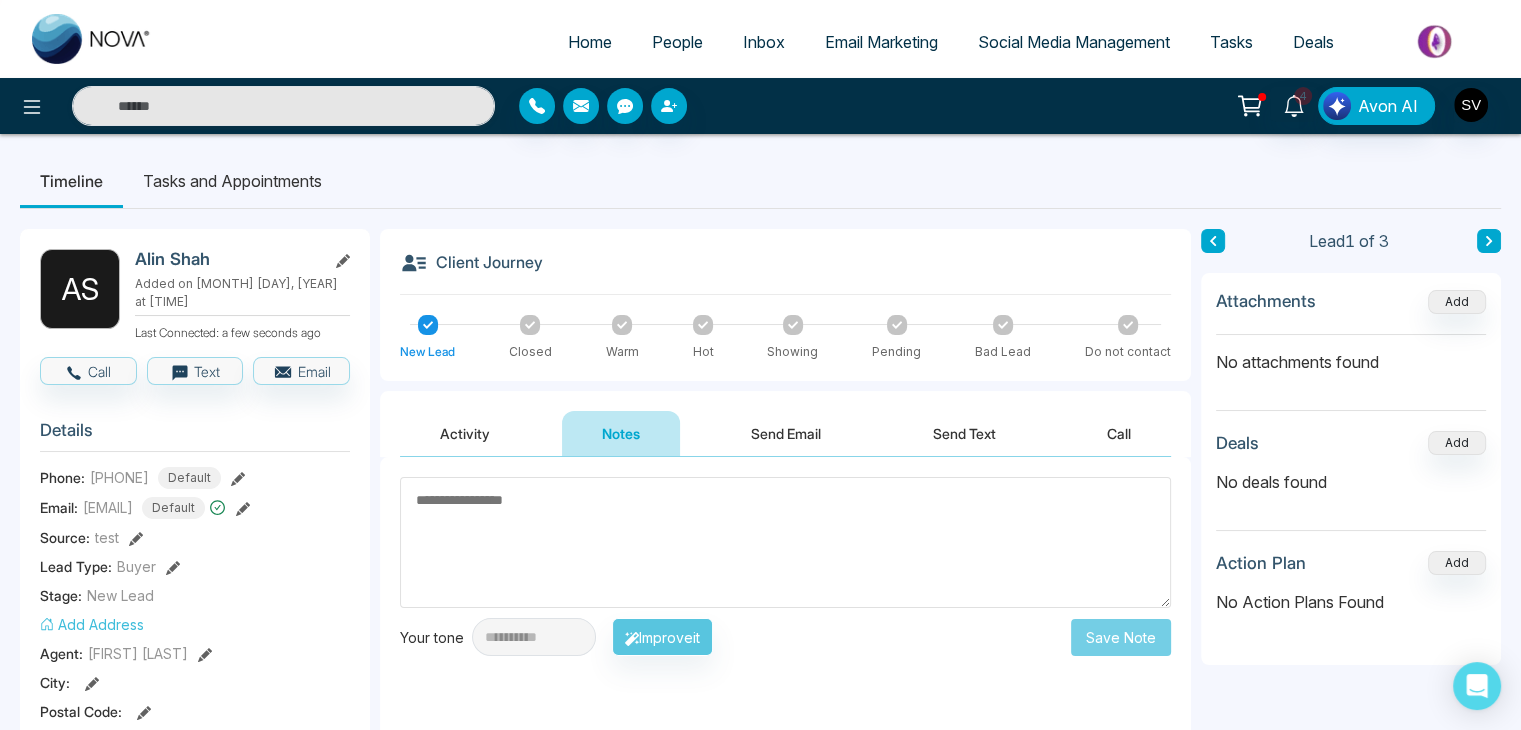 click on "Send Email" at bounding box center [786, 433] 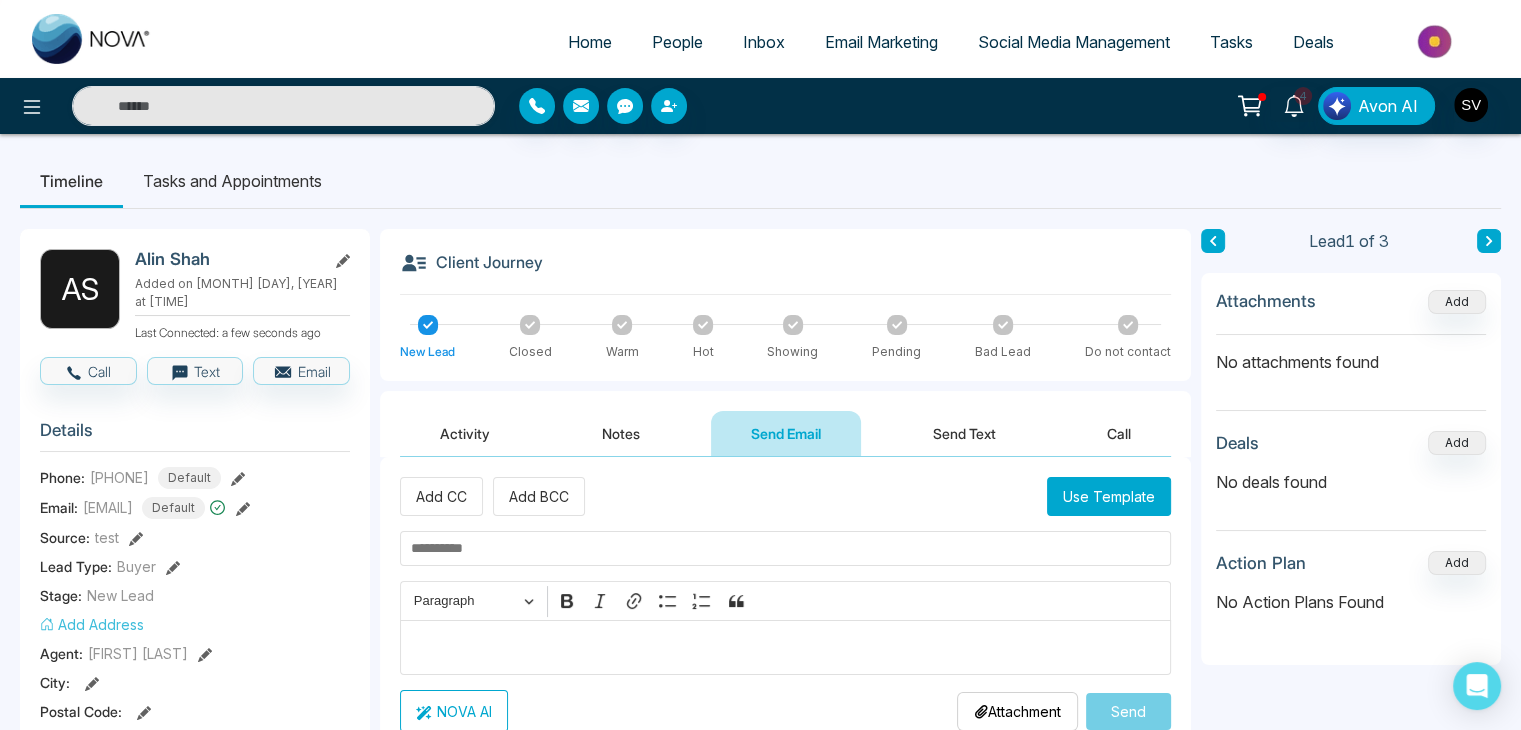 click on "Send Text" at bounding box center [964, 433] 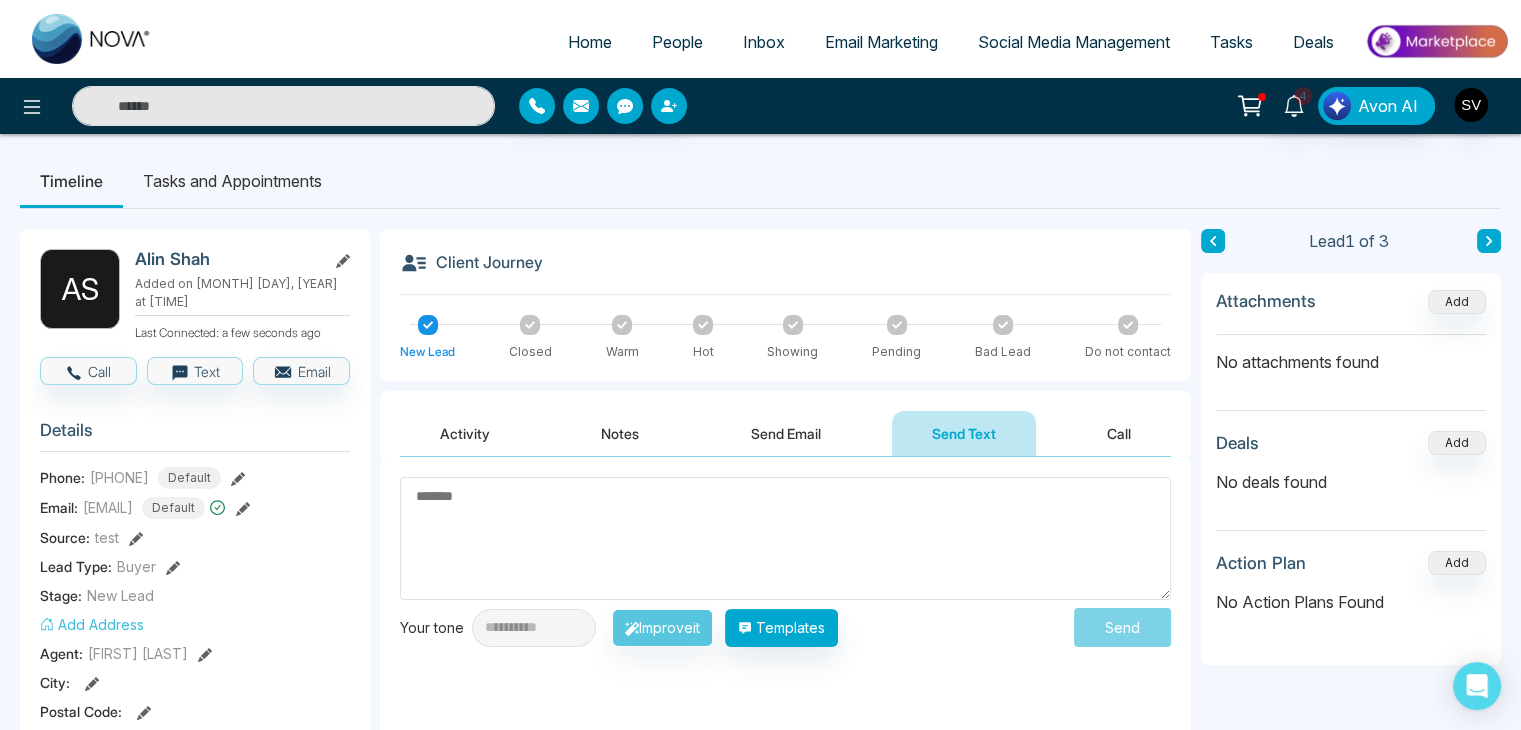 click on "Call" at bounding box center (1119, 433) 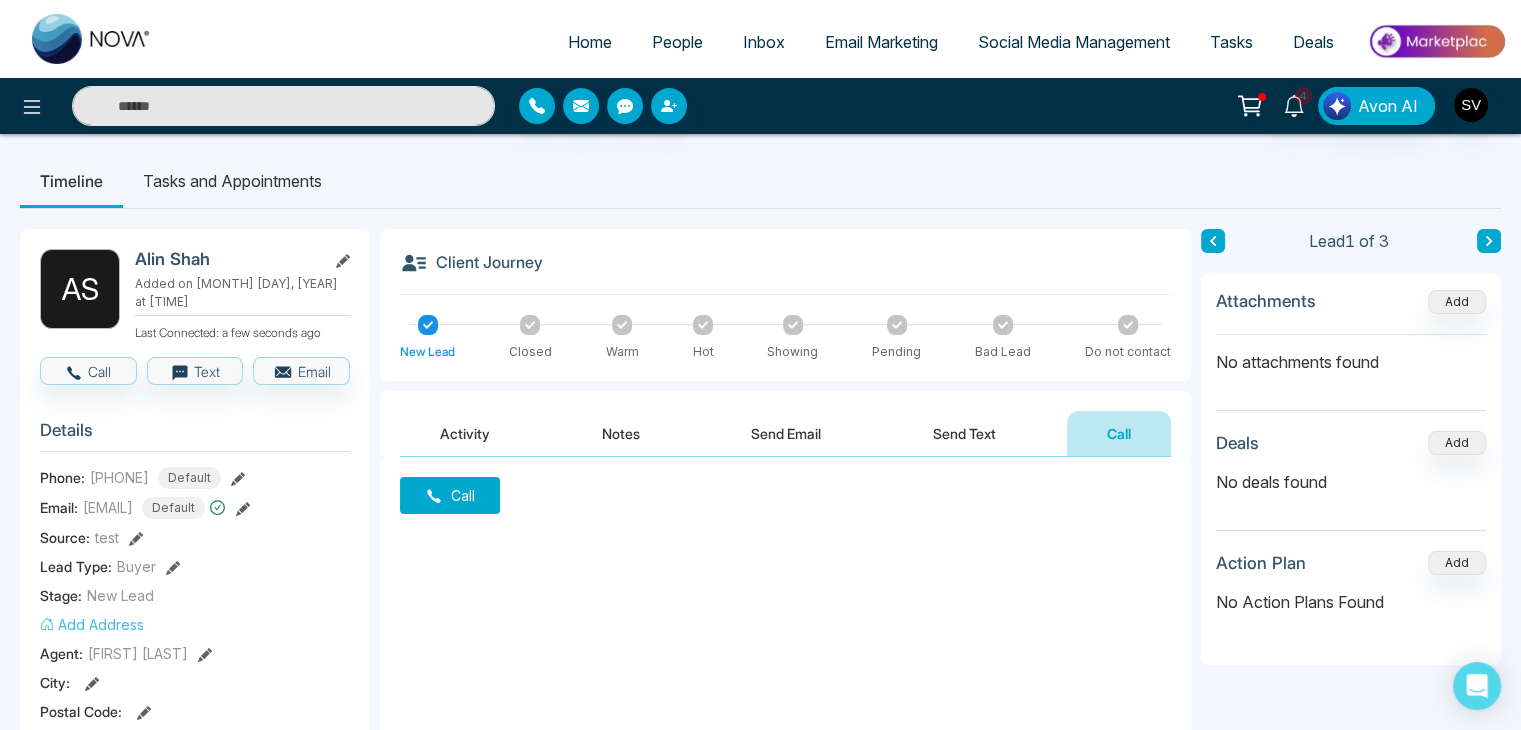 click on "Activity" at bounding box center (465, 433) 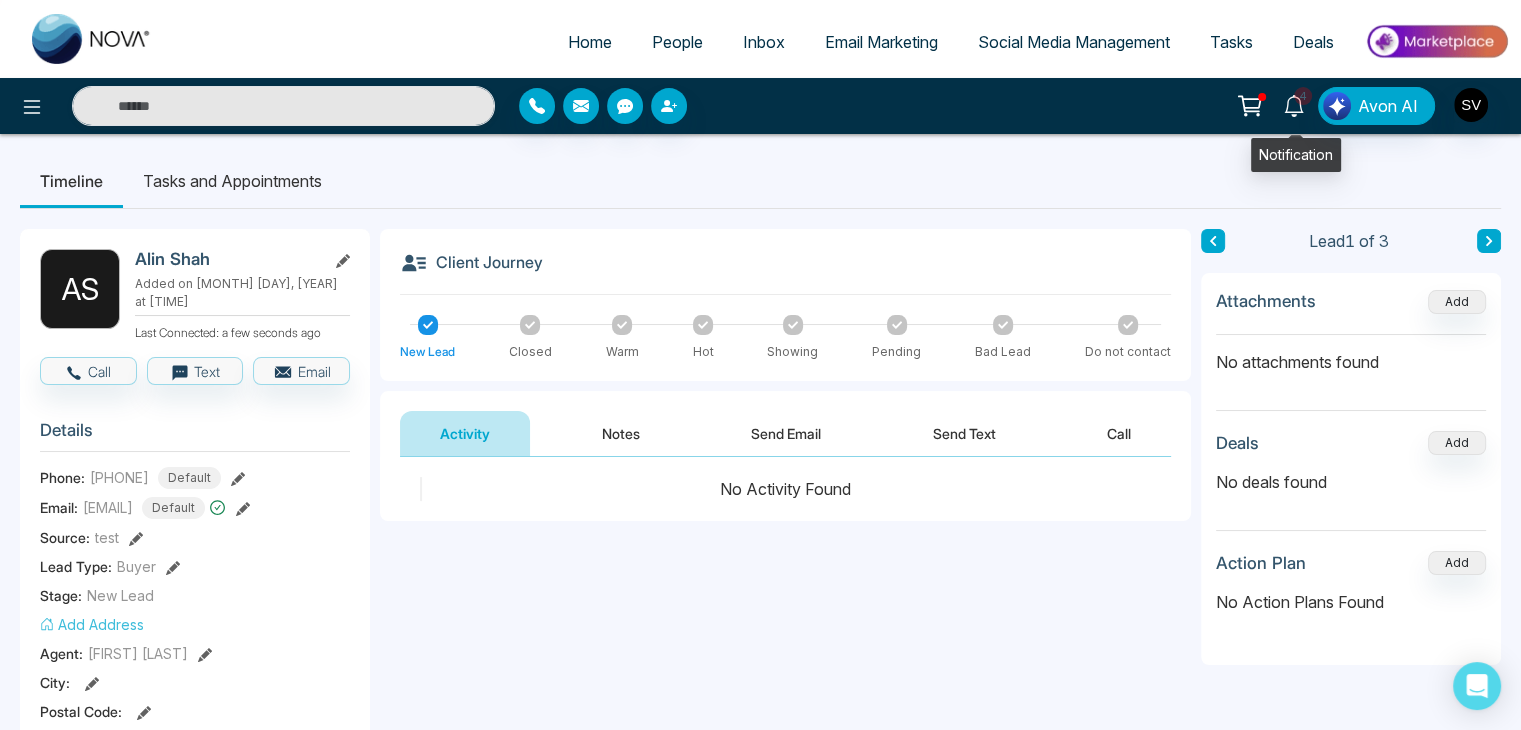 click 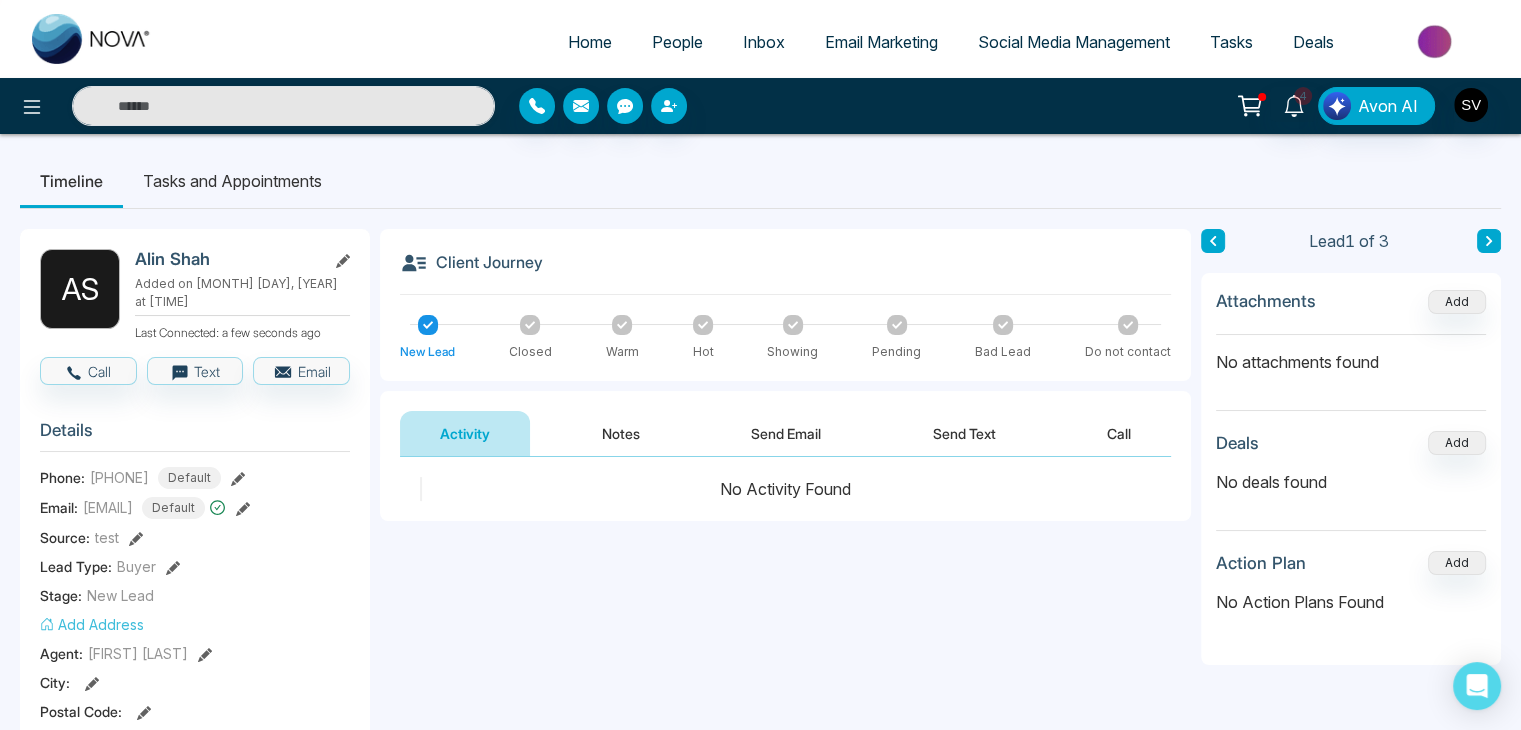 click on "Timeline Tasks and Appointments" at bounding box center [760, 181] 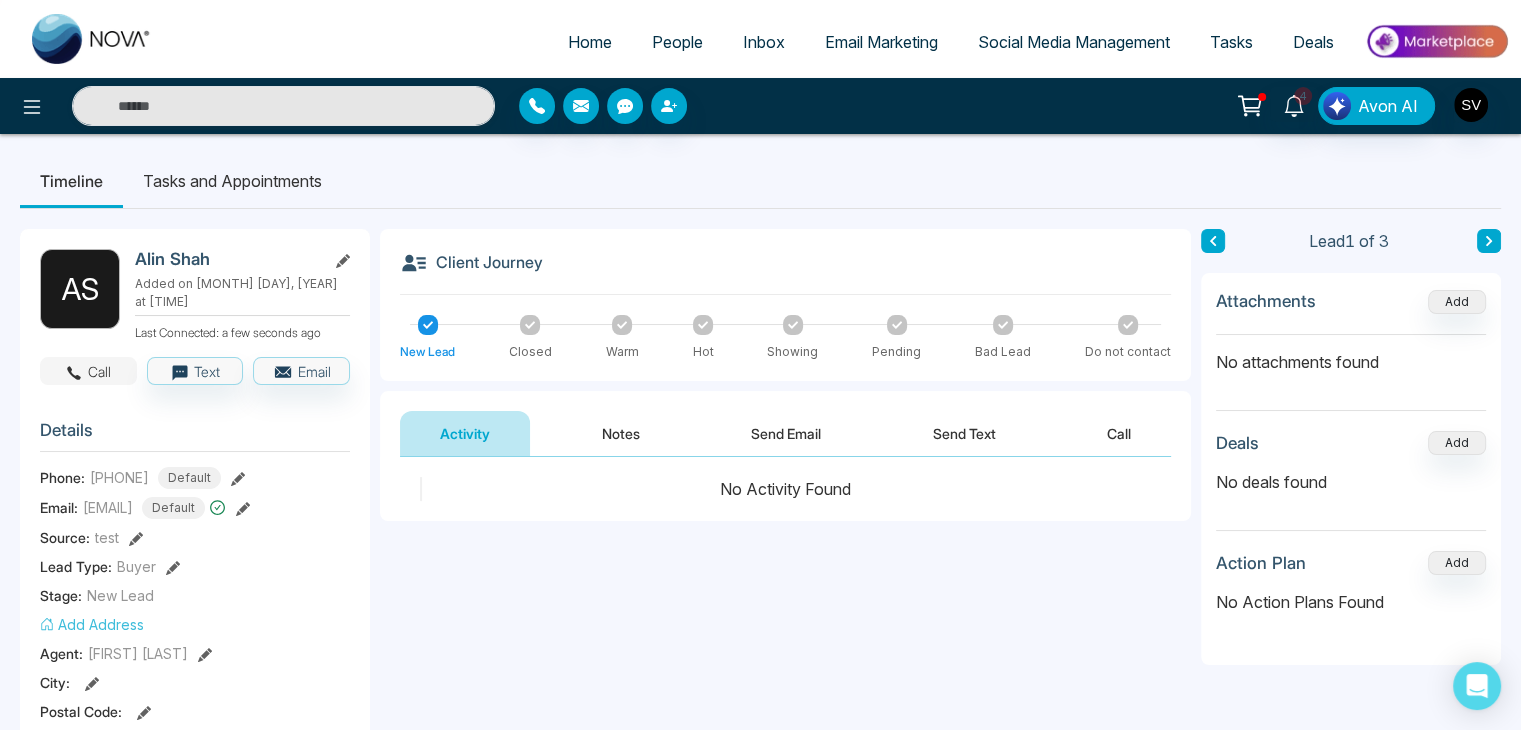 click on "Call" at bounding box center (88, 371) 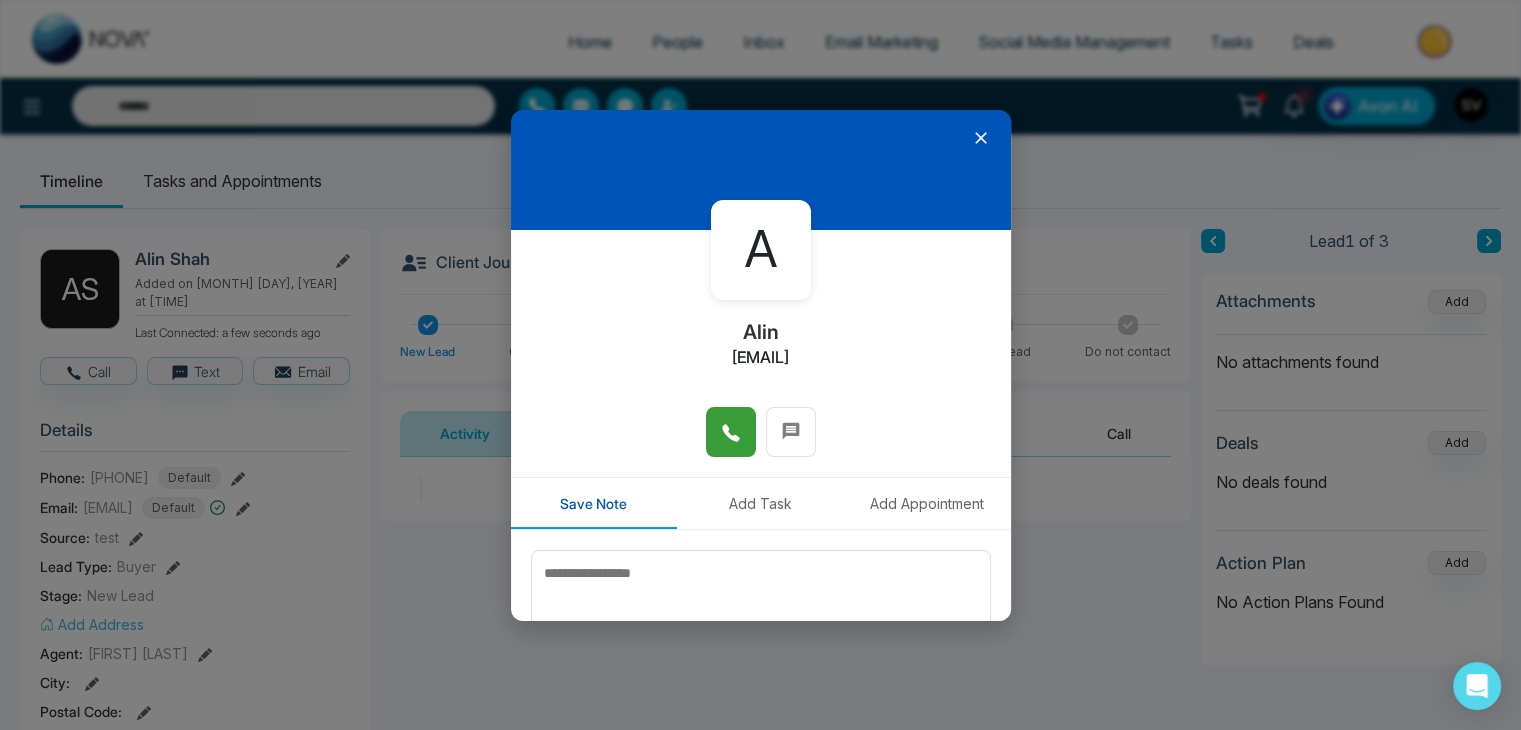 click at bounding box center [731, 432] 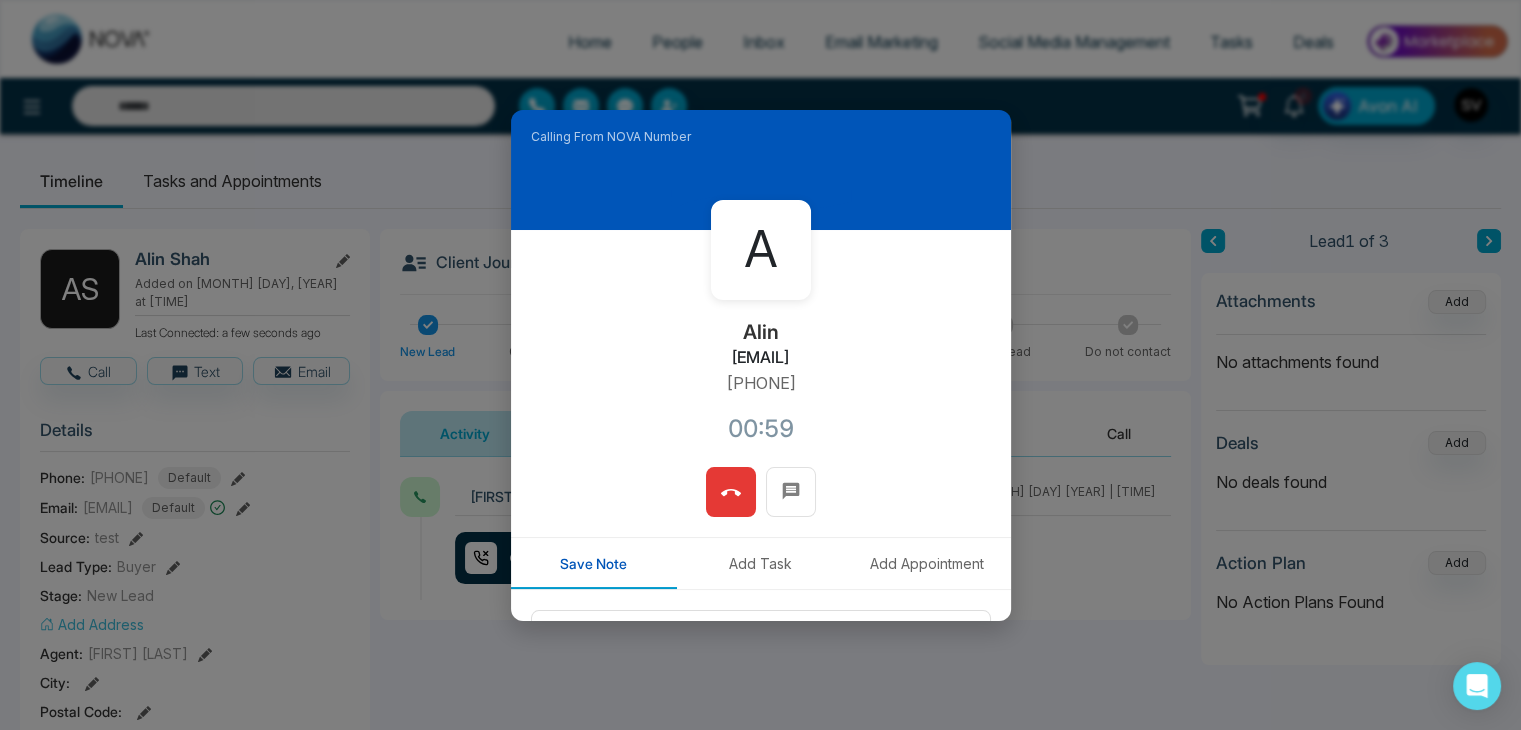 click 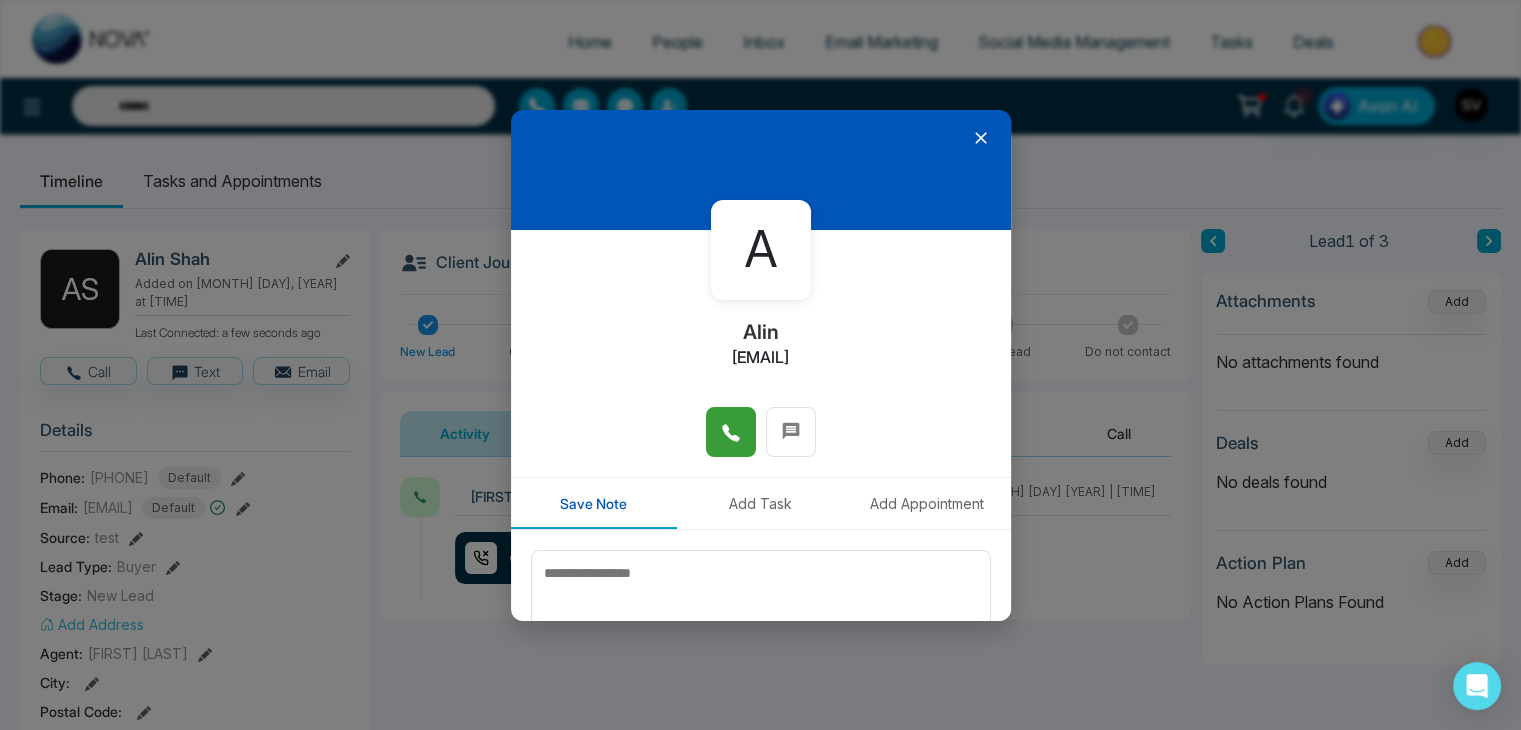 click at bounding box center [731, 432] 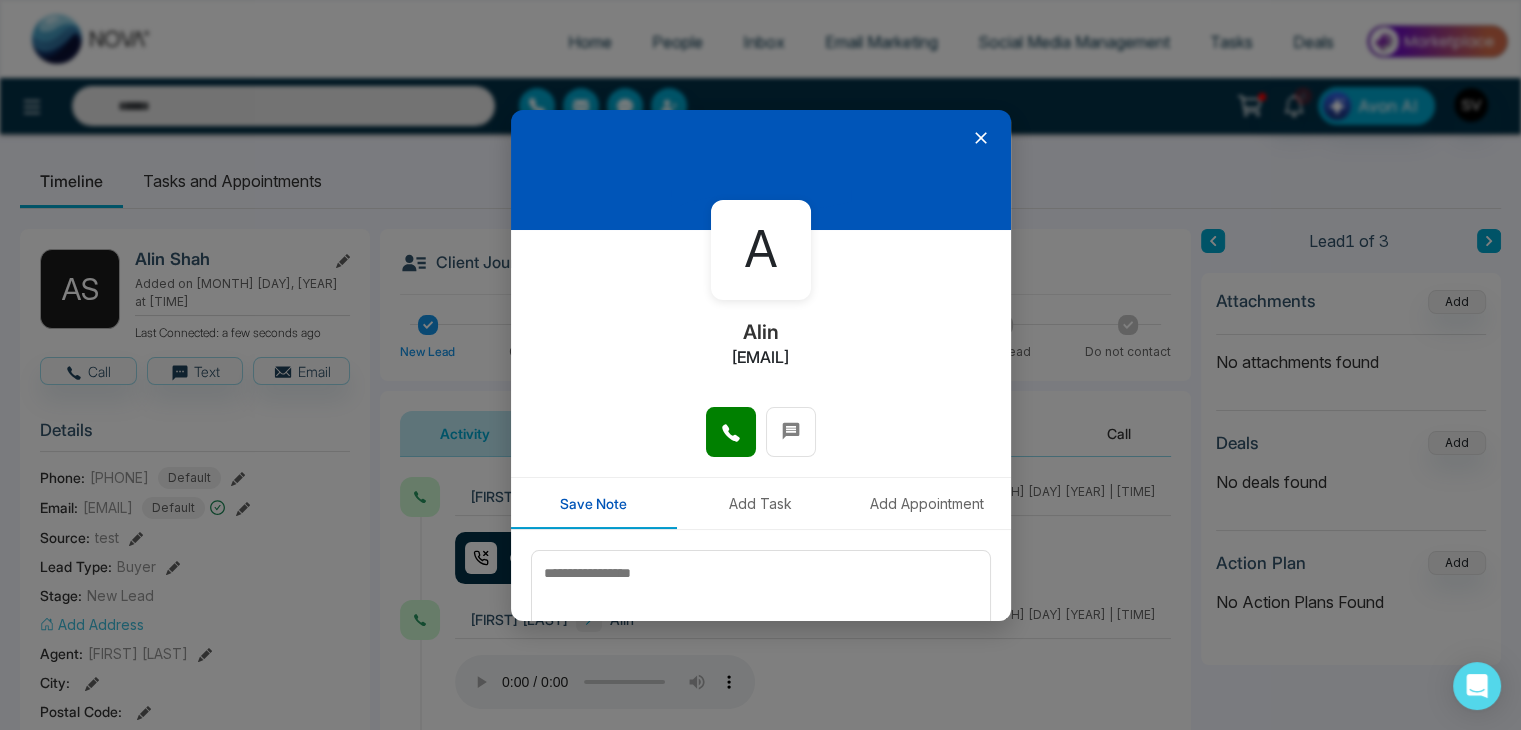 click 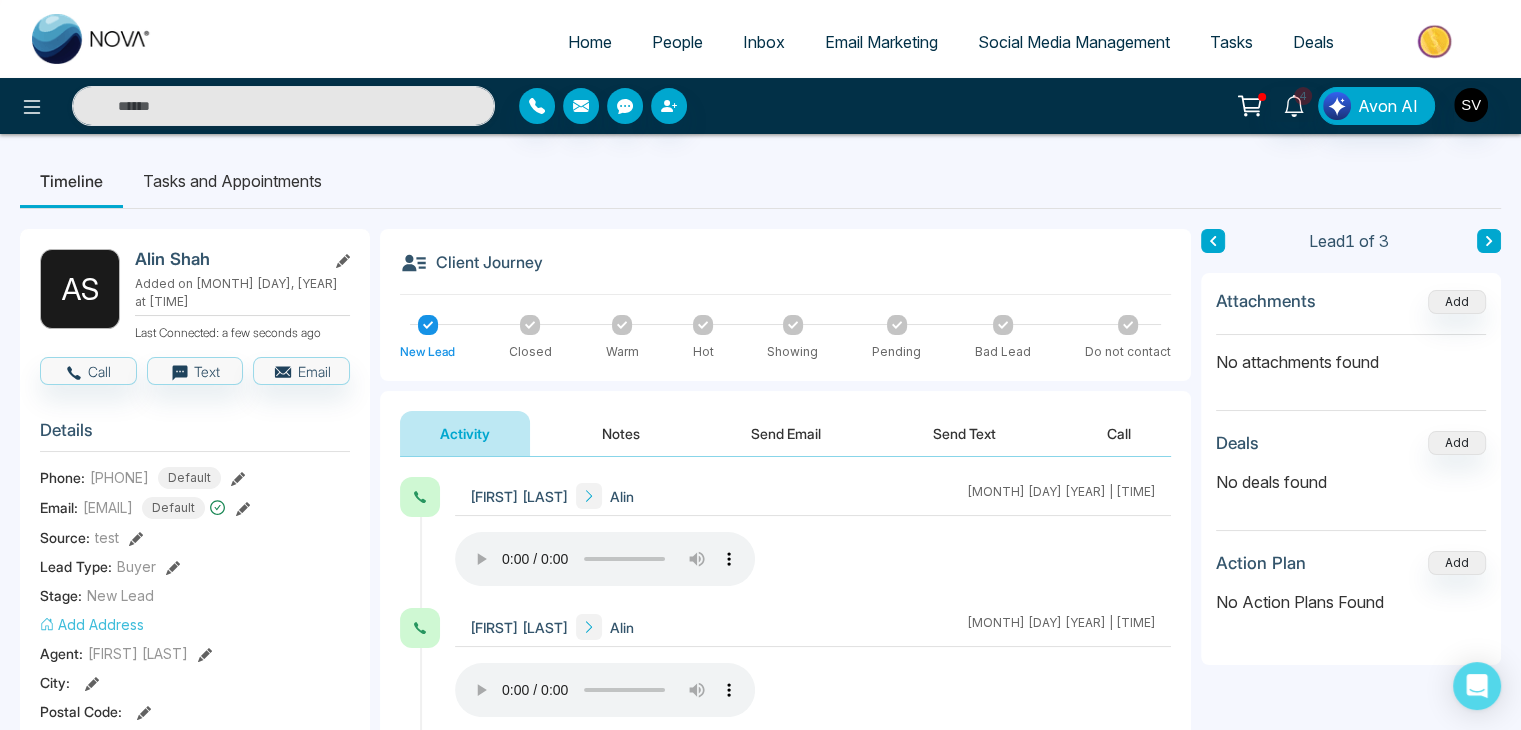 click at bounding box center [1436, 41] 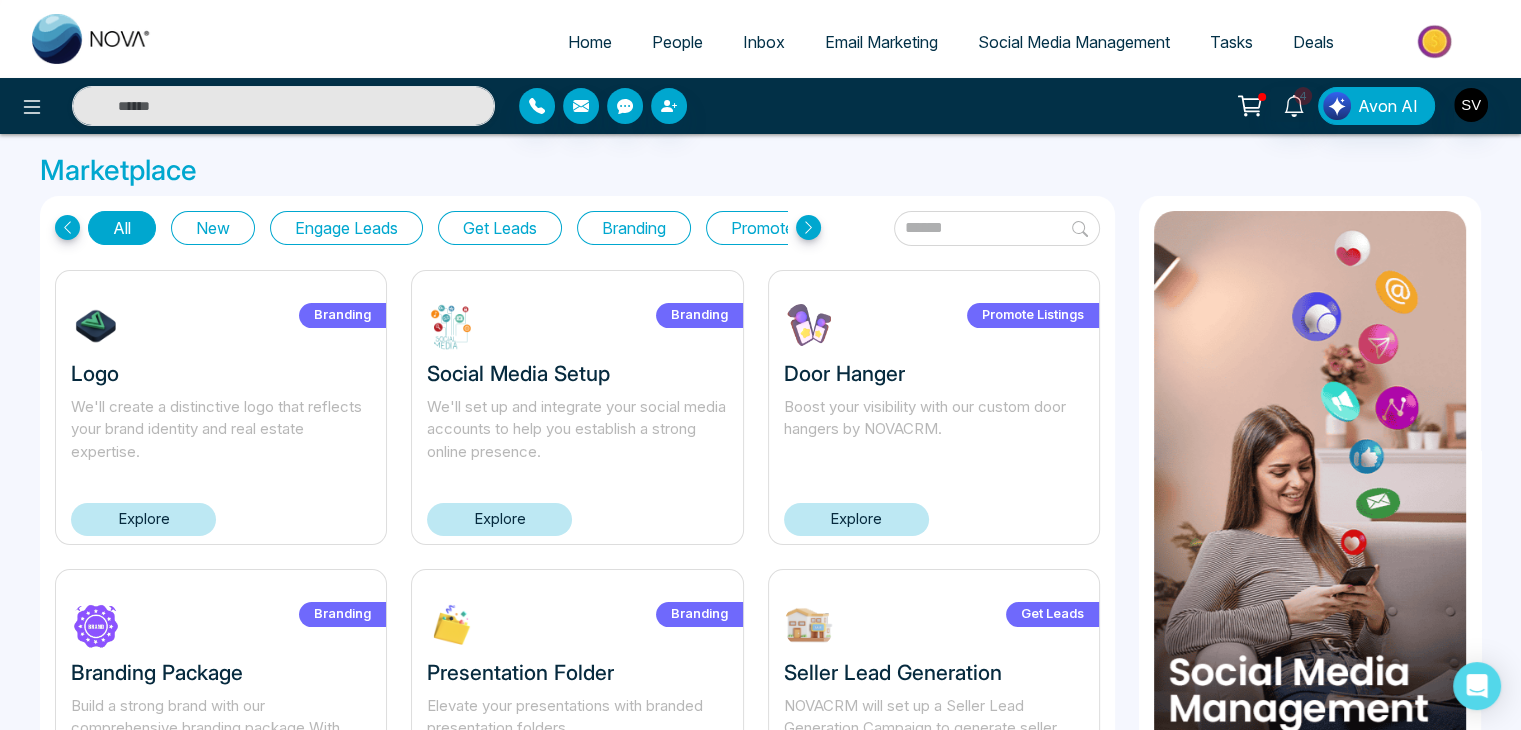 click on "Engage Leads" at bounding box center [346, 228] 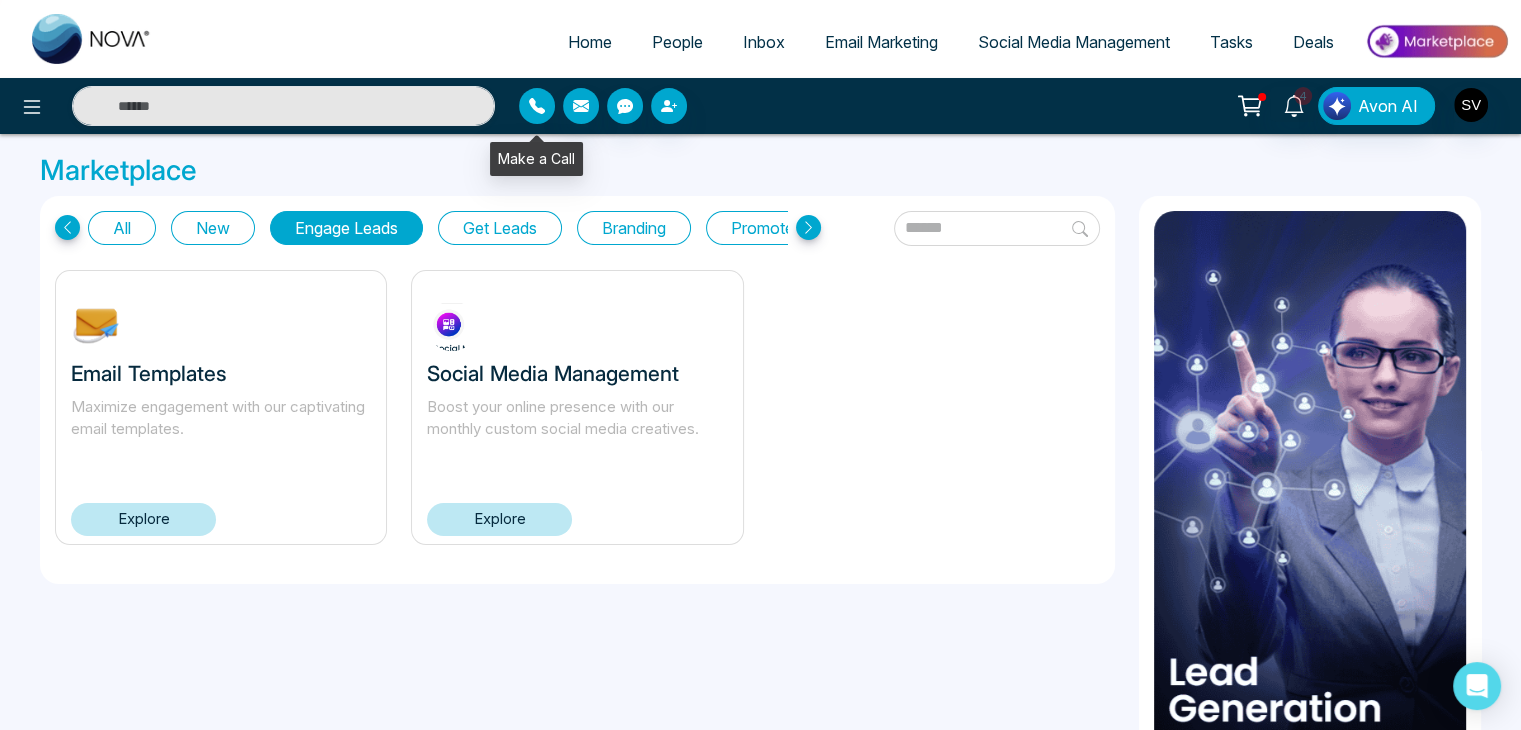 click at bounding box center (537, 106) 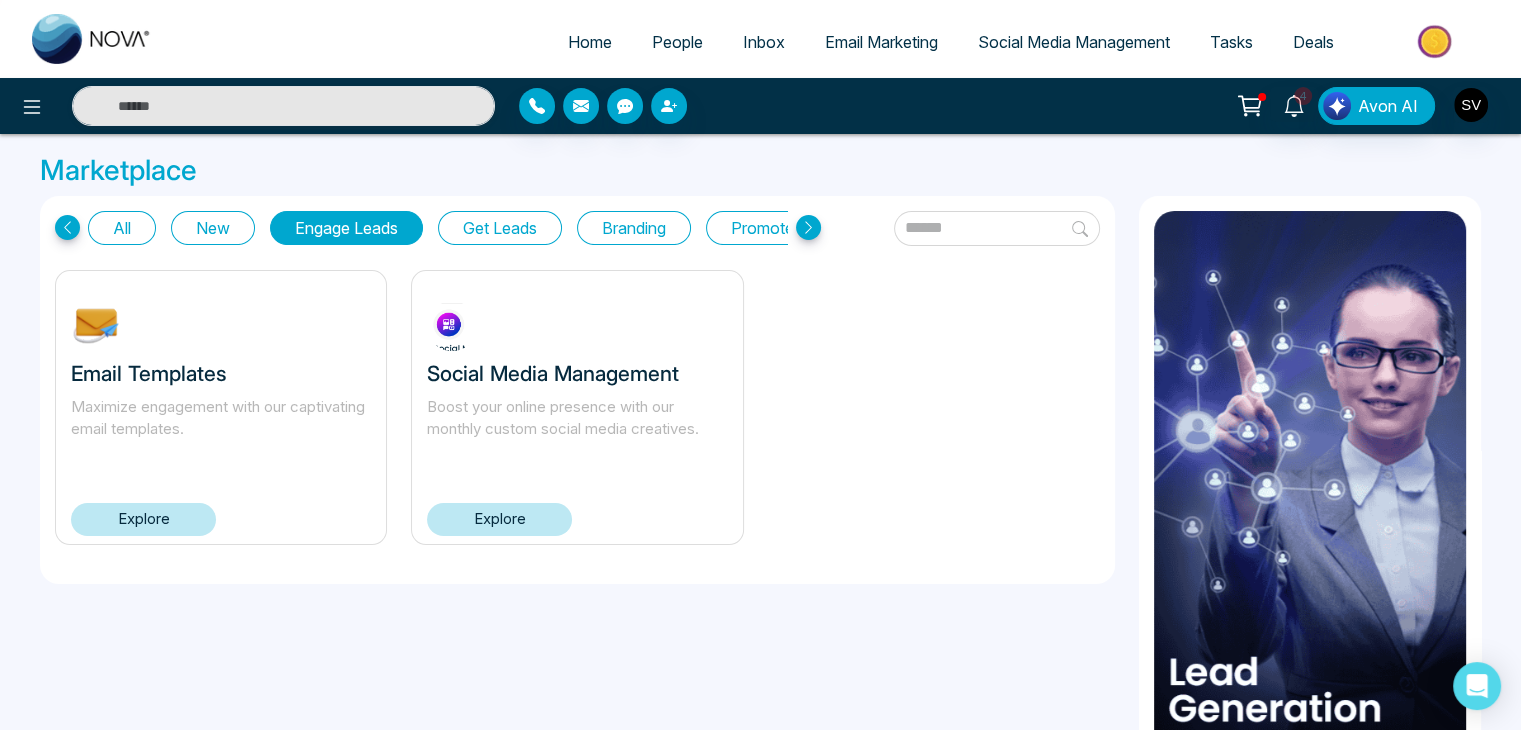 click on "Marketplace" at bounding box center [760, 171] 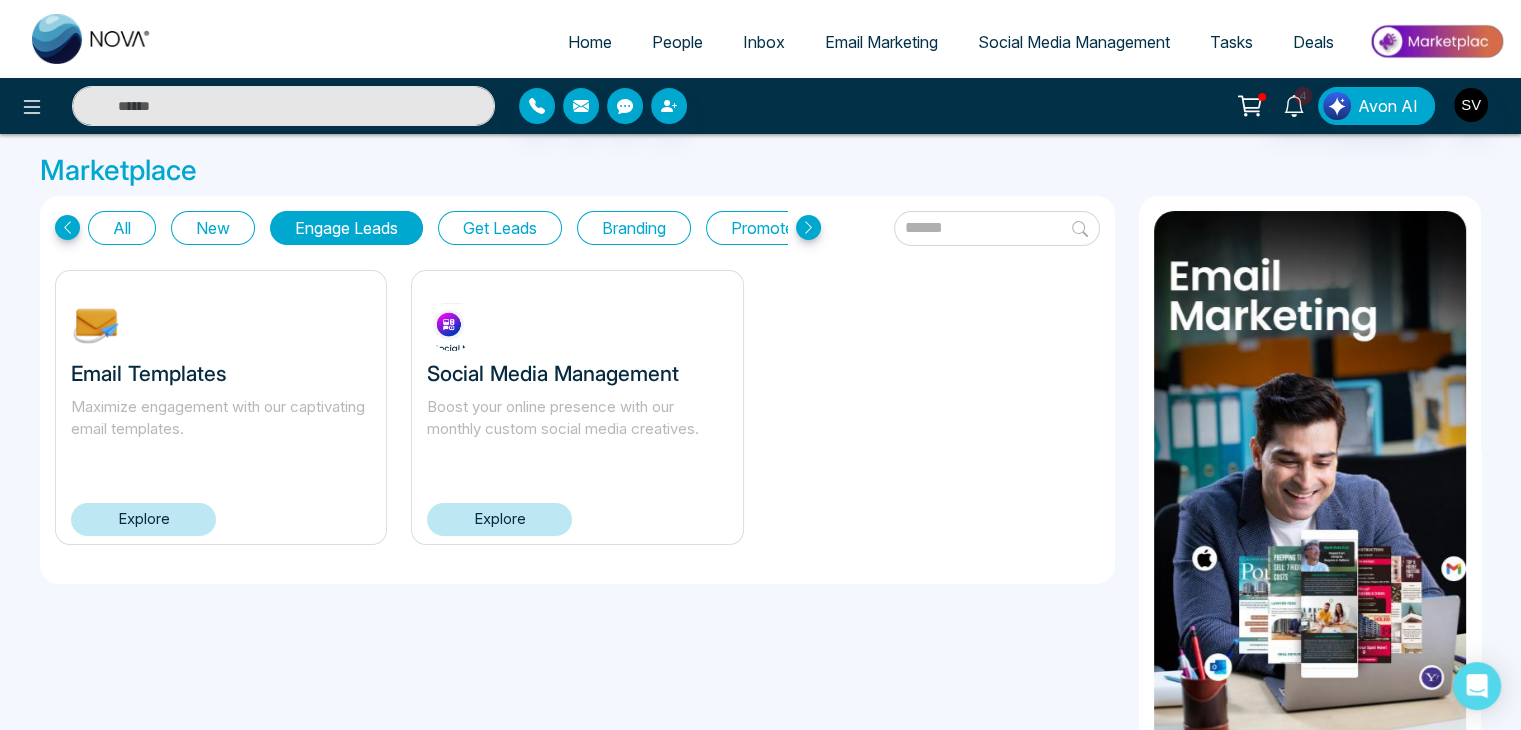 click on "People" at bounding box center [677, 42] 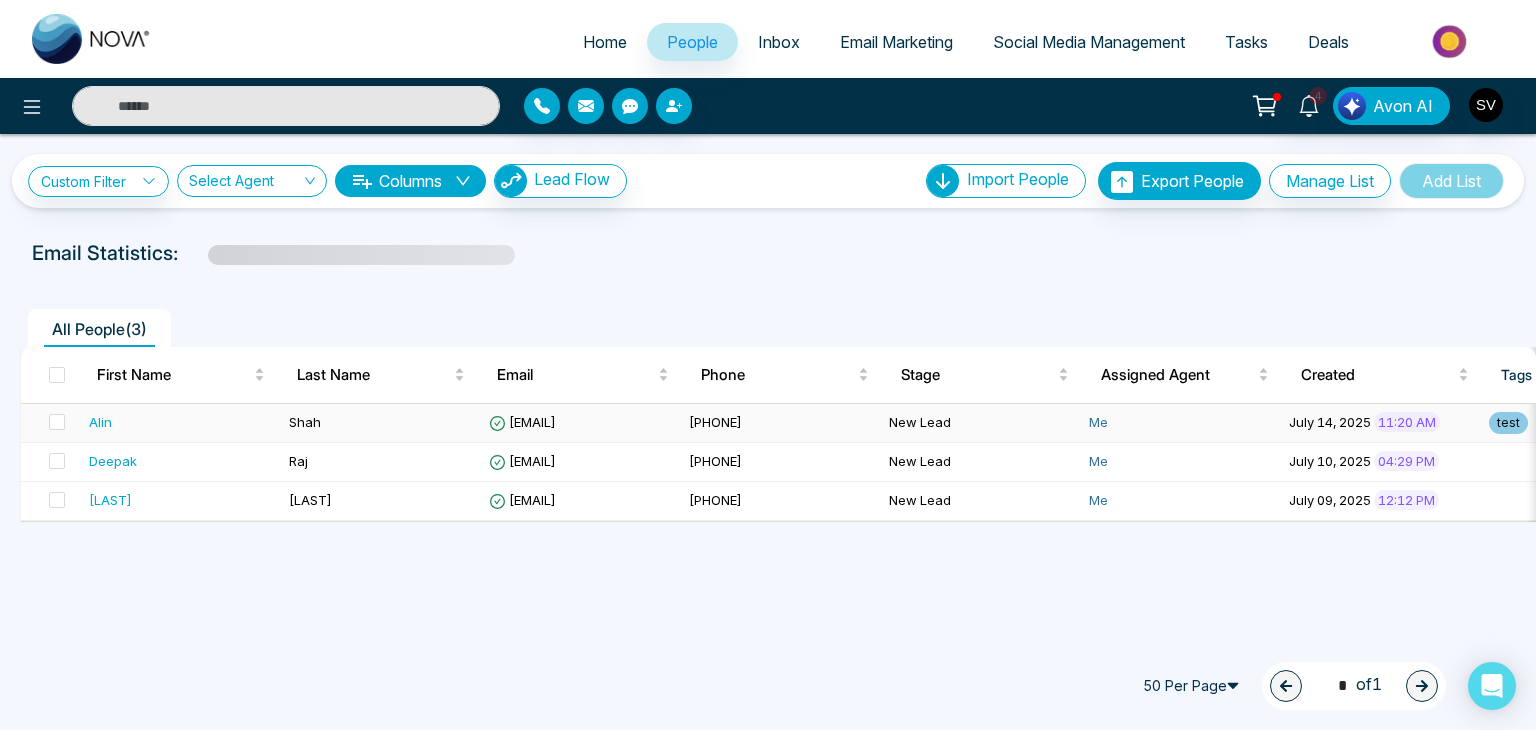 click on "Shah" at bounding box center (381, 423) 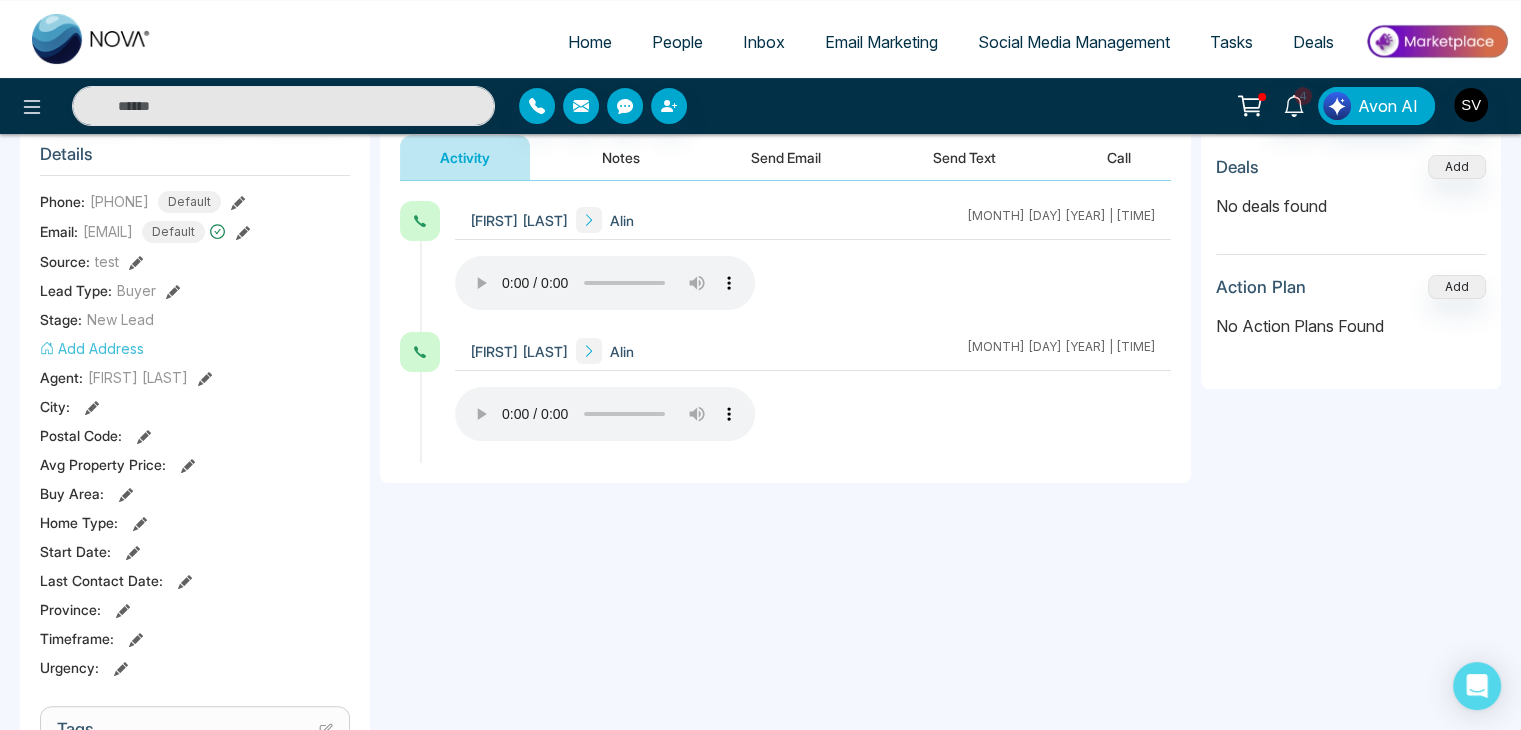 scroll, scrollTop: 280, scrollLeft: 0, axis: vertical 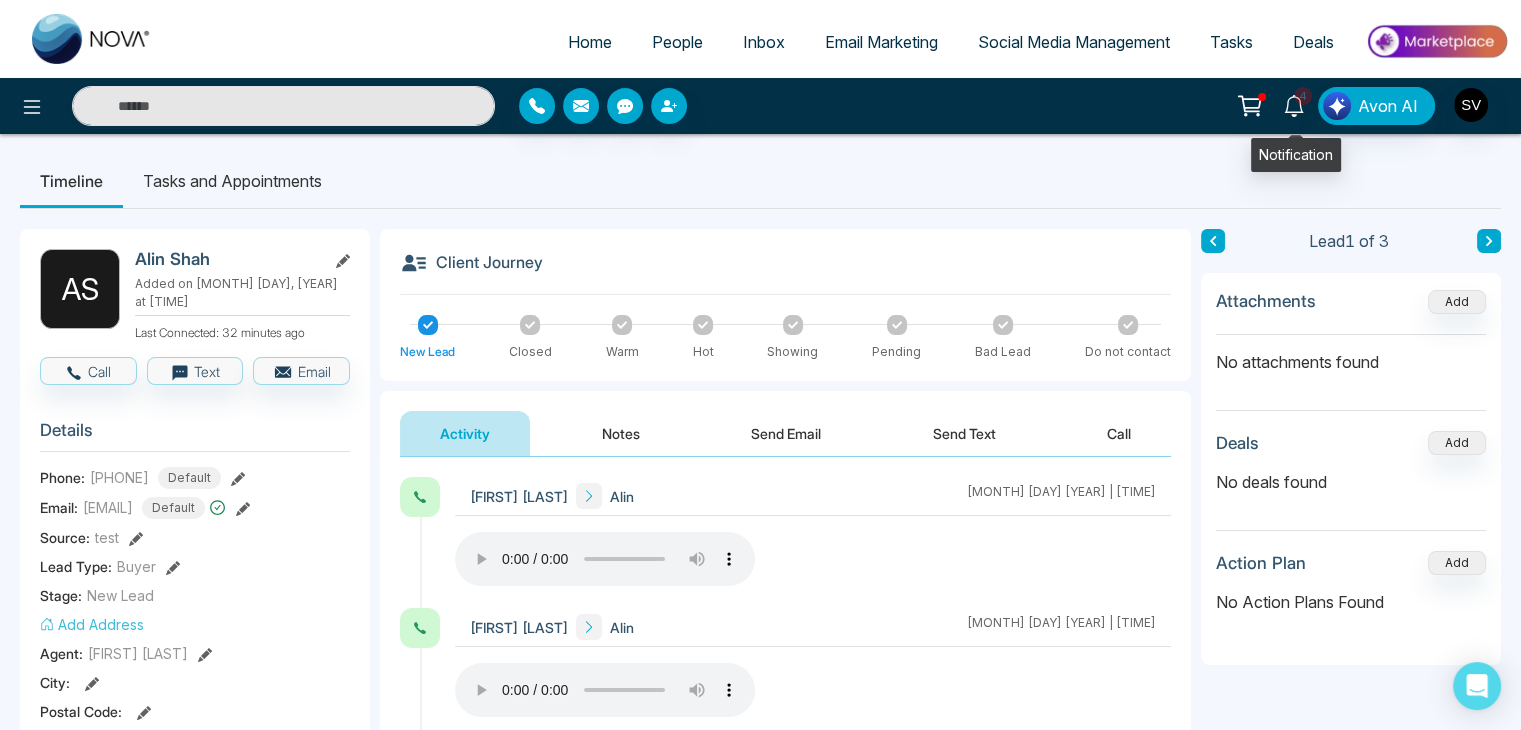 click on "4" at bounding box center (1303, 96) 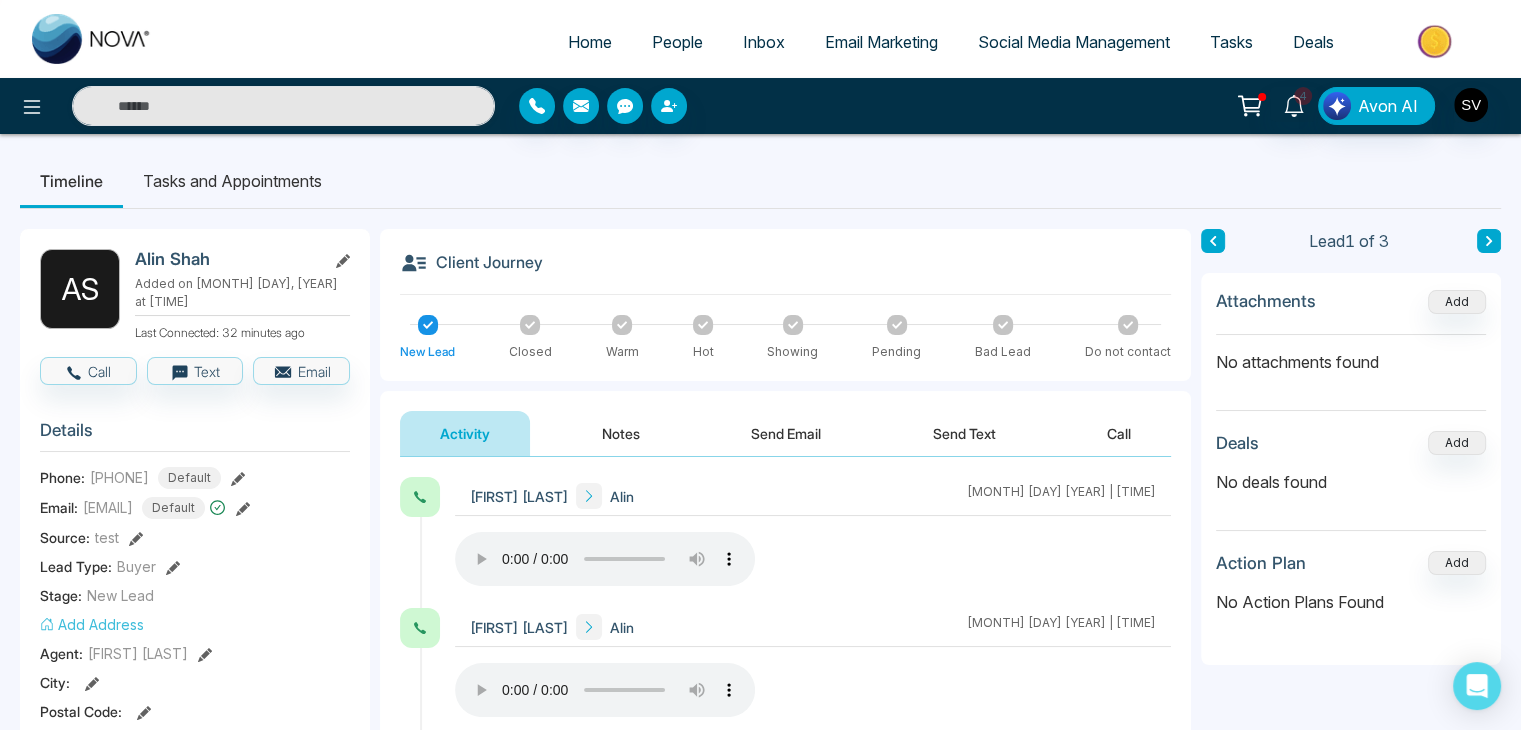 click on "Timeline Tasks and Appointments" at bounding box center (760, 181) 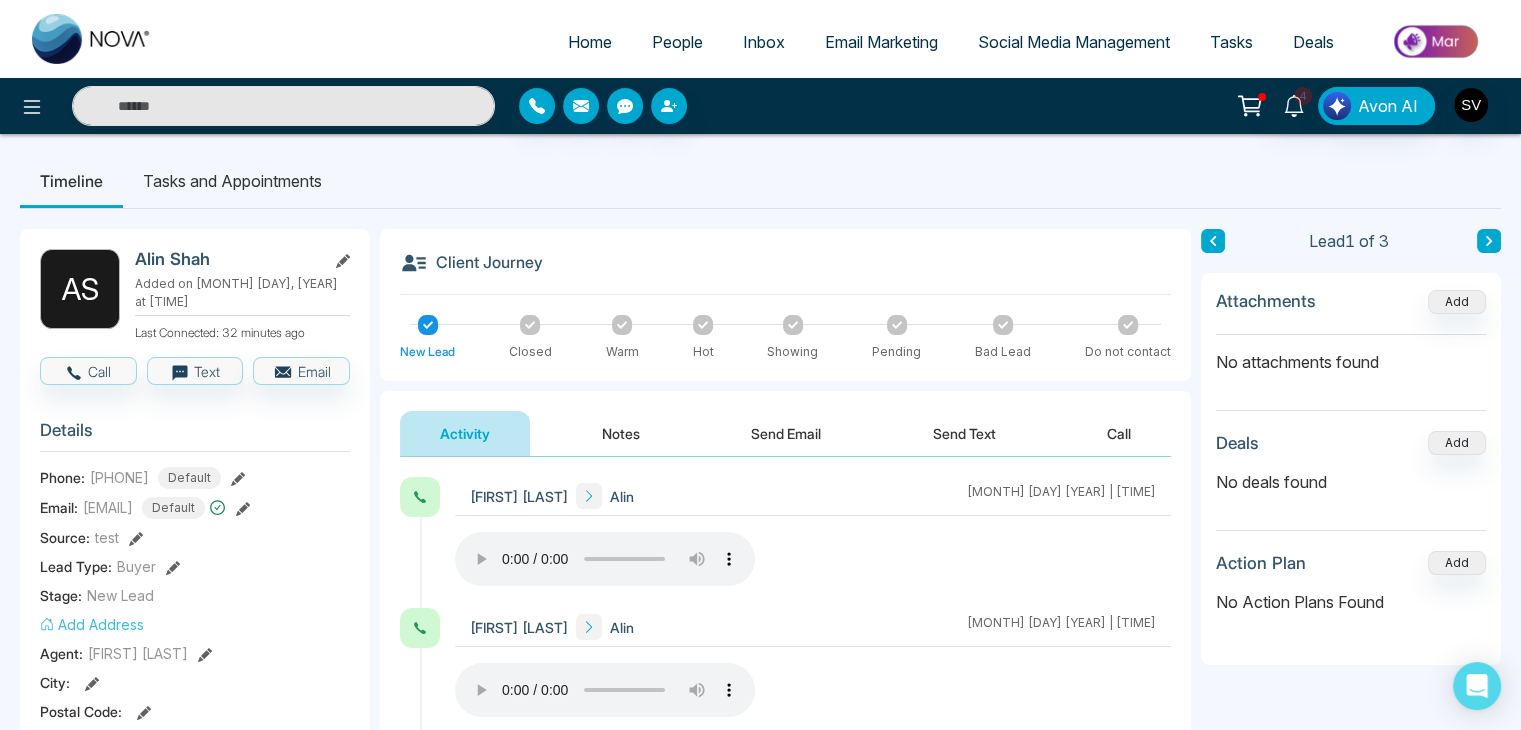 click on "Home" at bounding box center (590, 42) 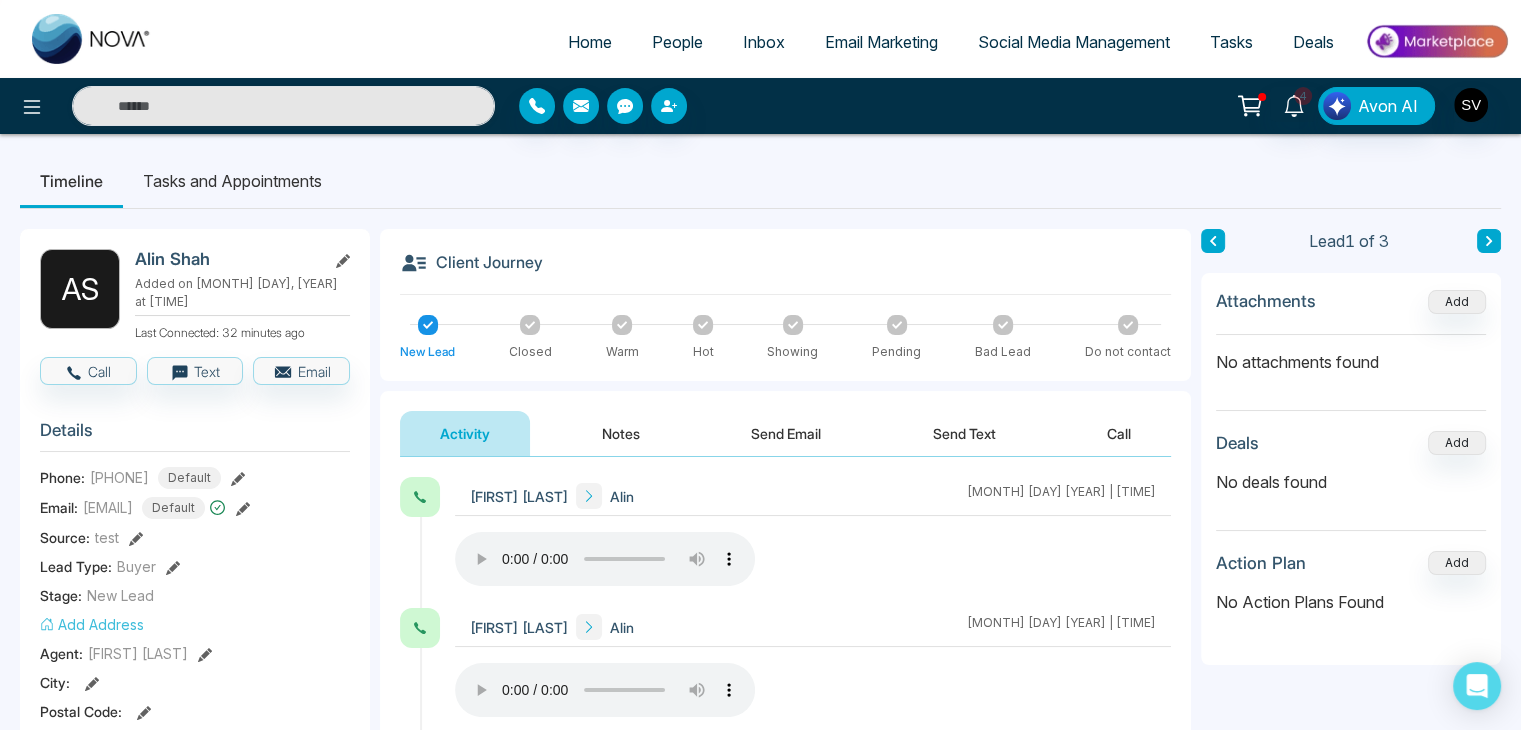 select on "*" 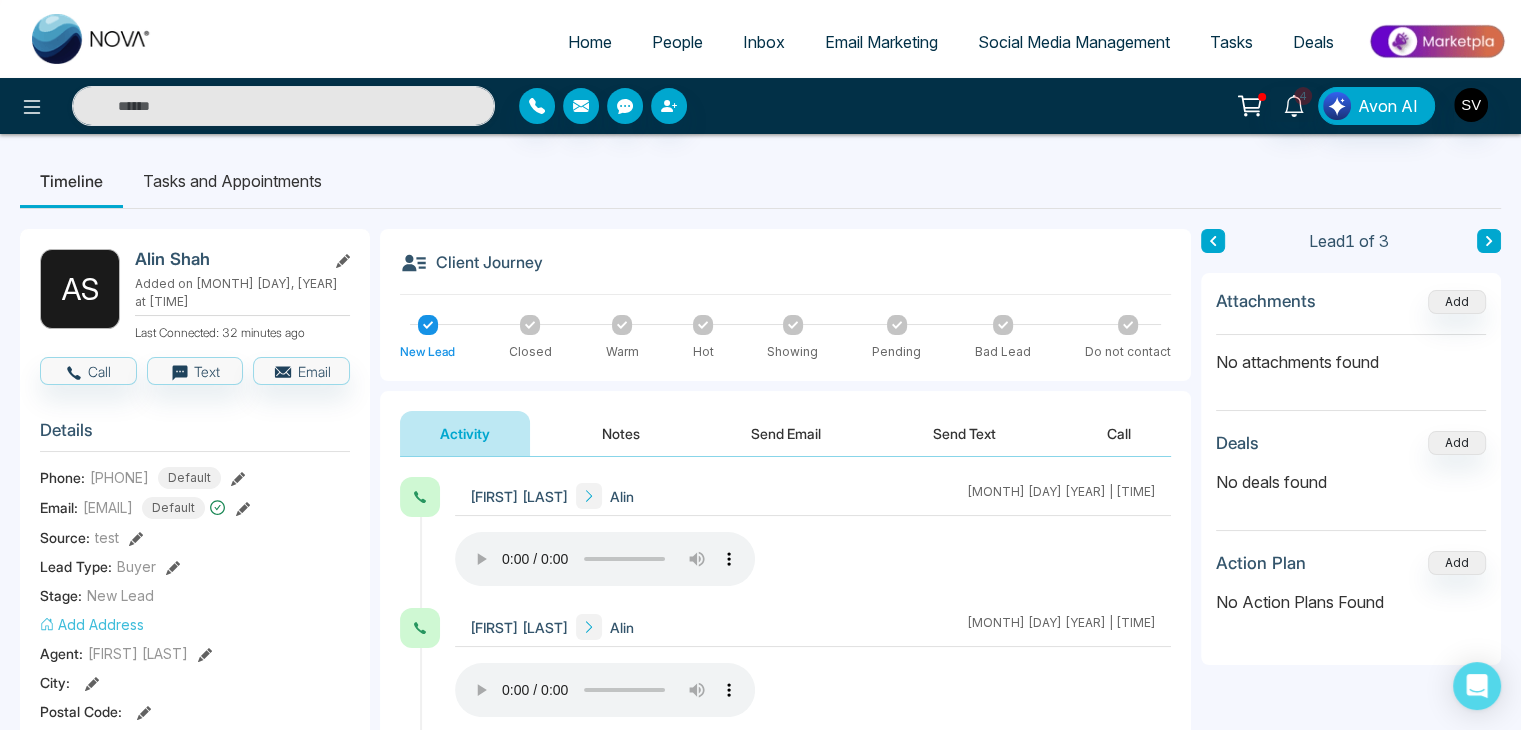 select on "*" 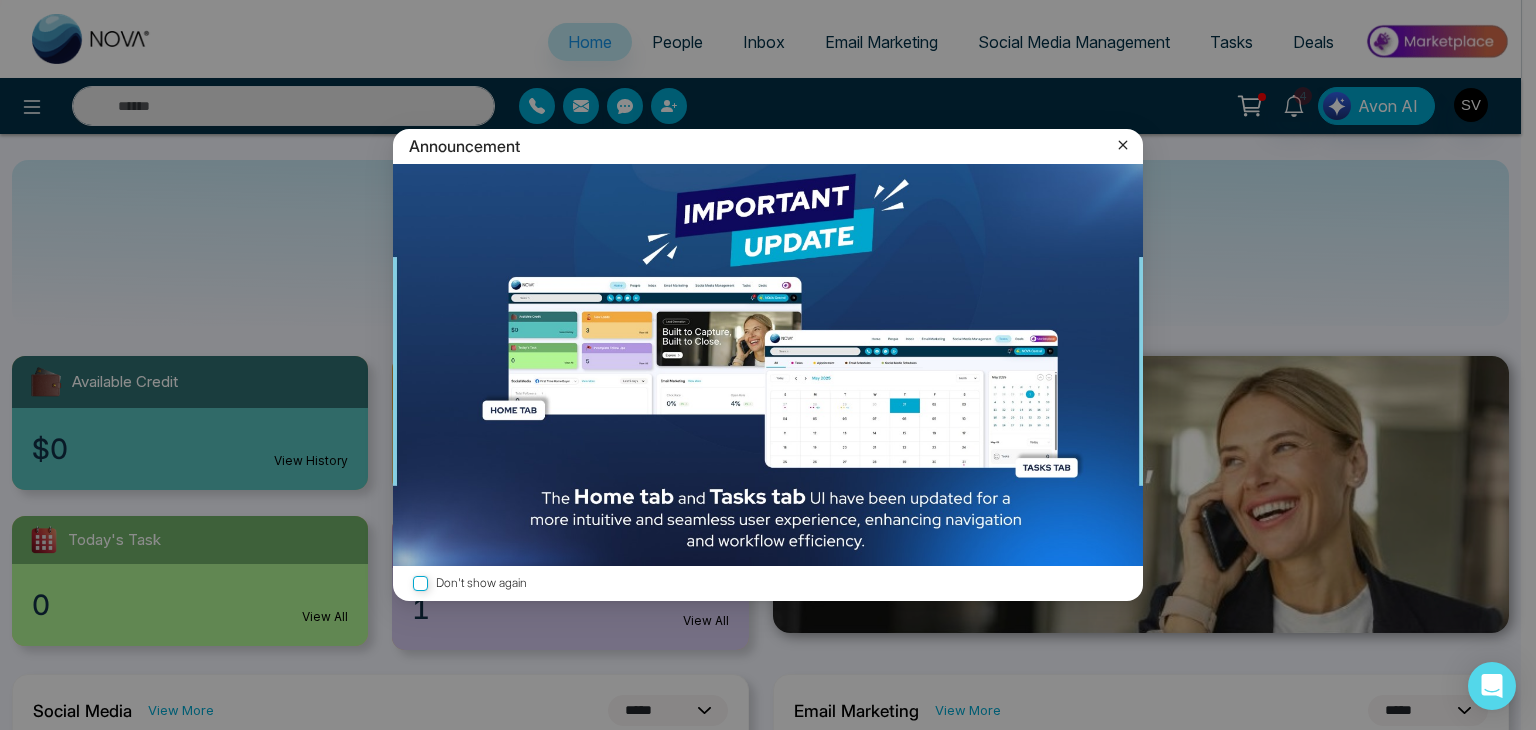click 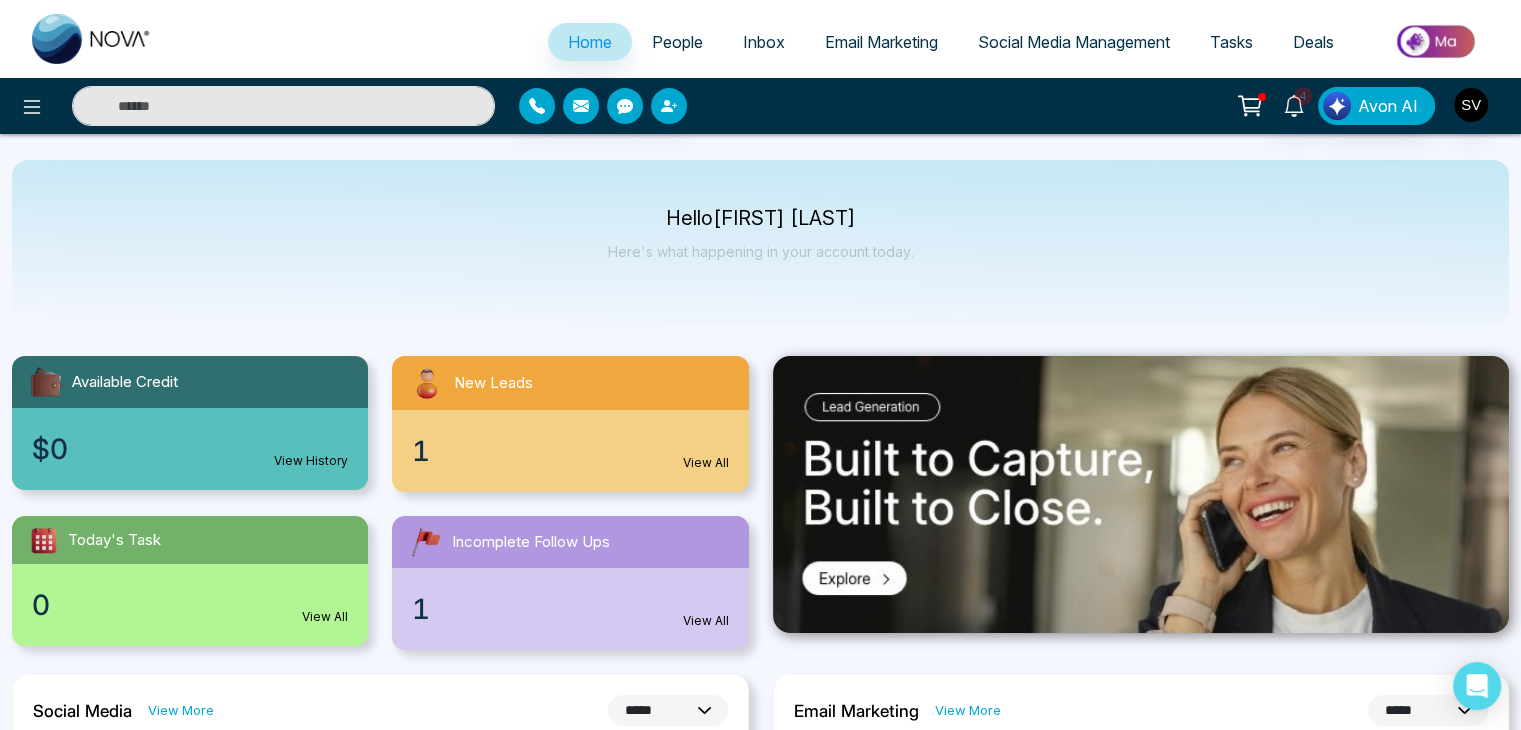 click on "People" at bounding box center (677, 42) 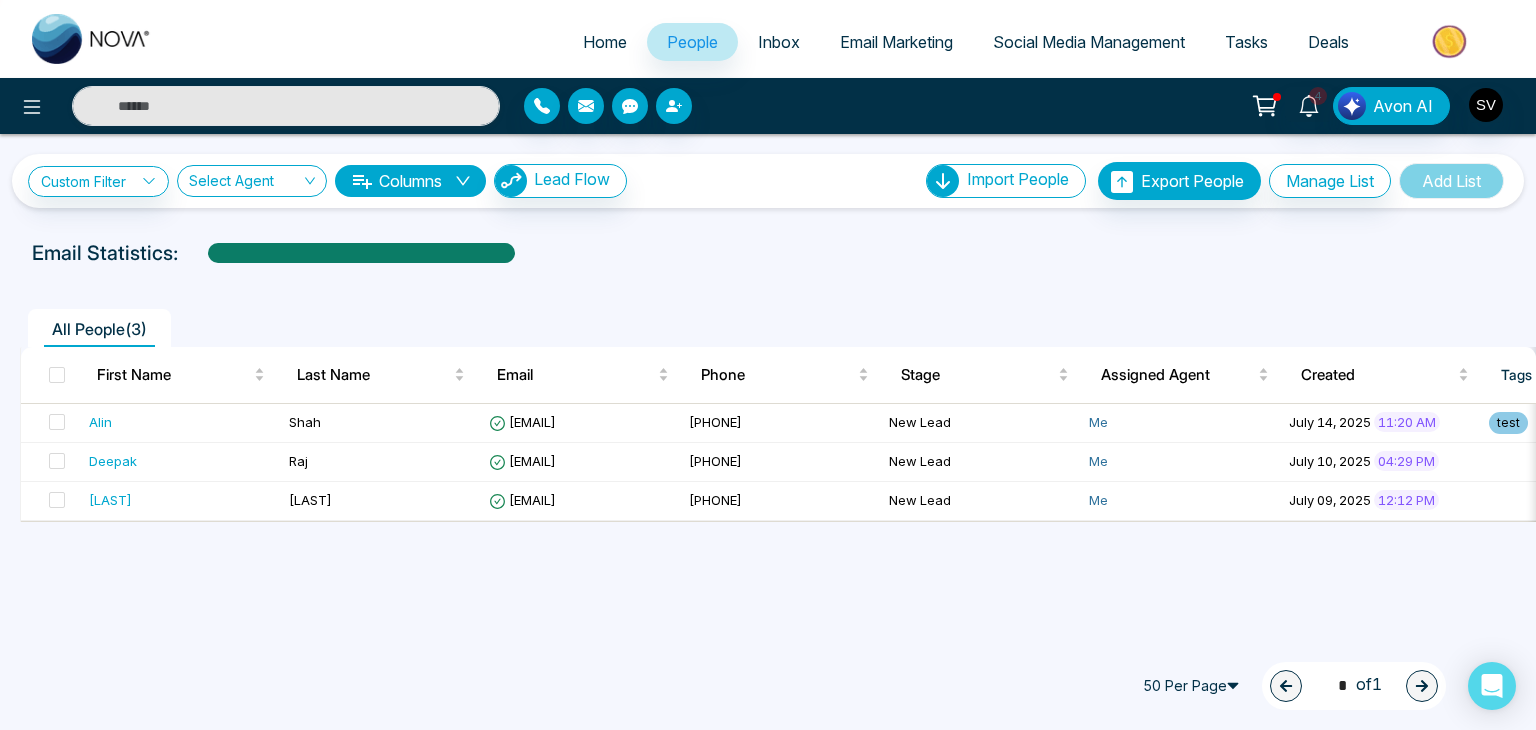 click on "Inbox" at bounding box center (779, 42) 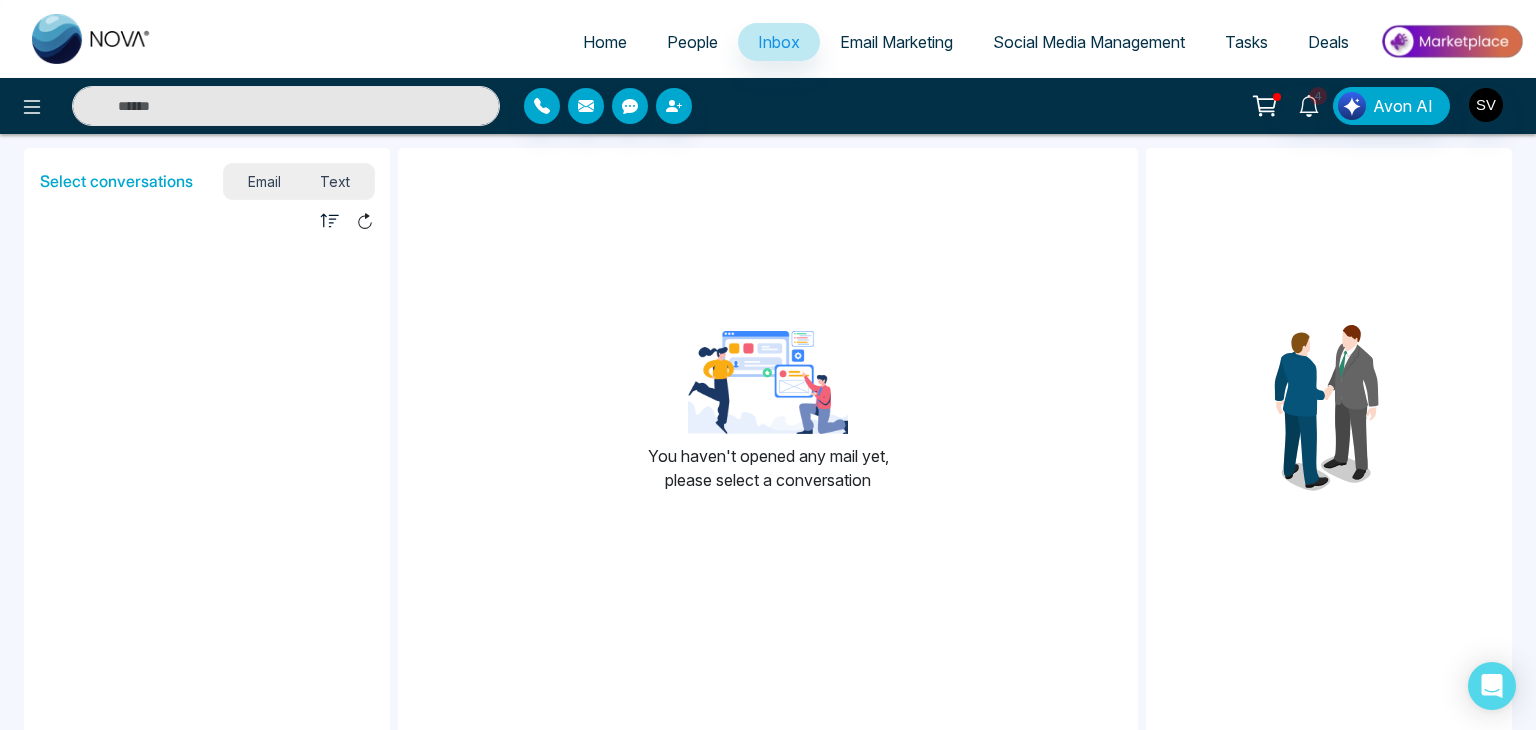 click on "People" at bounding box center (692, 42) 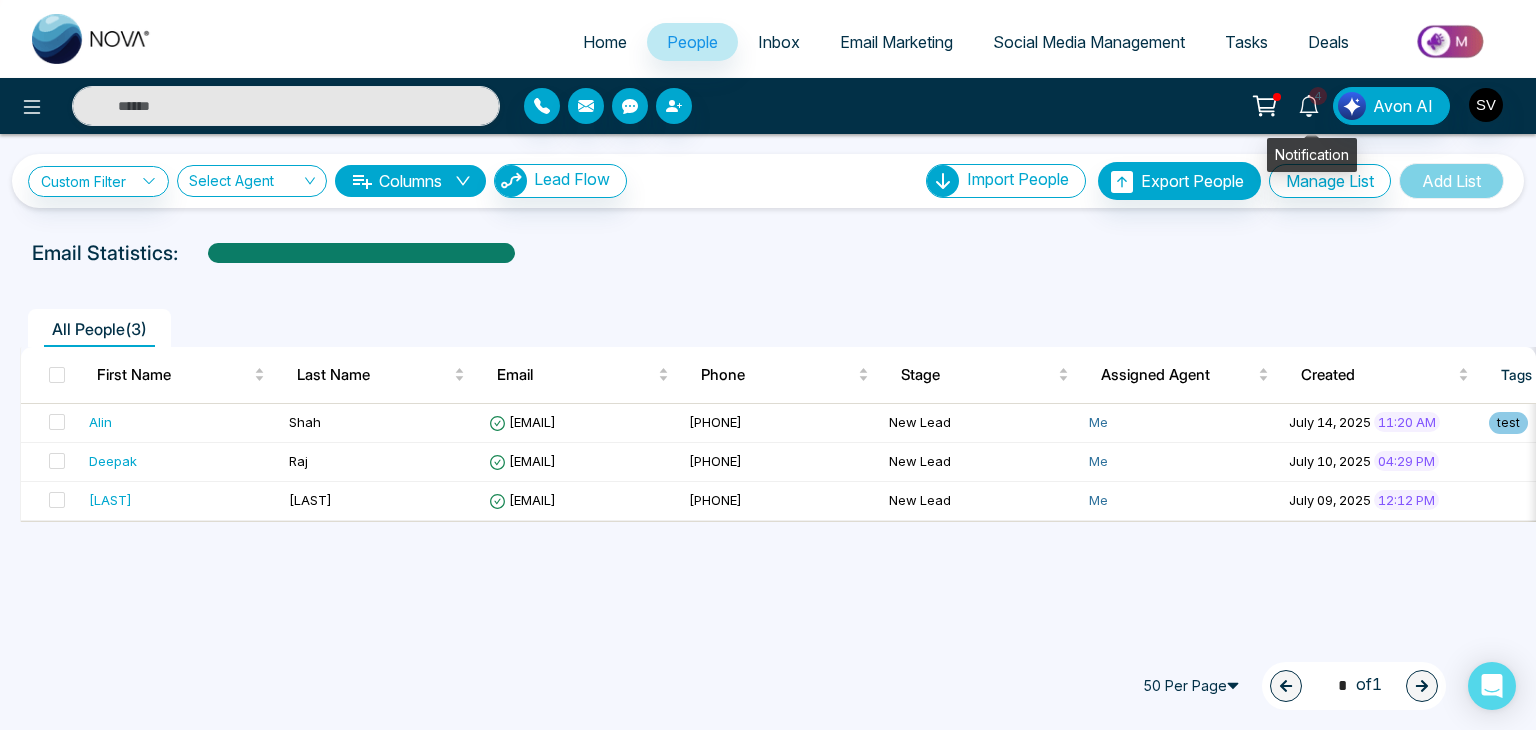 click 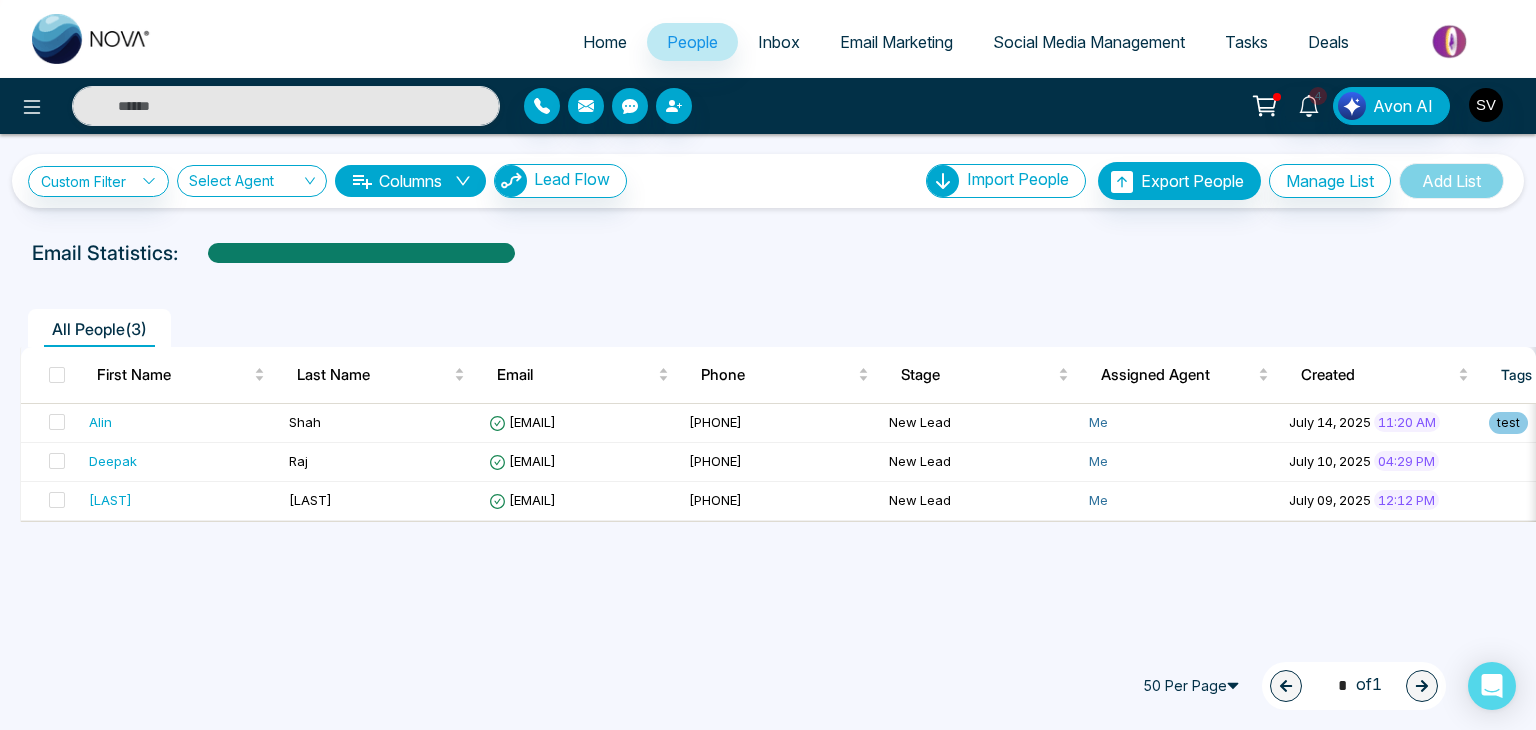 click on "All People  ( 3 )" at bounding box center [768, 321] 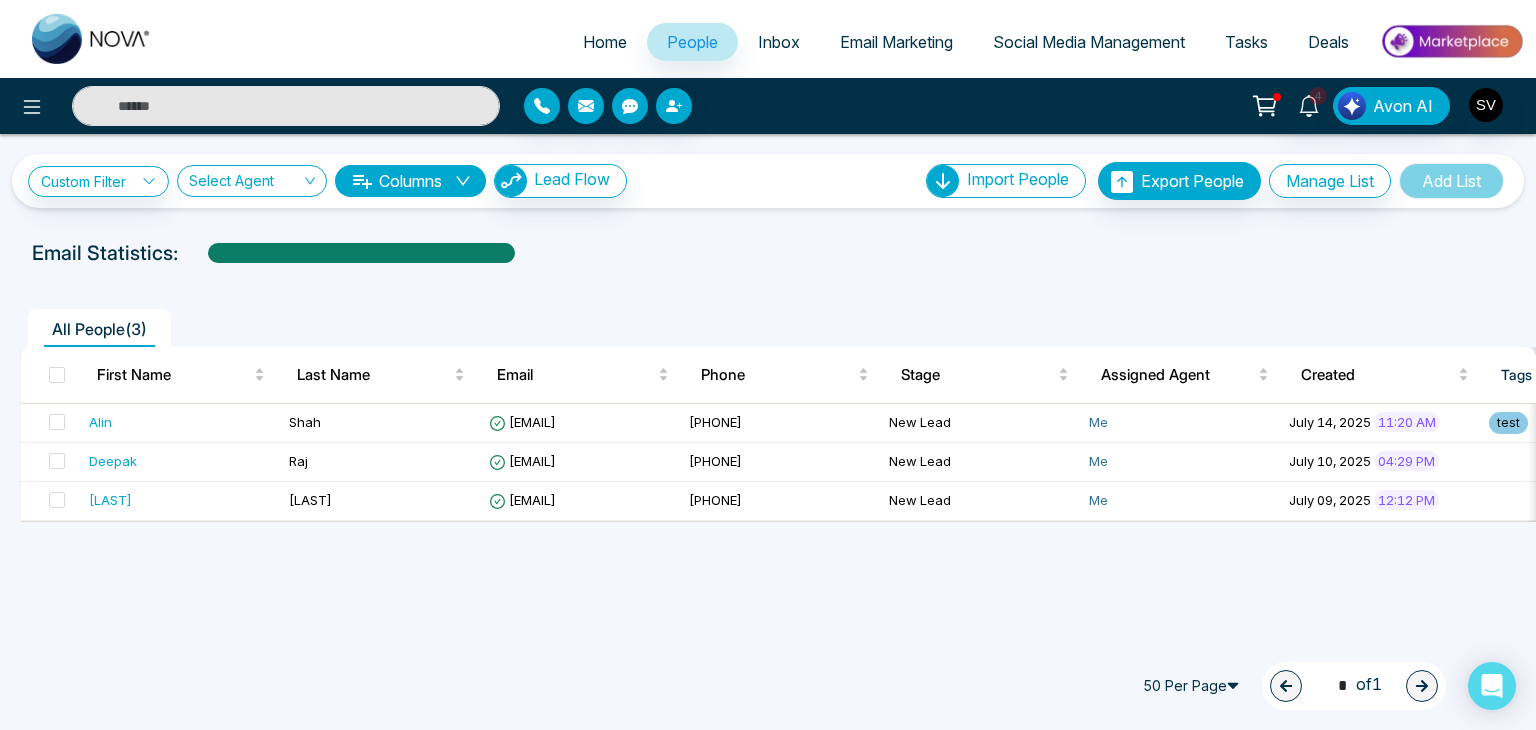 click on "Email Marketing" at bounding box center [896, 42] 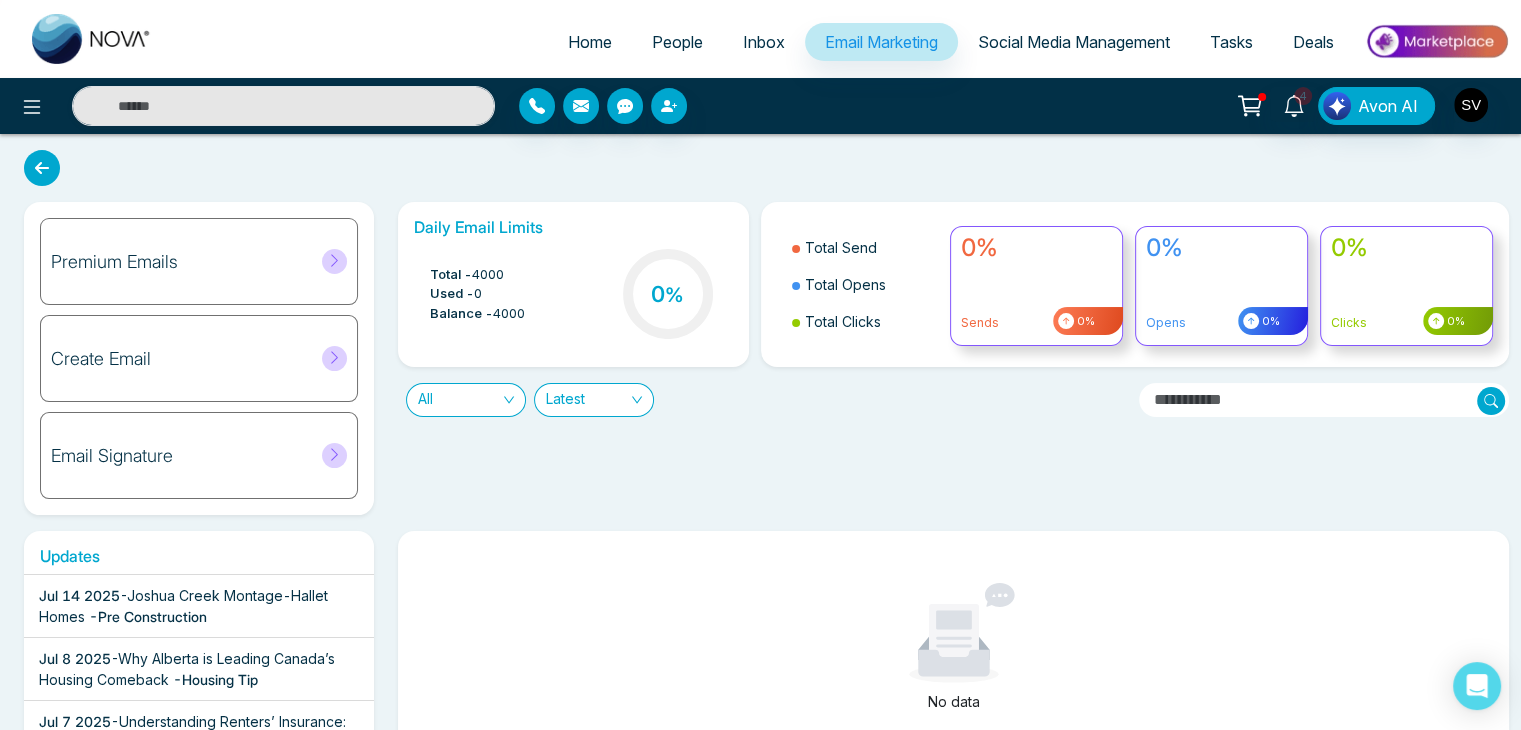 click on "Social Media Management" at bounding box center (1074, 42) 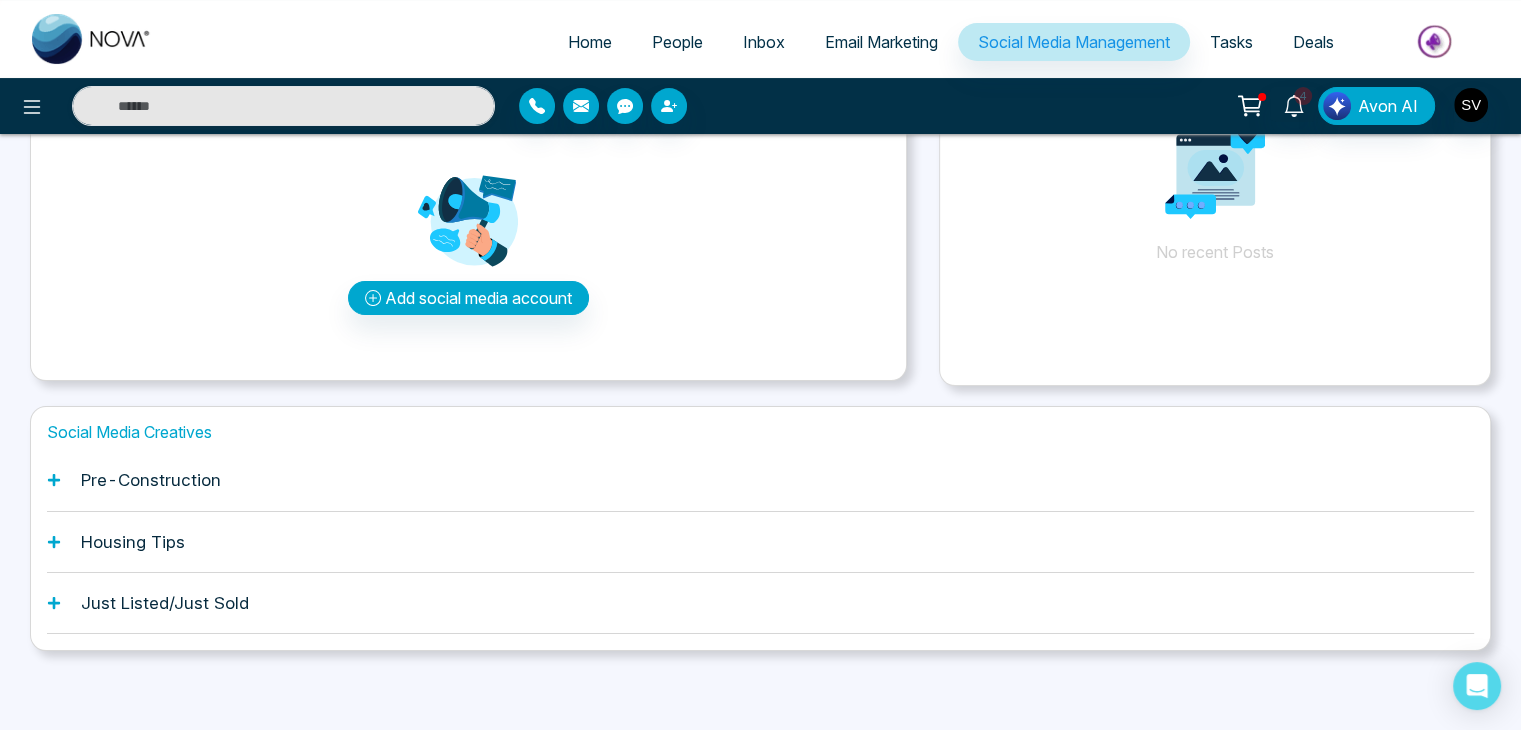 scroll, scrollTop: 0, scrollLeft: 0, axis: both 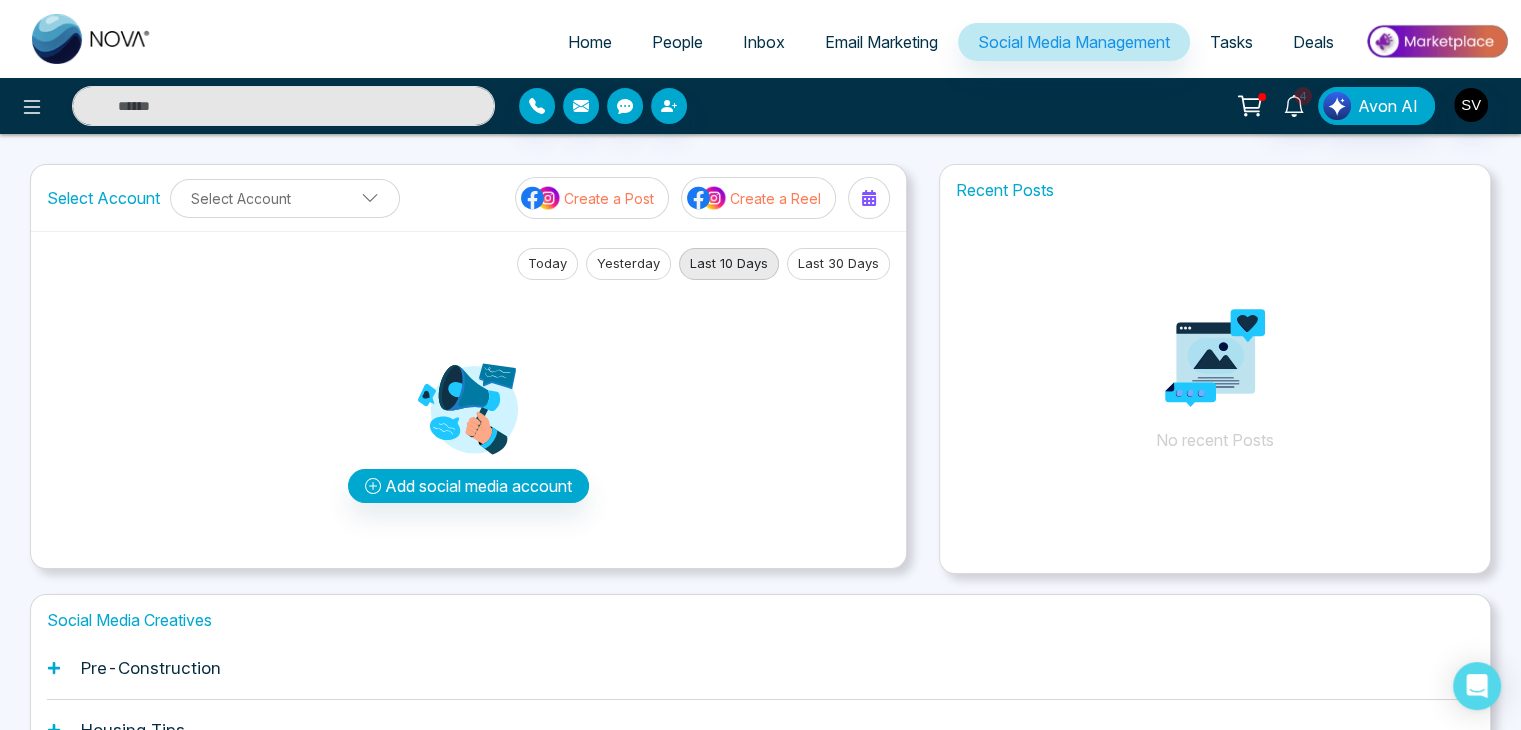 click on "Email Marketing" at bounding box center [881, 42] 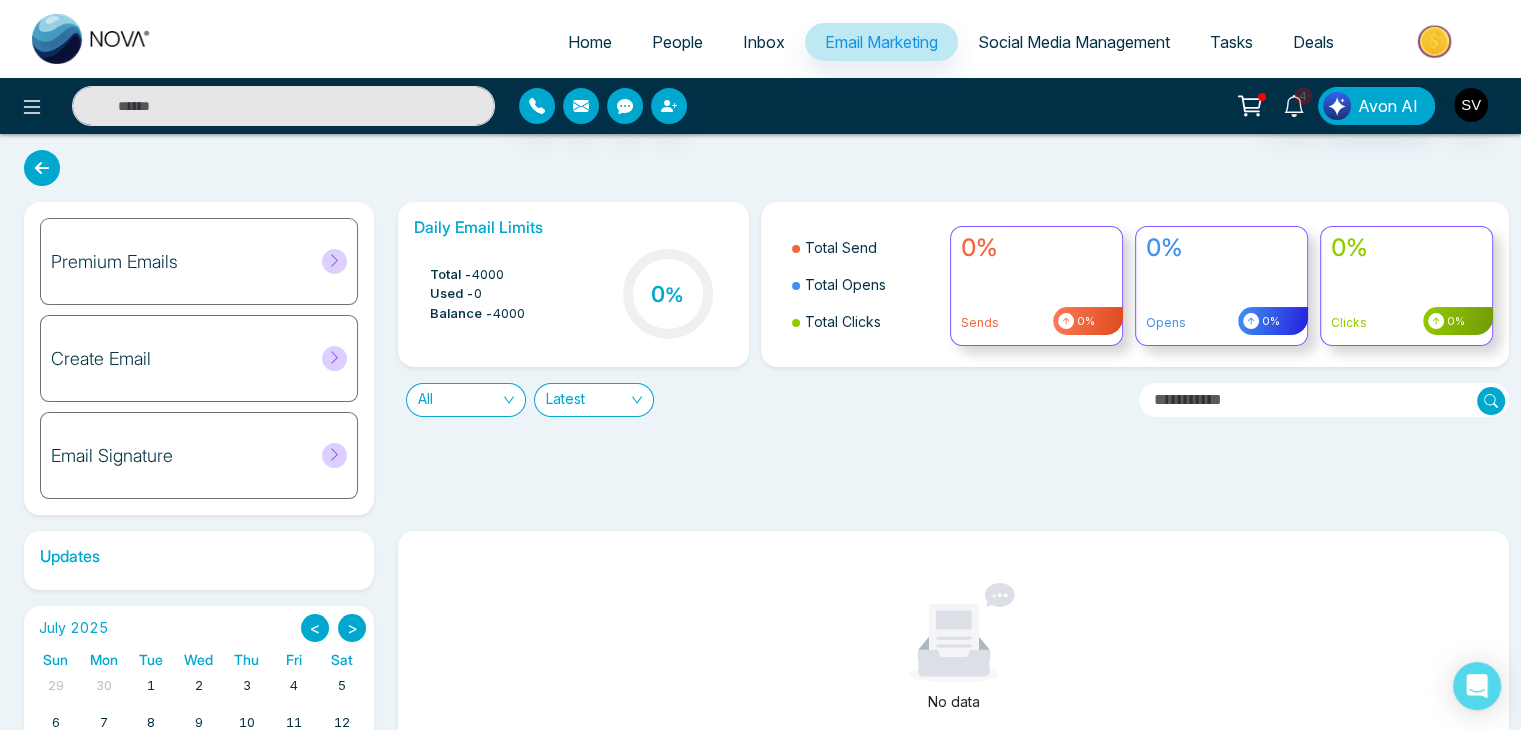 click 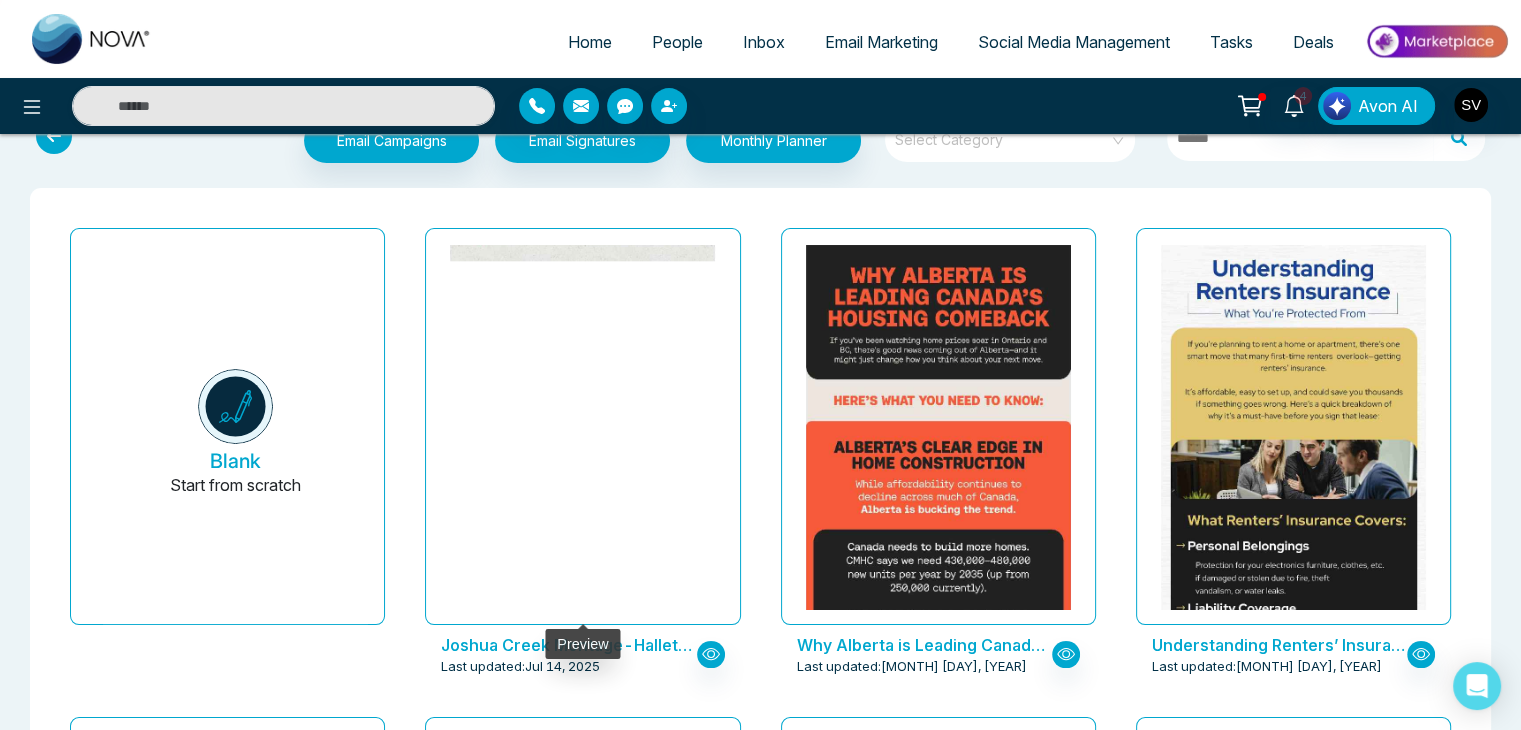 scroll, scrollTop: 0, scrollLeft: 0, axis: both 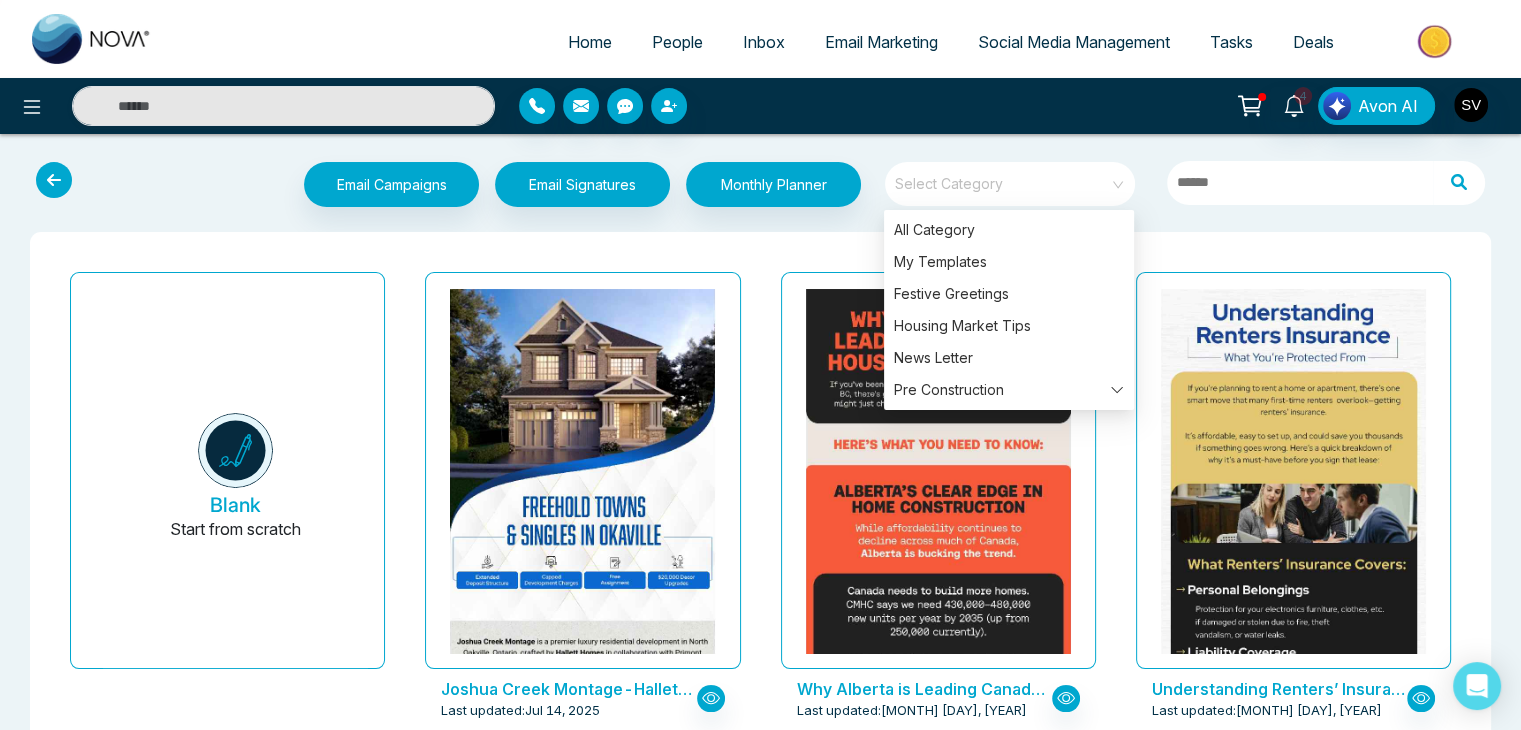 click at bounding box center (1003, 184) 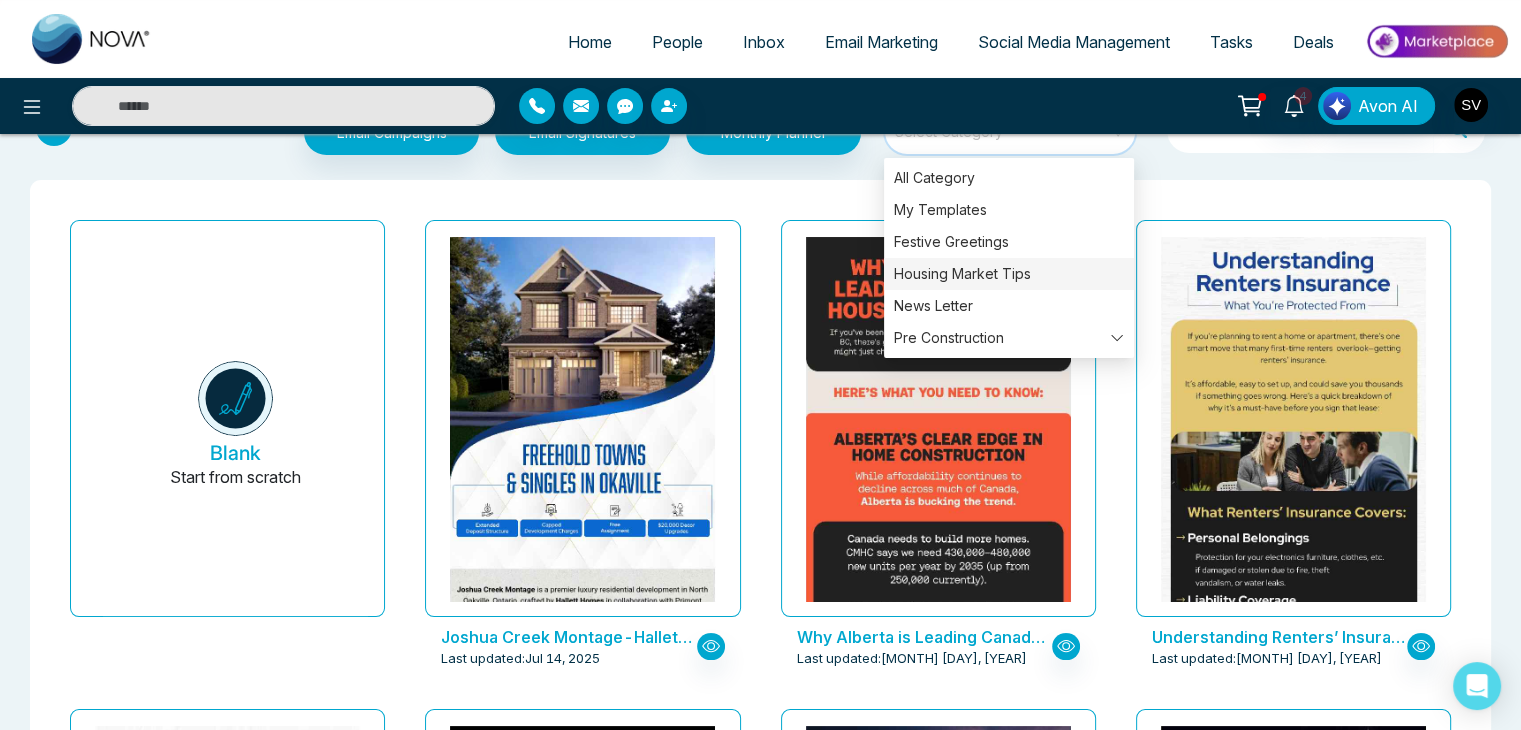scroll, scrollTop: 32, scrollLeft: 0, axis: vertical 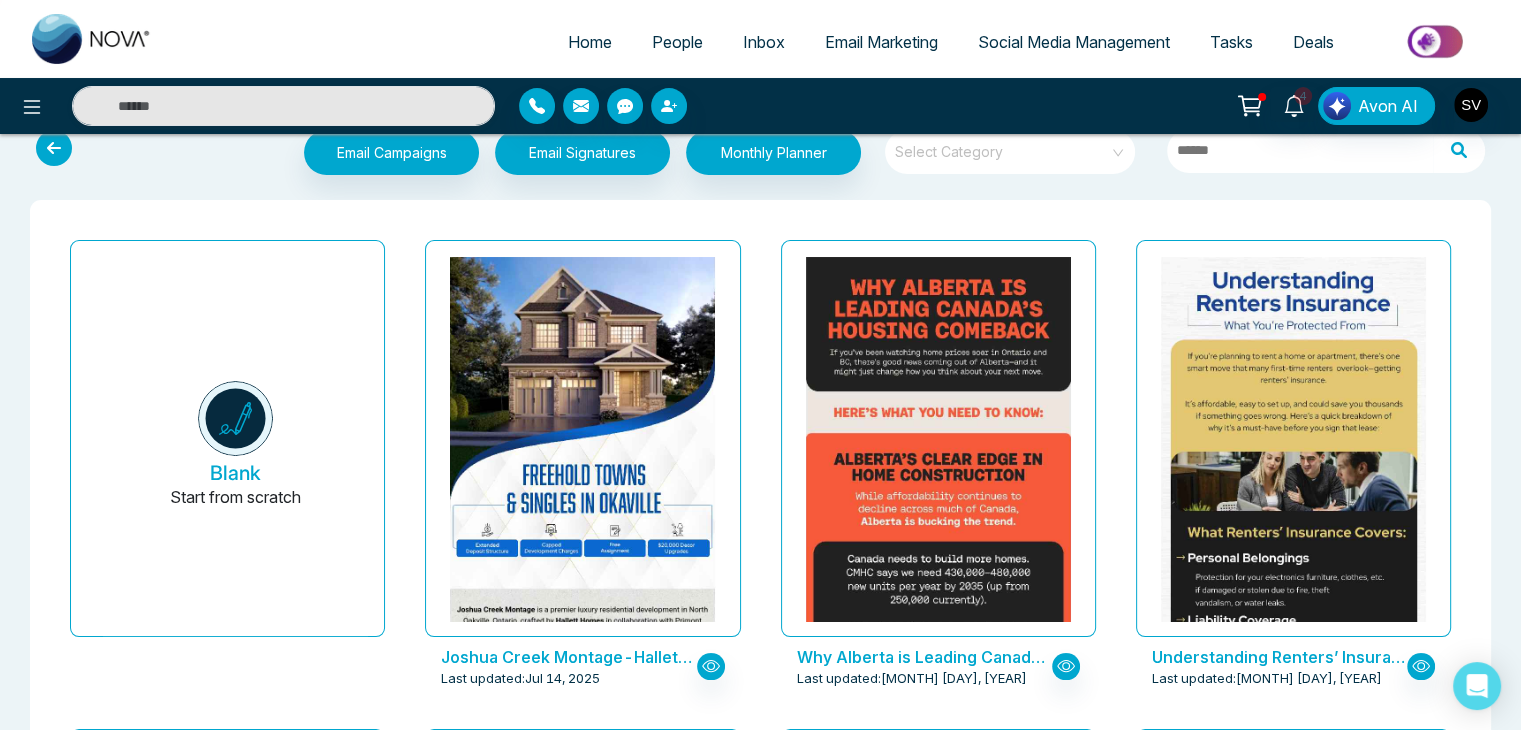 click on "Blank Start from scratch Joshua Creek Montage-Hallet Homes Last updated:  [MONTH] [DAY], [YEAR] Why Alberta is Leading Canada’s Housing Comeback Last updated:  [MONTH] [DAY], [YEAR] Understanding Renters’ Insurance: What You’re Protected From Last updated:  [MONTH] [DAY], [YEAR] Say Goodbye to Sticky Air – Easy Ways to Reduce Home Humidity! Last updated:  [MONTH] [DAY], [YEAR] You Can Buy a Home with No Down Payment – Here’s How Last updated:  [MONTH] [DAY], [YEAR] The Platform at Station Park Condos Last updated:  [MONTH] [DAY], [YEAR] Discover Toronto’s Next Hot Neighbourhoods Before Everyone Else Does Last updated:  [MONTH] [DAY], [YEAR] Can’t Afford a Down Payment Yet? Rent-to-Own Could Be Your Solution Last updated:  [MONTH] [DAY], [YEAR] Happy Canada Day [YEAR] Last updated:  [MONTH] [DAY], [YEAR] Park & Lake Last updated:  [MONTH] [DAY], [YEAR] Discover Alberta’s Best Small Towns to Call Home Last updated:  [MONTH] [DAY], [YEAR] Could a Bigger GST Rebate Make Buying a New Home Easier? Last updated:  [MONTH] [DAY], [YEAR] Design District Last updated:  [MONTH] [DAY], [YEAR] Last updated:  [MONTH] [DAY], [YEAR]" at bounding box center [760, 6582] 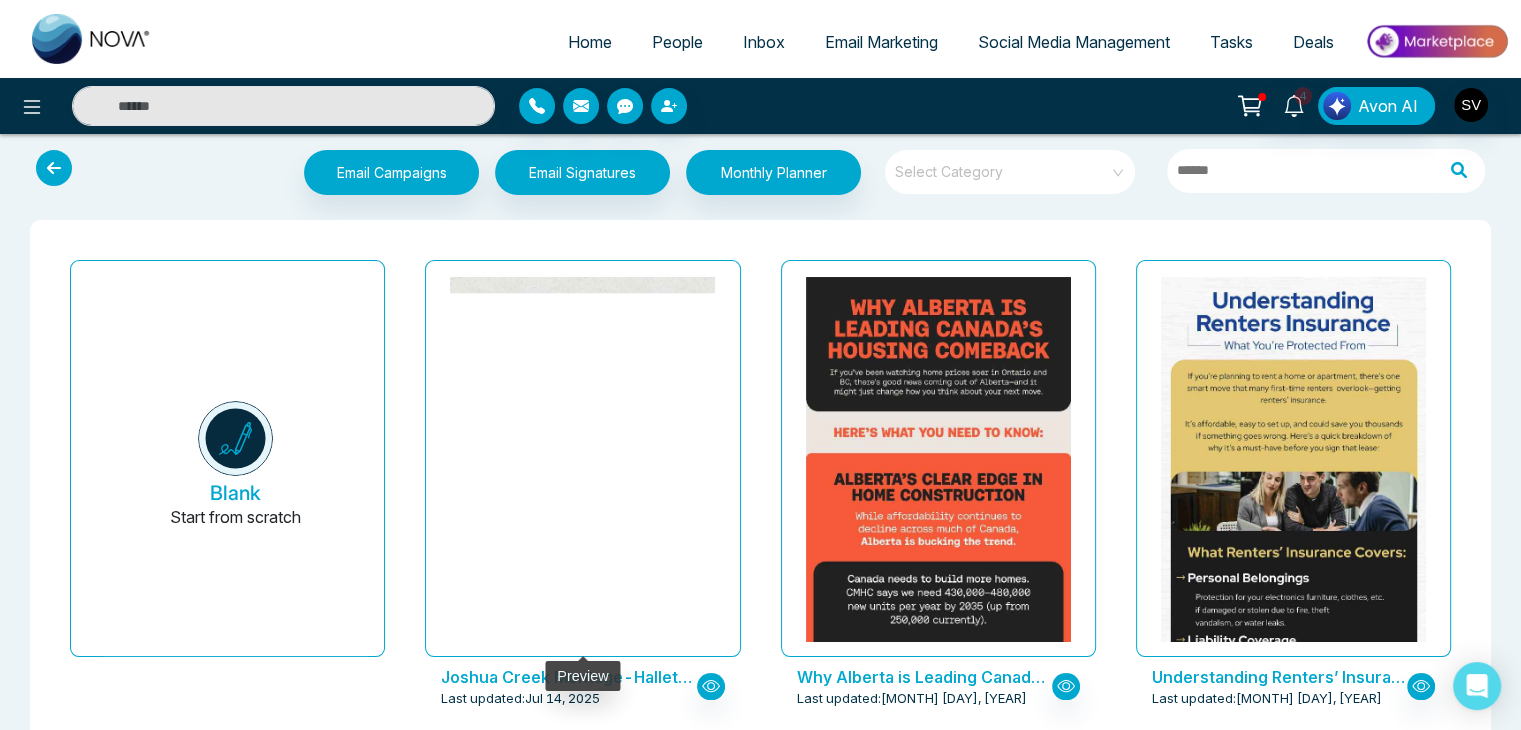 scroll, scrollTop: 0, scrollLeft: 0, axis: both 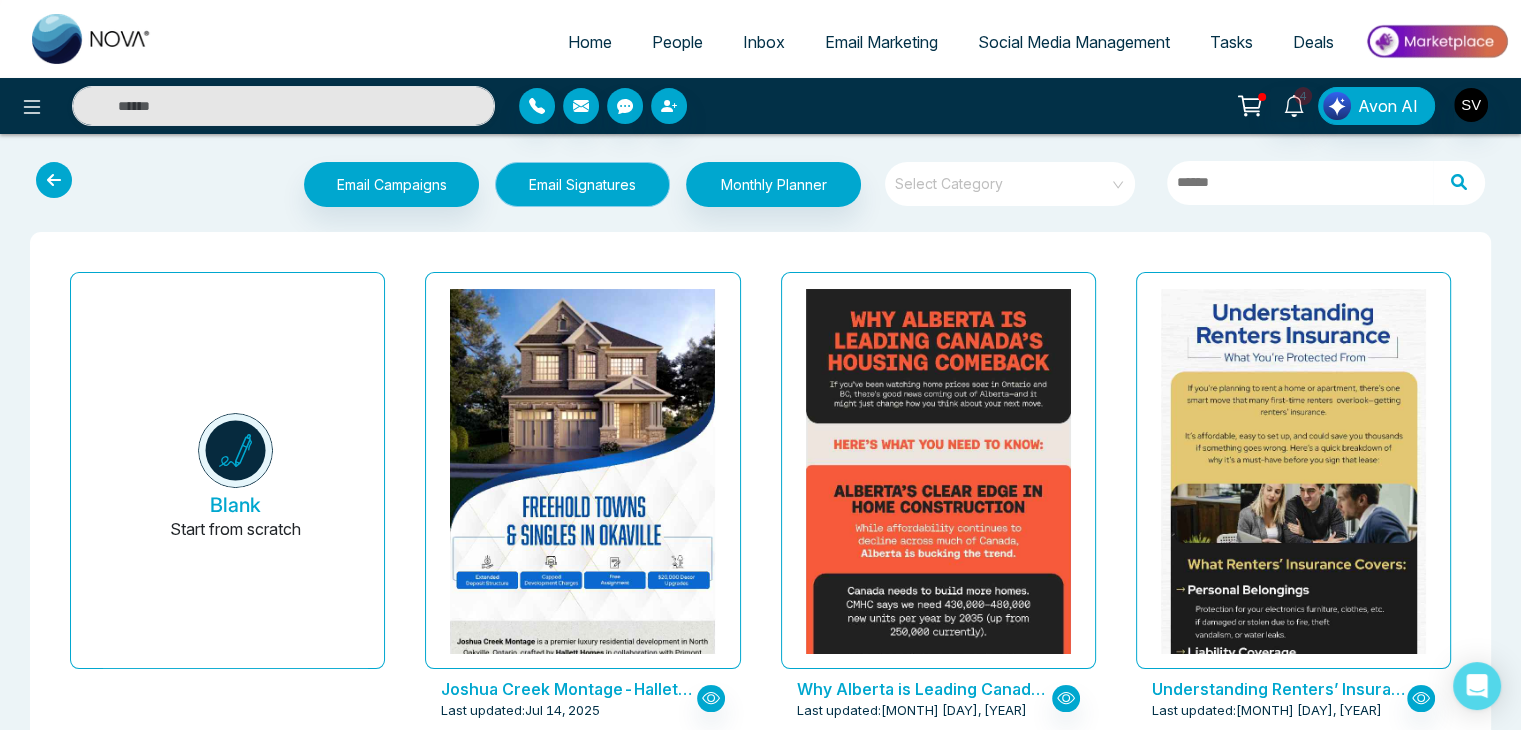 click on "Email Signatures" at bounding box center [582, 184] 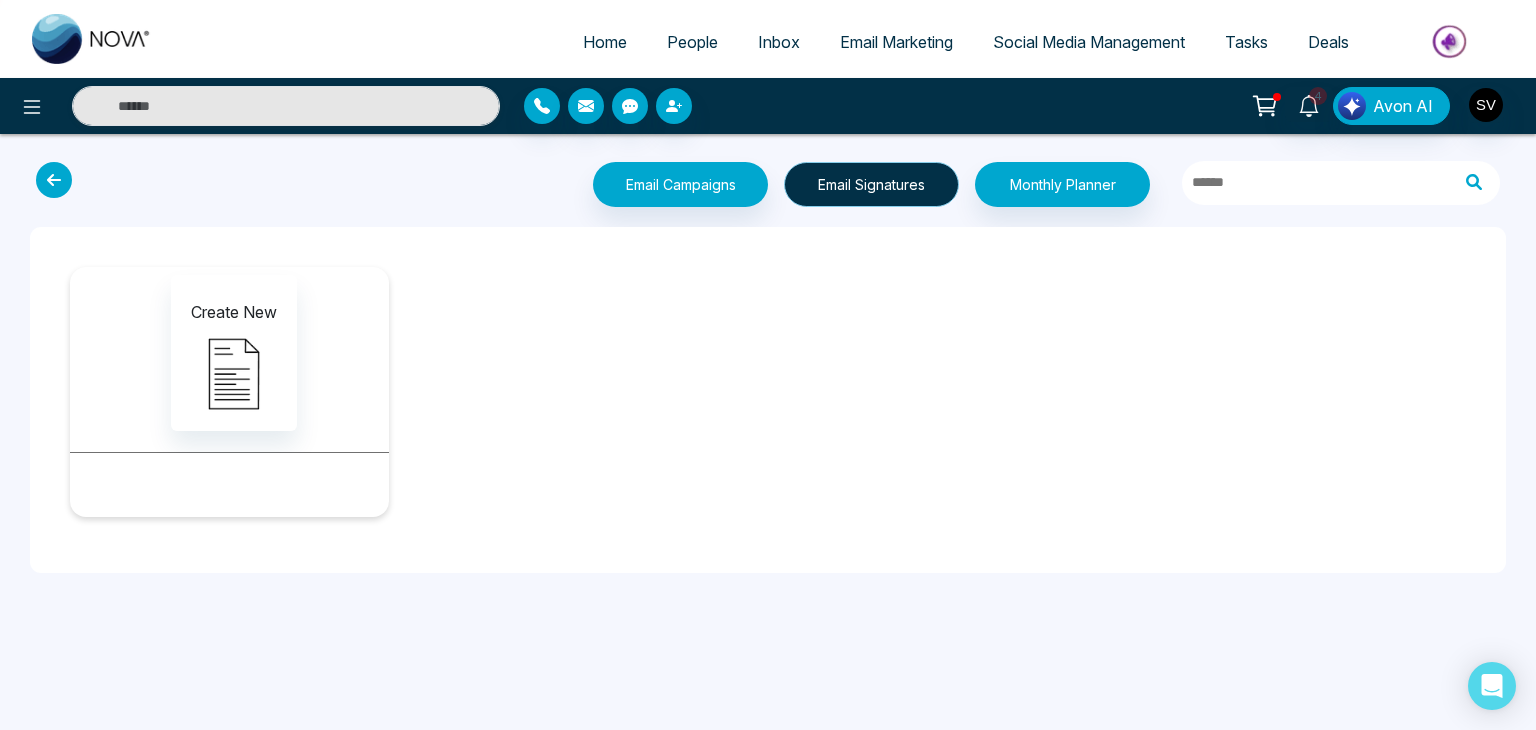 click on "Email Signatures" at bounding box center (871, 184) 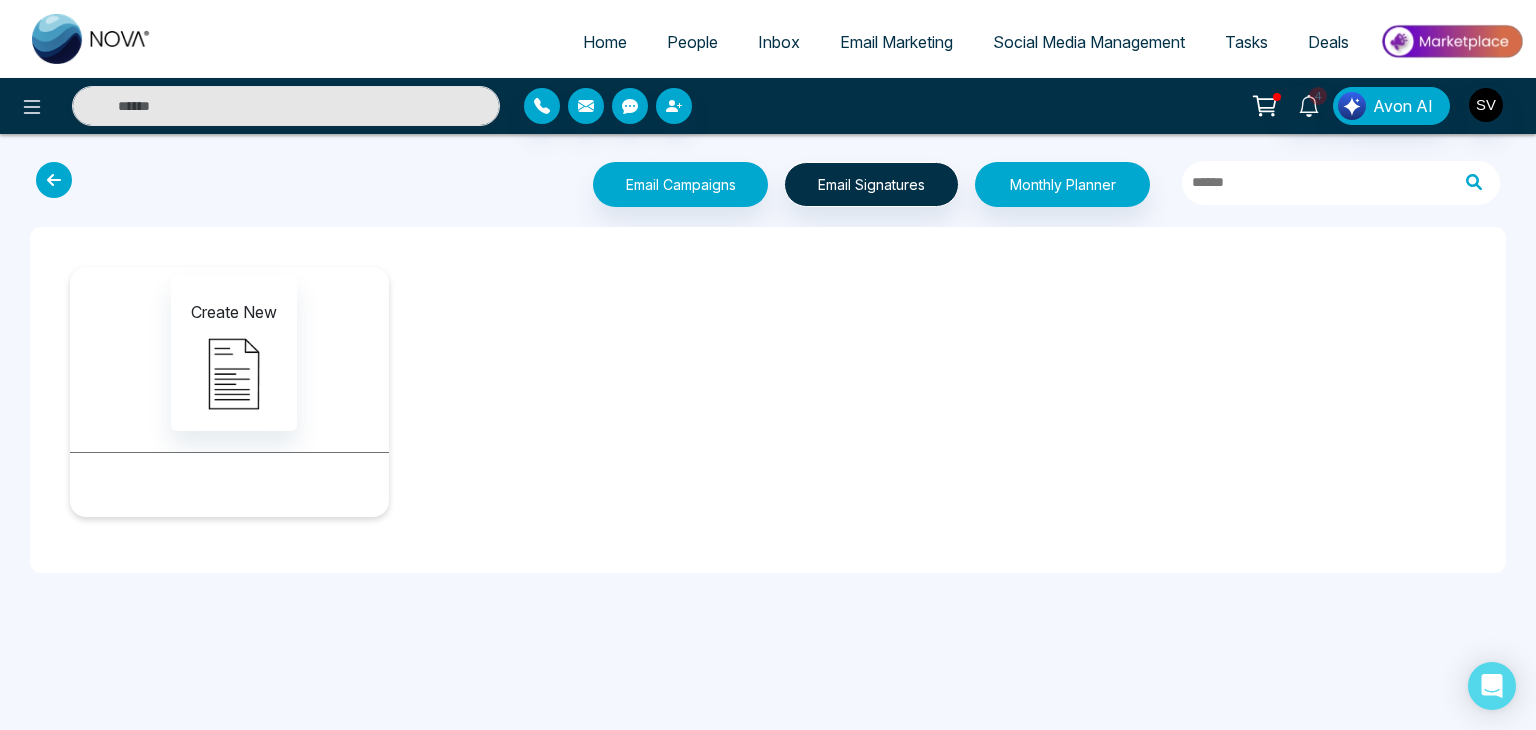click at bounding box center [54, 180] 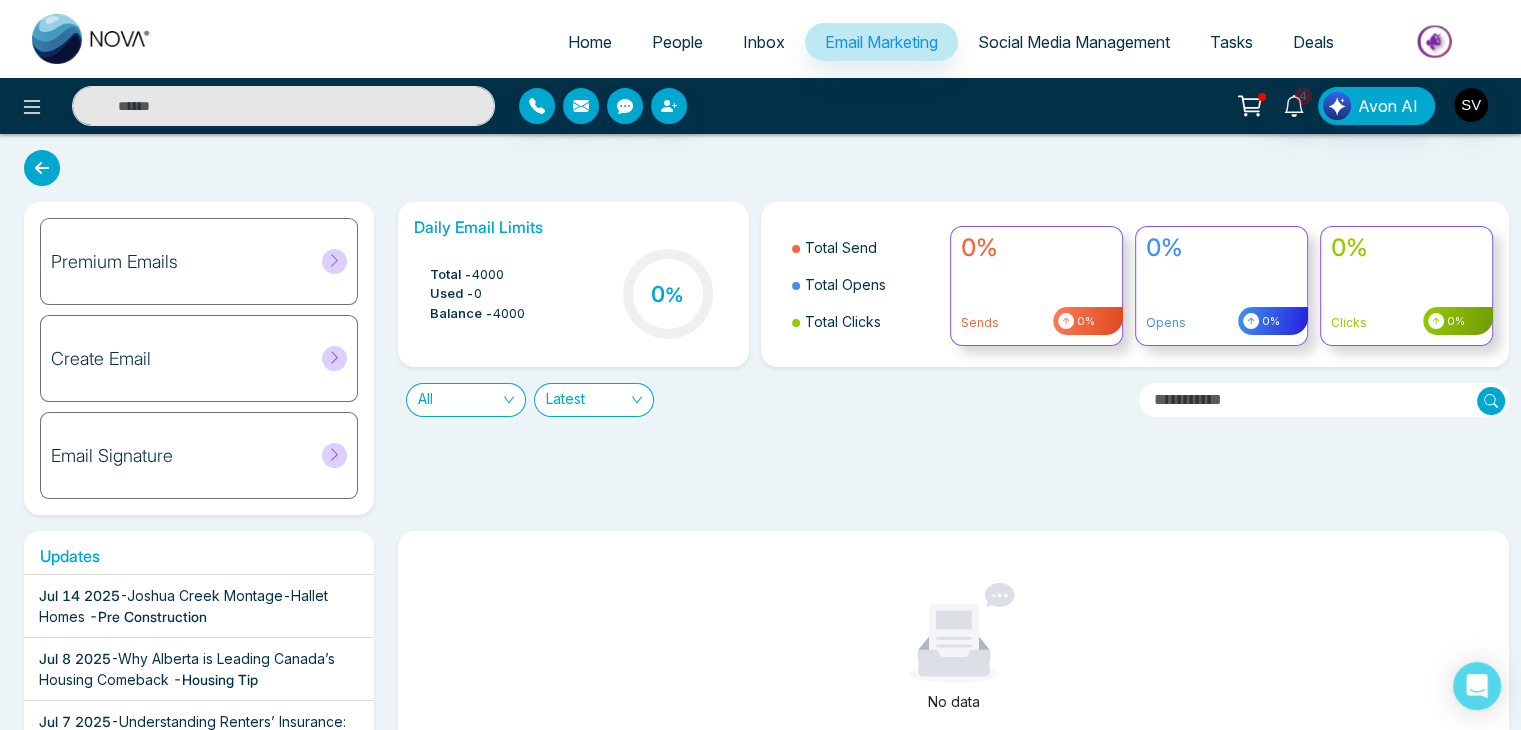 click 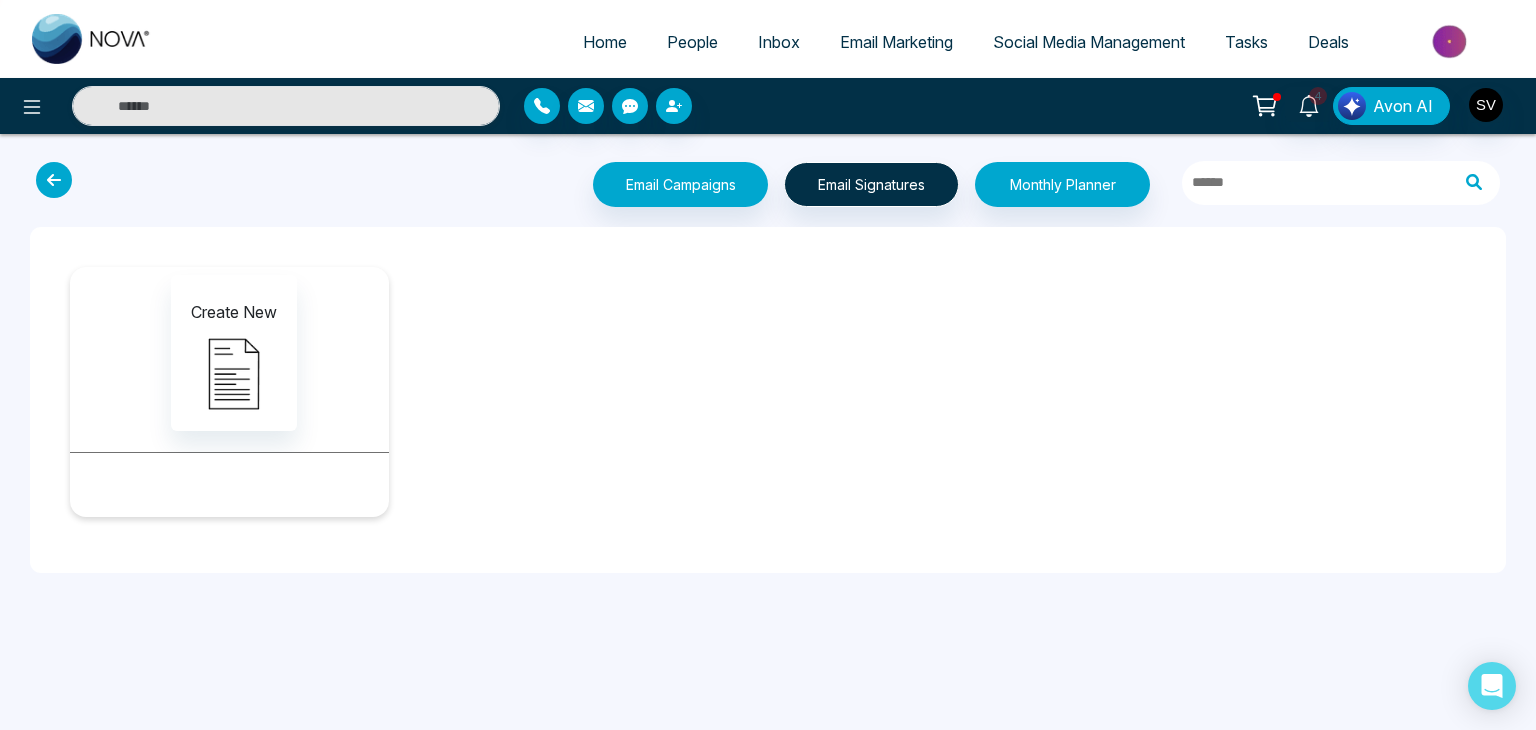 click at bounding box center (54, 180) 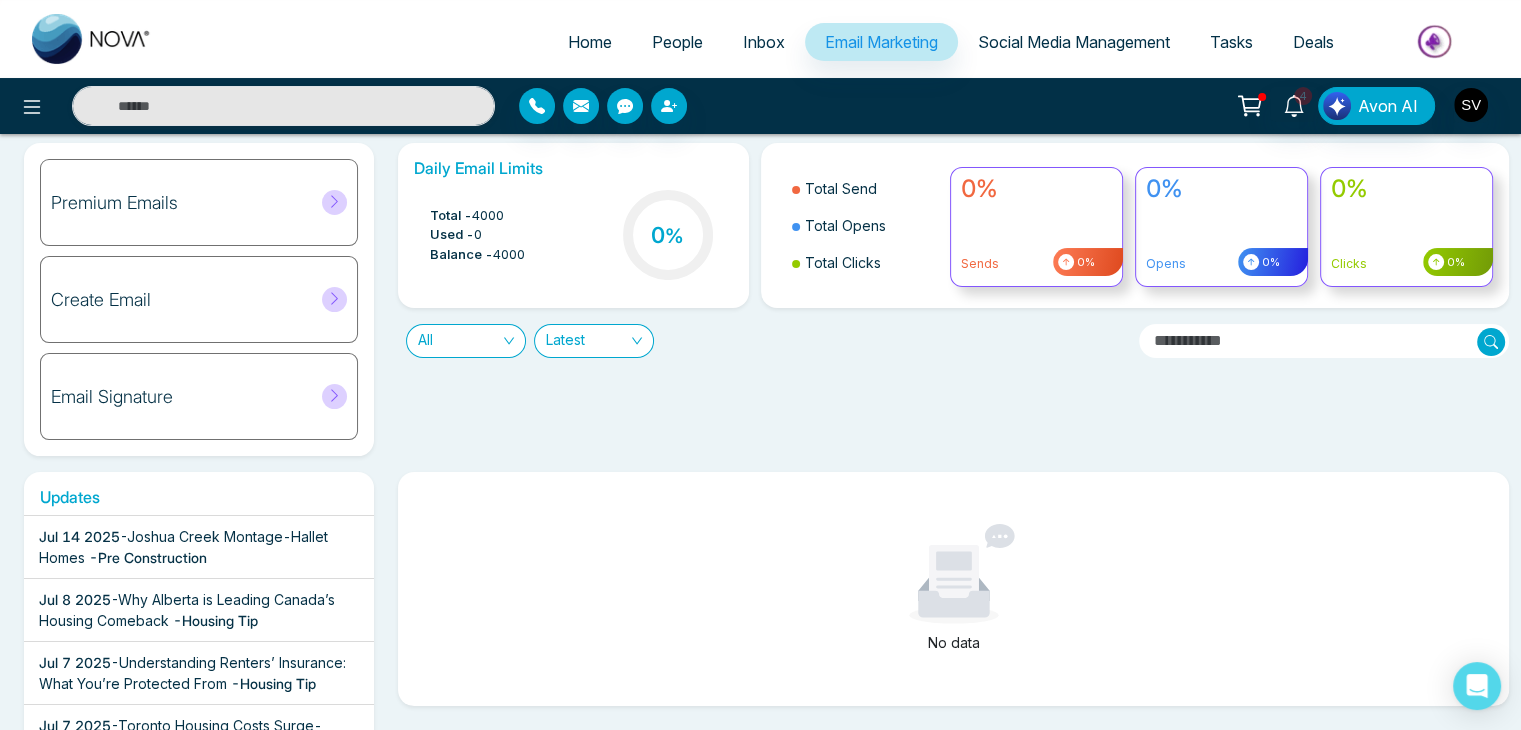 scroll, scrollTop: 29, scrollLeft: 0, axis: vertical 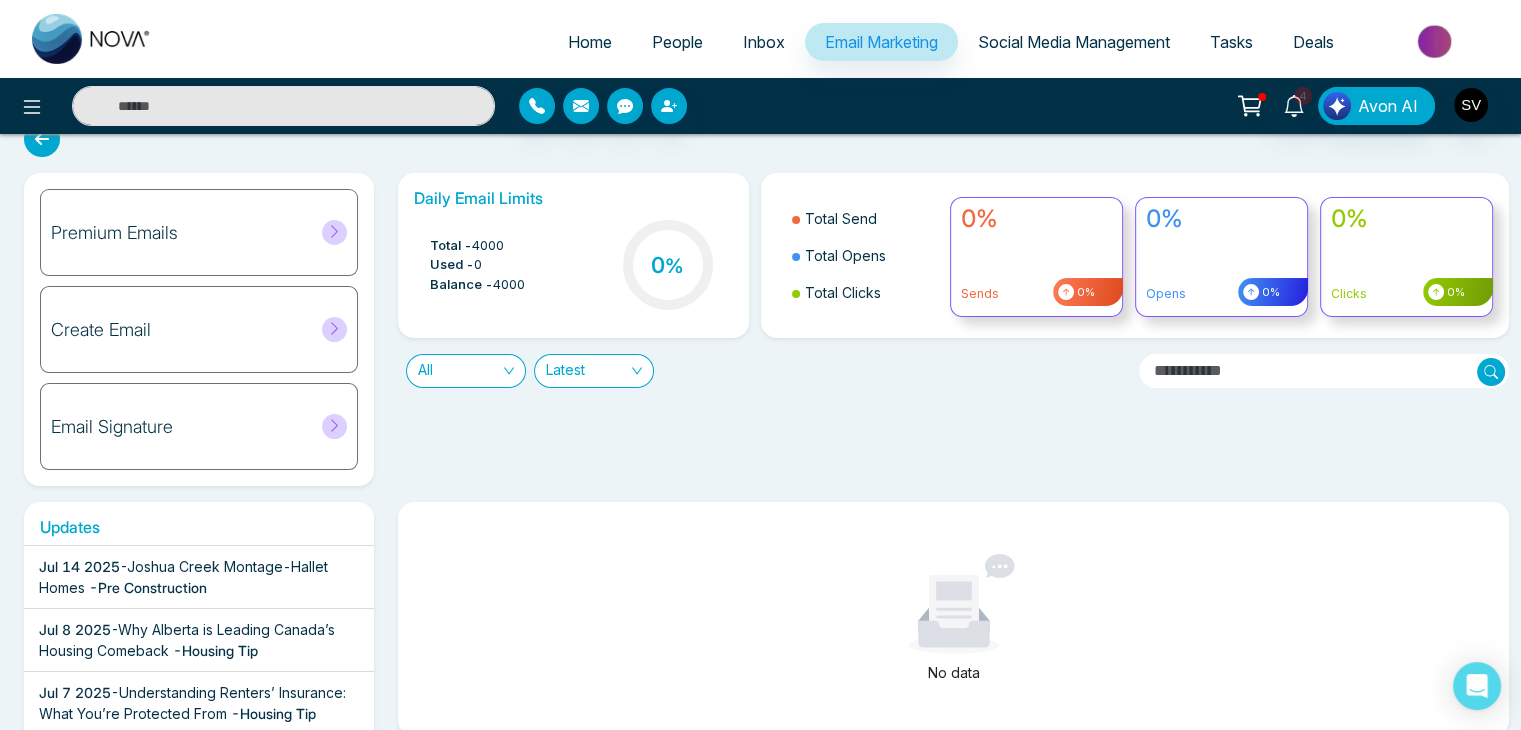 click on "Social Media Management" at bounding box center (1074, 42) 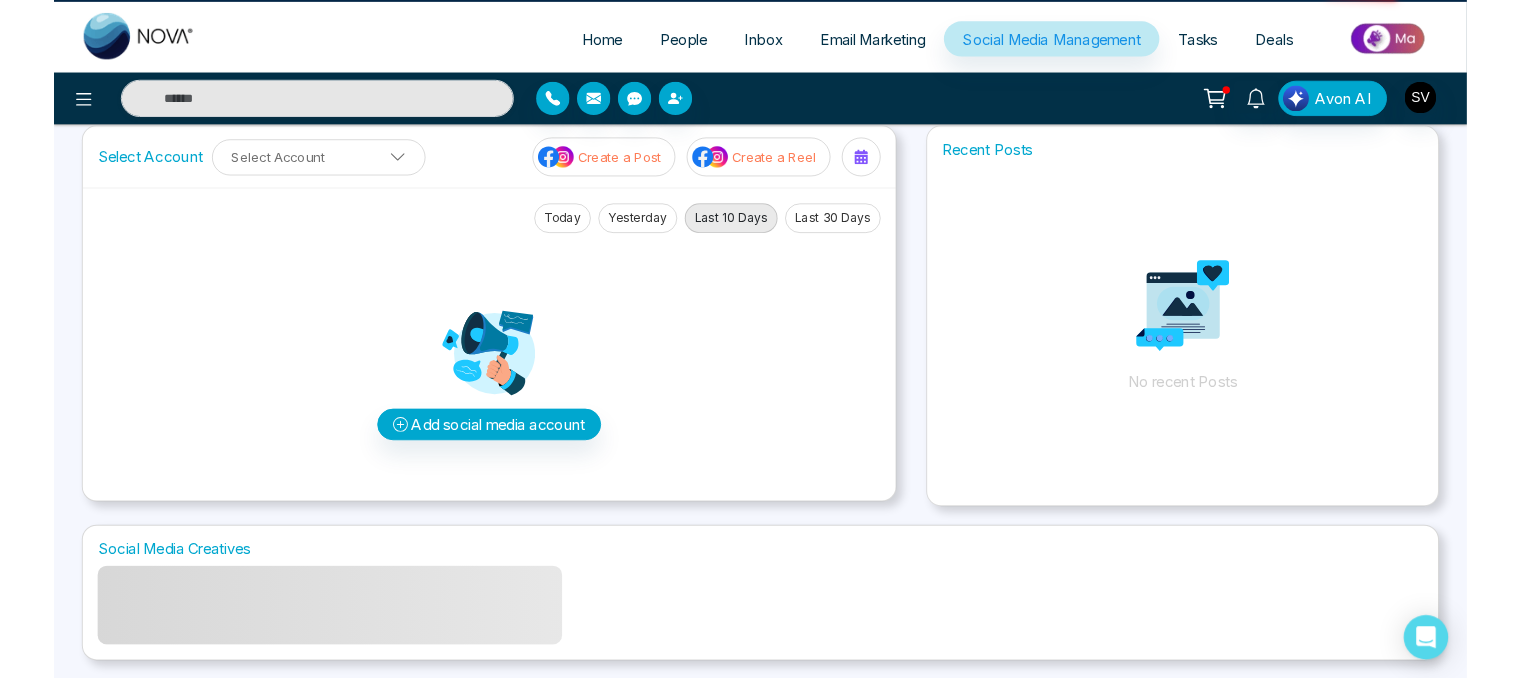 scroll, scrollTop: 0, scrollLeft: 0, axis: both 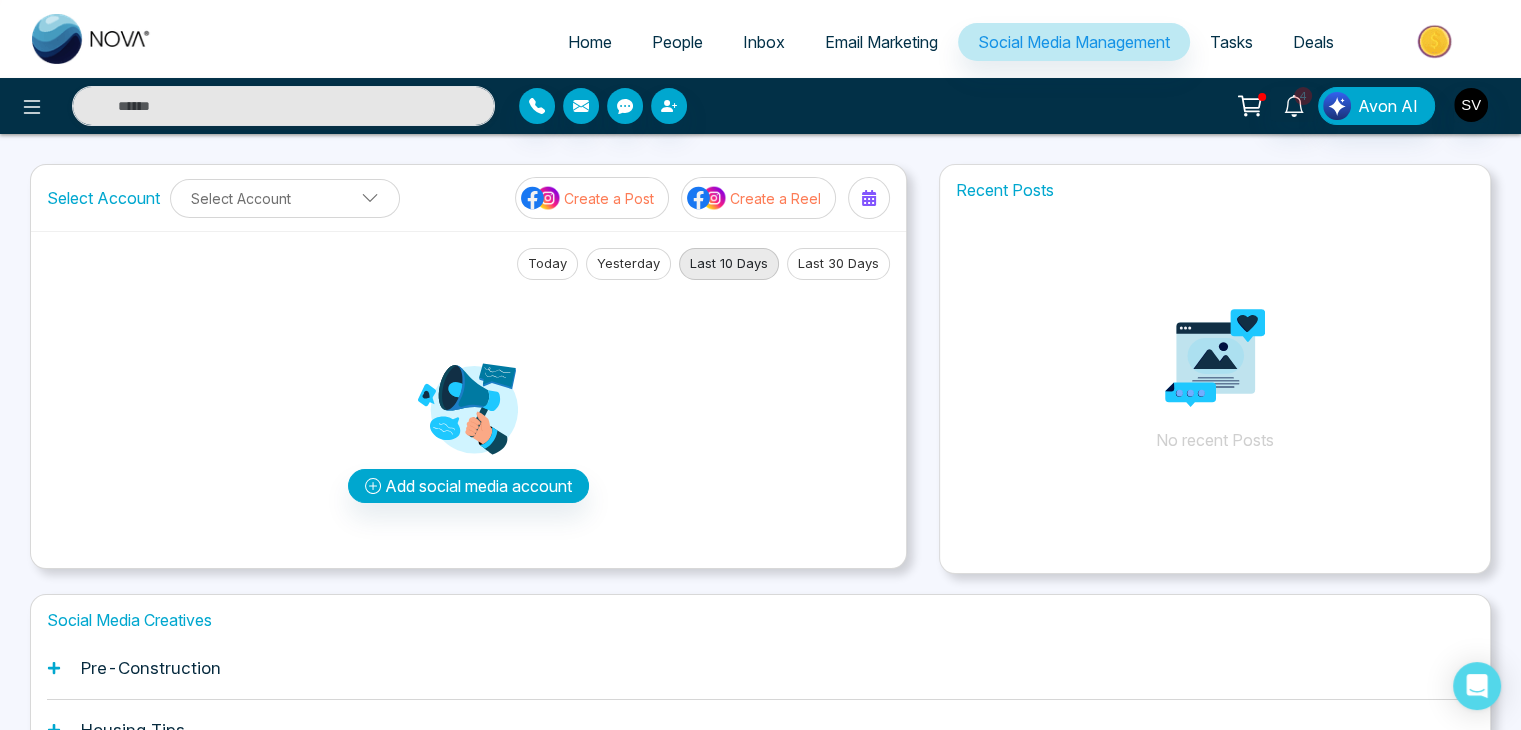 click on "People" at bounding box center [677, 42] 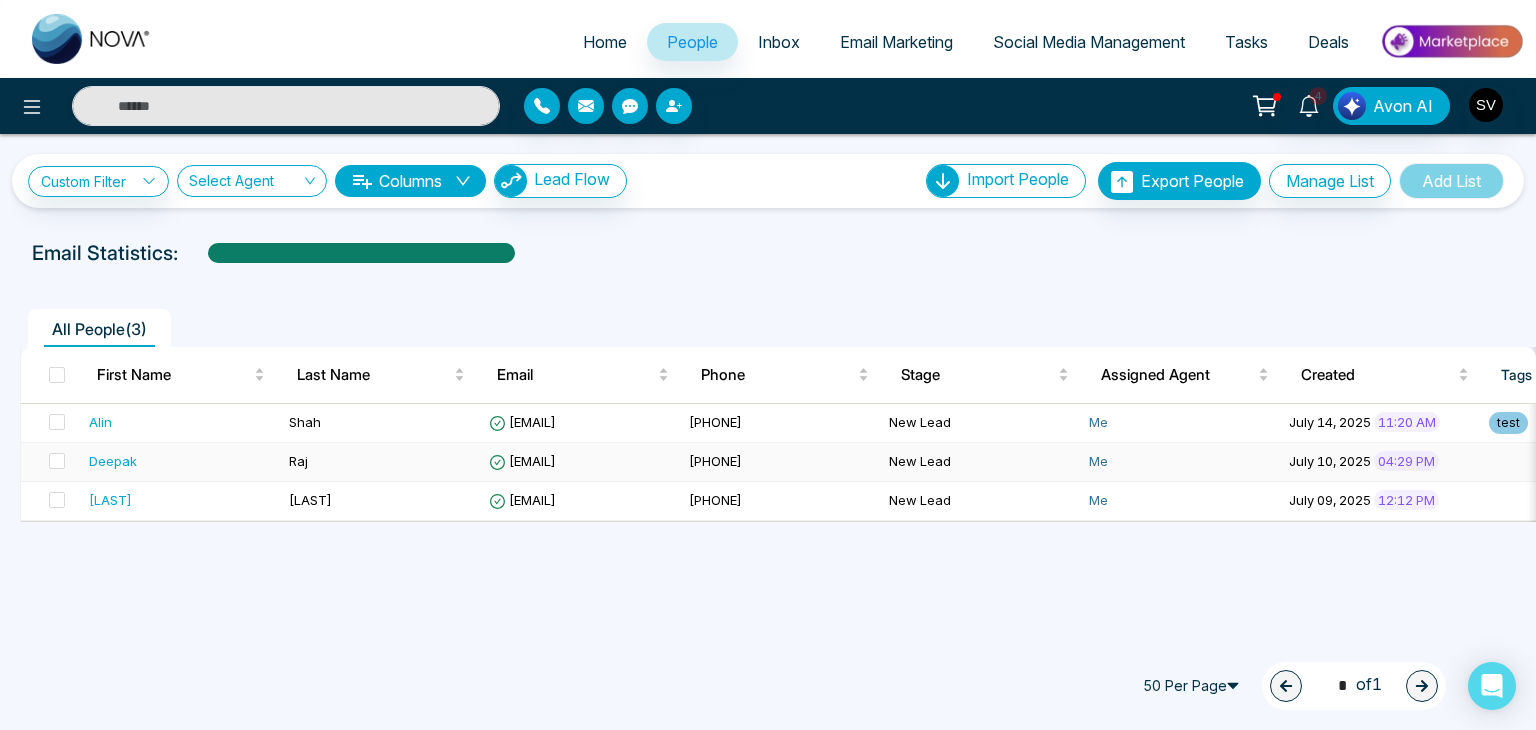 click on "Raj" at bounding box center [381, 462] 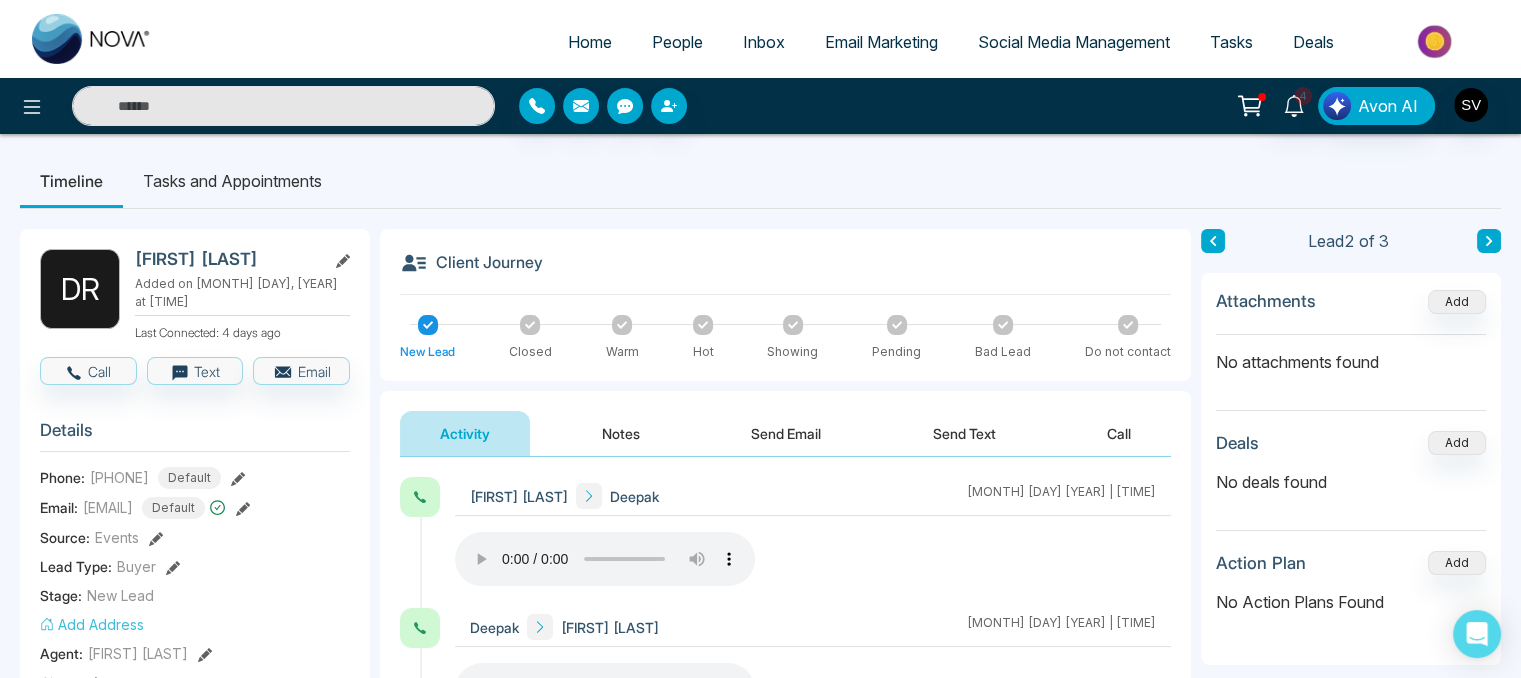 scroll, scrollTop: 159, scrollLeft: 0, axis: vertical 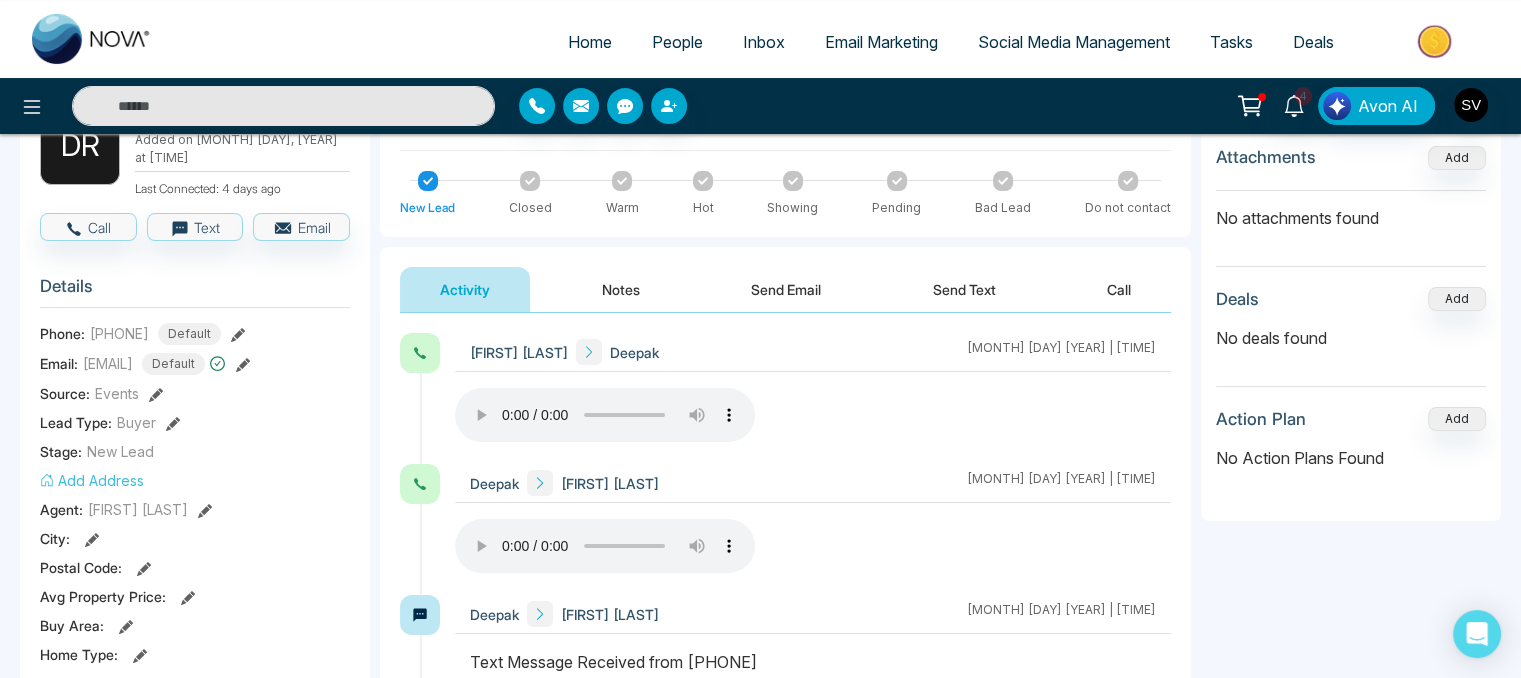 click on "[FIRST] [LAST] [MONTH] [DAY] [YEAR] | [TIME]" at bounding box center (813, 398) 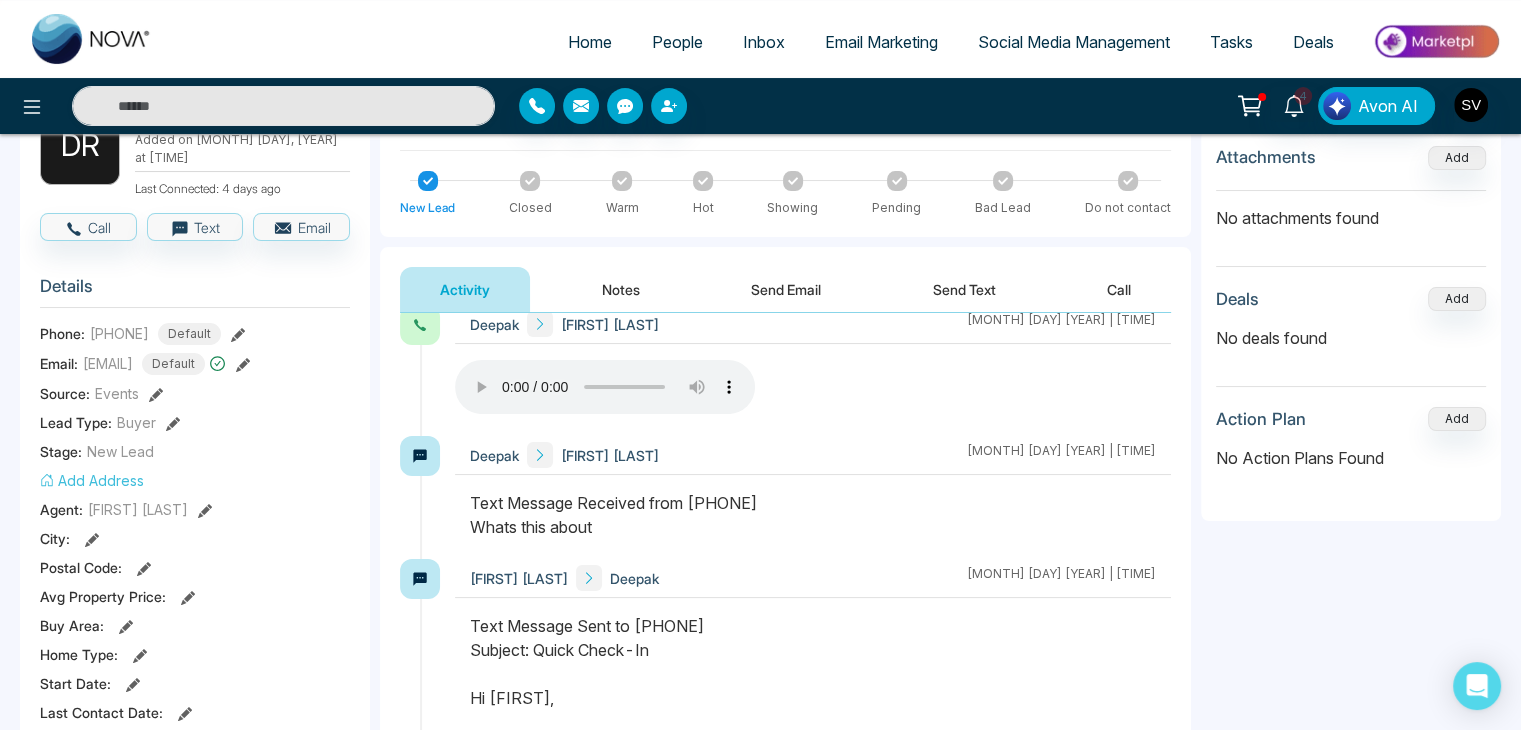 scroll, scrollTop: 0, scrollLeft: 0, axis: both 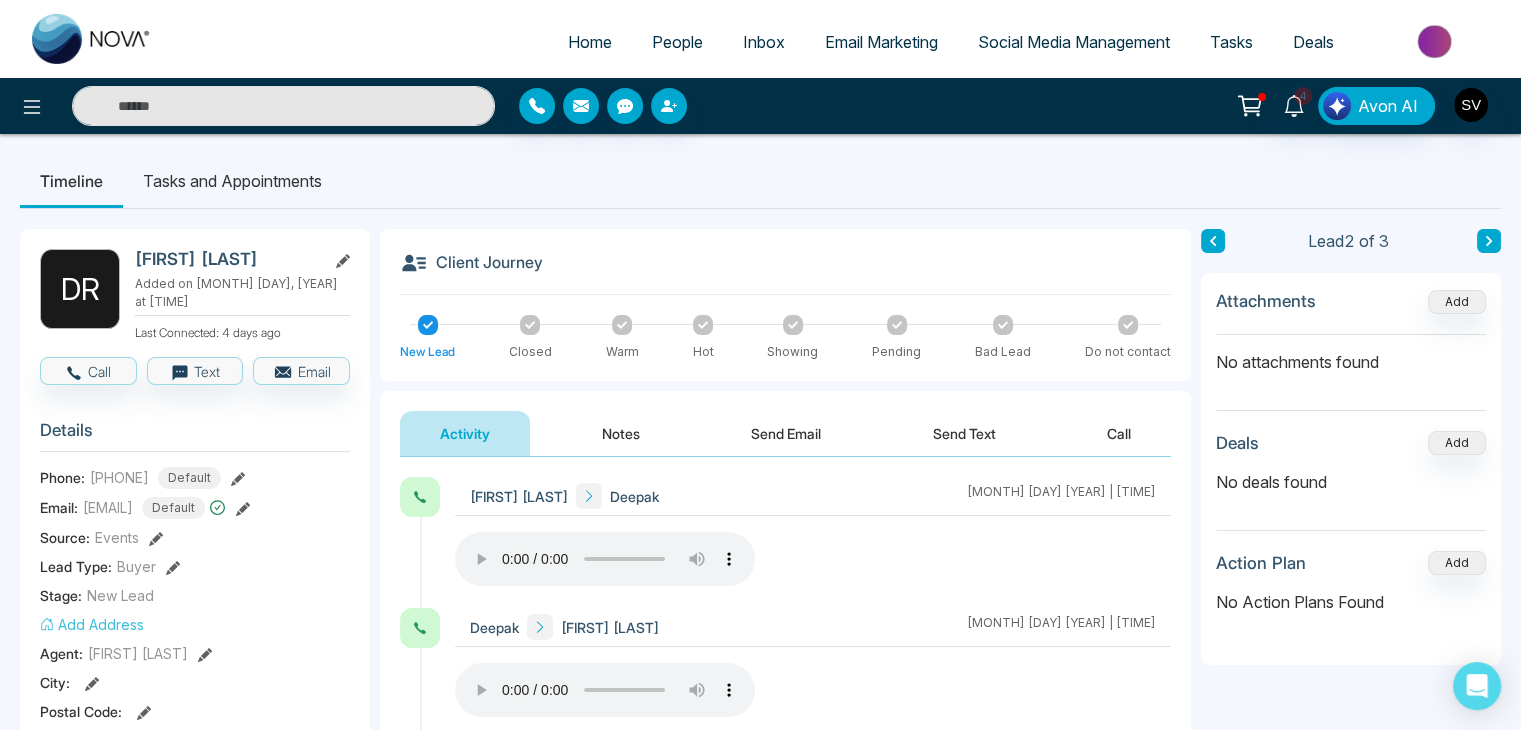 click on "Tasks" at bounding box center (1231, 42) 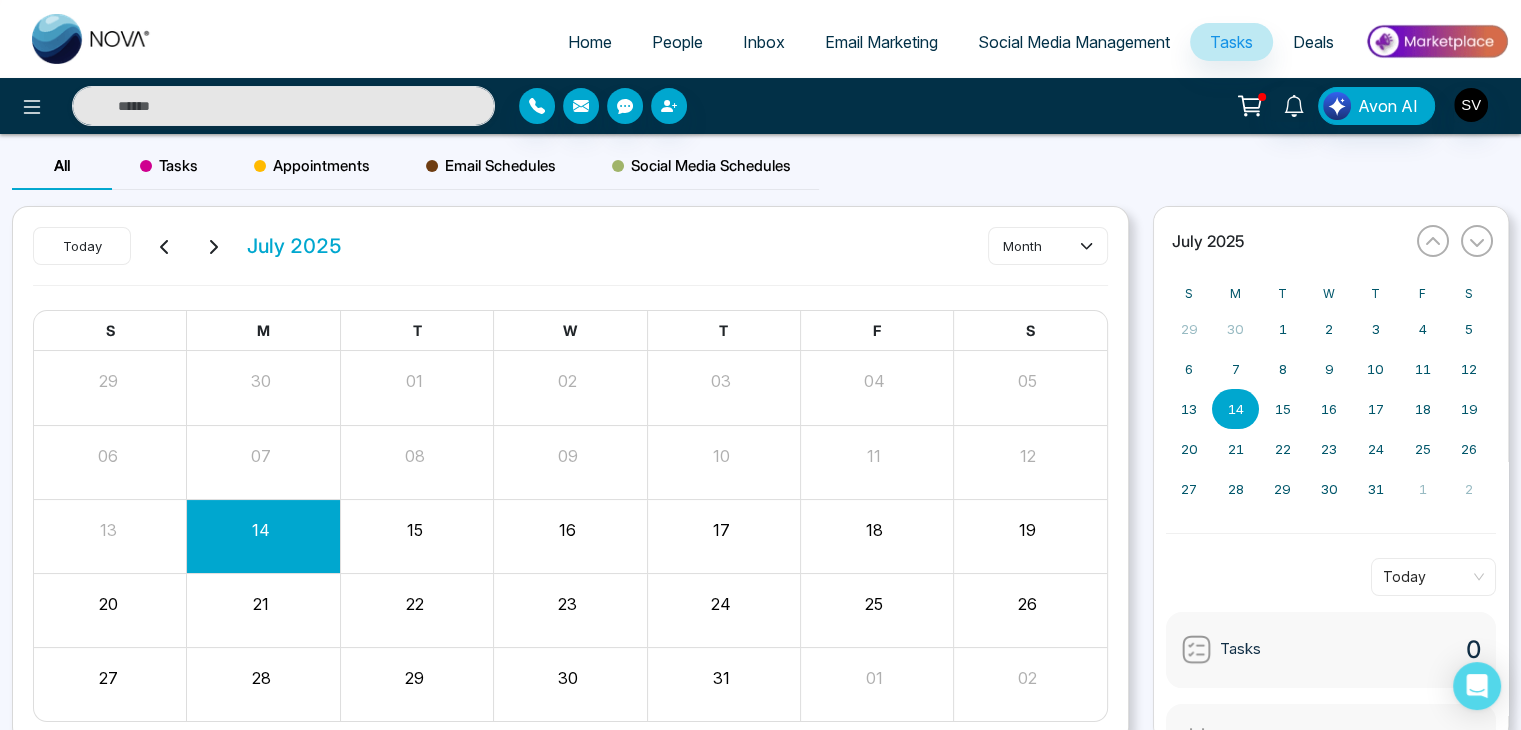 click on "Social Media Management" at bounding box center (1074, 42) 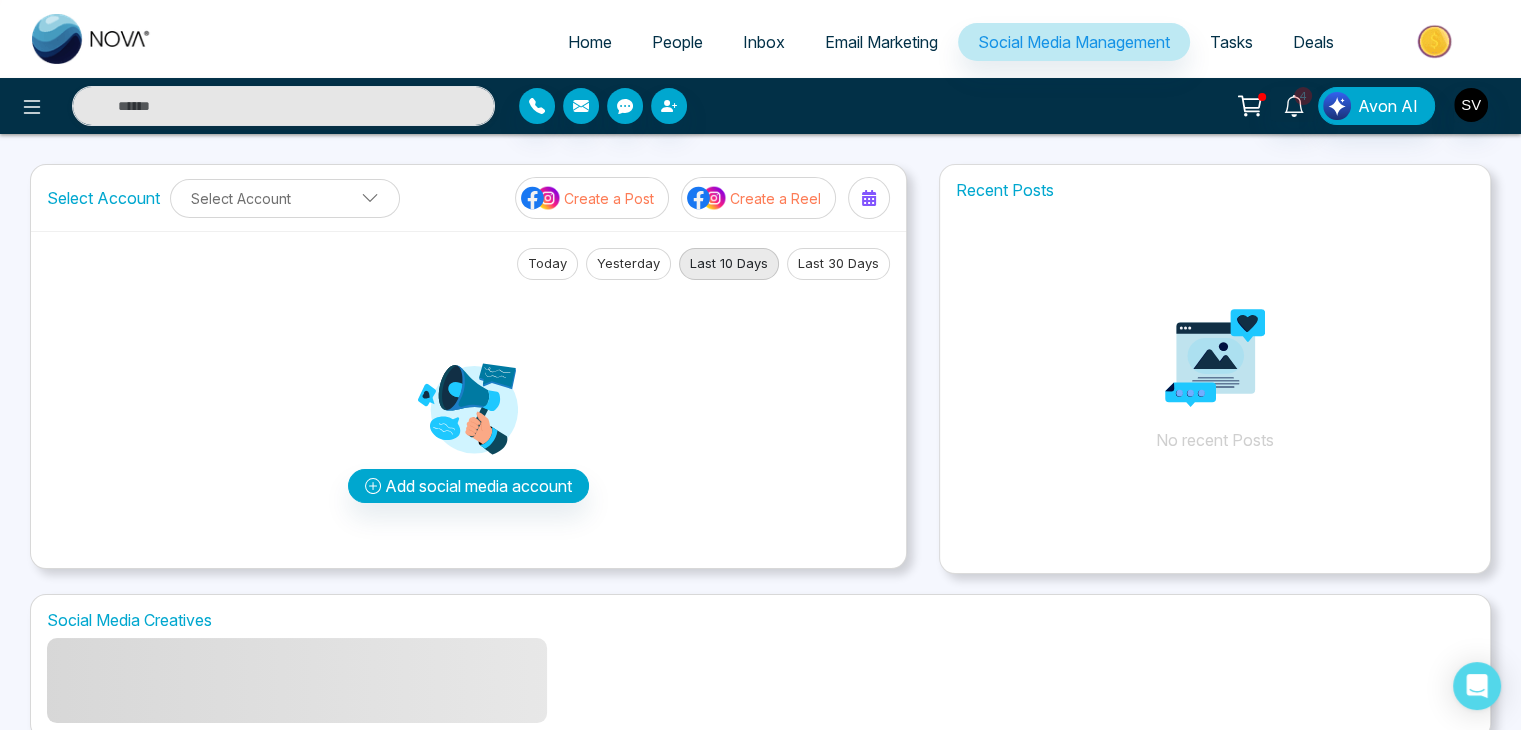 click on "Email Marketing" at bounding box center (881, 42) 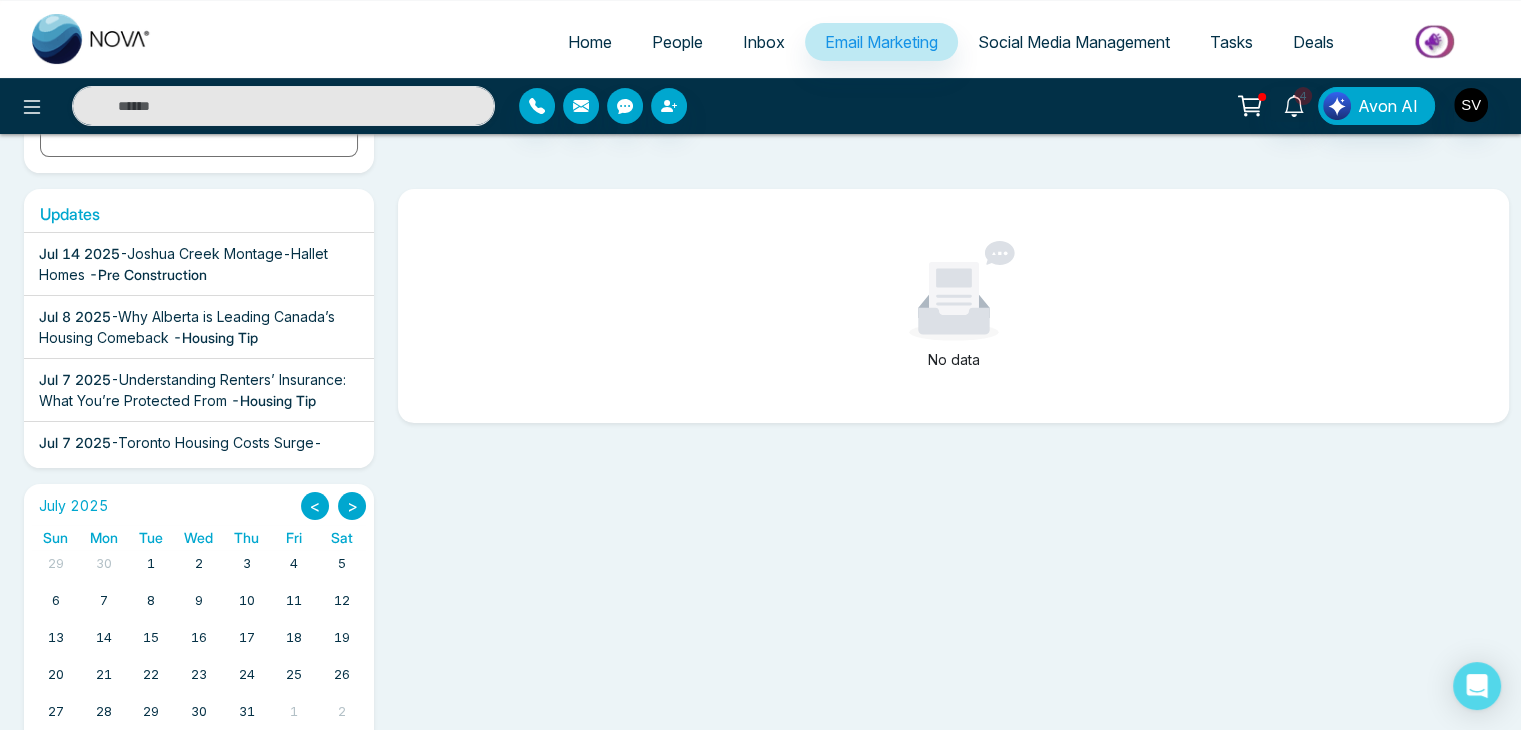 scroll, scrollTop: 346, scrollLeft: 0, axis: vertical 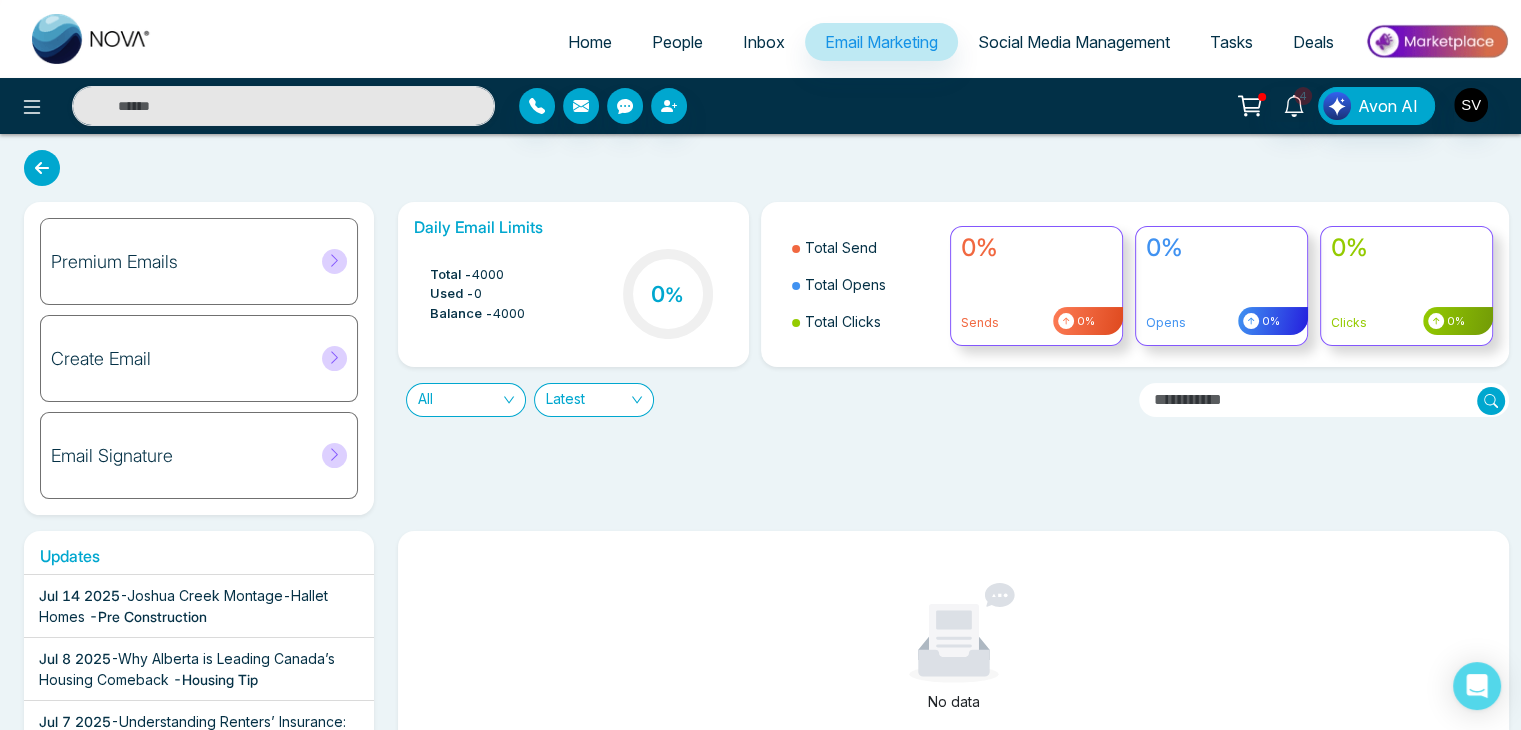 click on "People" at bounding box center (677, 42) 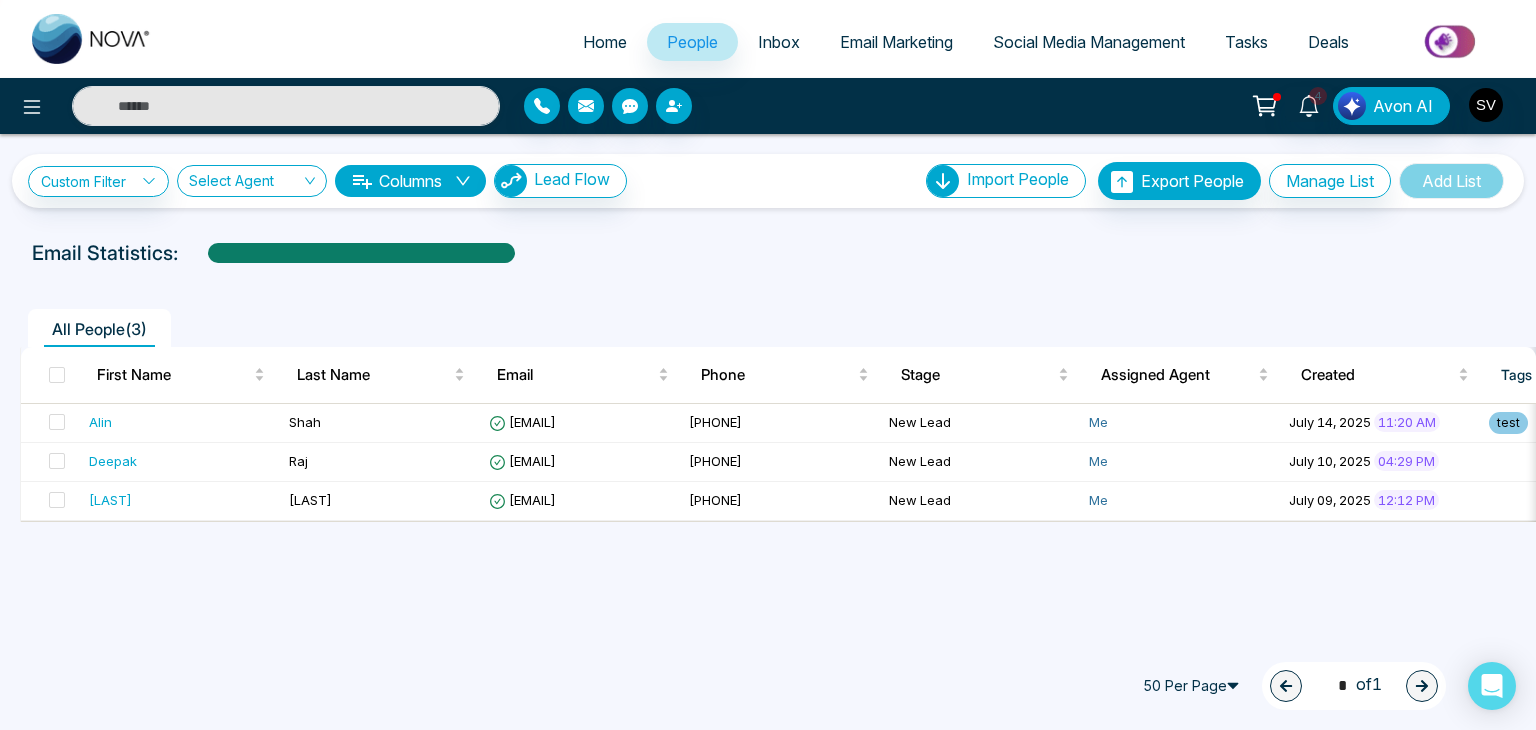 click on "Inbox" at bounding box center [779, 42] 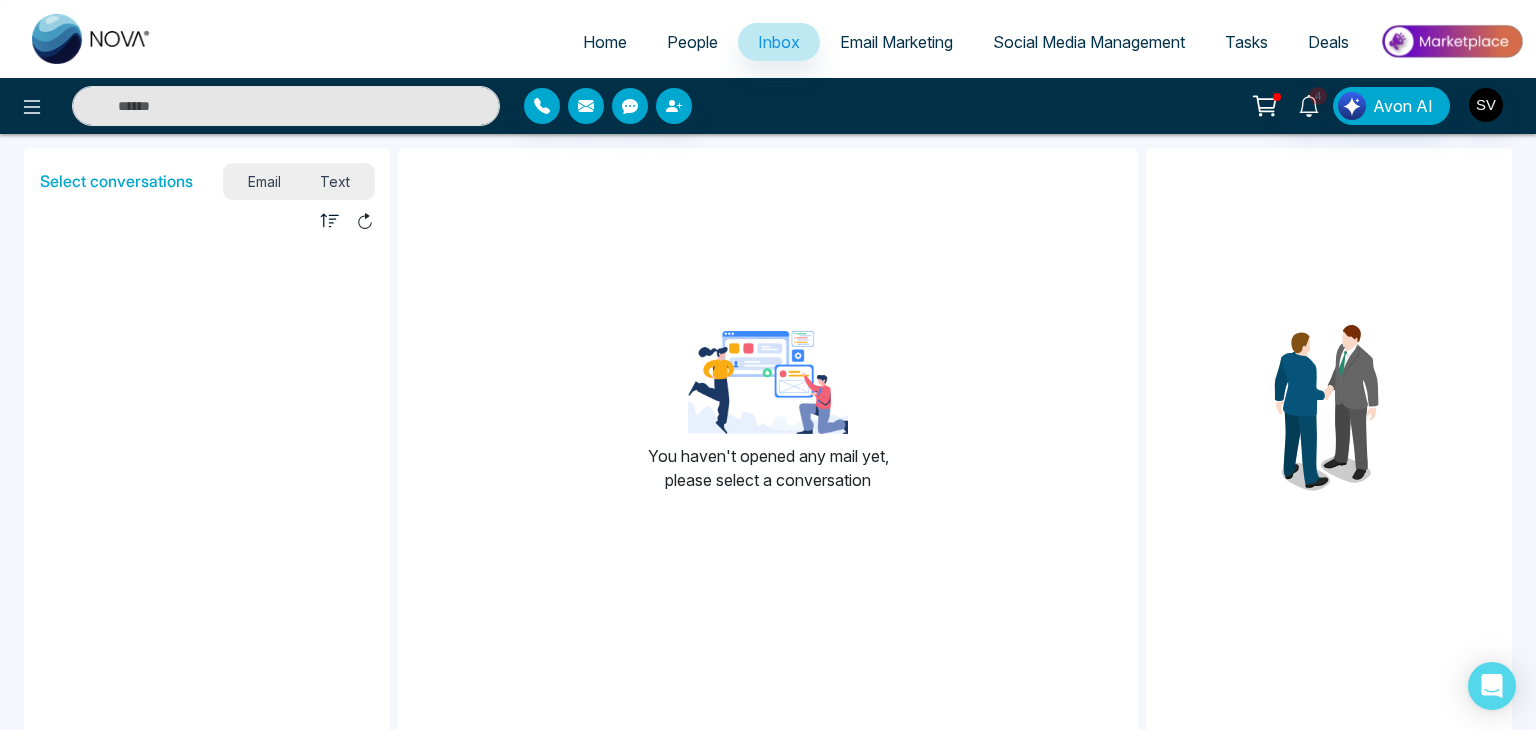 click on "People" at bounding box center [692, 42] 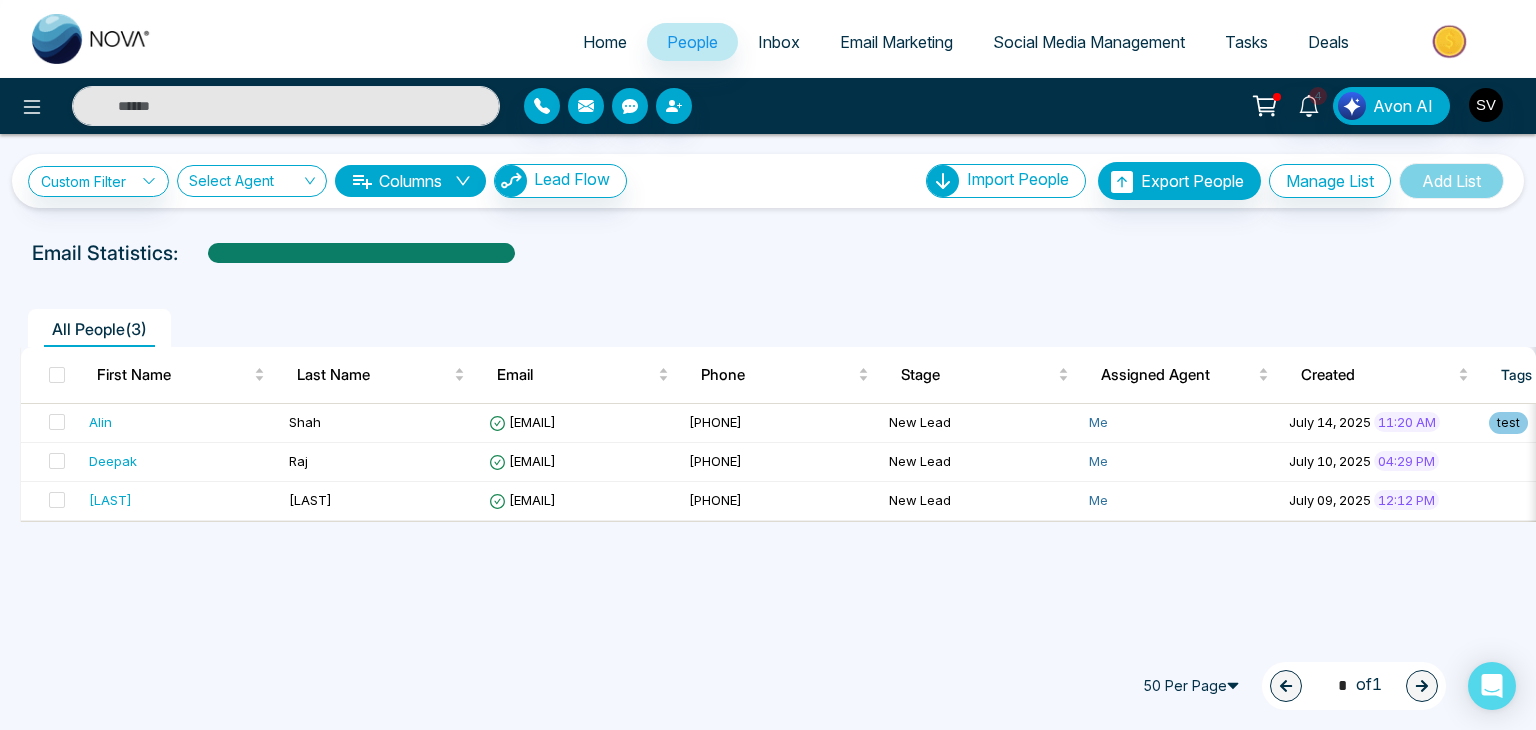 click on "Social Media Management" at bounding box center (1089, 42) 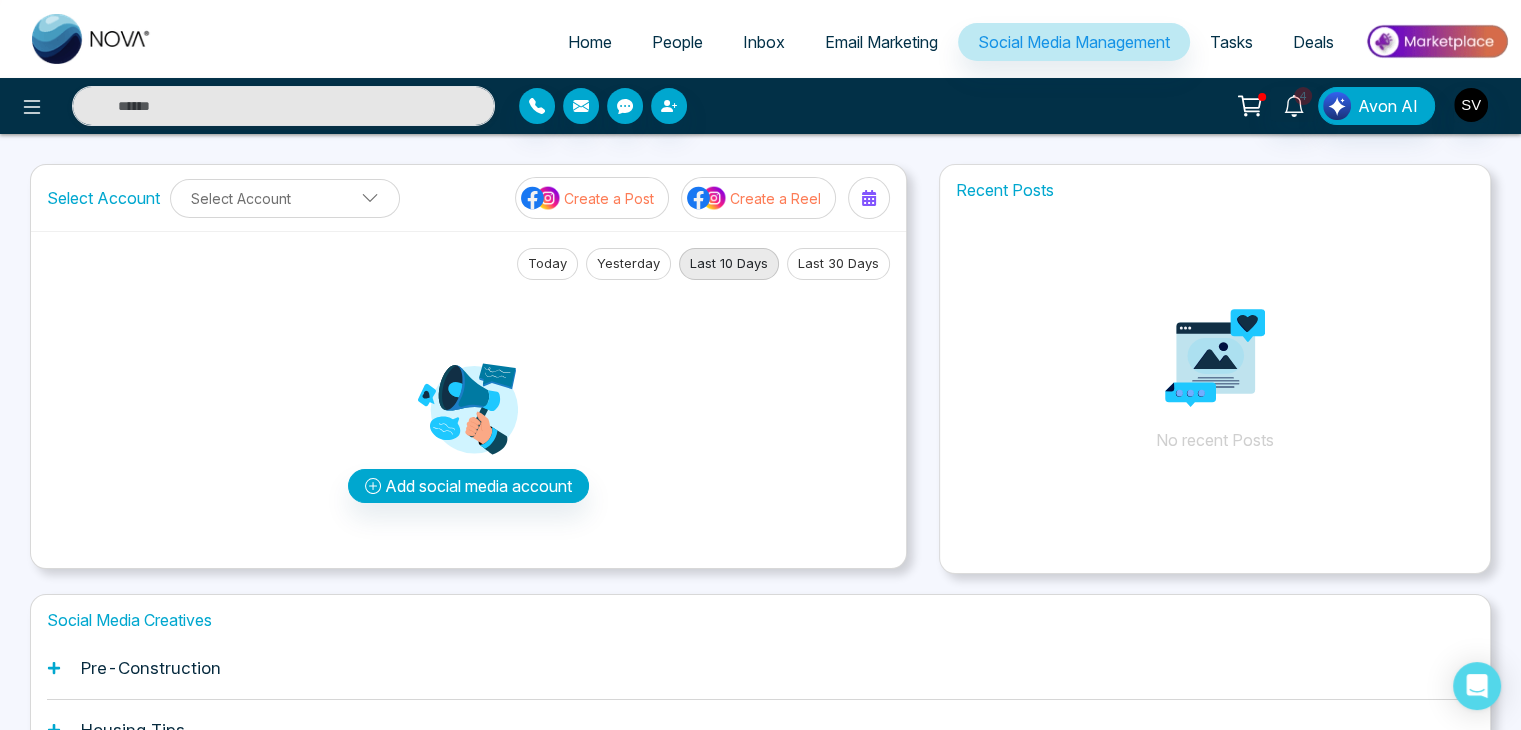 click on "Email Marketing" at bounding box center [881, 42] 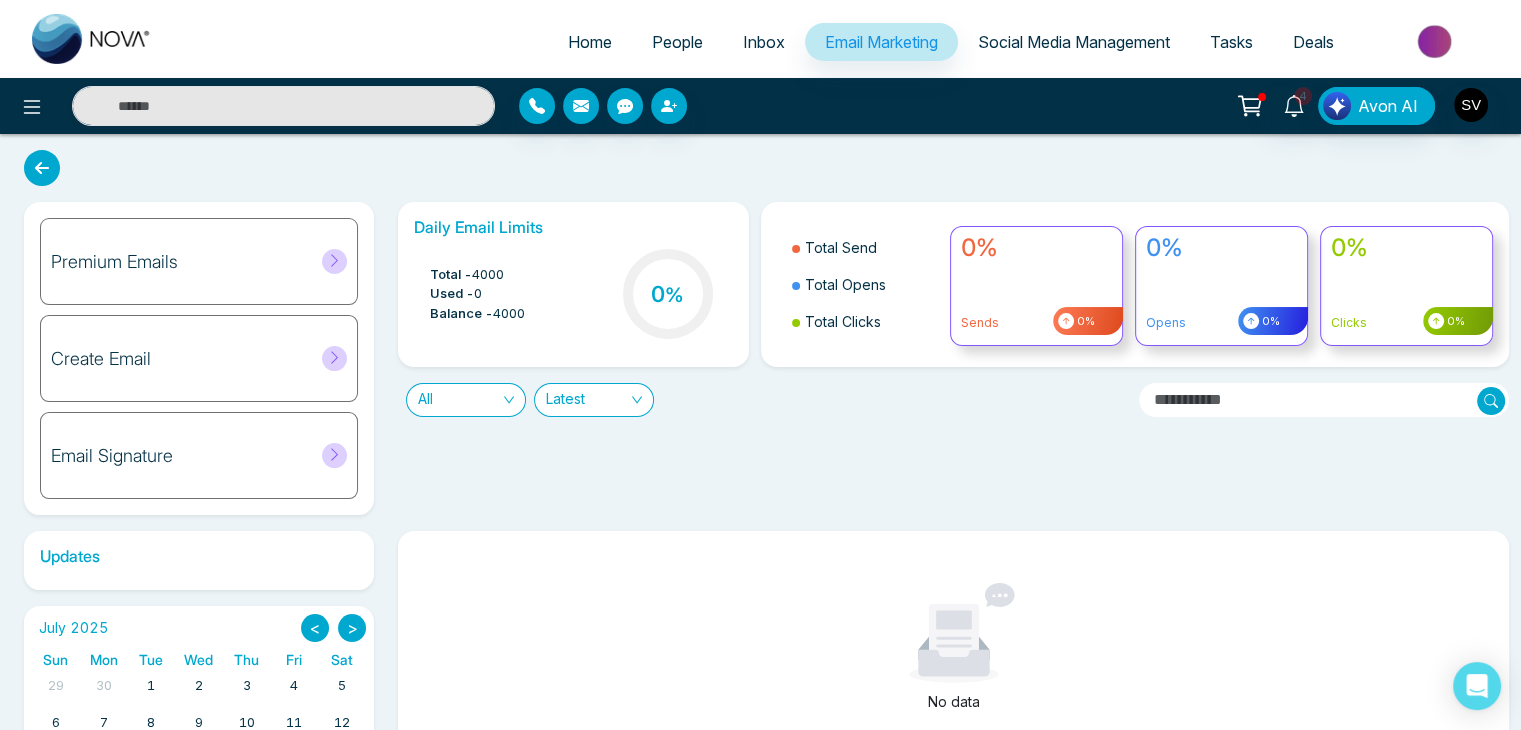 click on "People" at bounding box center [677, 42] 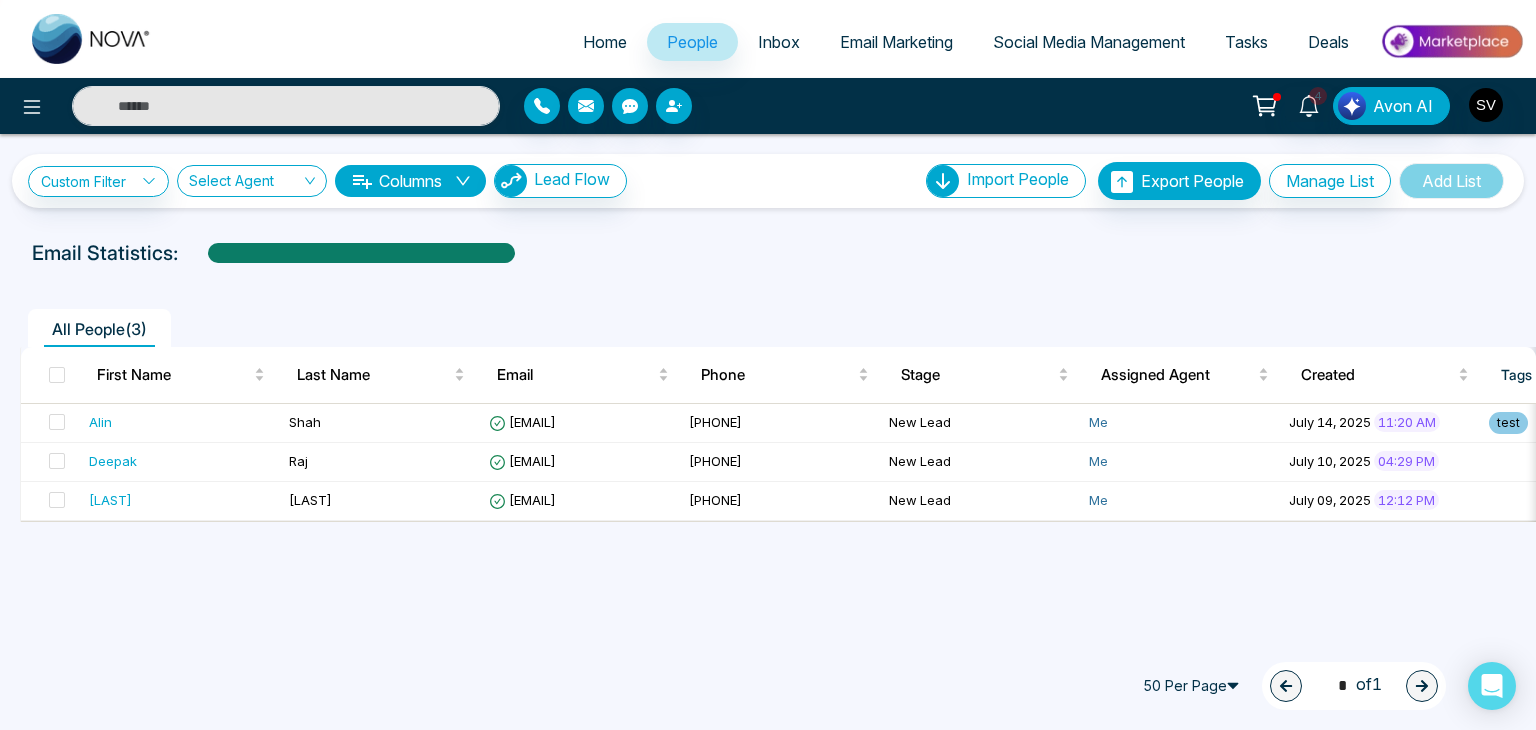 click on "Deals" at bounding box center [1328, 42] 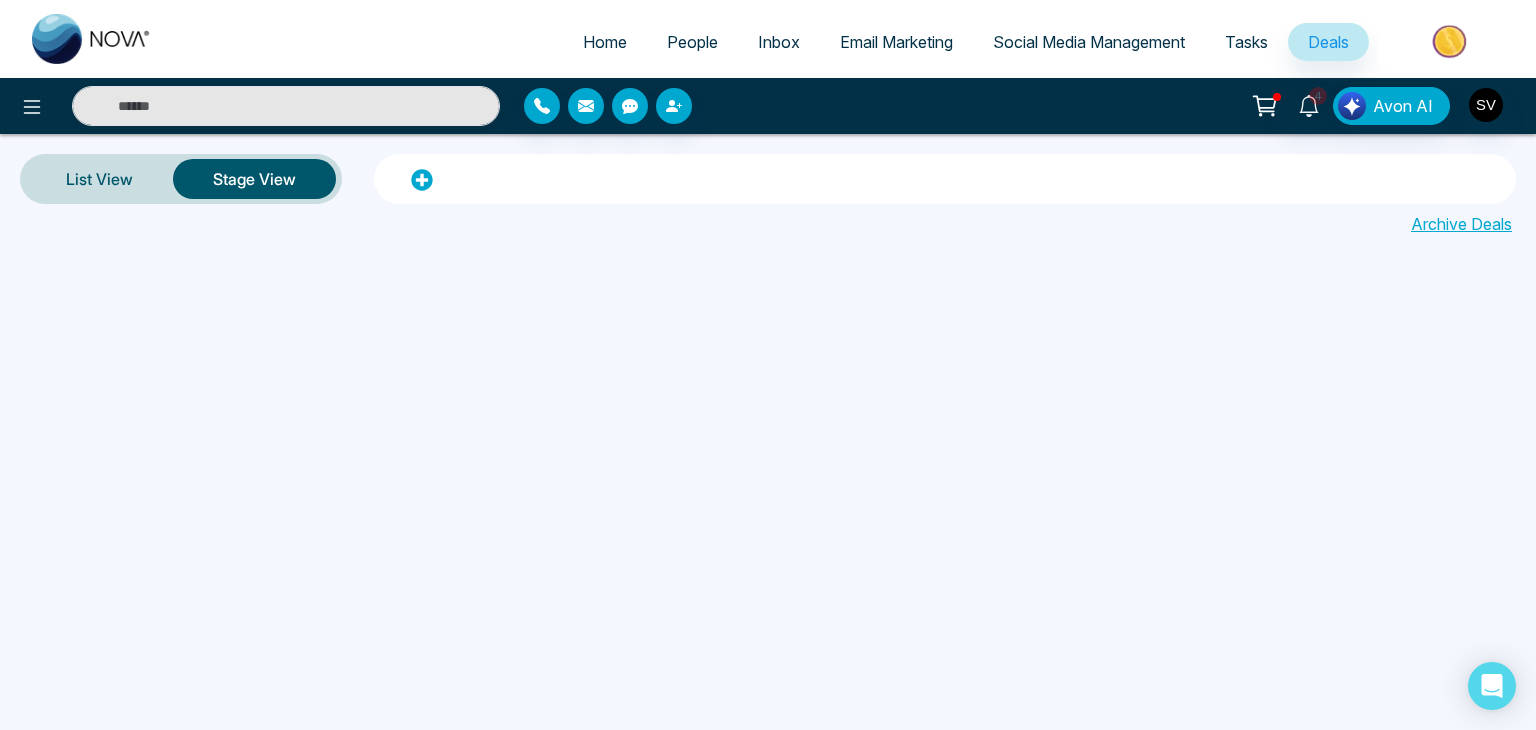 click on "Tasks" at bounding box center [1246, 42] 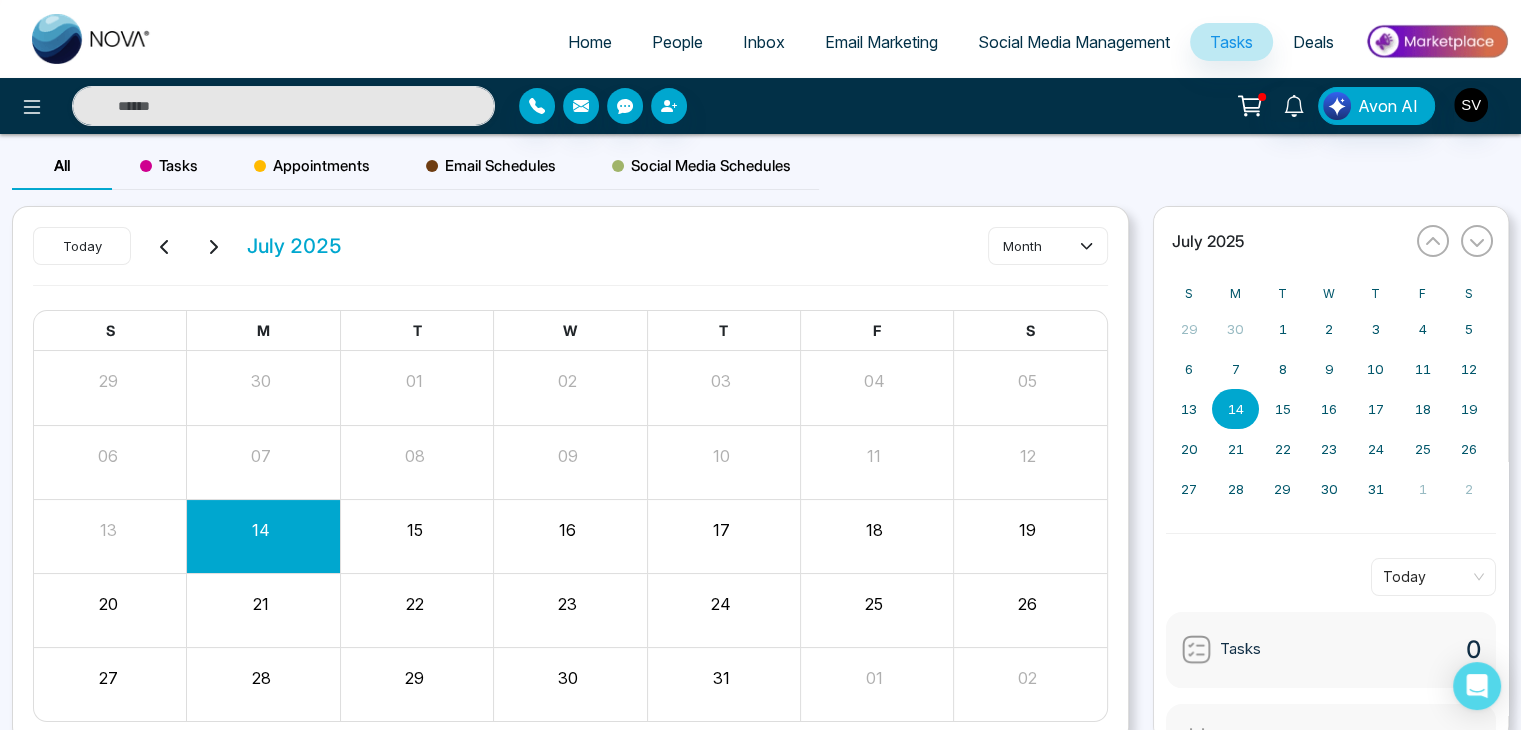click on "Social Media Management" at bounding box center (1074, 42) 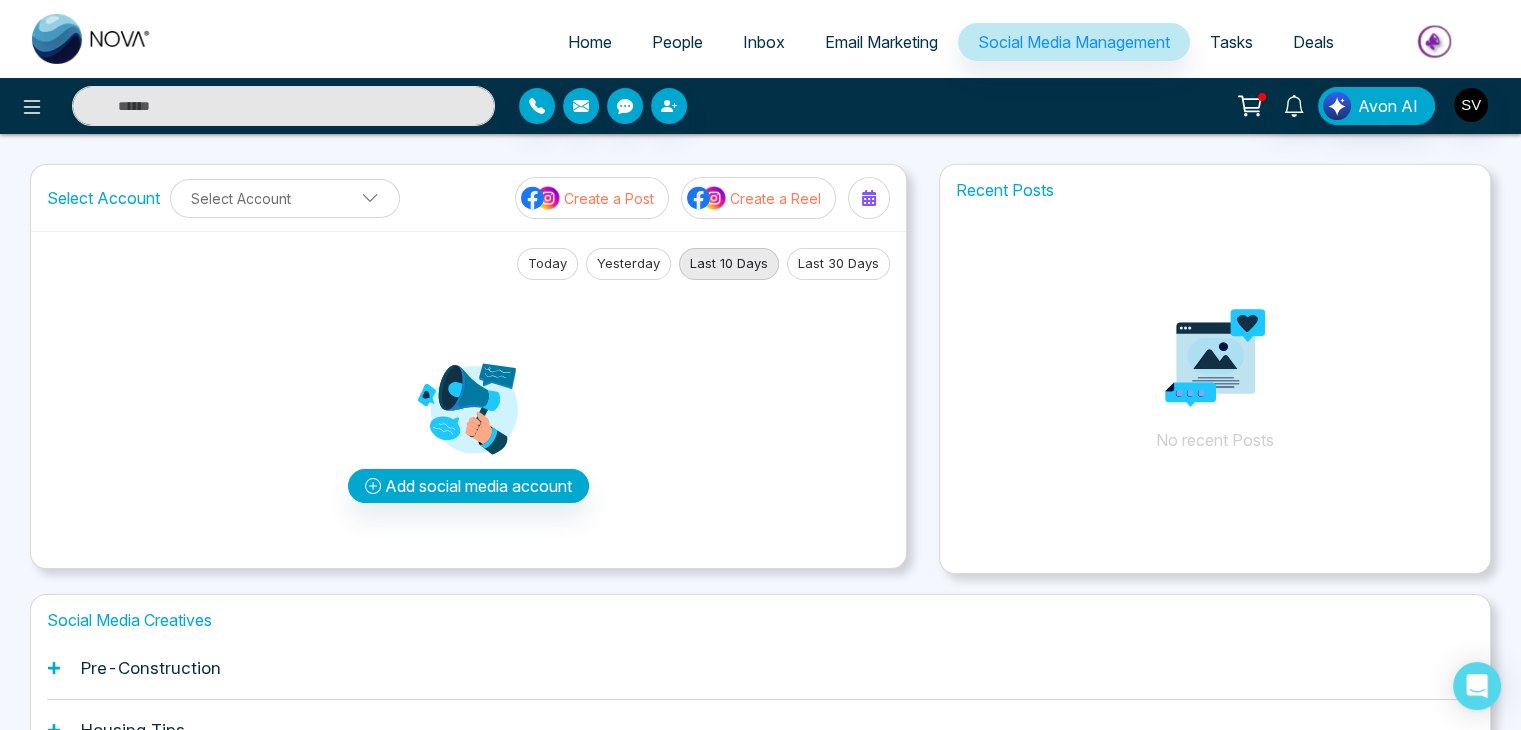 click on "Email Marketing" at bounding box center (881, 42) 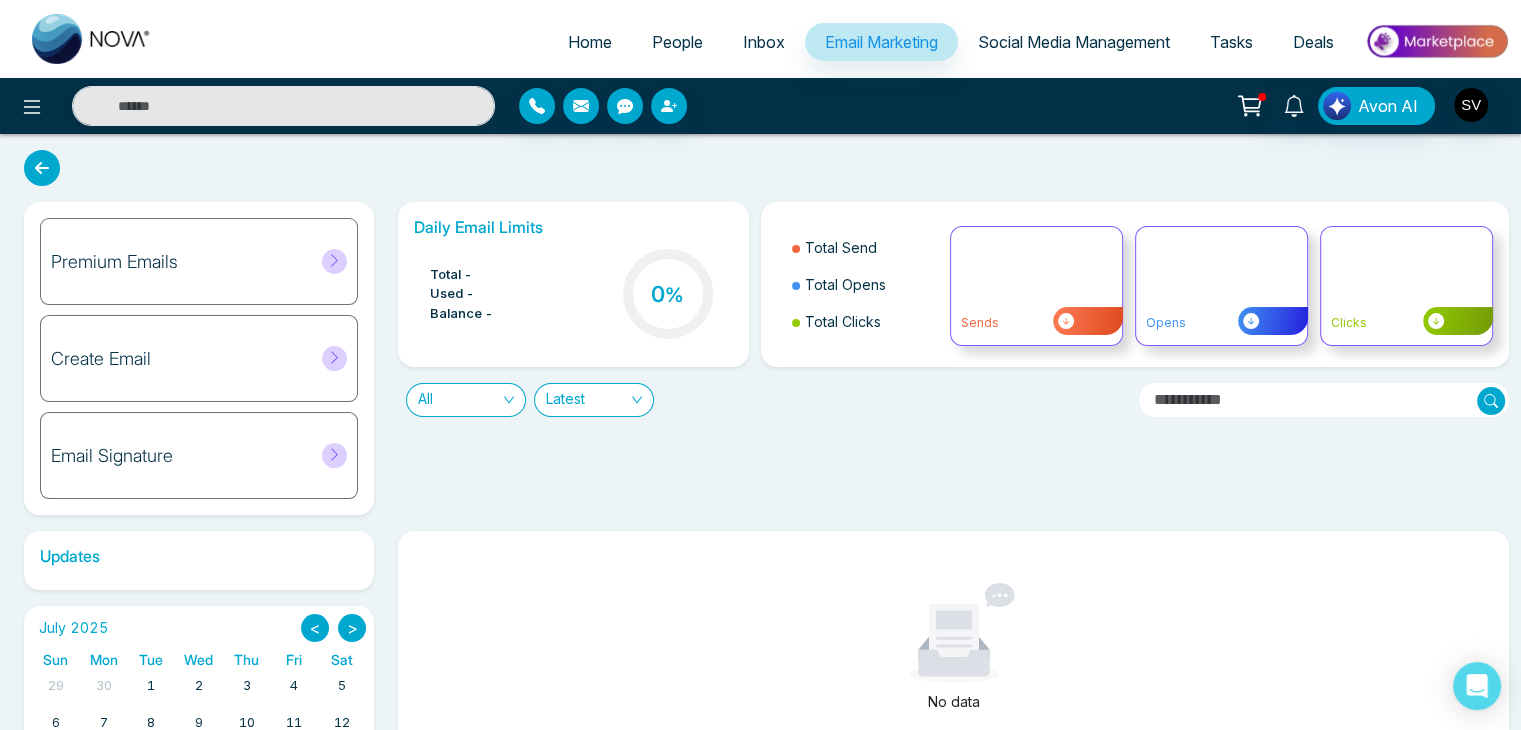 click on "Inbox" at bounding box center (764, 42) 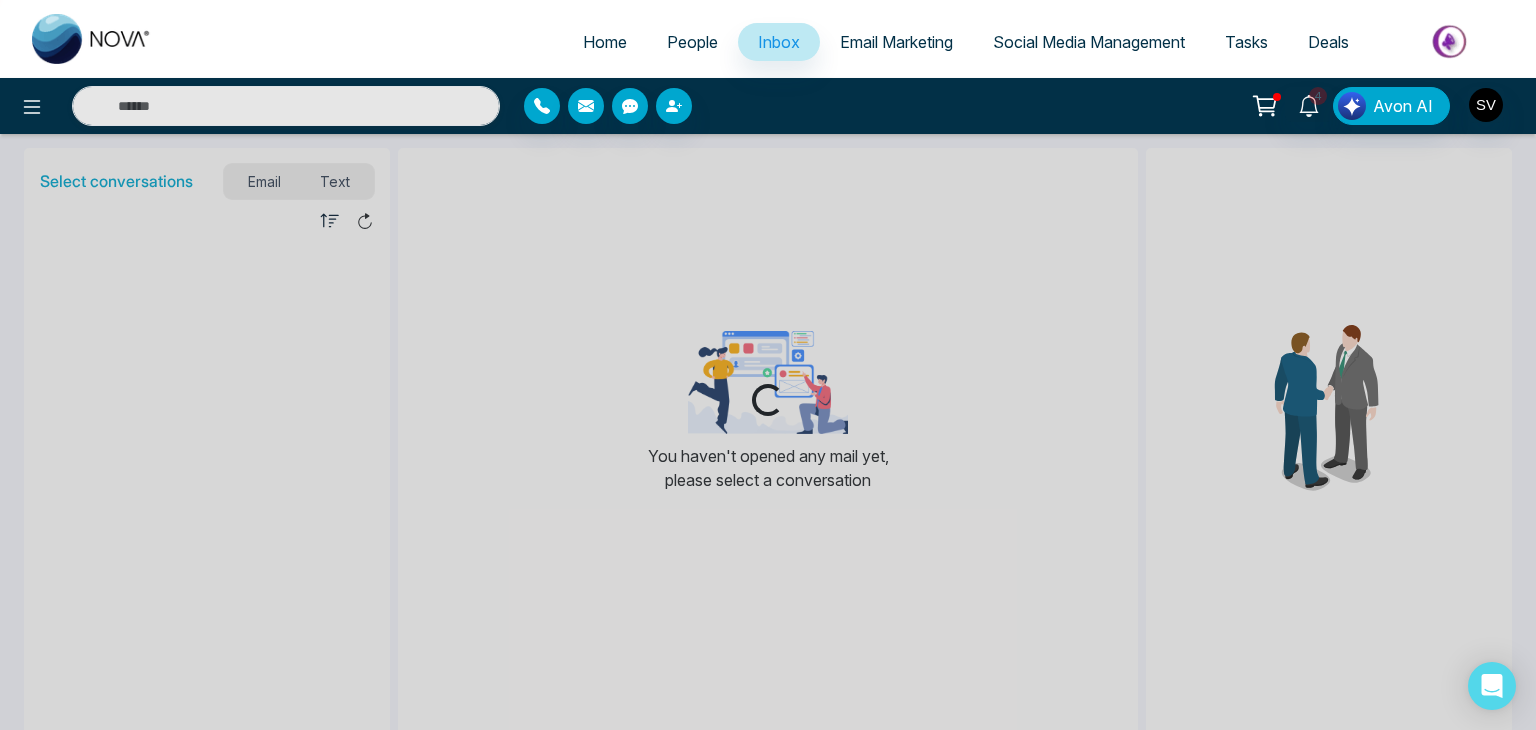 click on "People" at bounding box center [692, 42] 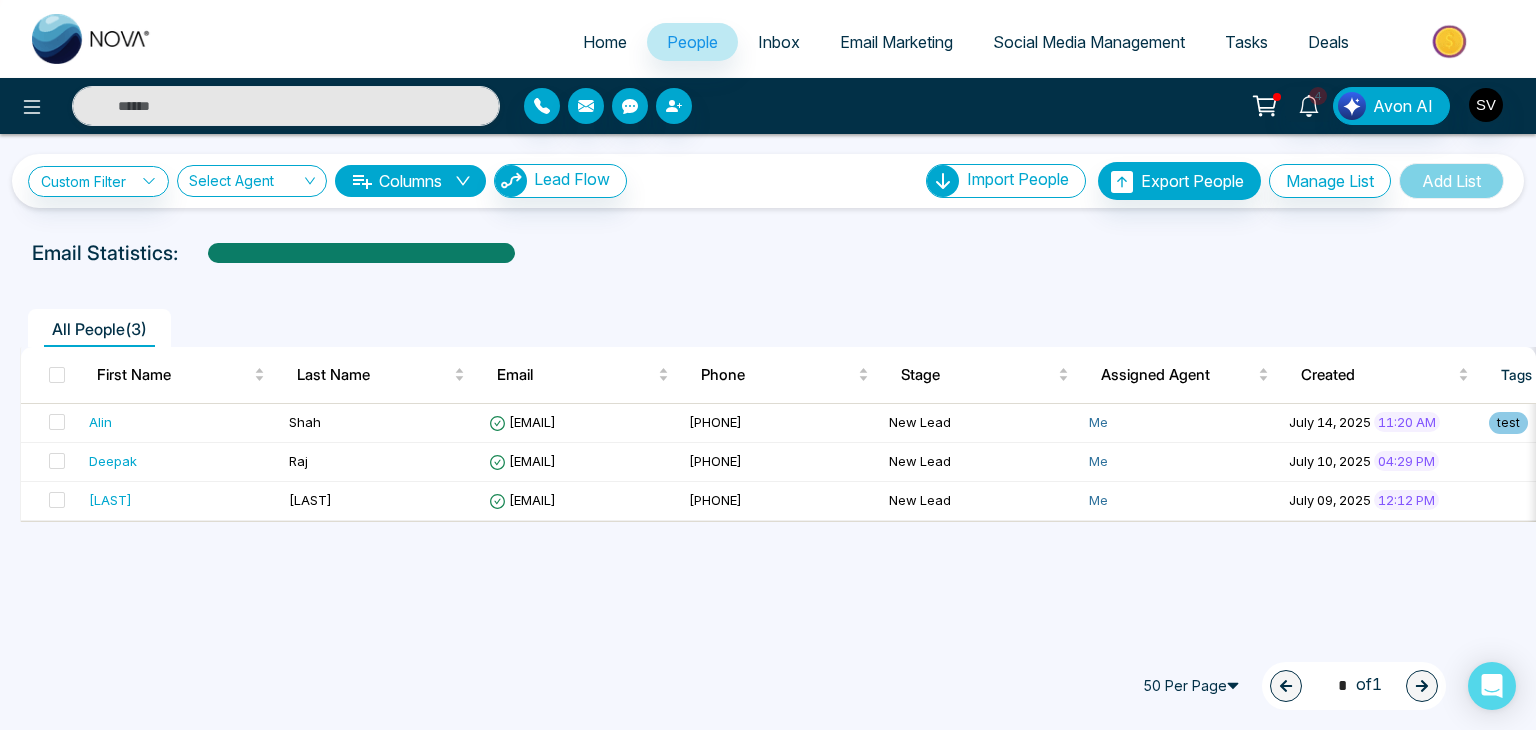 click on "Inbox" at bounding box center [779, 42] 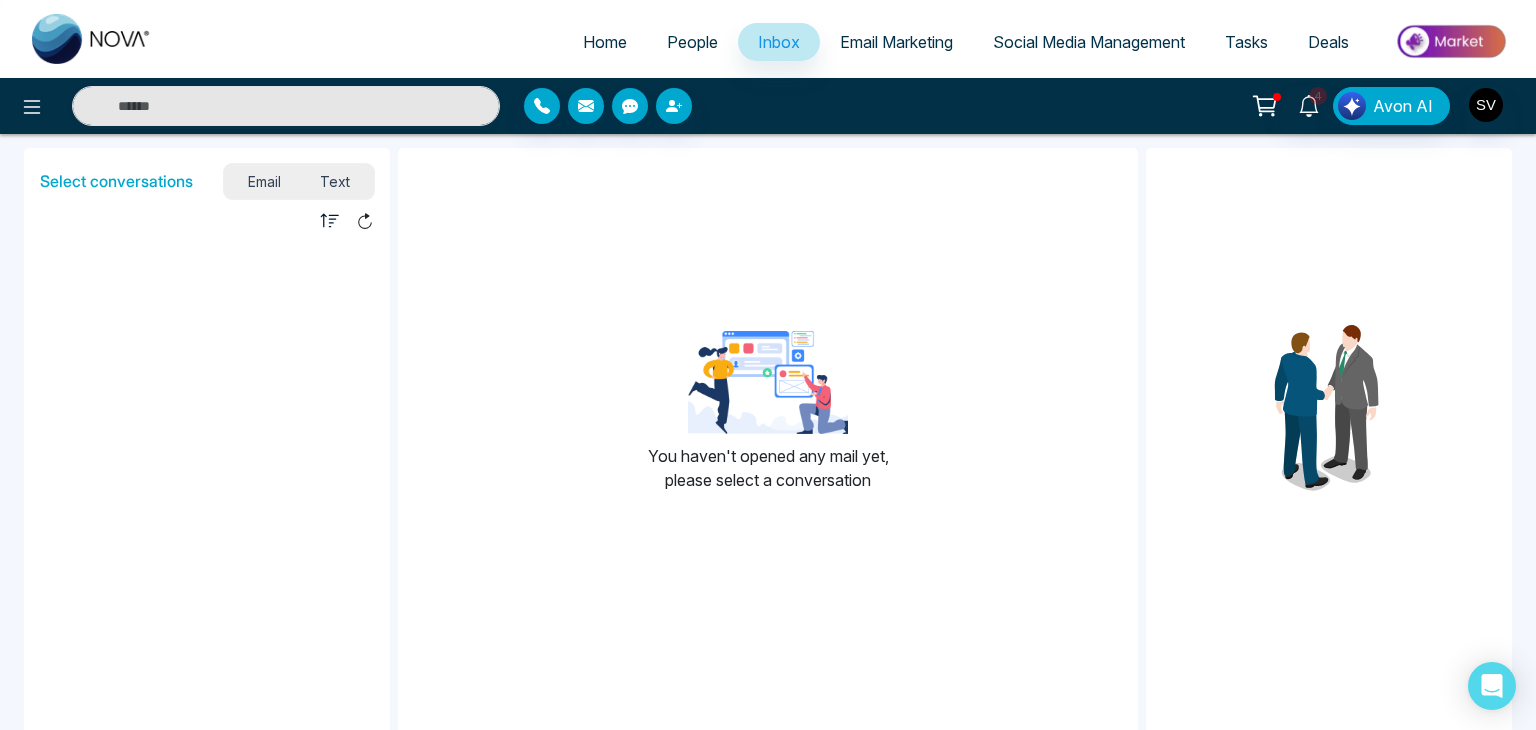 click on "Email Marketing" at bounding box center [896, 42] 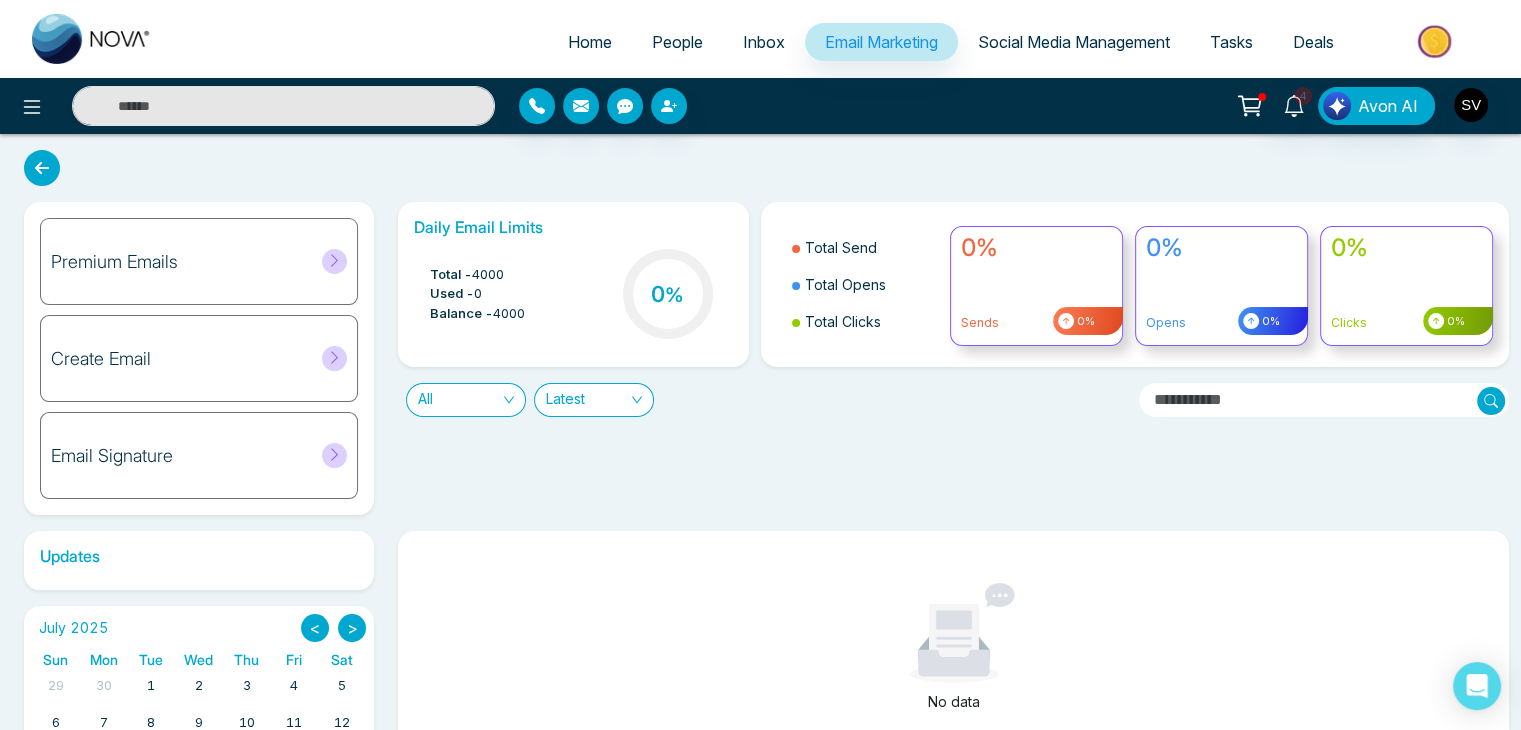 click on "Social Media Management" at bounding box center (1074, 42) 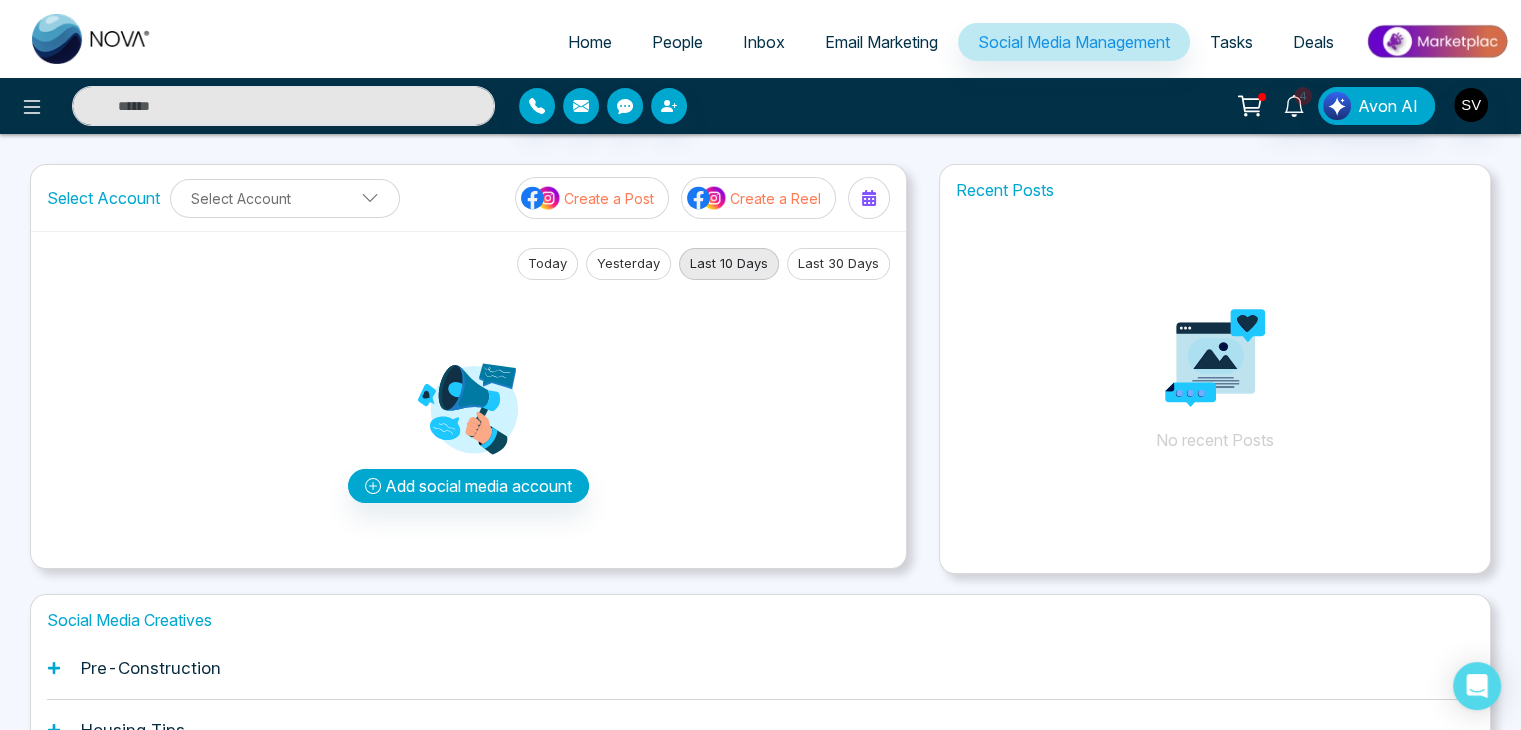 click on "Tasks" at bounding box center [1231, 42] 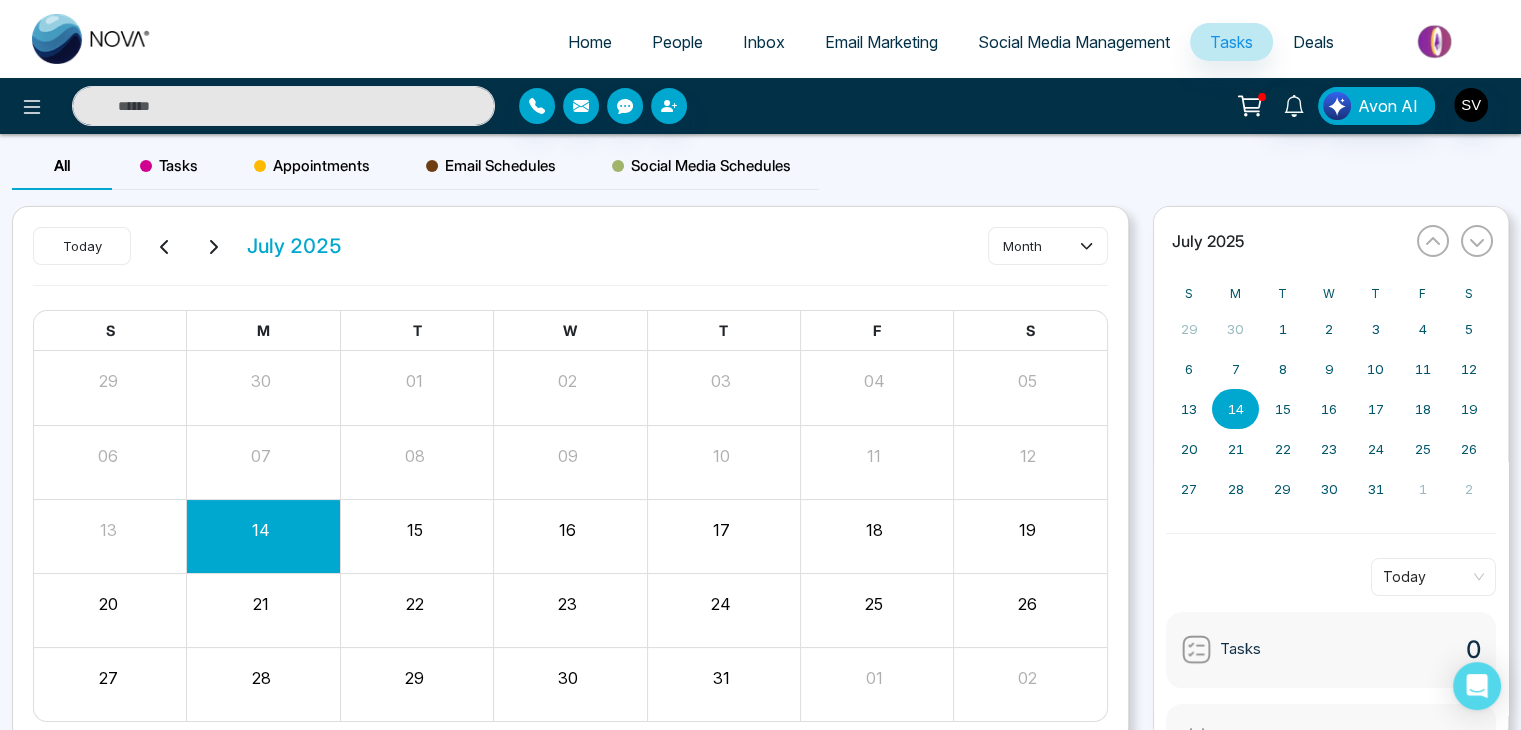 click on "Deals" at bounding box center [1313, 42] 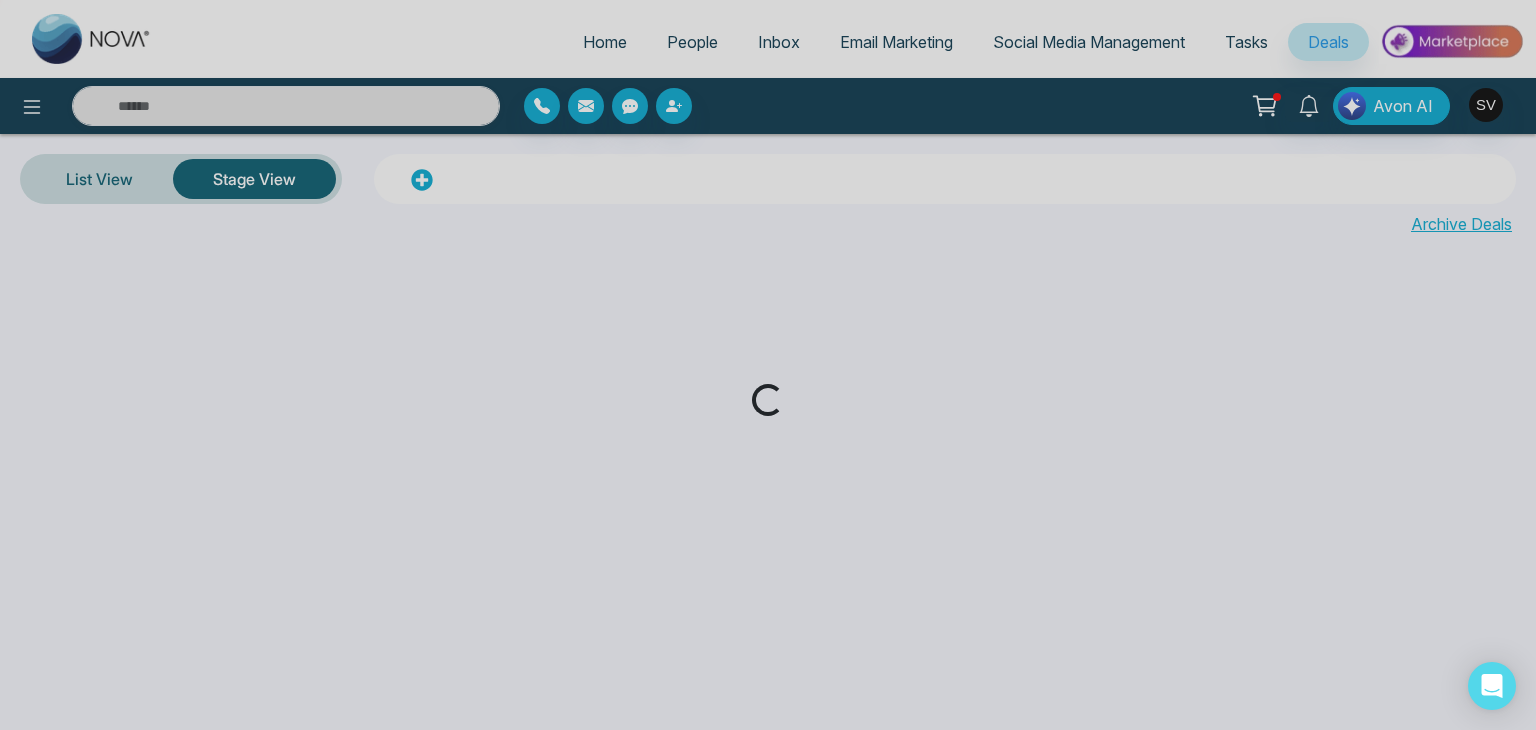 click on "Loading..." at bounding box center (768, 365) 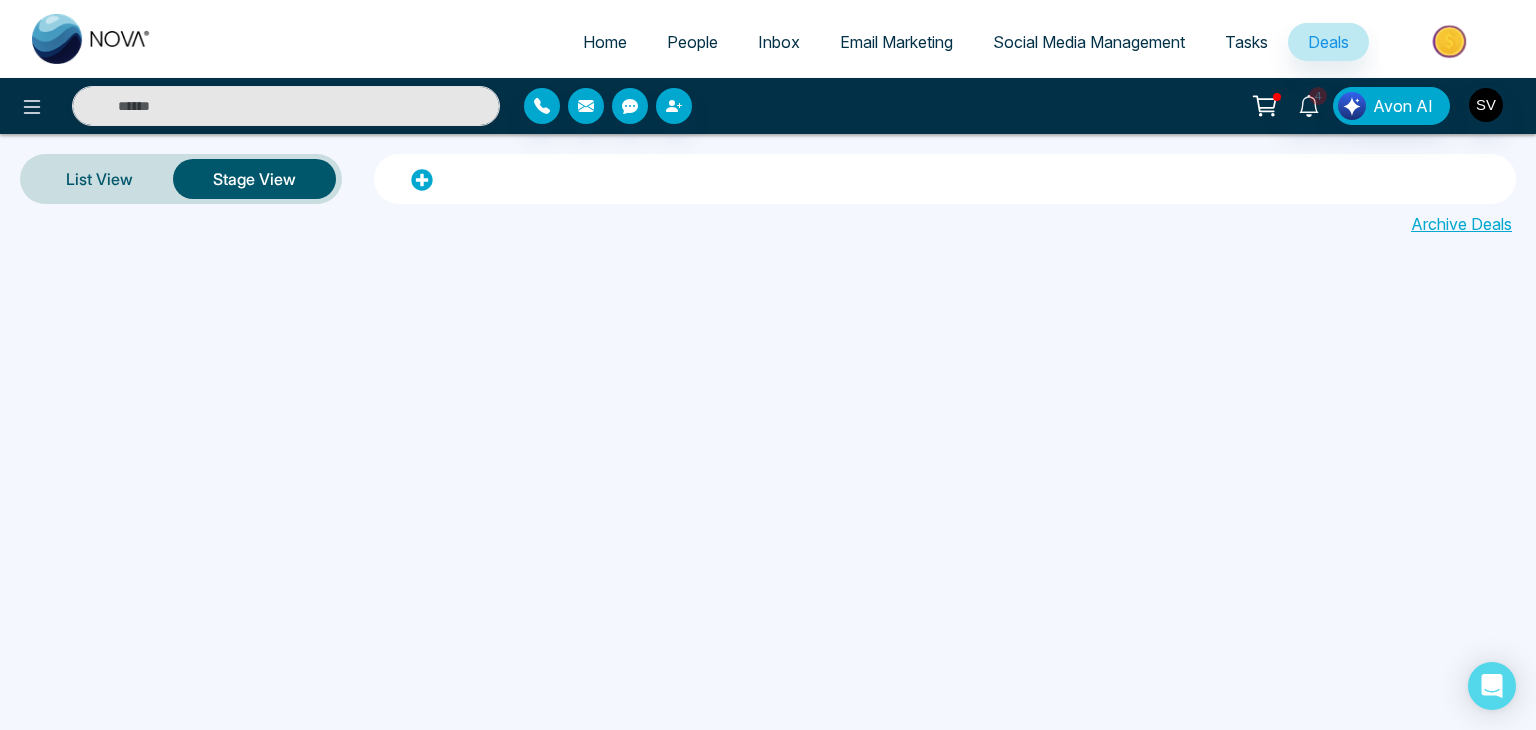 click on "Inbox" at bounding box center [779, 42] 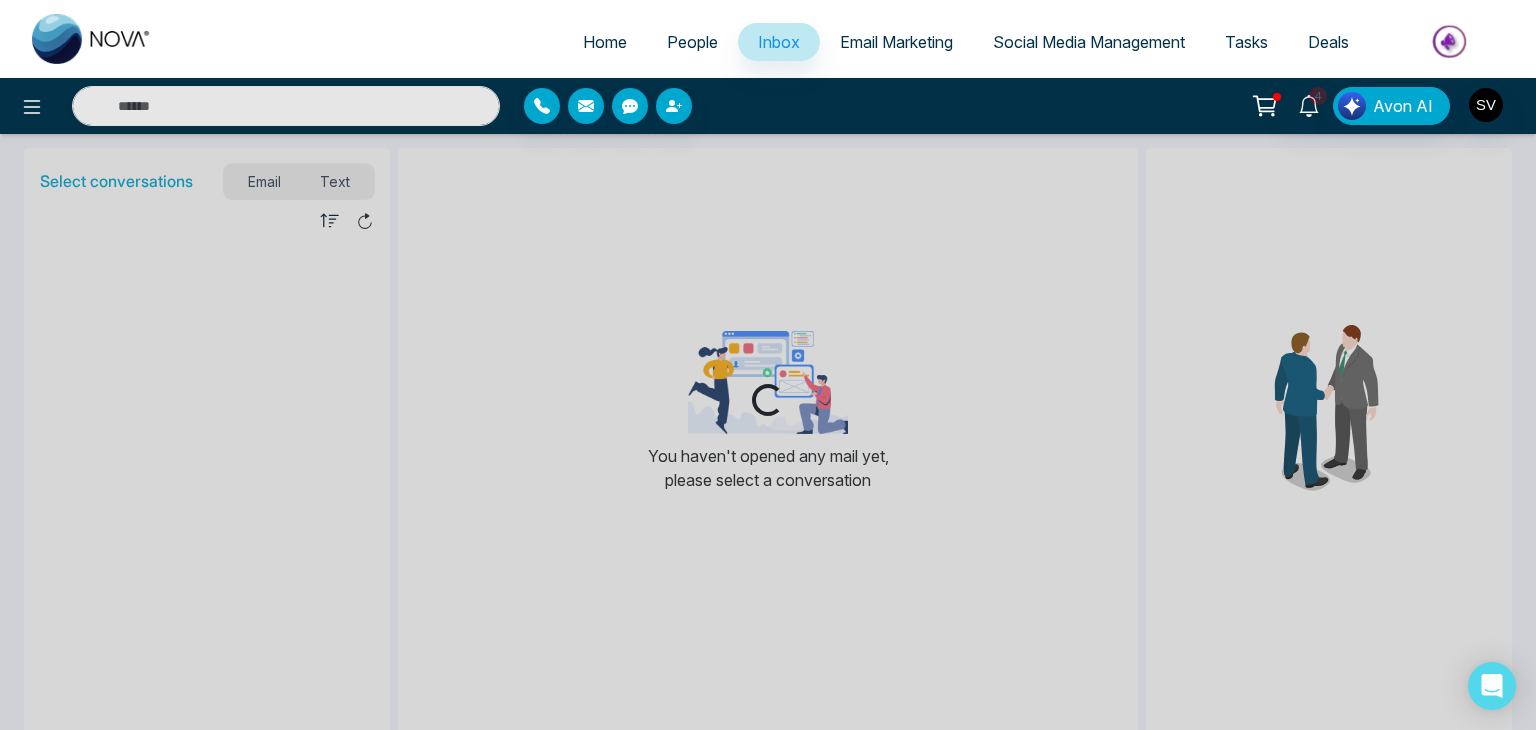 click on "Email Marketing" at bounding box center [896, 42] 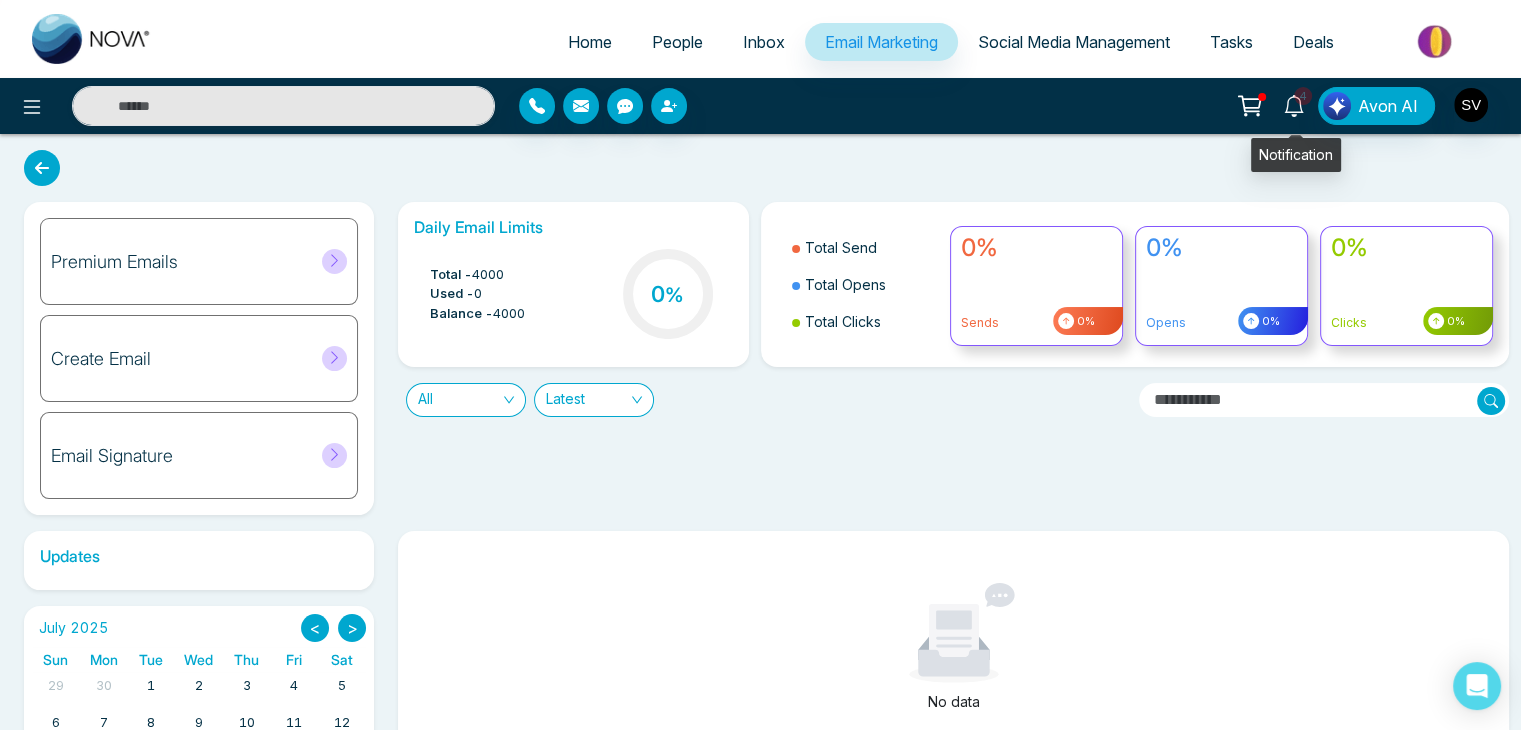 click on "4" at bounding box center [1303, 96] 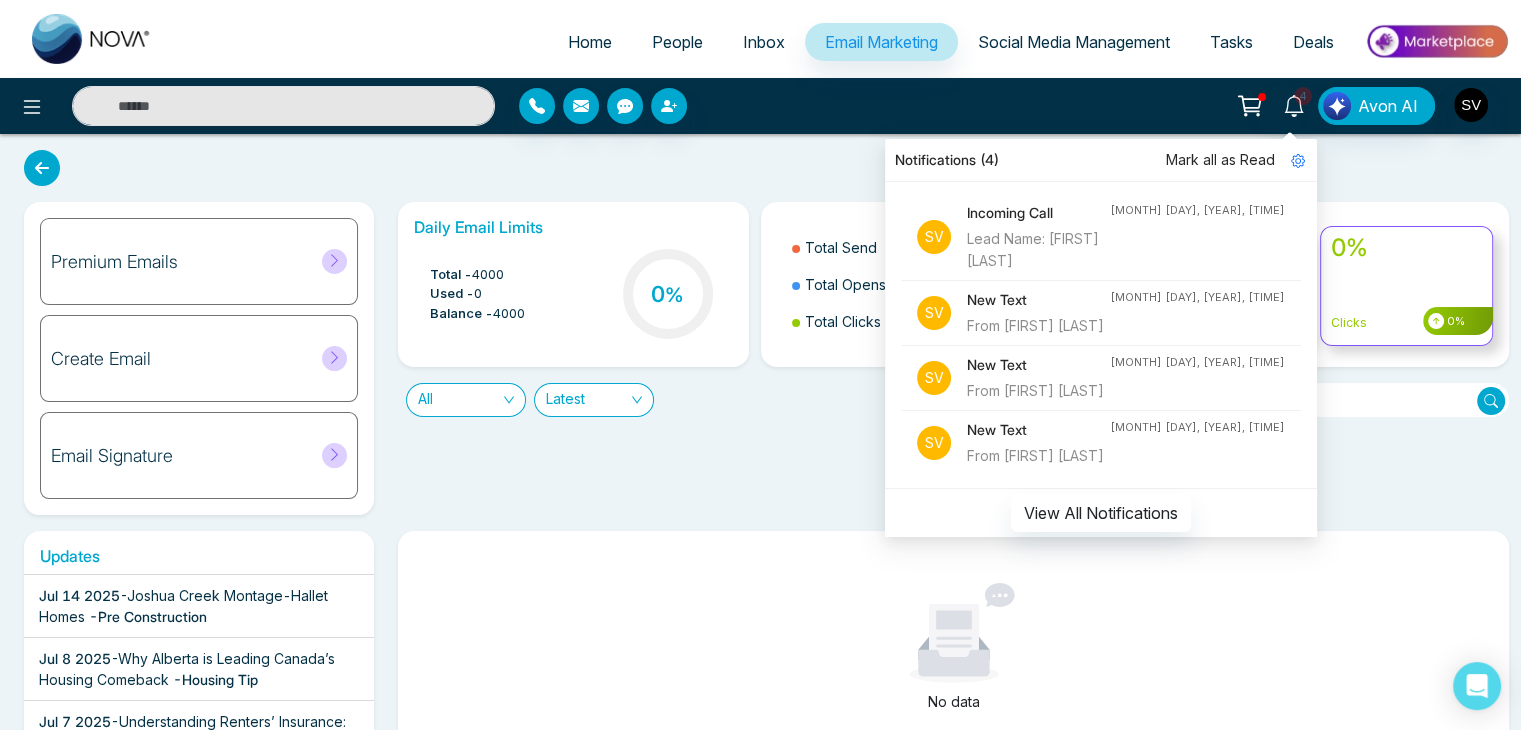 click on "Premium Emails Create Email Email Signature Daily Email Limits Total -  4000 Used -  0 Balance -  4000 0 %  Total Send  Total Opens  Total Clicks 0% Sends 0% 0% Opens 0% 0% Clicks 0% All Latest Updates [MONTH] [DAY] [YEAR]   -  Joshua Creek Montage-Hallet Homes    -  Pre Construction [MONTH] [DAY] [YEAR]   -  Why Alberta is Leading Canada’s Housing Comeback    -  Housing Tip [MONTH] [DAY] [YEAR]   -  Understanding Renters’ Insurance: What You’re Protected From    -  Housing Tip [MONTH] [DAY] [YEAR]   -  Toronto Housing Costs Surge- Household Debt Reaches New Highs    -  Housing Tip [MONTH] [DAY] [YEAR]   -  Say Goodbye to Sticky Air – Easy Ways to Reduce Home Humidity!    -  Housing Tip [MONTH] [DAY] [YEAR]   -  You Can Buy a Home with No Down Payment – Here’s How    -  Housing Tip [MONTH] [DAY] [YEAR]   -  The Platform at Station Park Condos    -  Pre Construction [MONTH] [DAY] [YEAR]   -  Discover Toronto’s Next Hot Neighbourhoods Before Everyone Else Does    -  Housing Tip [MONTH] [DAY] [YEAR]   -  Can’t Afford a Down Payment Yet? Rent-to-Own Could Be Your Solution" at bounding box center (760, 636) 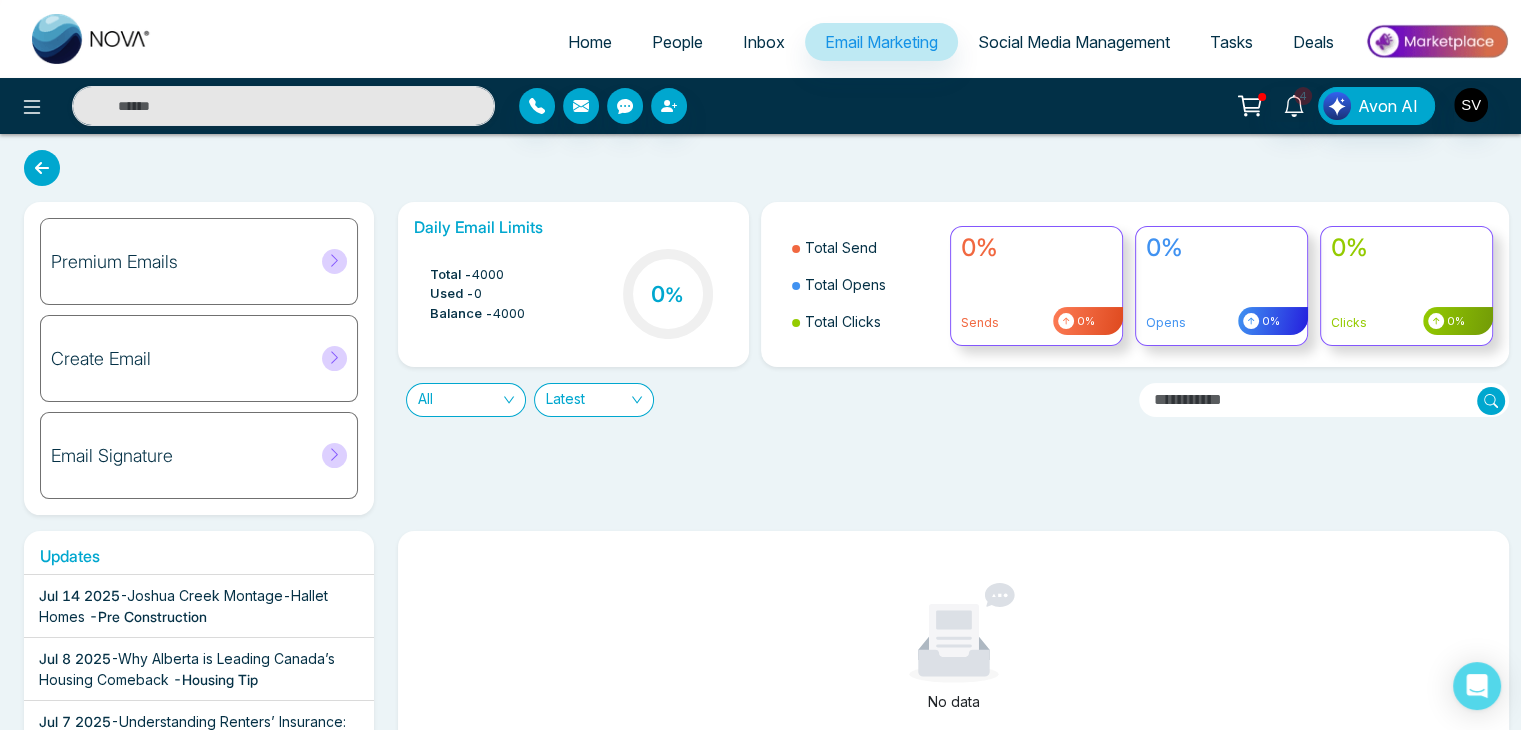 click on "Social Media Management" at bounding box center (1074, 42) 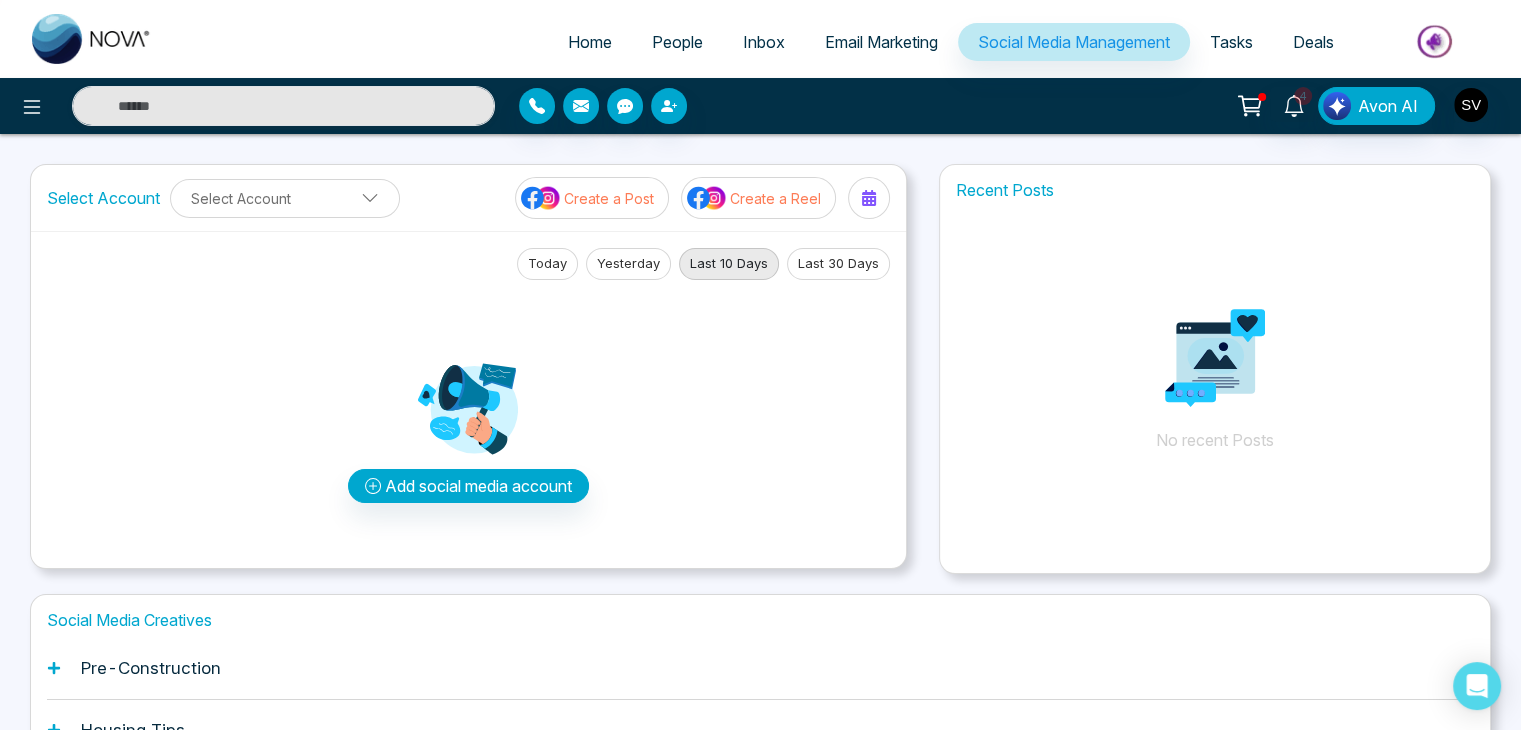 click on "Email Marketing" at bounding box center [881, 43] 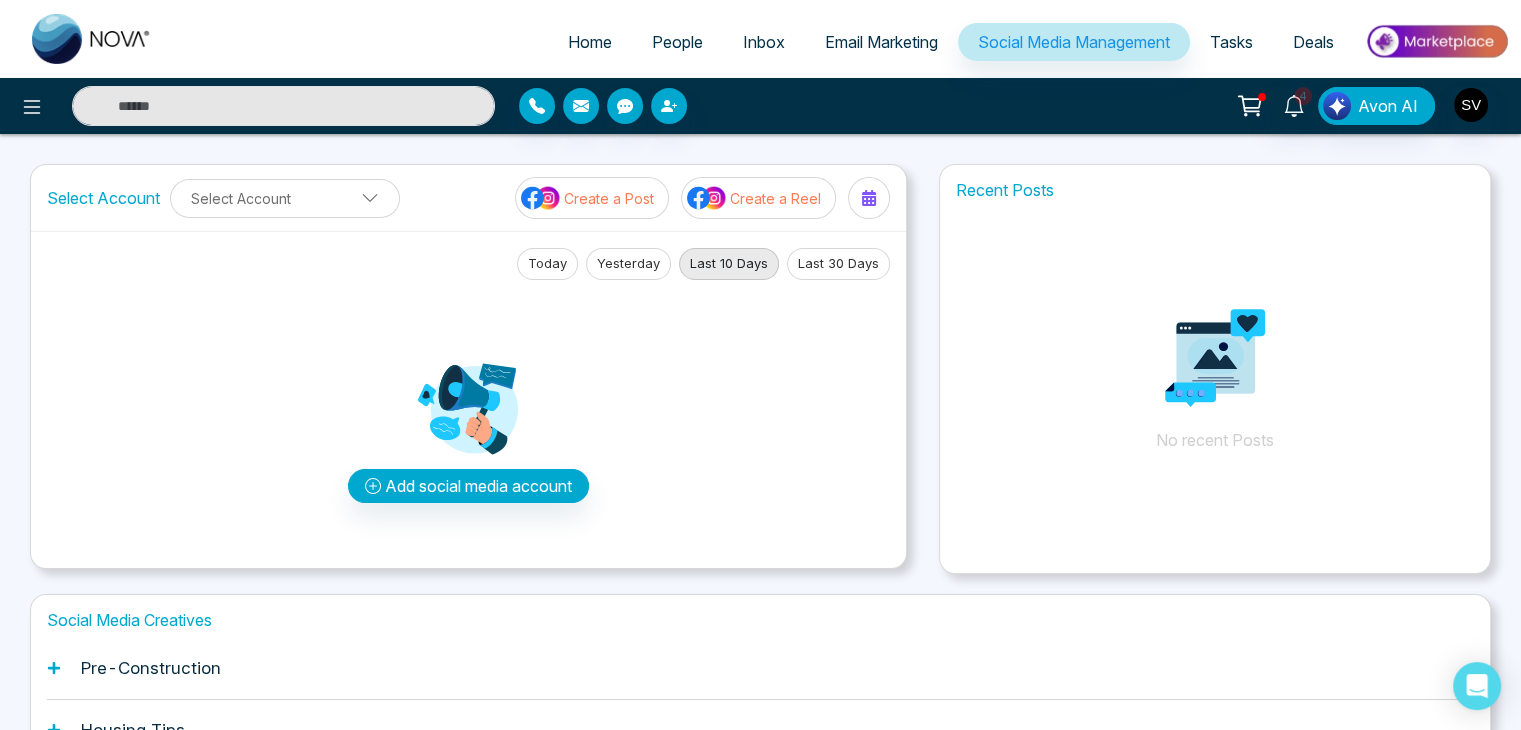 click on "Email Marketing" at bounding box center [881, 42] 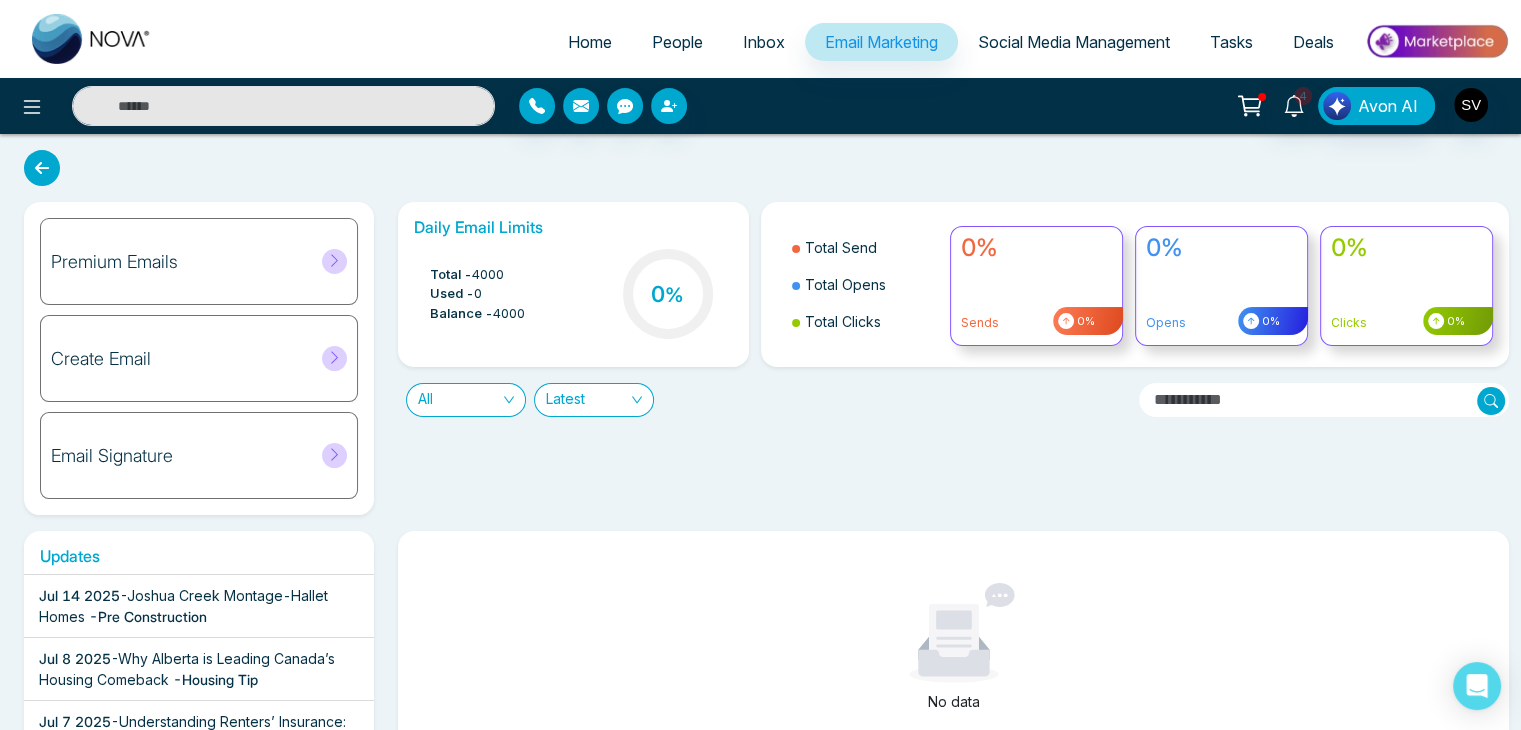 click on "Social Media Management" at bounding box center (1074, 42) 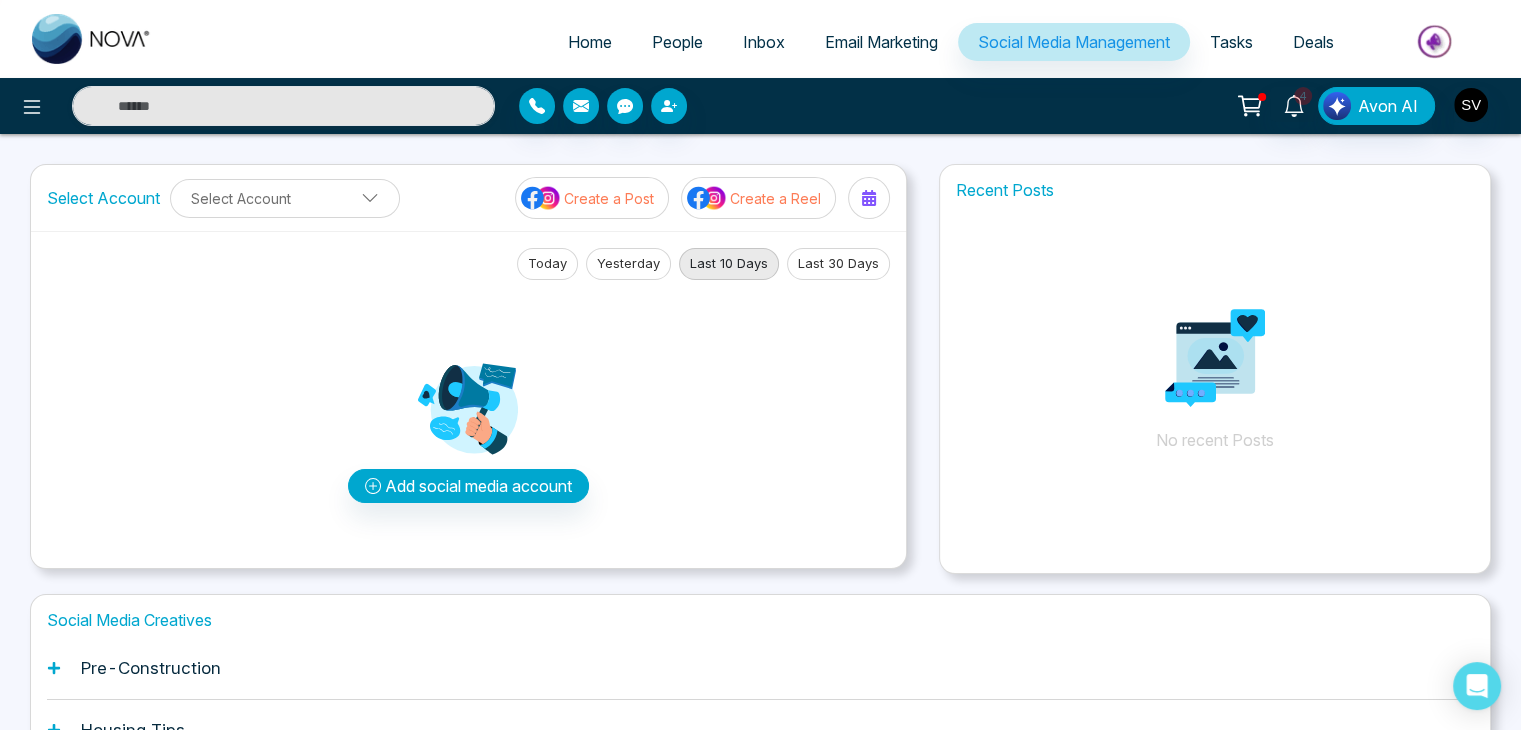 click on "Email Marketing" at bounding box center (881, 42) 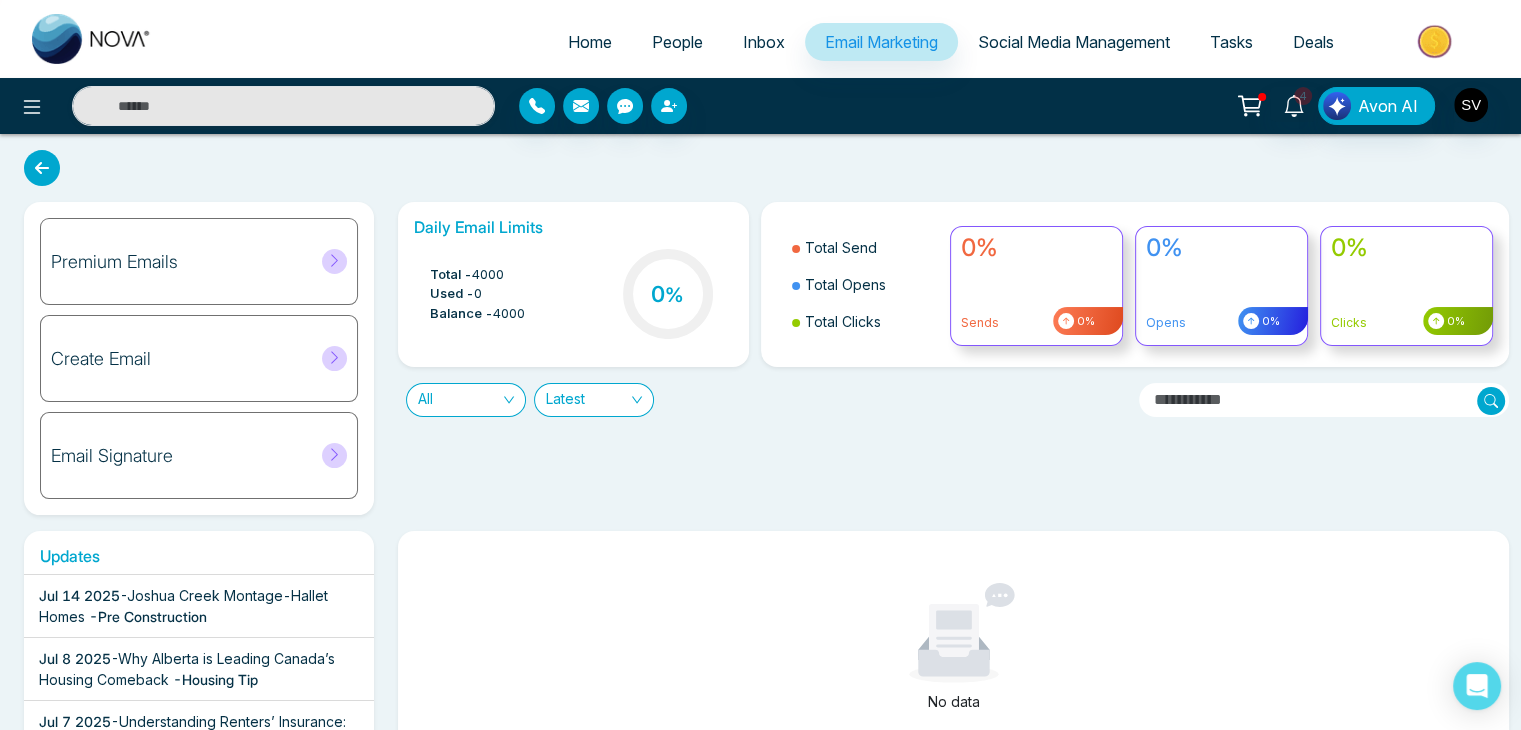 click on "Tasks" at bounding box center [1231, 42] 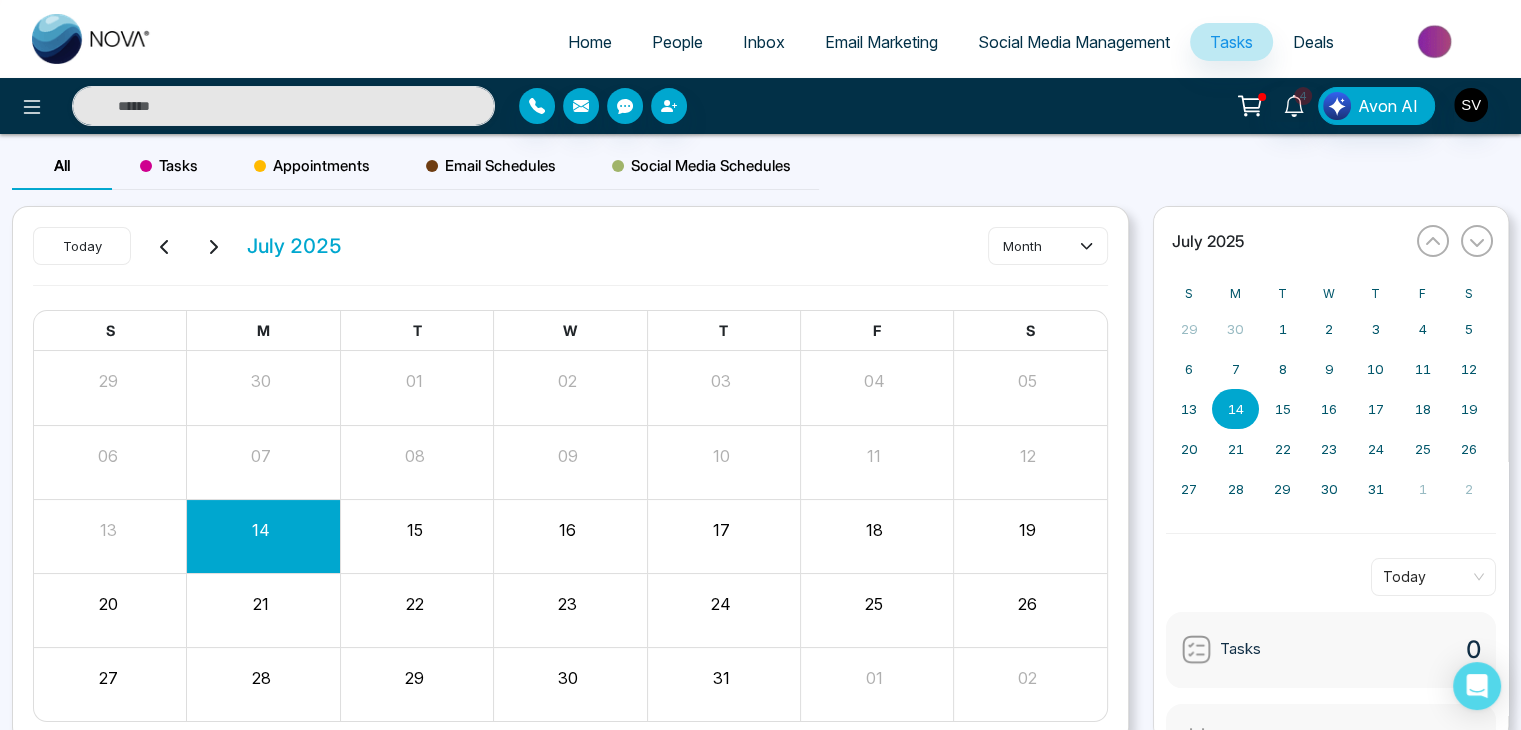 click on "Social Media Management" at bounding box center [1074, 42] 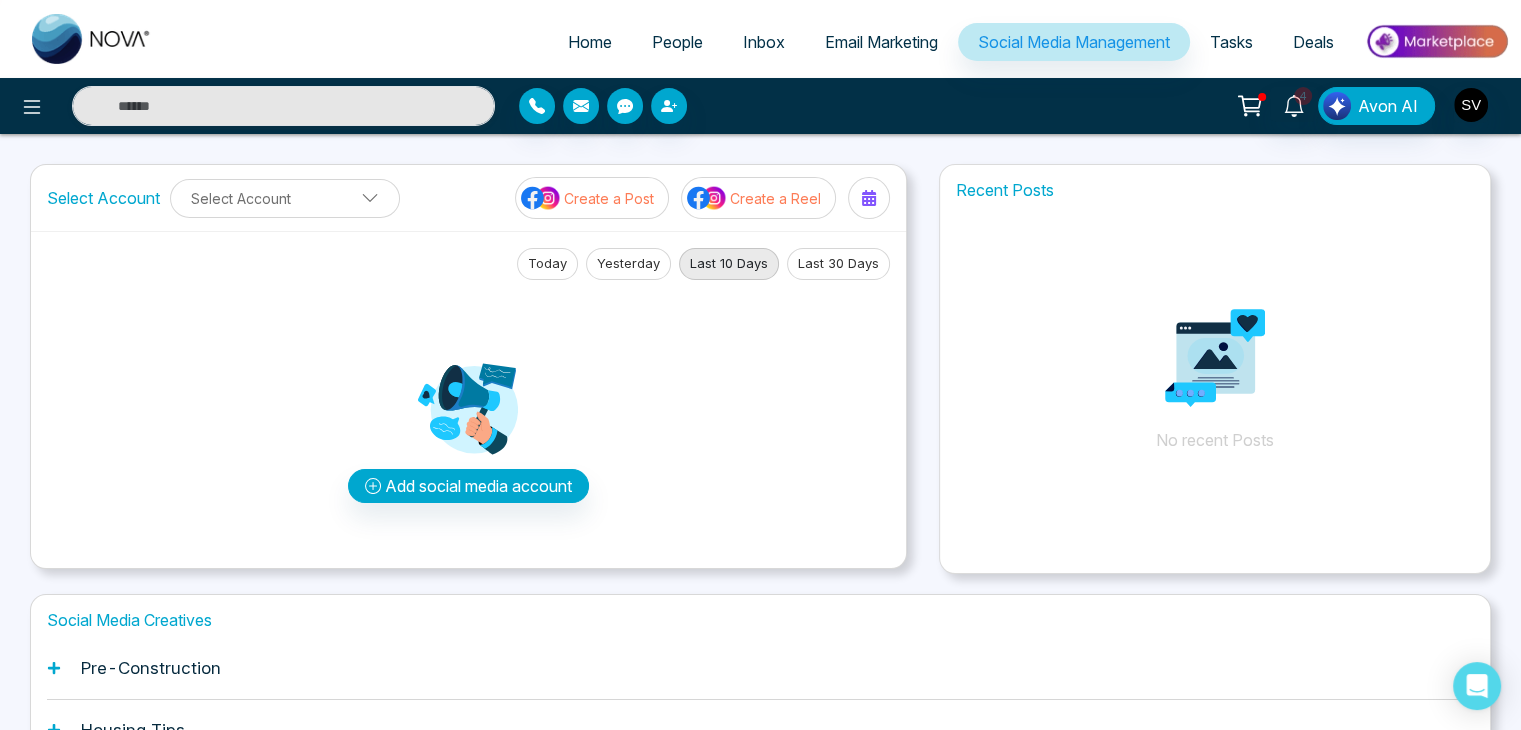 click on "Email Marketing" at bounding box center [881, 43] 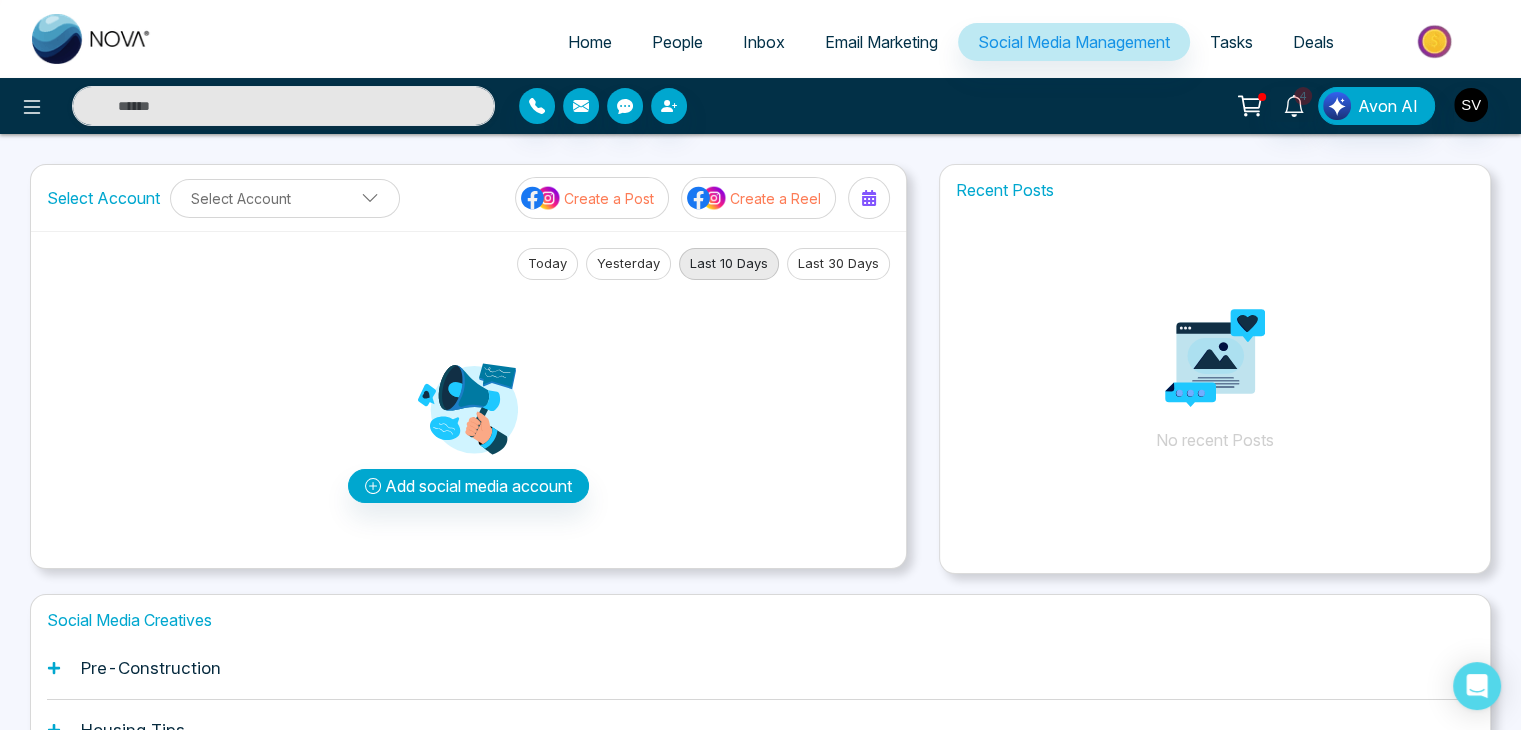 click on "Email Marketing" at bounding box center [881, 42] 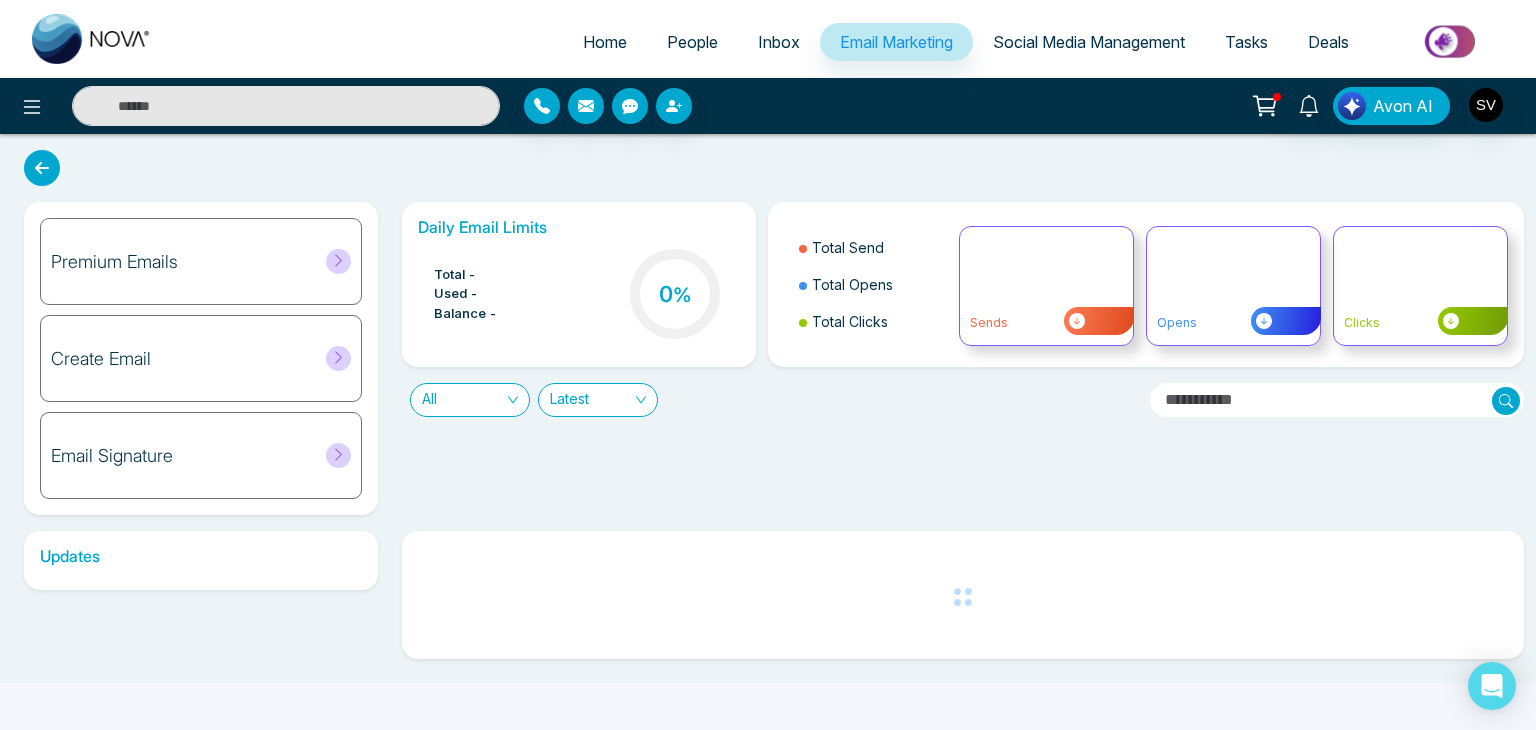 click on "Inbox" at bounding box center (779, 42) 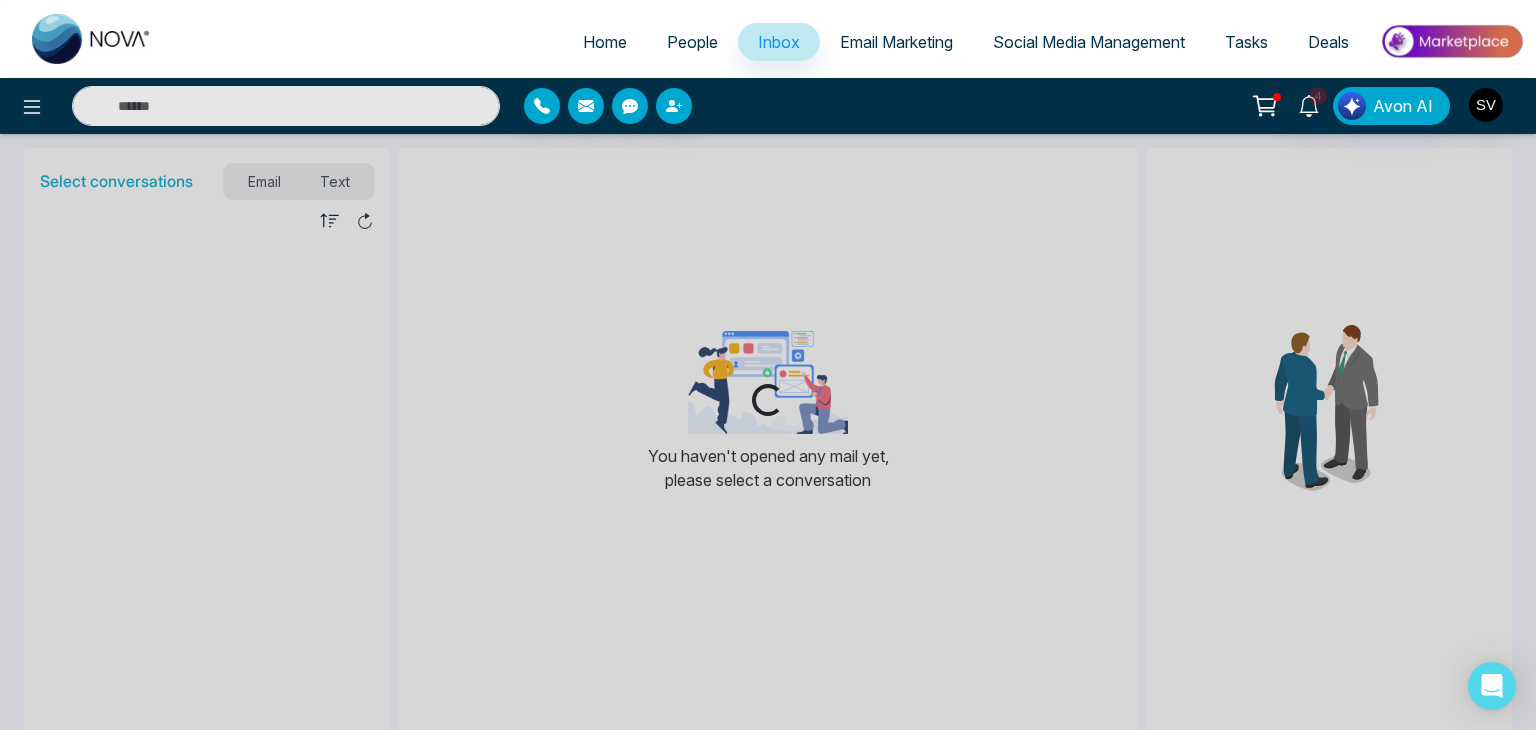 click on "People" at bounding box center [692, 42] 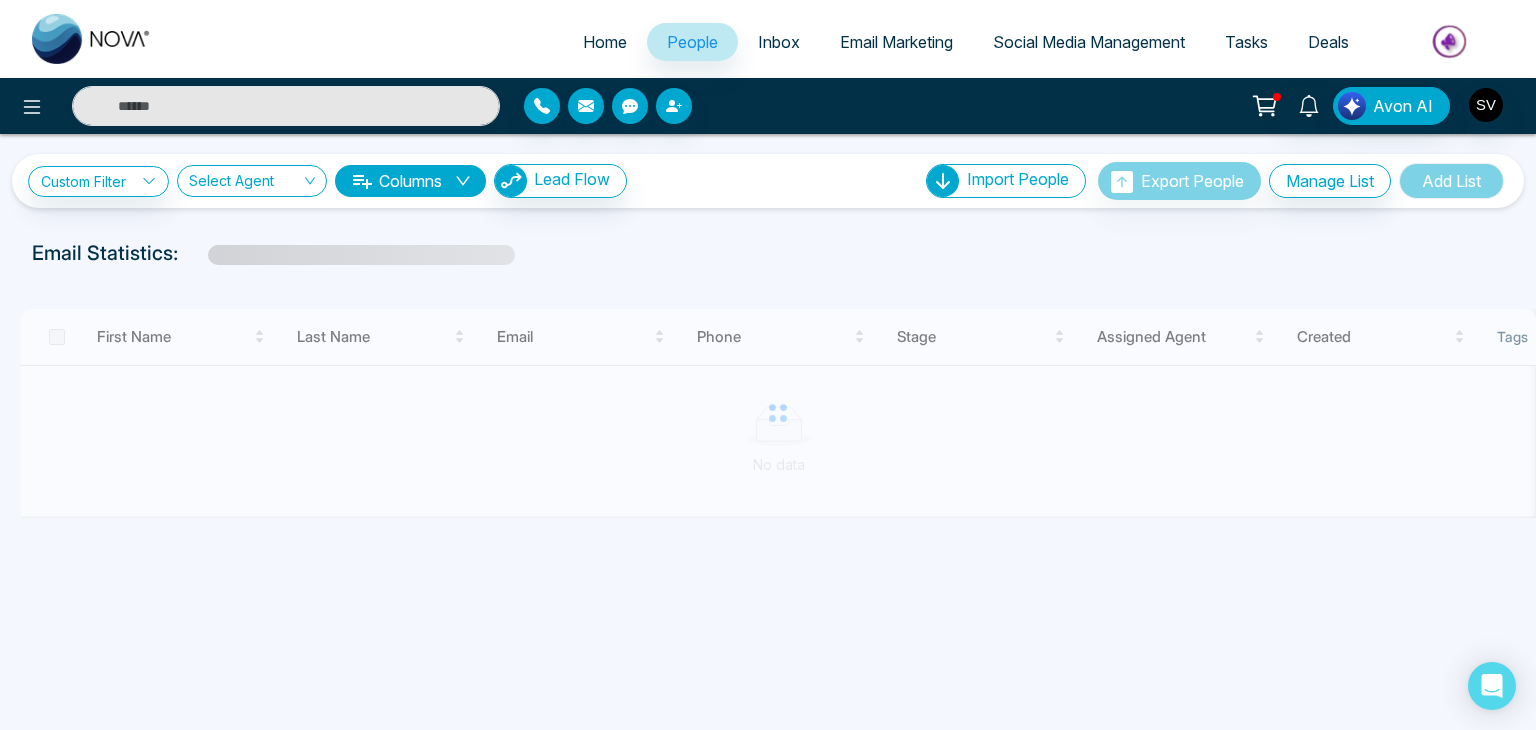click on "Inbox" at bounding box center [779, 42] 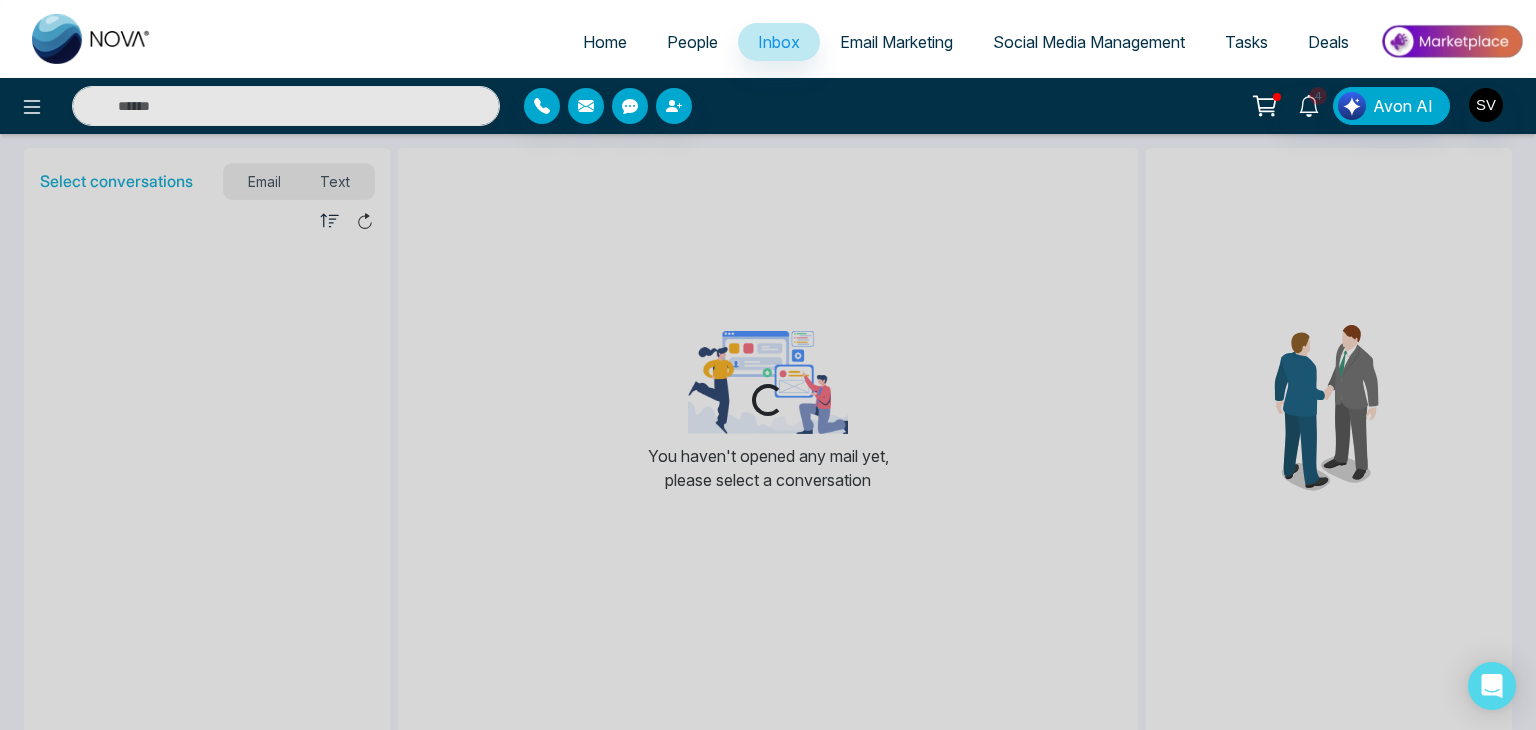 click on "Email Marketing" at bounding box center (896, 43) 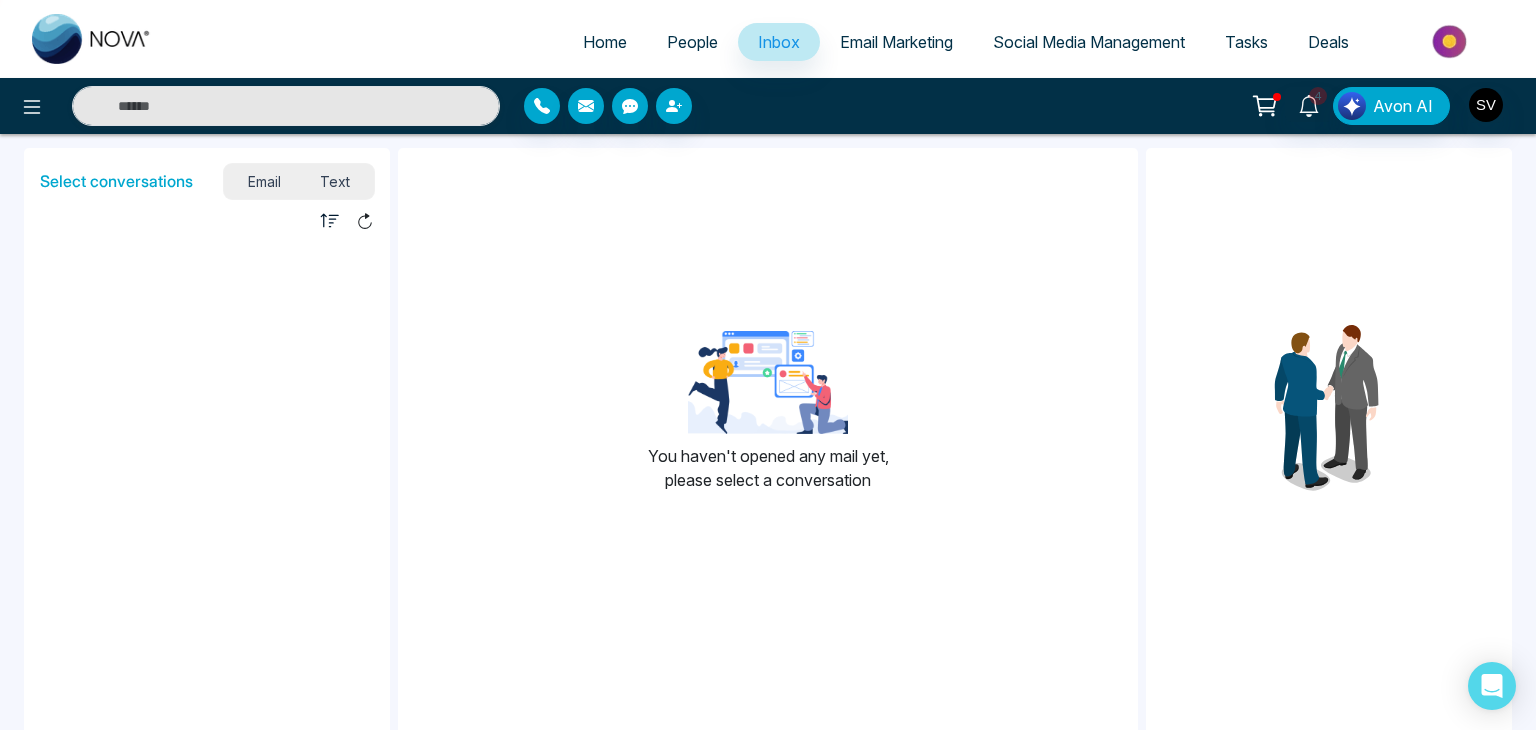 click on "Email Marketing" at bounding box center [896, 42] 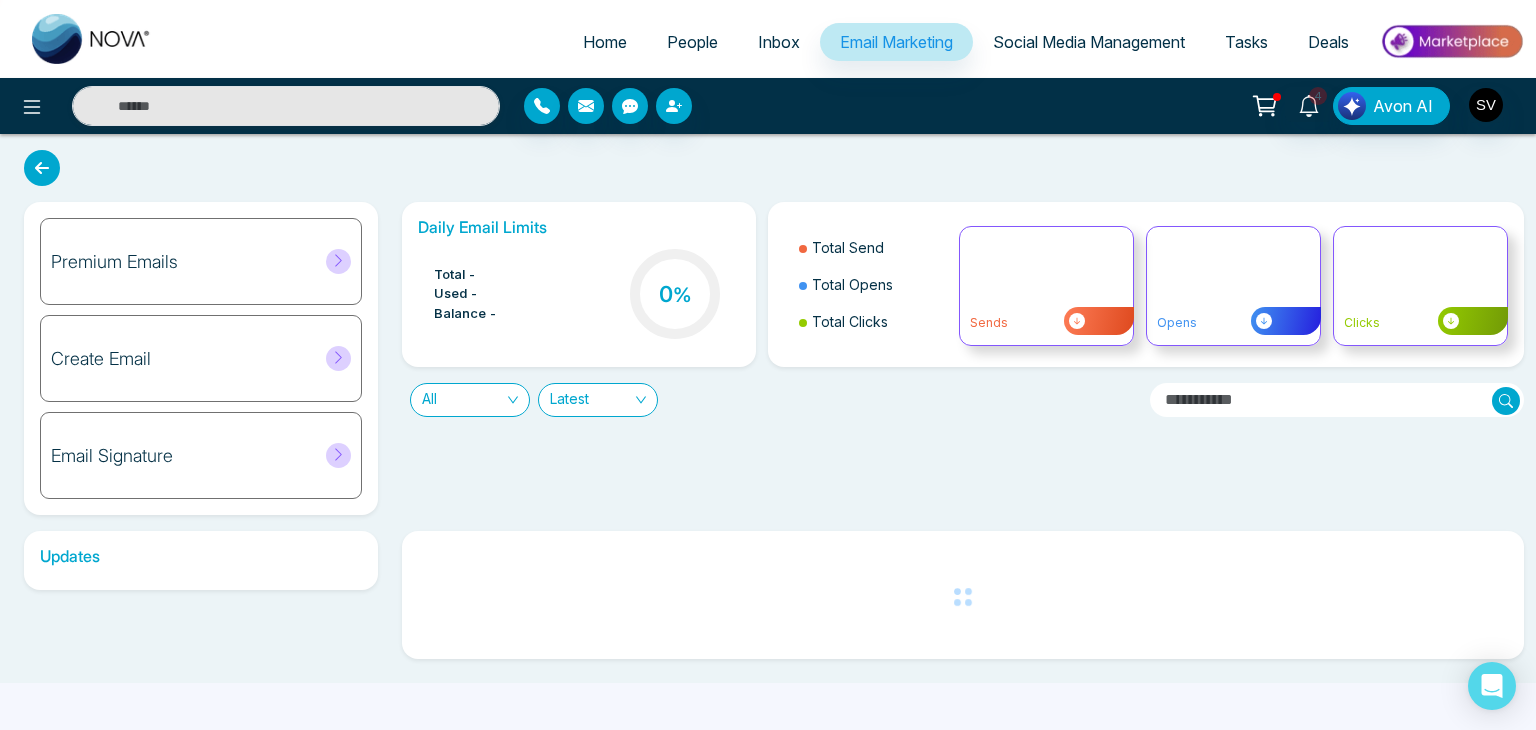 click on "Social Media Management" at bounding box center (1089, 42) 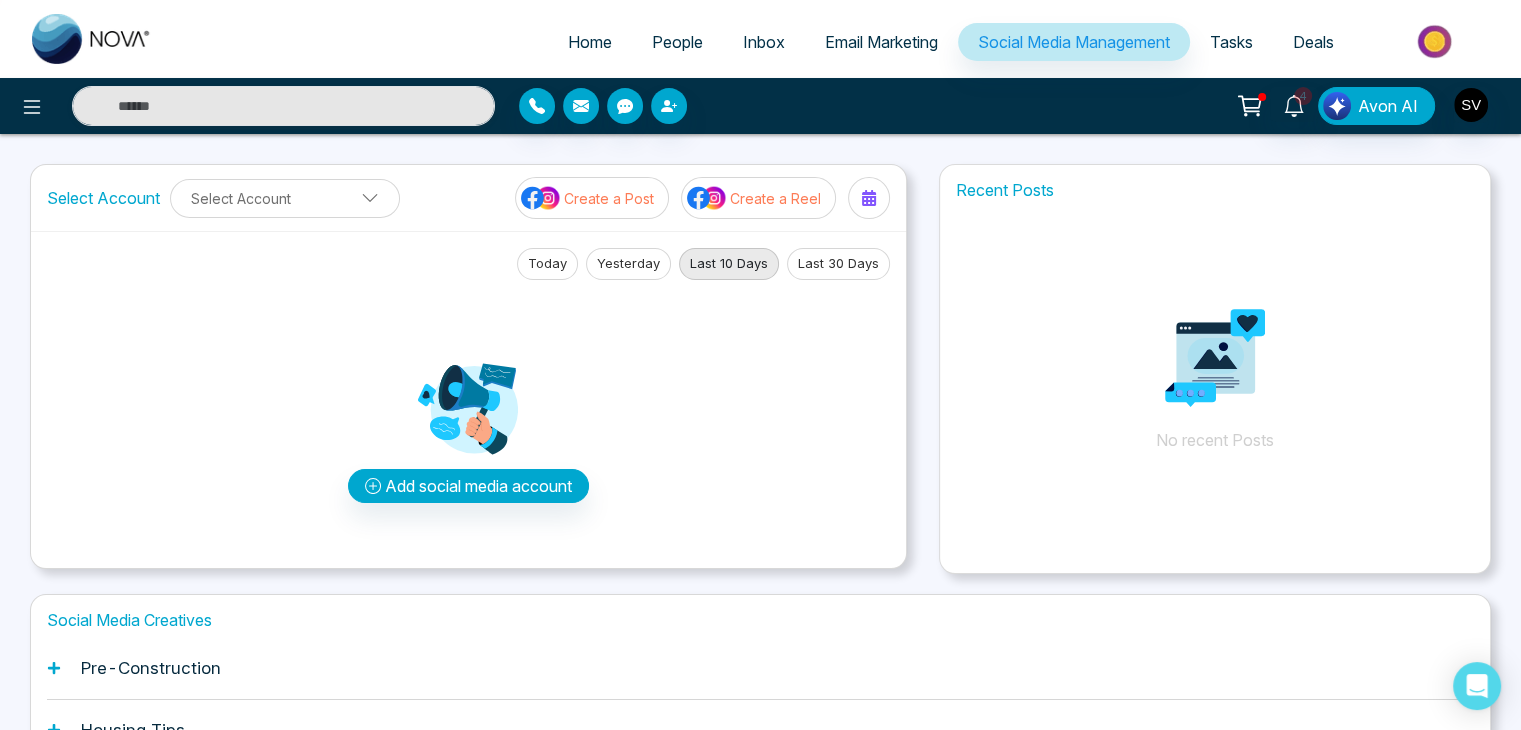 click on "Tasks" at bounding box center (1231, 42) 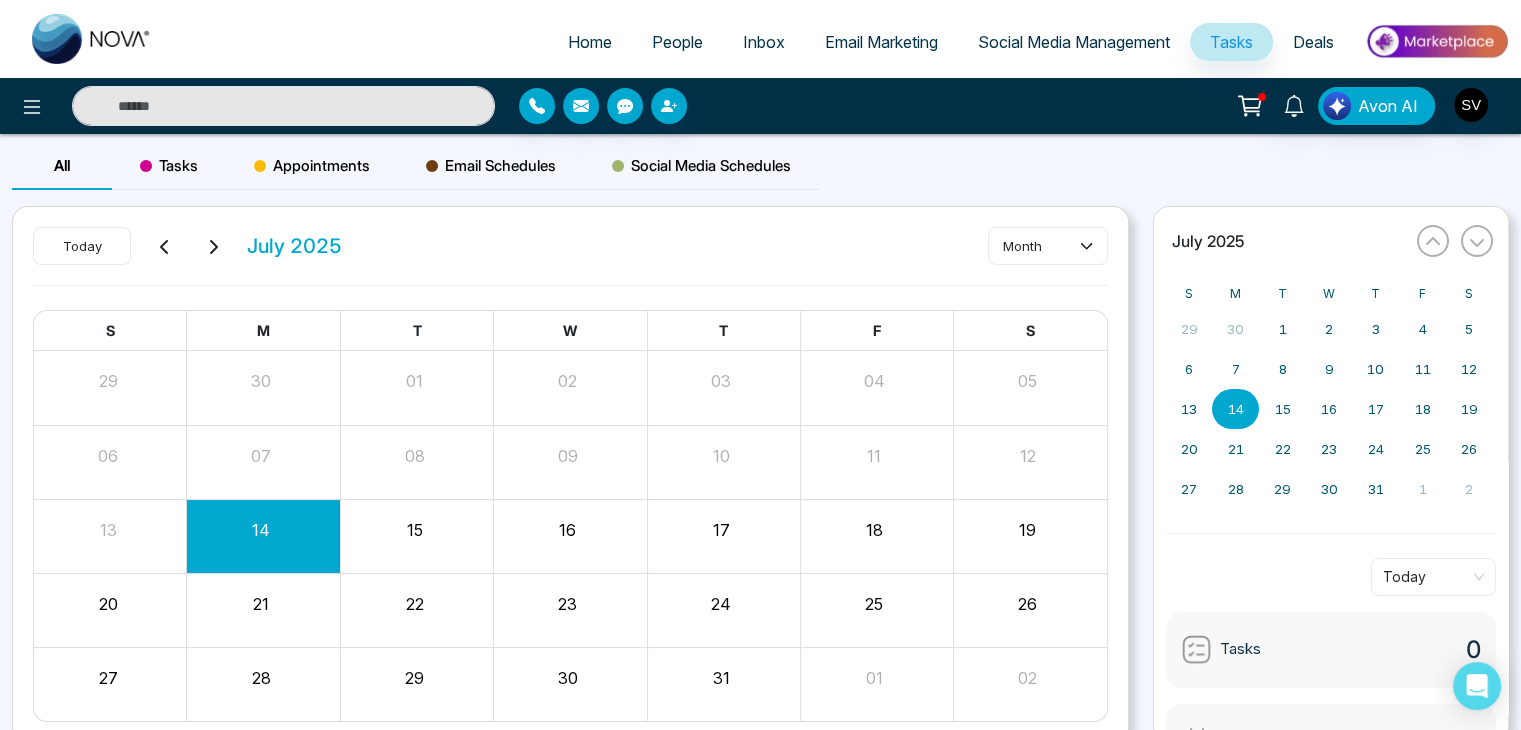 click on "People" at bounding box center [677, 42] 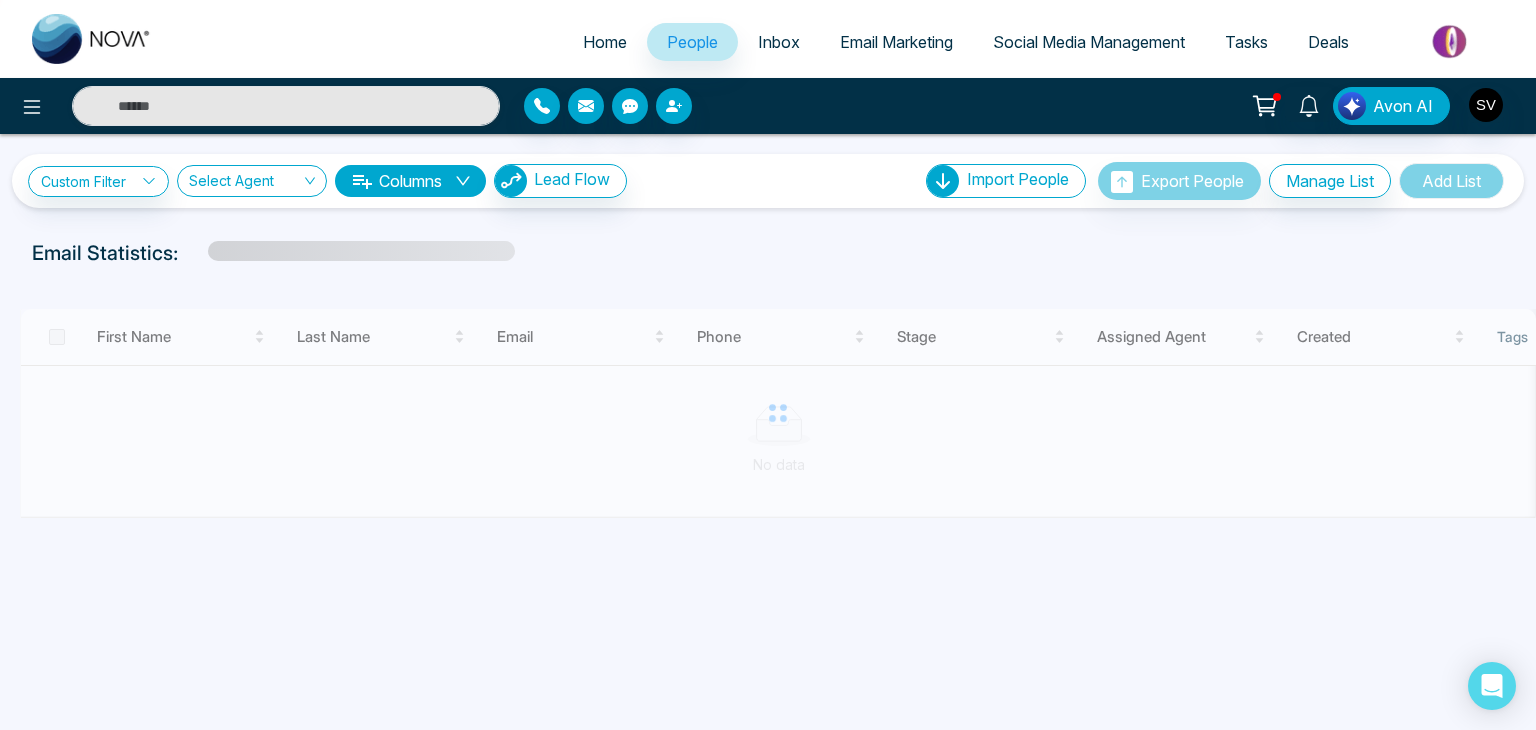 click on "Deals" at bounding box center (1328, 42) 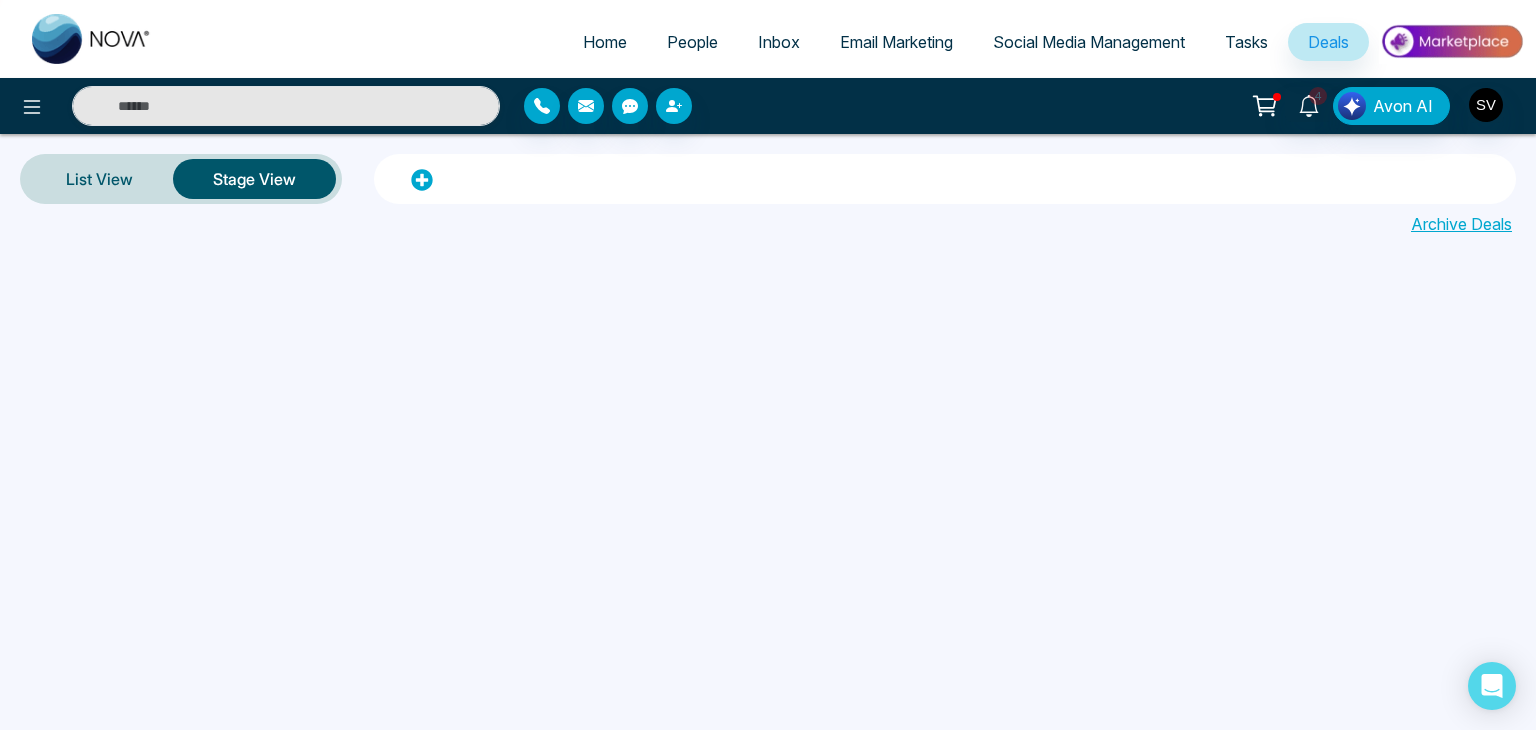click on "Tasks" at bounding box center (1246, 42) 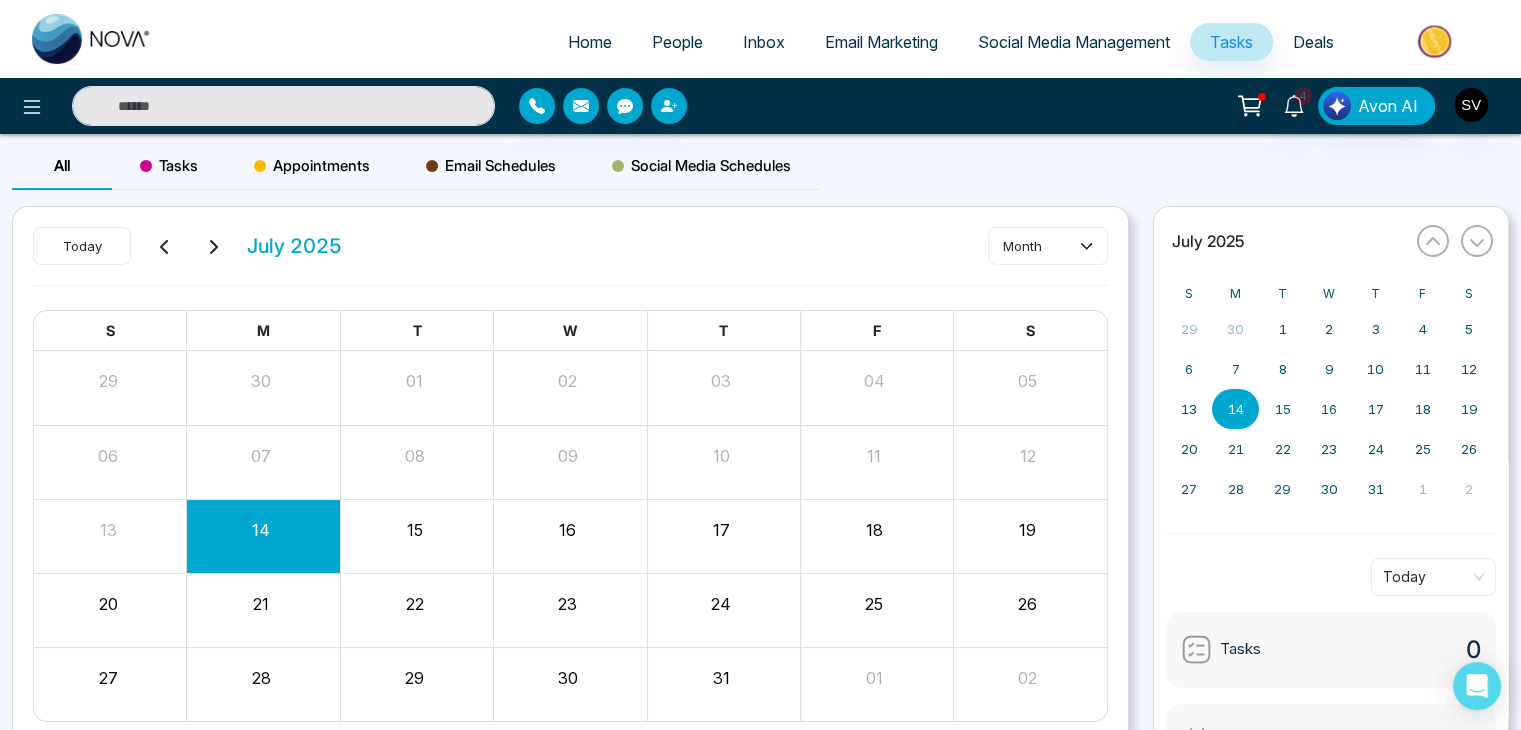 click on "Social Media Management" at bounding box center (1074, 42) 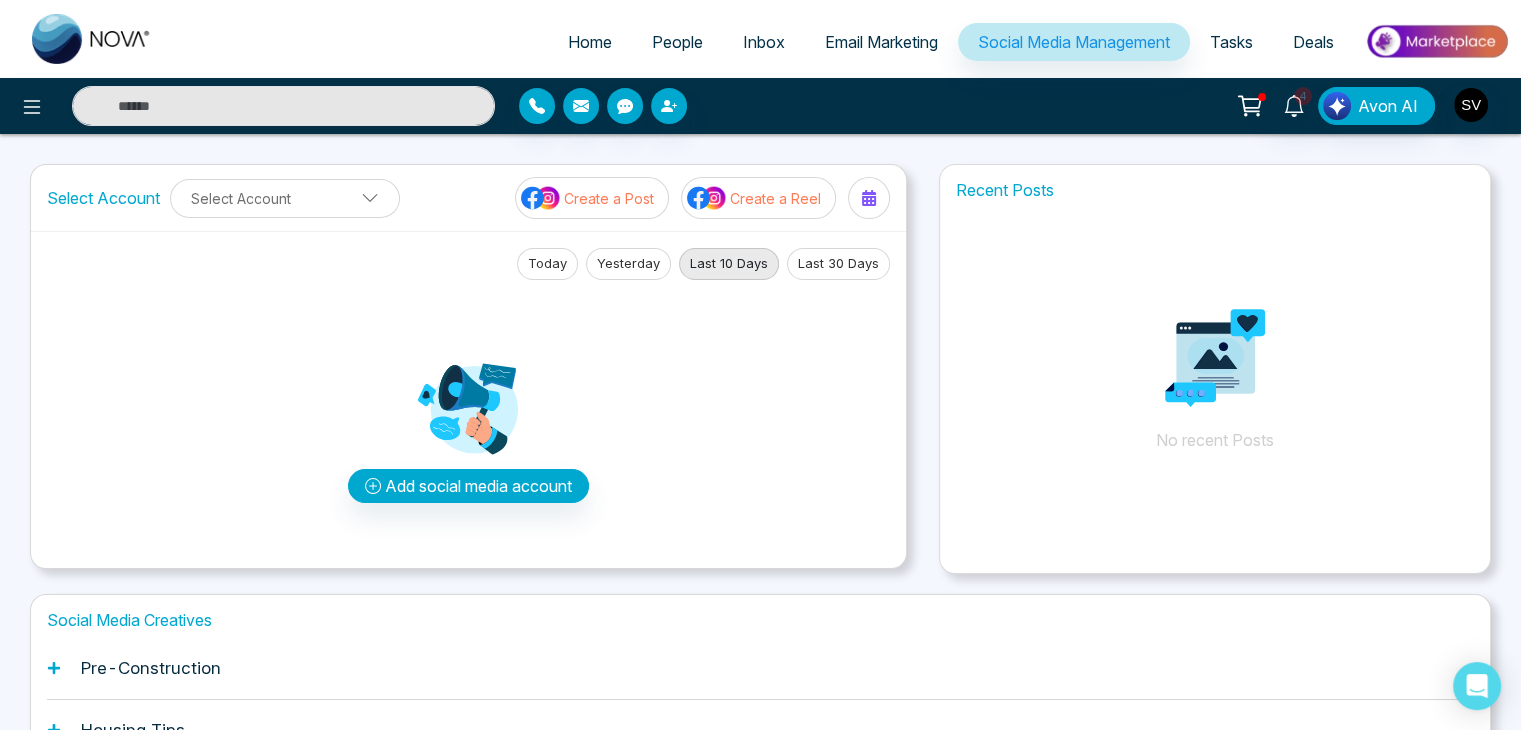 click on "Email Marketing" at bounding box center [881, 42] 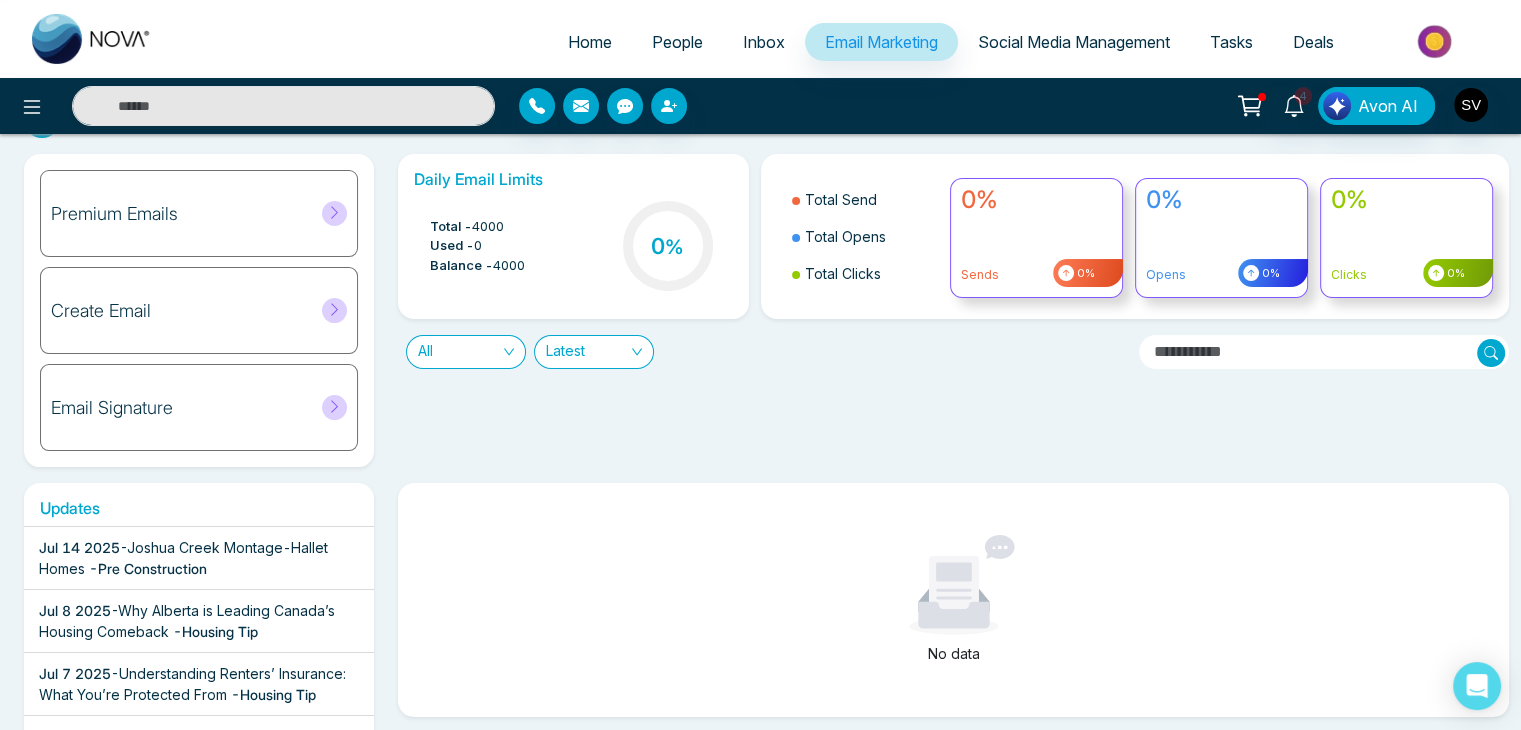 scroll, scrollTop: 0, scrollLeft: 0, axis: both 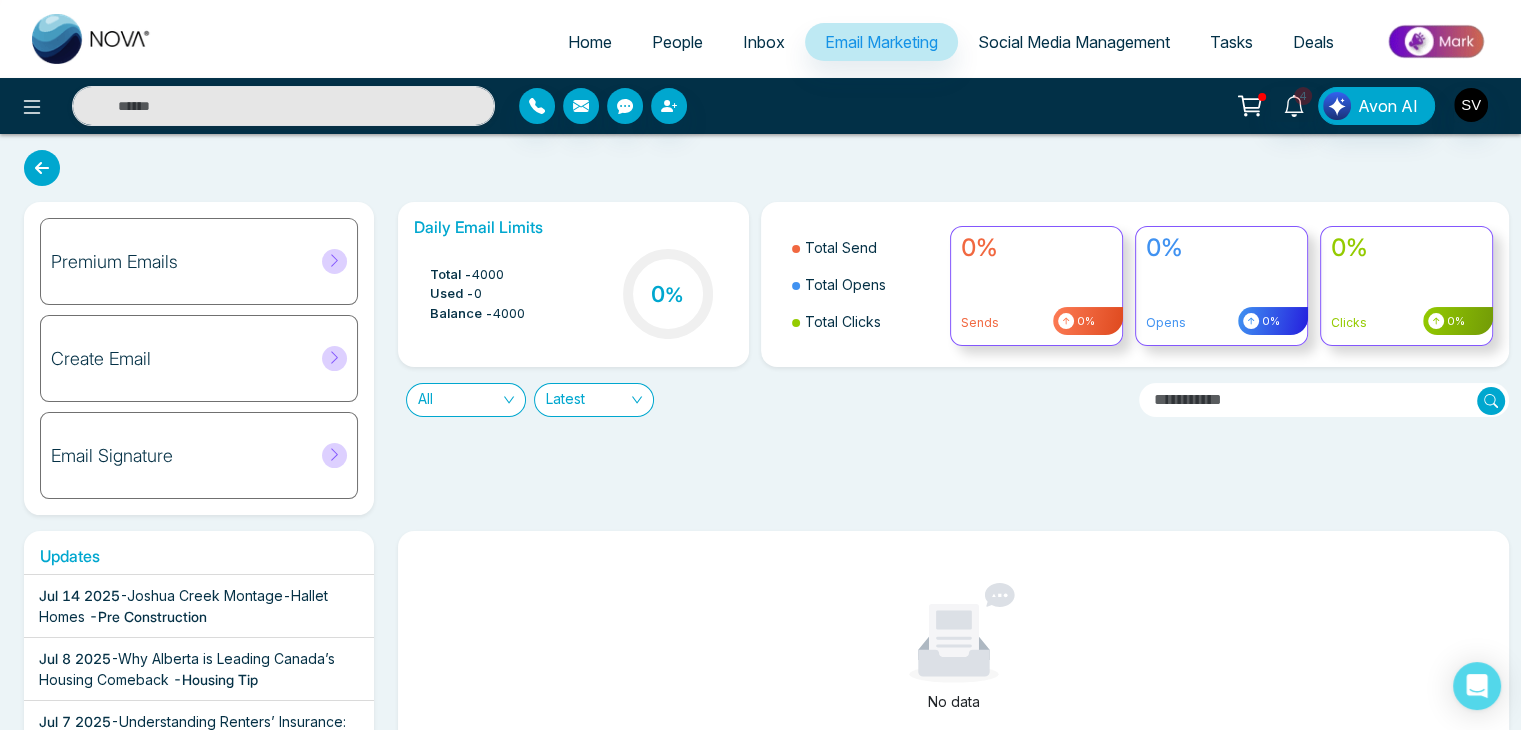 click on "Social Media Management" at bounding box center (1074, 42) 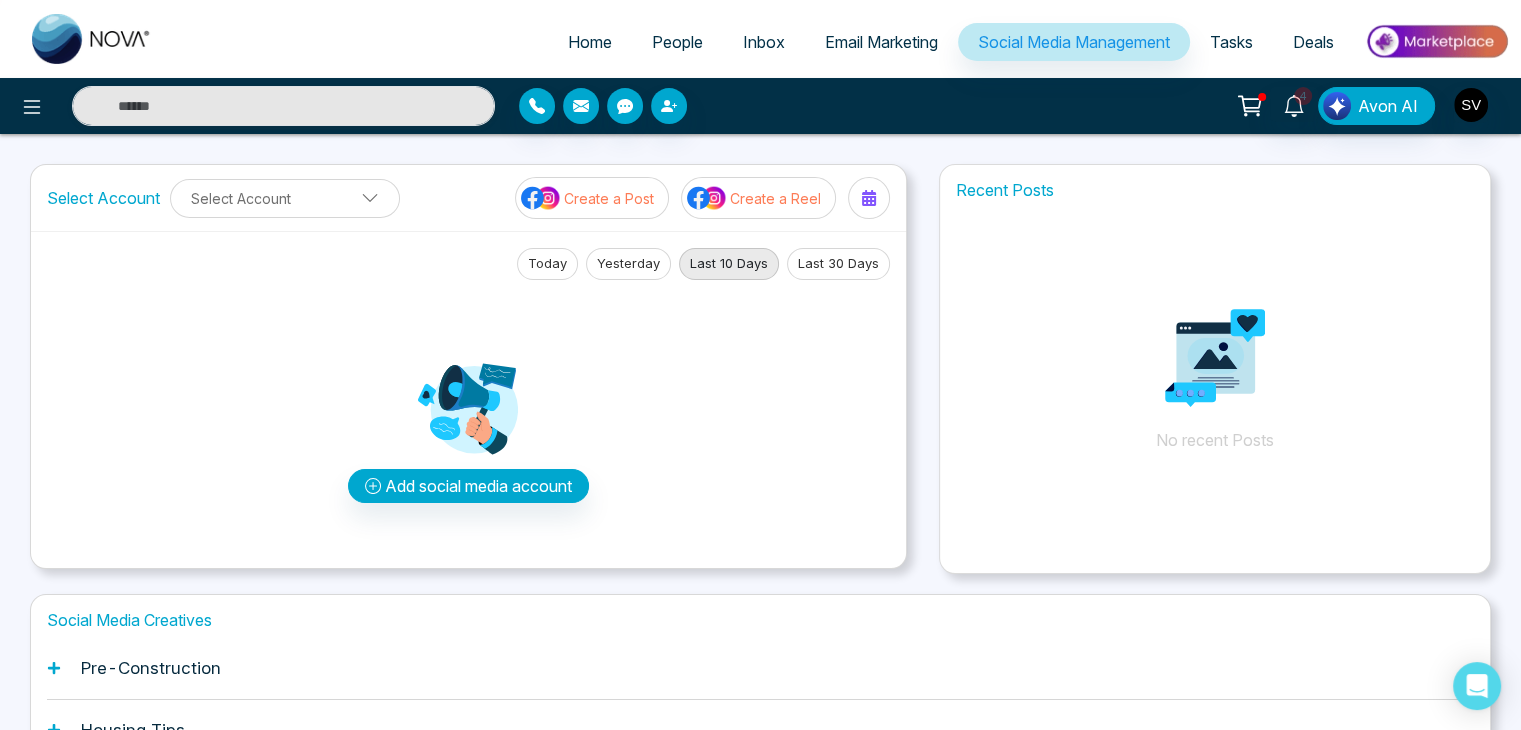 click on "Tasks" at bounding box center [1231, 42] 